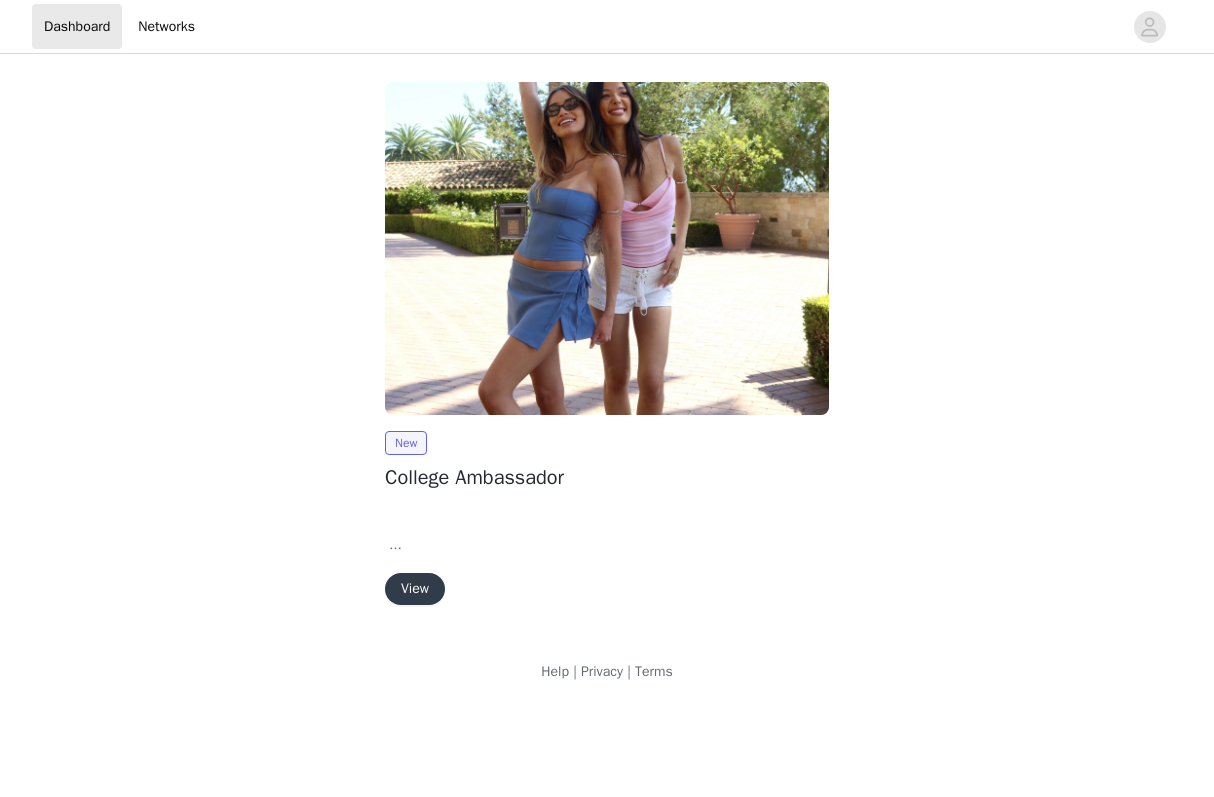 scroll, scrollTop: 0, scrollLeft: 0, axis: both 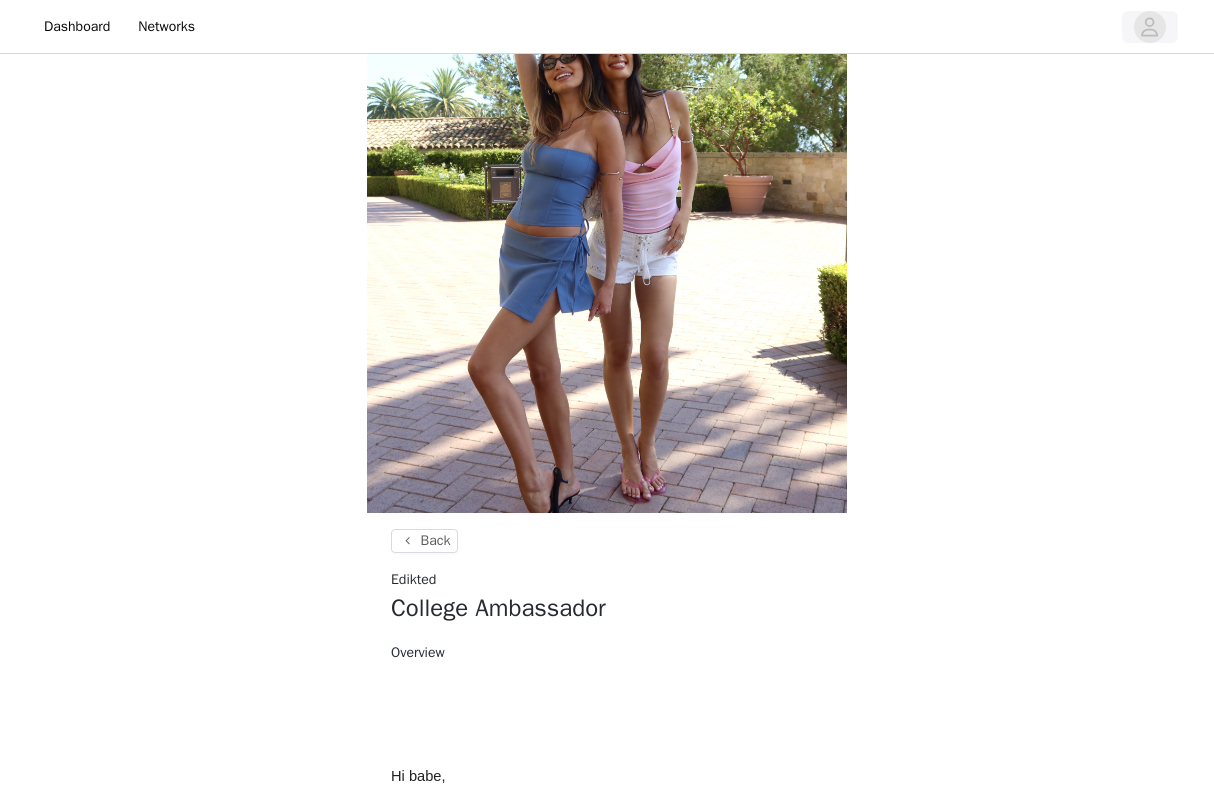 click at bounding box center (1150, 27) 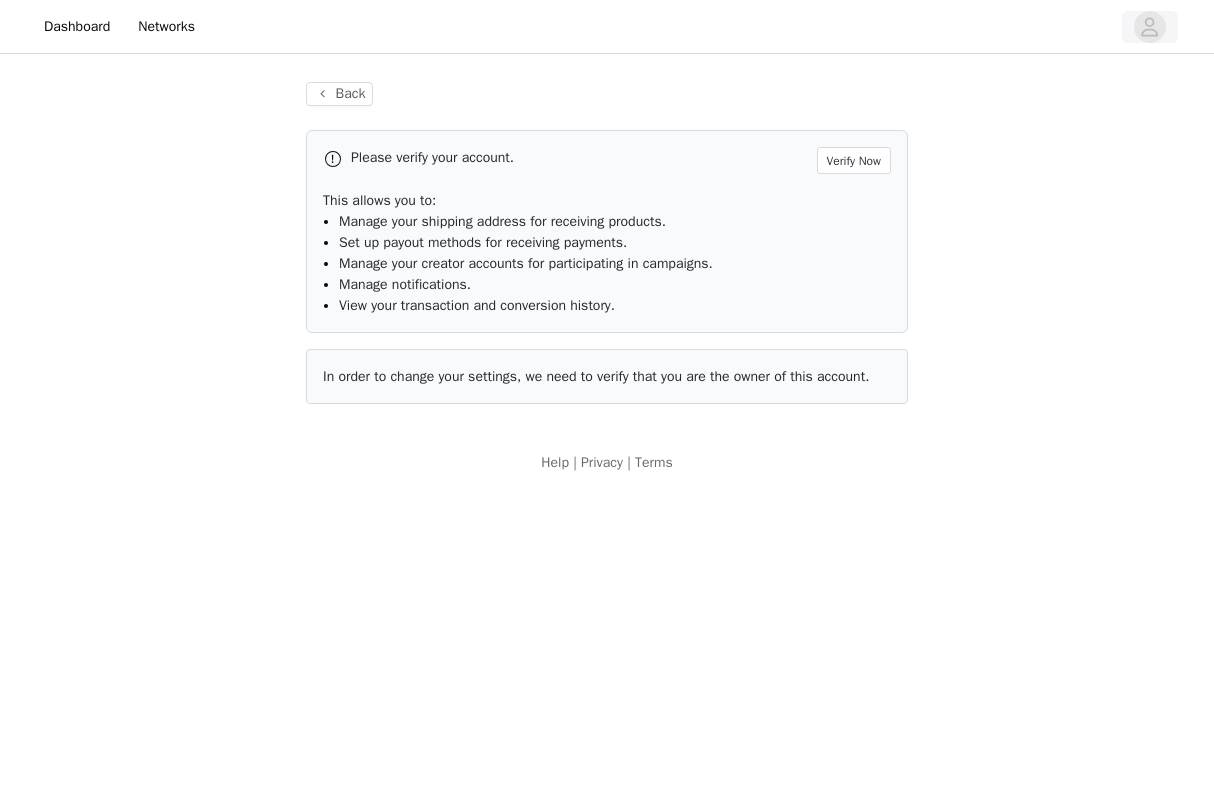 scroll, scrollTop: 0, scrollLeft: 0, axis: both 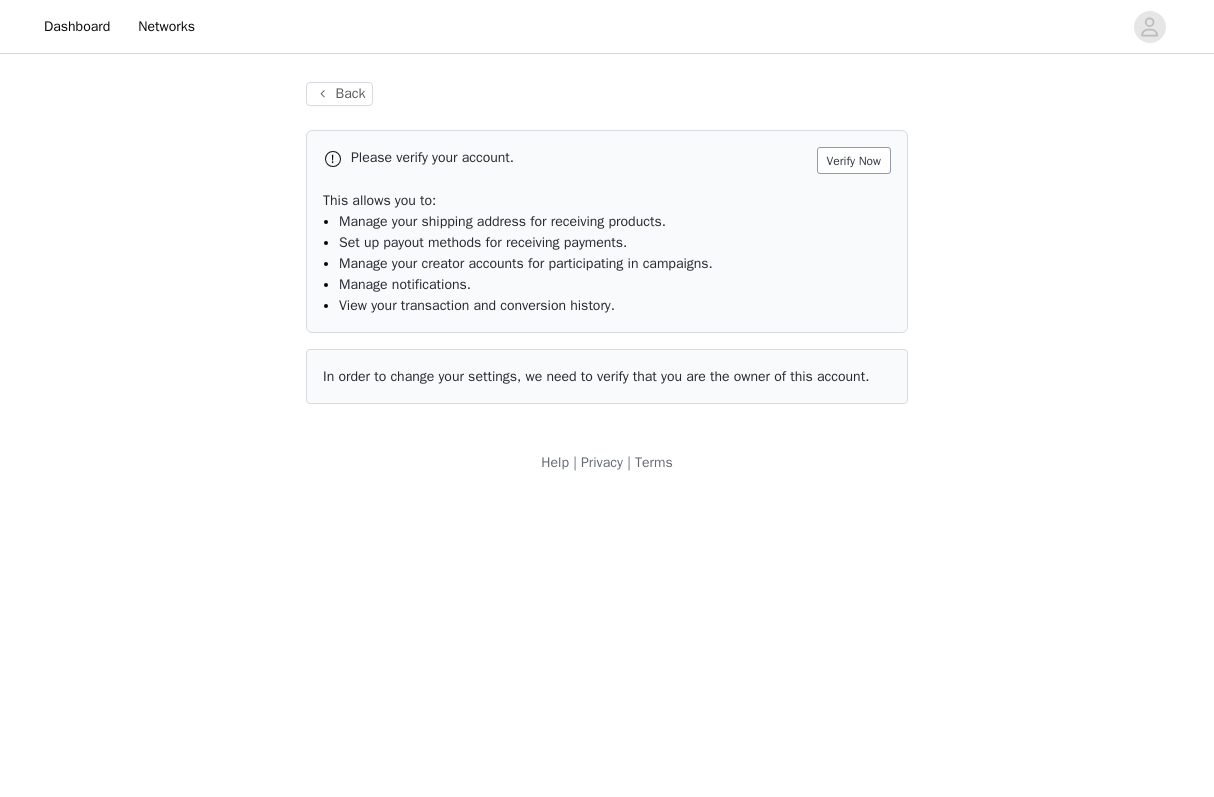 click on "Verify Now" at bounding box center [854, 160] 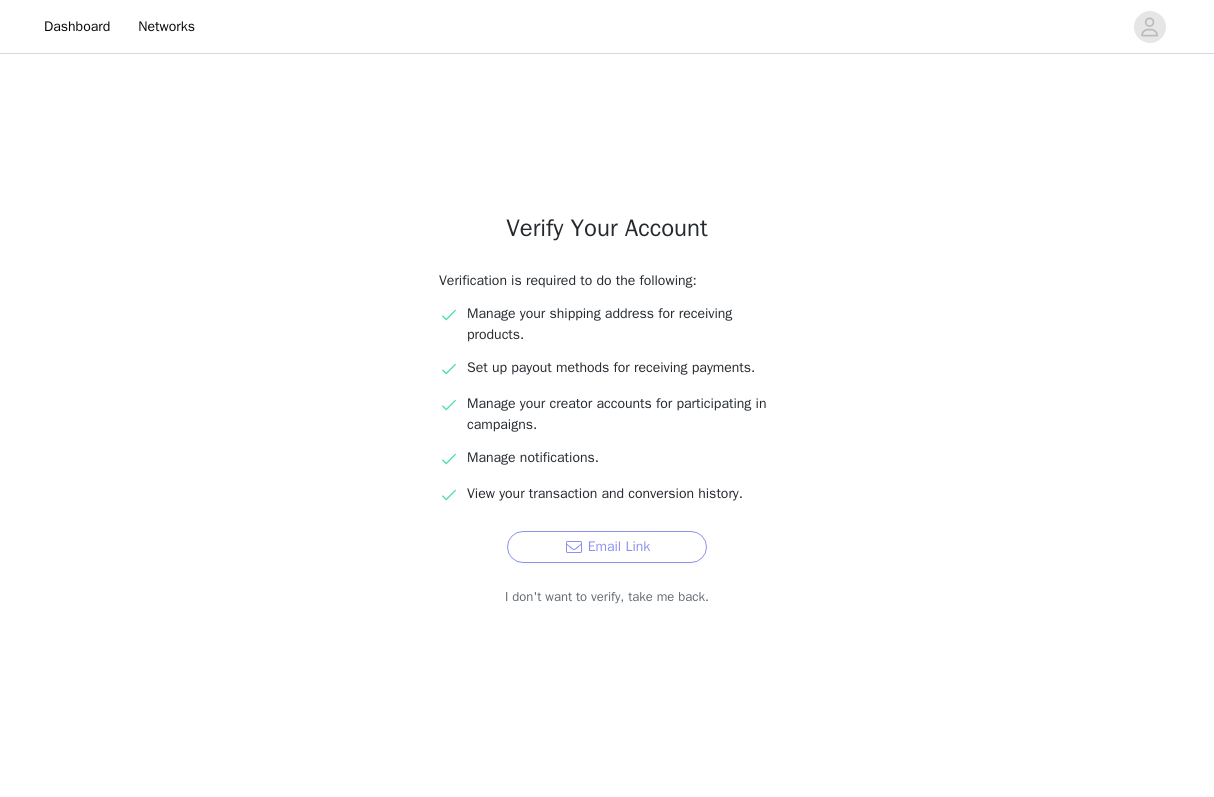 click on "Email Link" at bounding box center [607, 547] 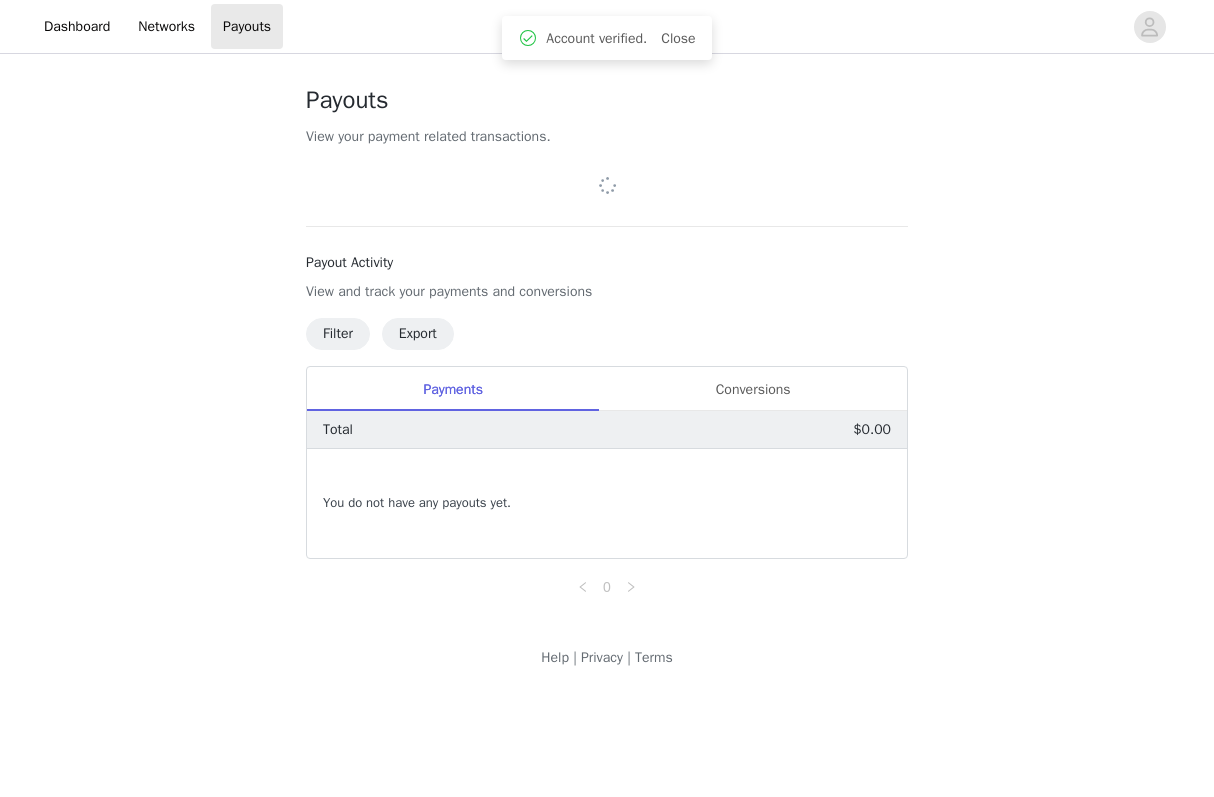 scroll, scrollTop: 0, scrollLeft: 0, axis: both 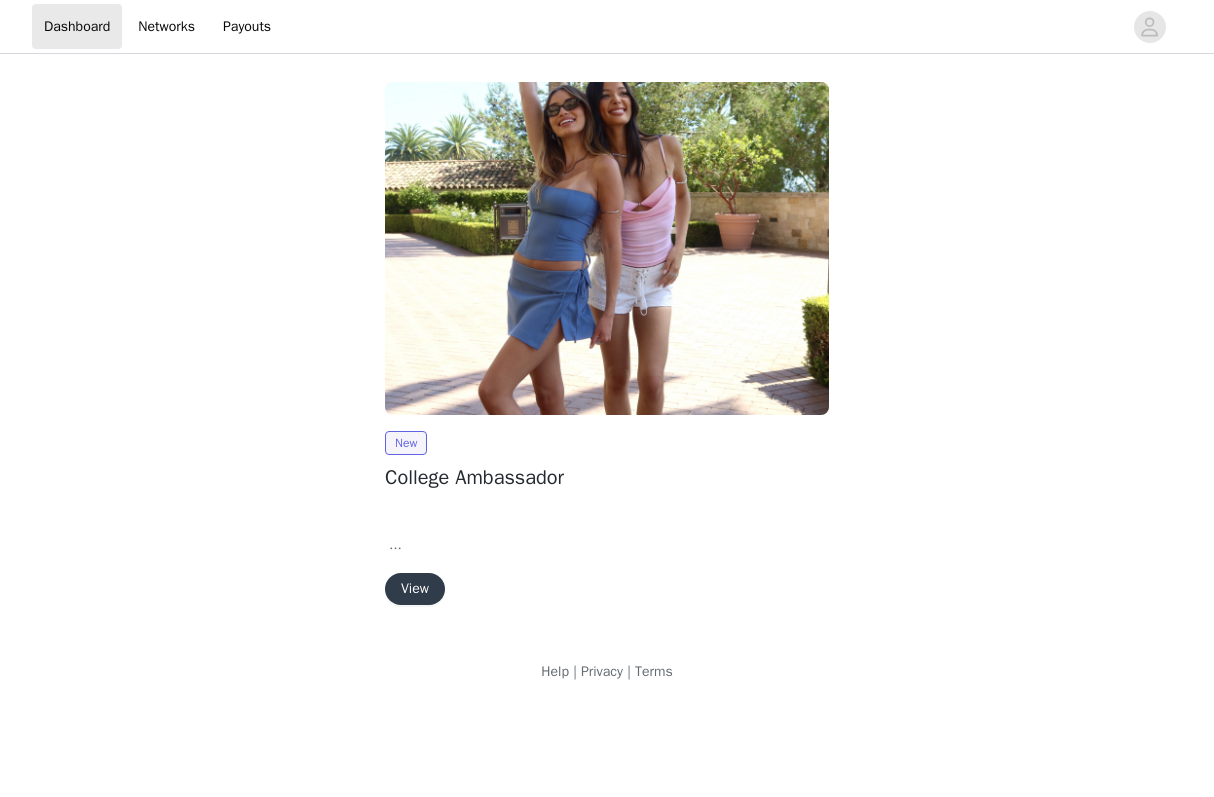 click on "View" at bounding box center [415, 589] 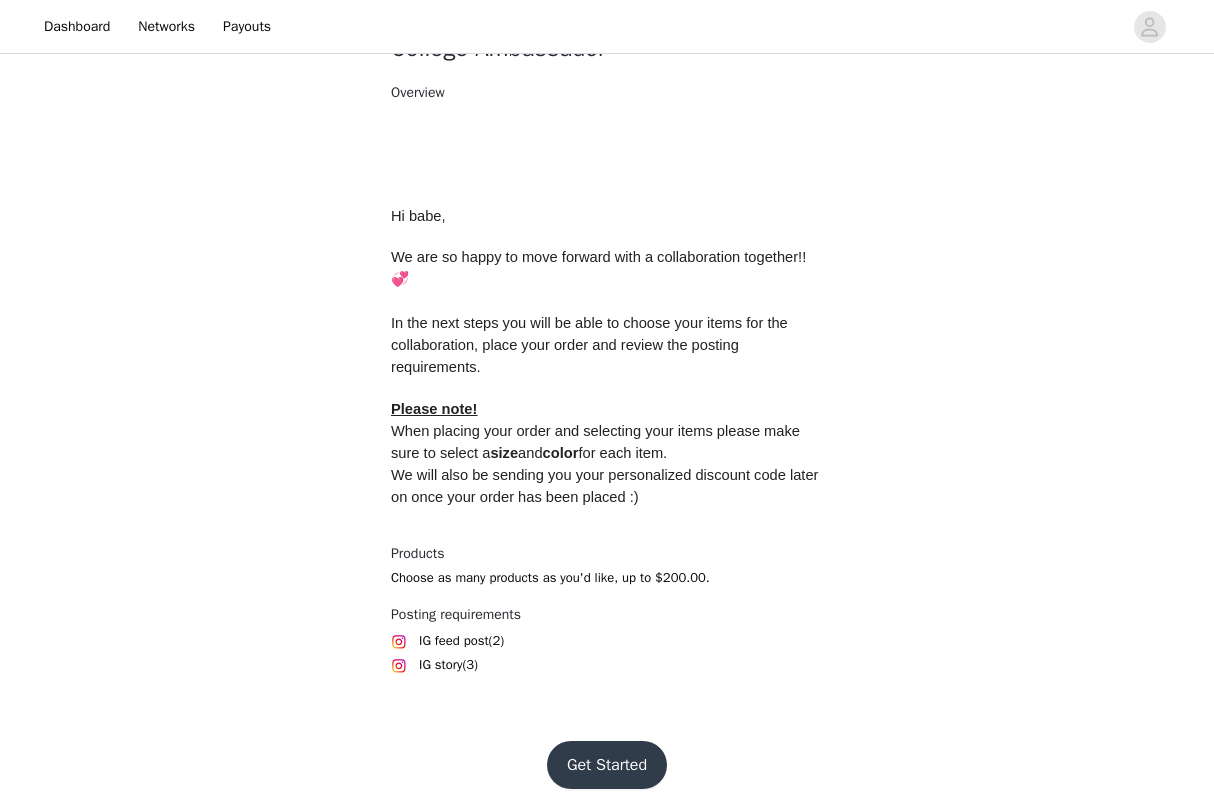 scroll, scrollTop: 704, scrollLeft: 0, axis: vertical 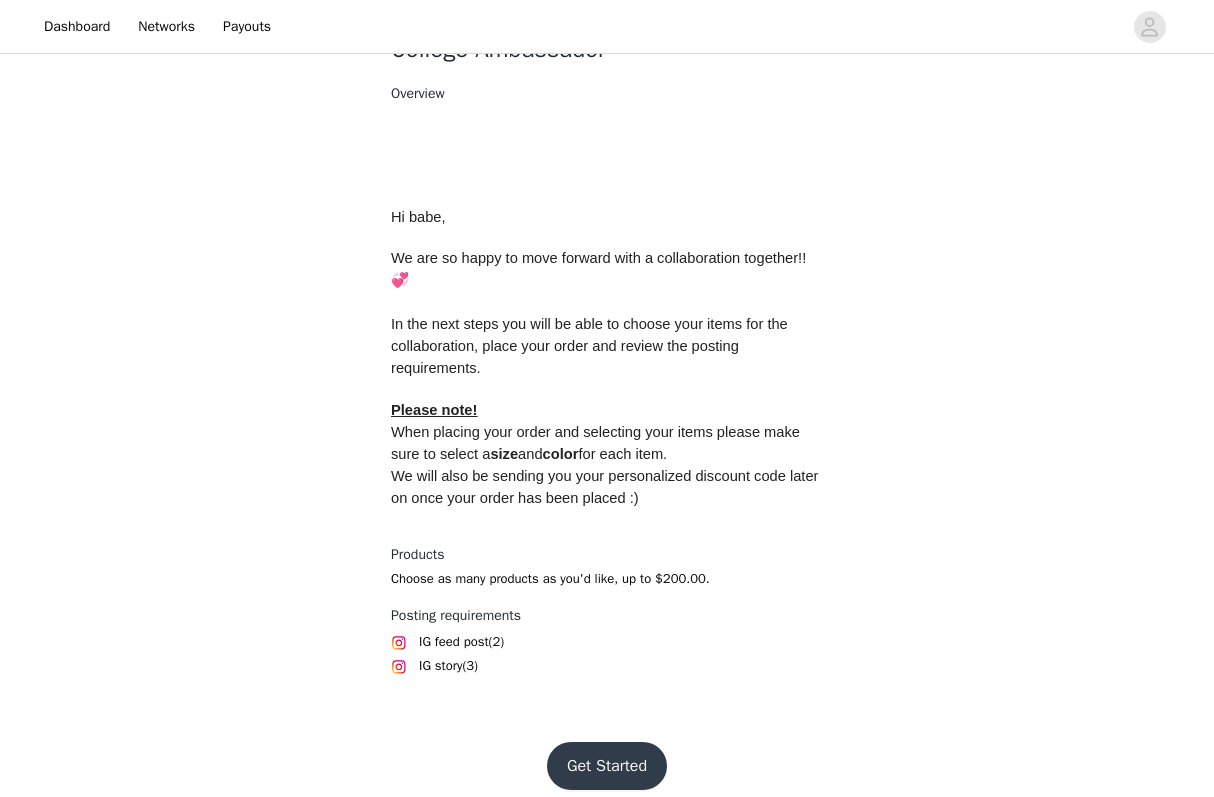 click on "Get Started" at bounding box center (607, 766) 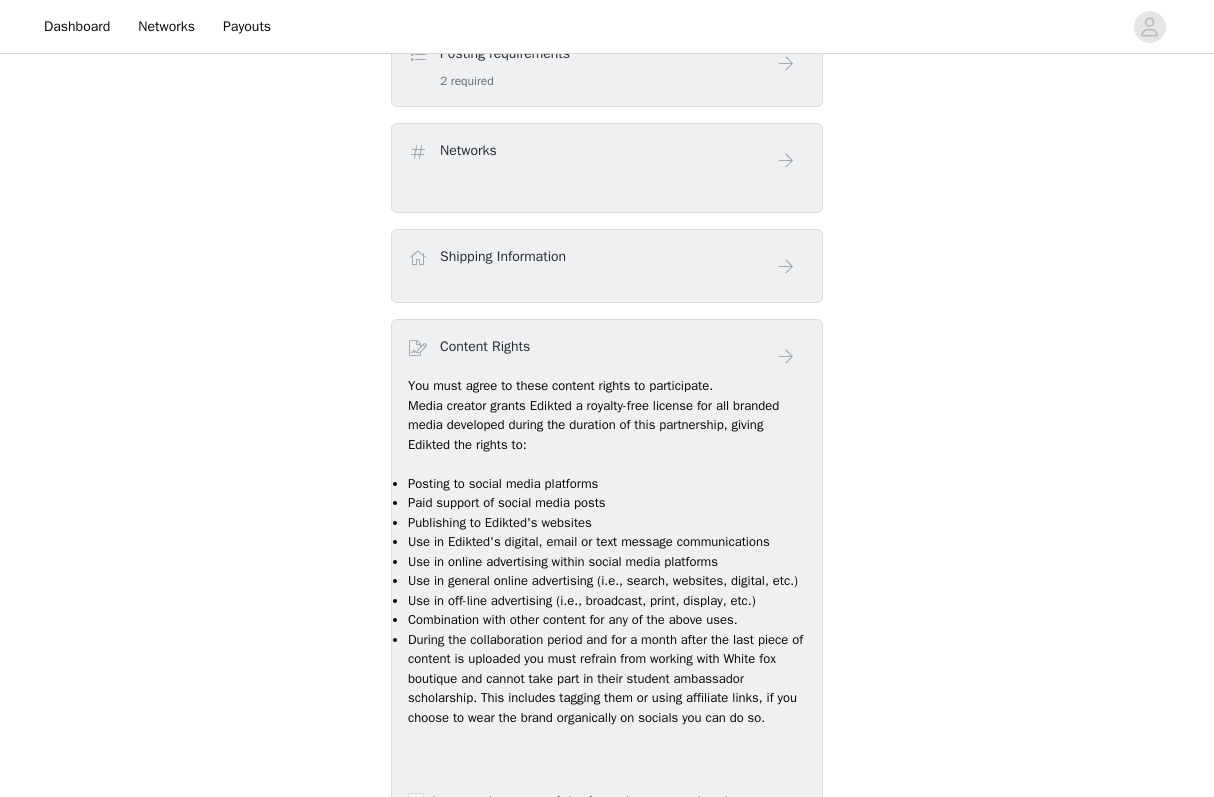 scroll, scrollTop: 644, scrollLeft: 0, axis: vertical 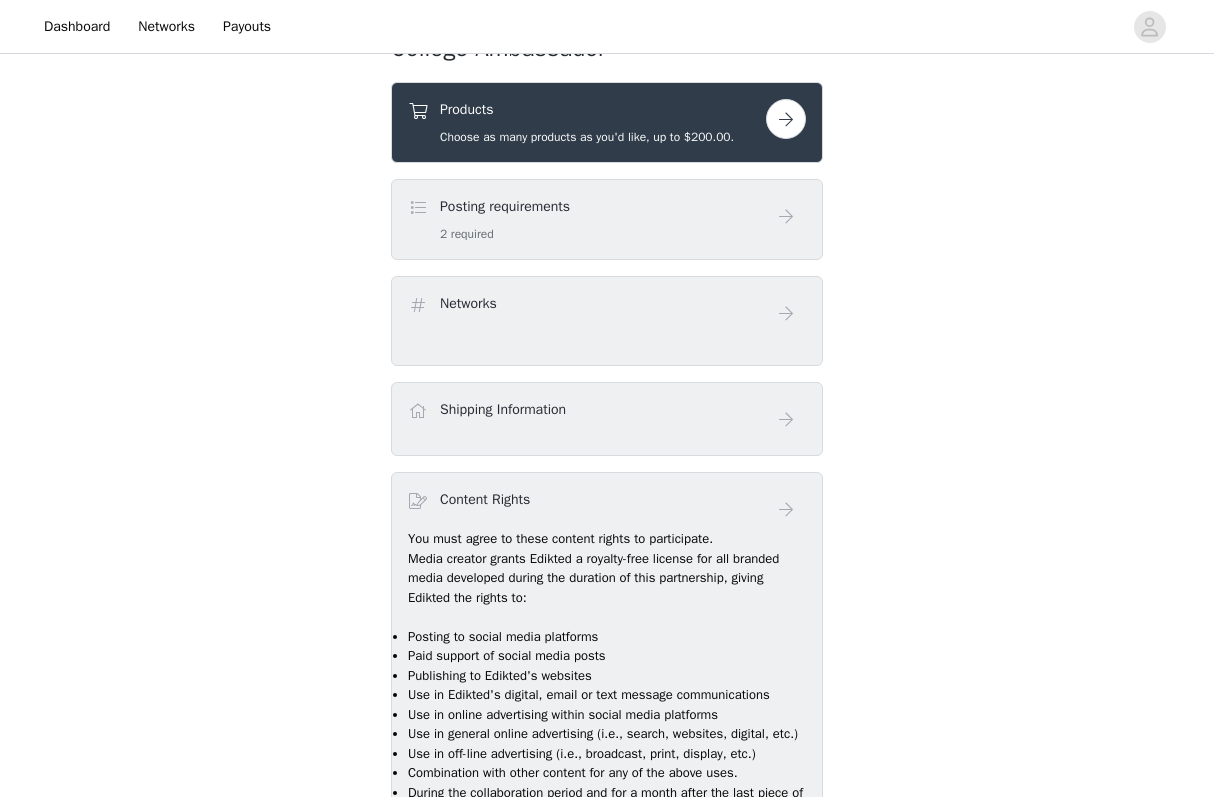 click on "Posting requirements" at bounding box center (505, 206) 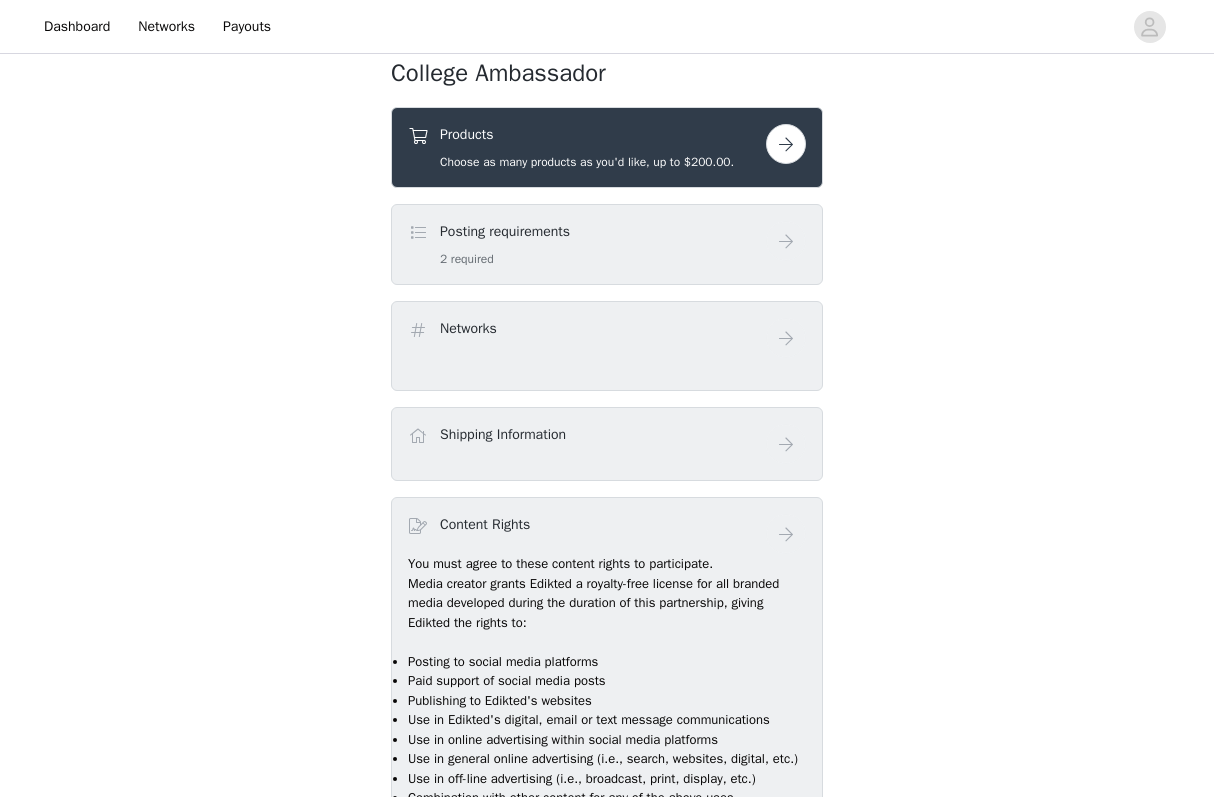 scroll, scrollTop: 566, scrollLeft: 0, axis: vertical 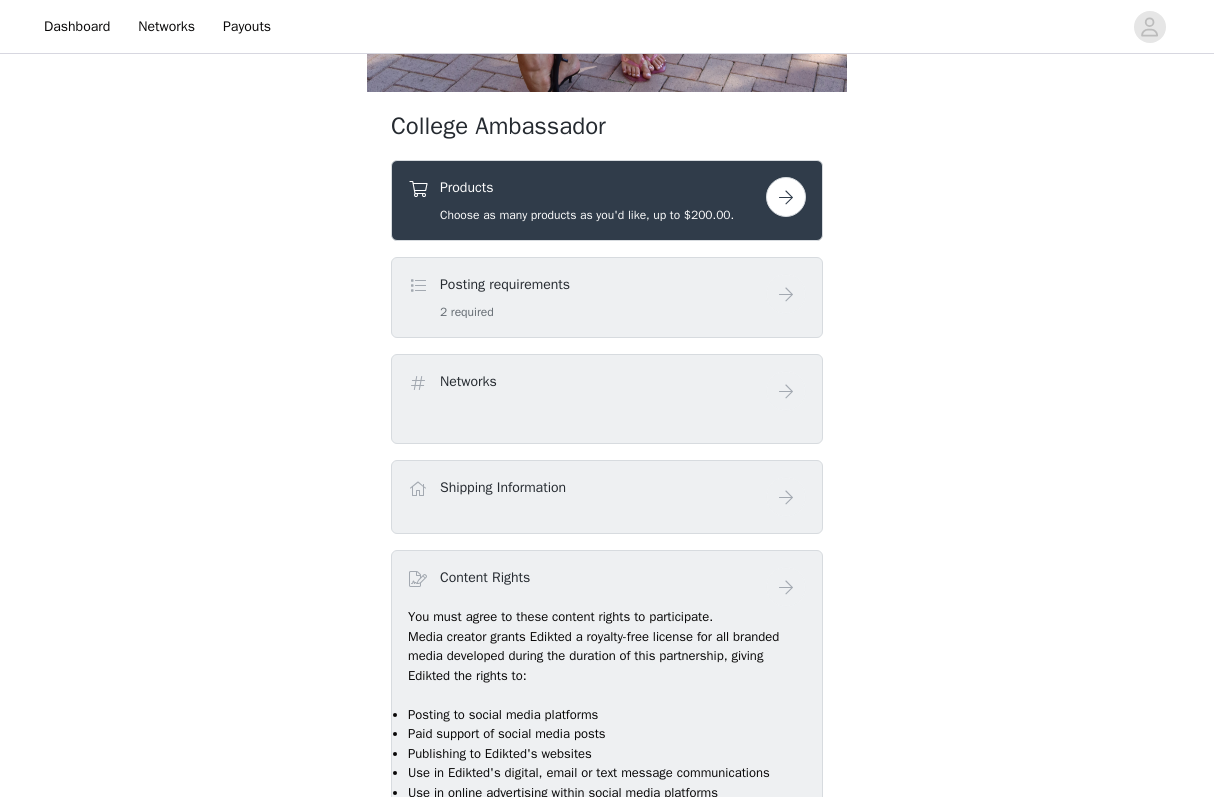 click at bounding box center [786, 197] 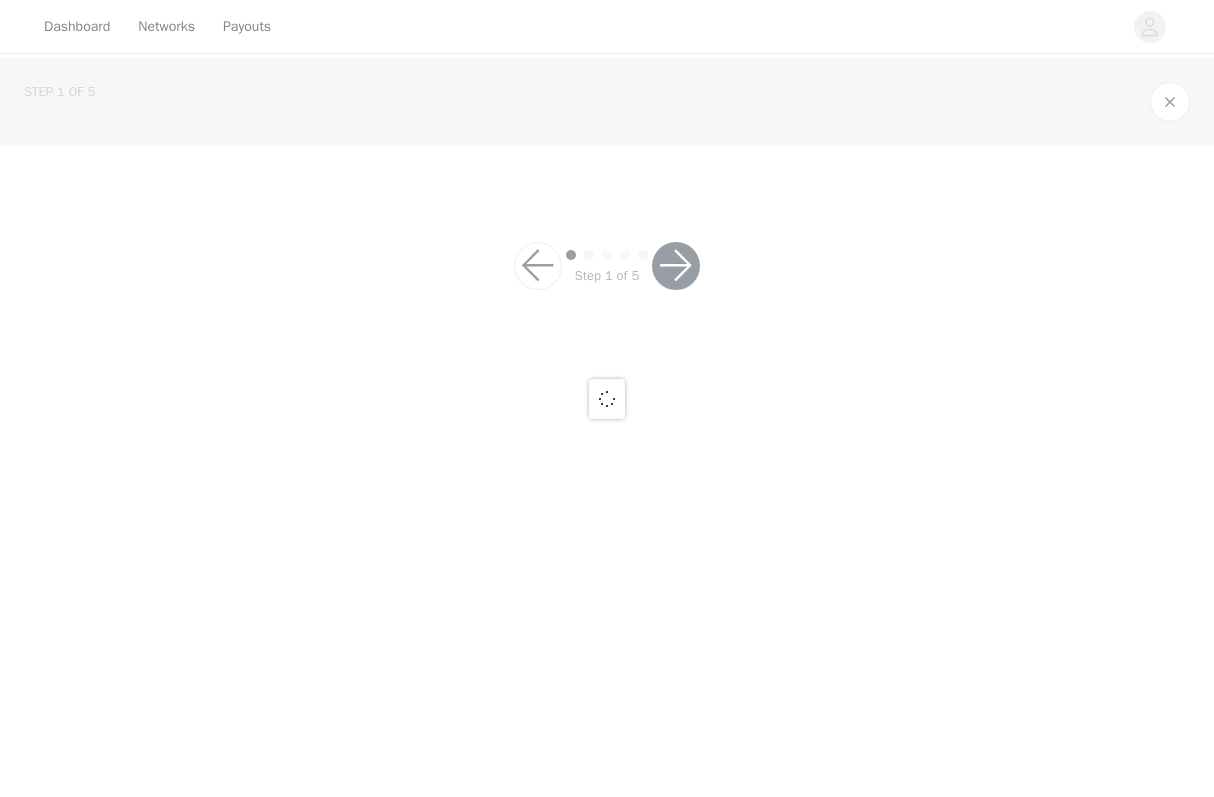 scroll, scrollTop: 0, scrollLeft: 0, axis: both 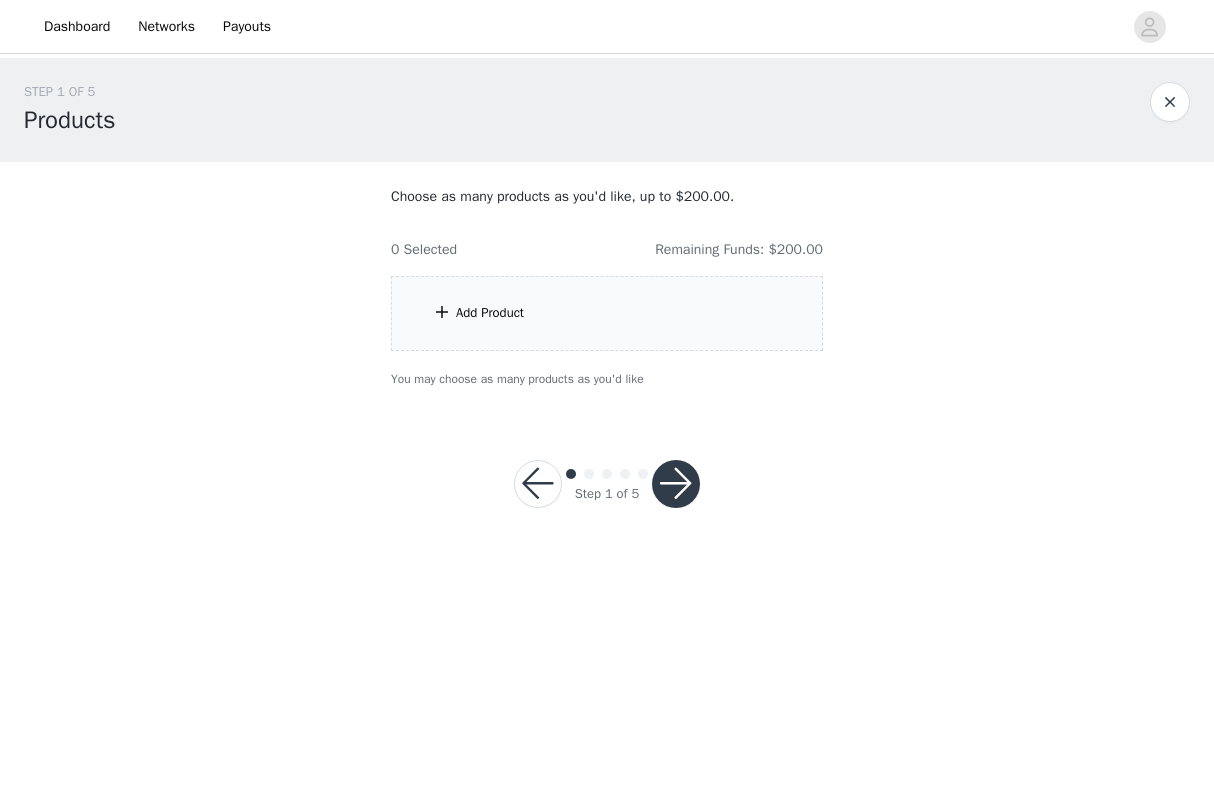 click on "Add Product" at bounding box center [607, 313] 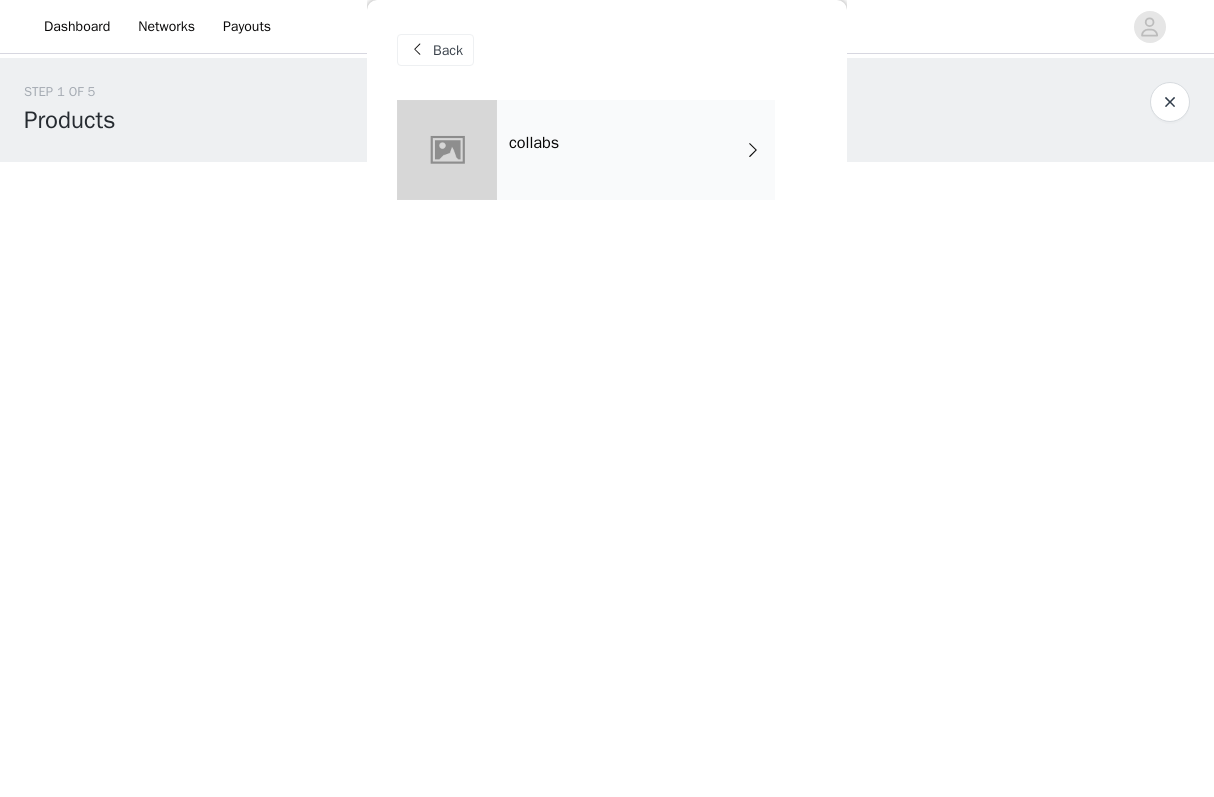 click on "collabs" at bounding box center (636, 150) 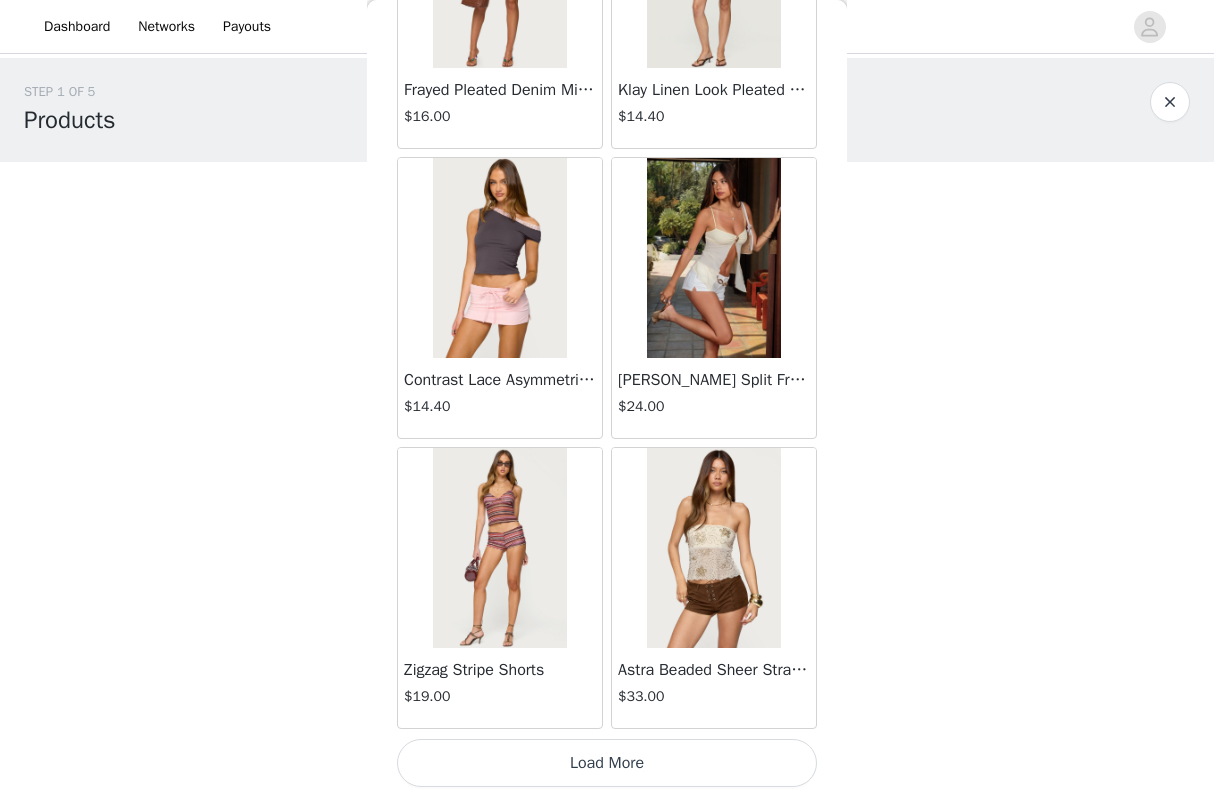 scroll, scrollTop: 2263, scrollLeft: 0, axis: vertical 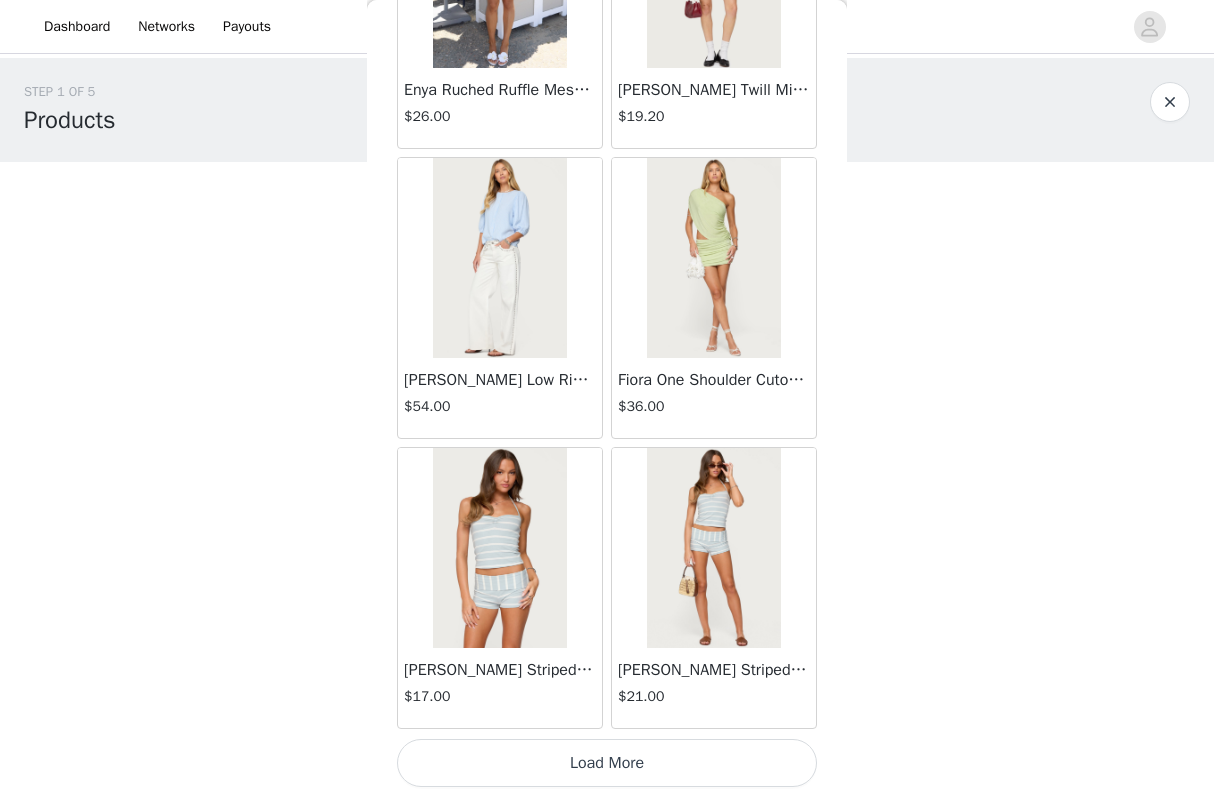 click on "Load More" at bounding box center (607, 763) 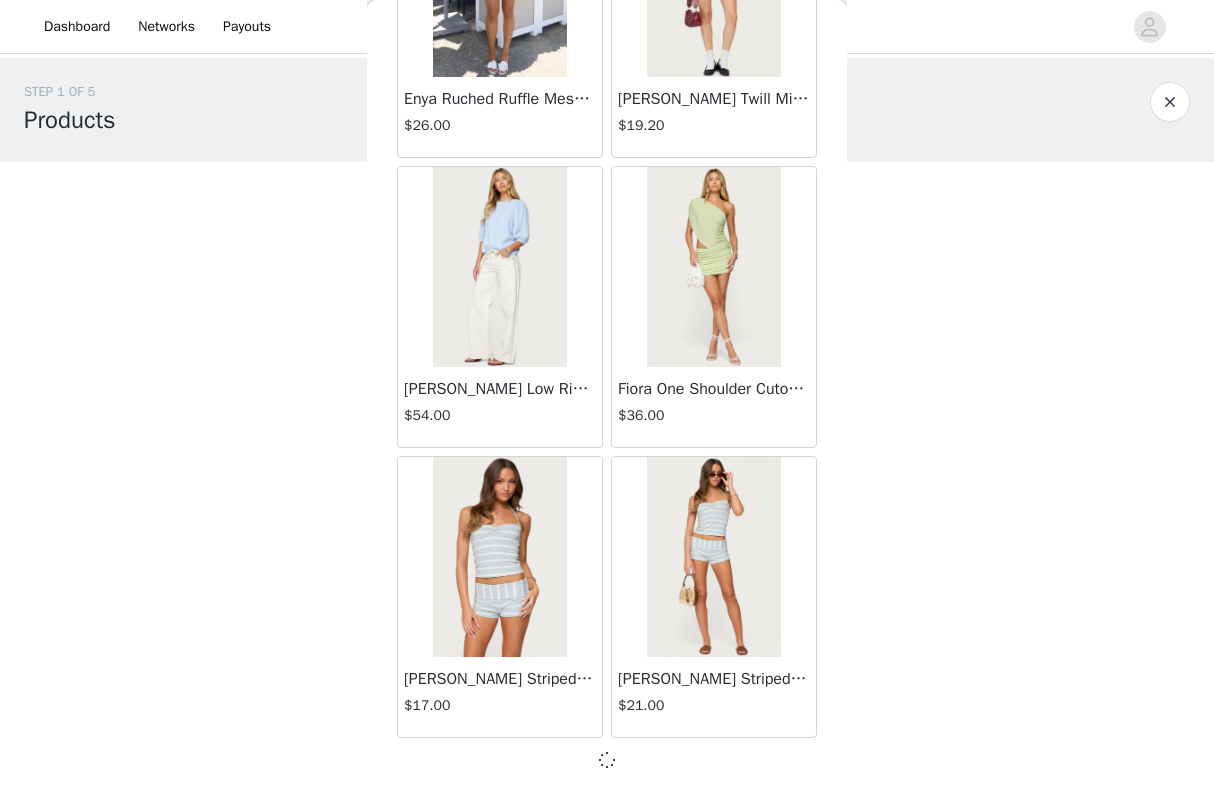 scroll, scrollTop: 5154, scrollLeft: 0, axis: vertical 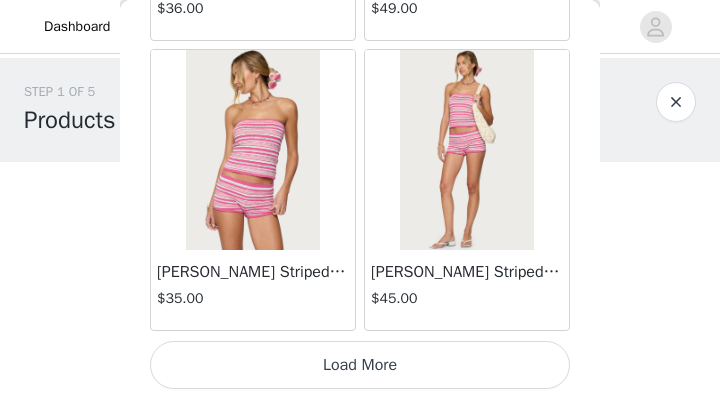 click on "Load More" at bounding box center [360, 365] 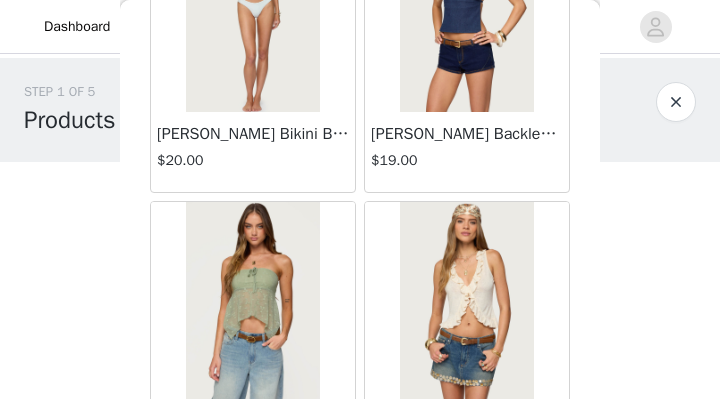 scroll, scrollTop: 9508, scrollLeft: 0, axis: vertical 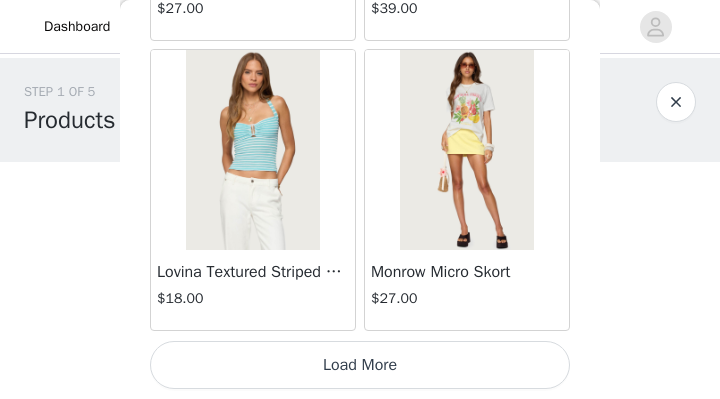 click on "Load More" at bounding box center [360, 365] 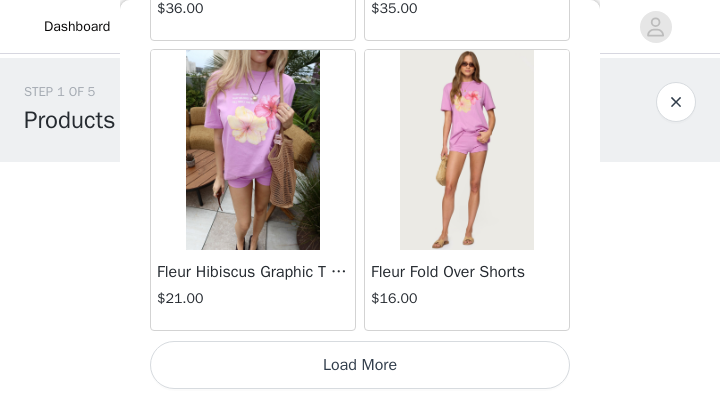 scroll, scrollTop: 14262, scrollLeft: 0, axis: vertical 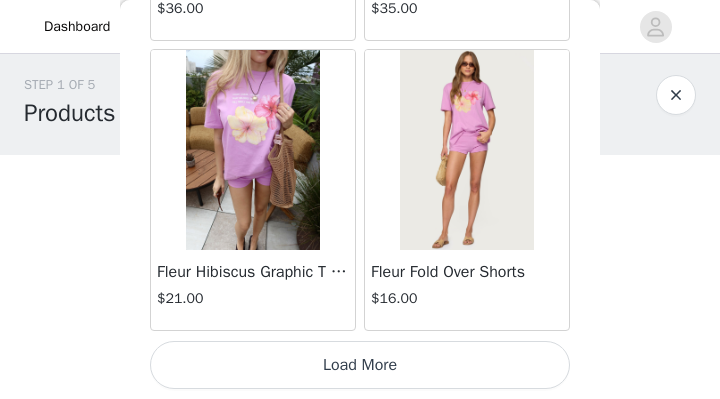 click on "Load More" at bounding box center (360, 365) 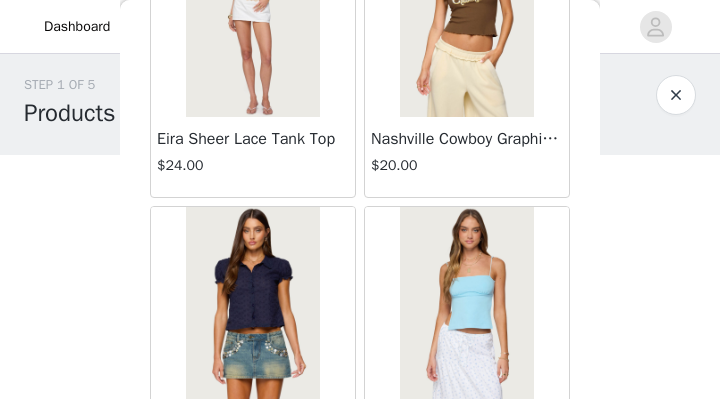 scroll, scrollTop: 15684, scrollLeft: 0, axis: vertical 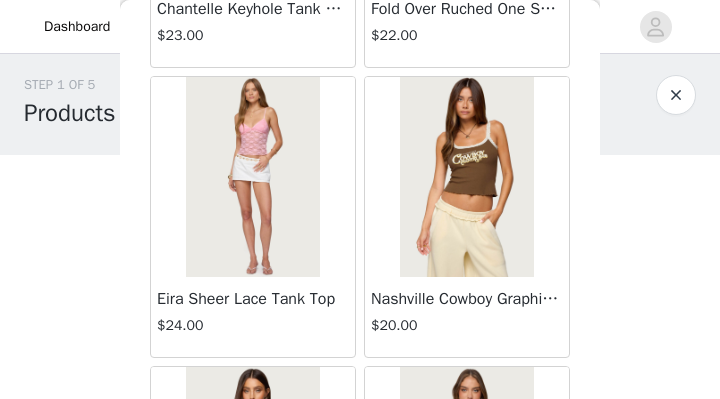 click at bounding box center (252, 177) 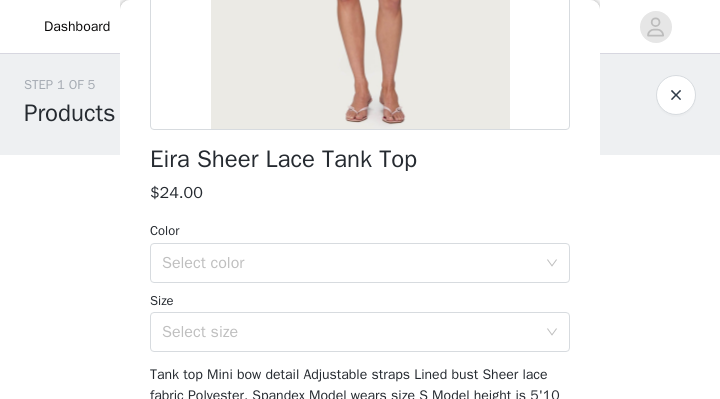 scroll, scrollTop: 454, scrollLeft: 0, axis: vertical 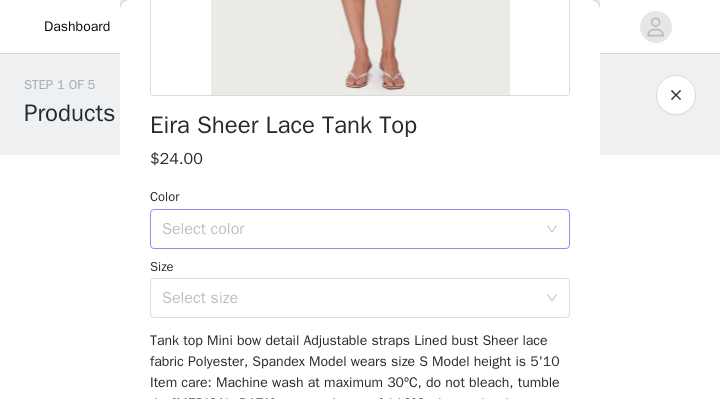 click on "Select color" at bounding box center (349, 229) 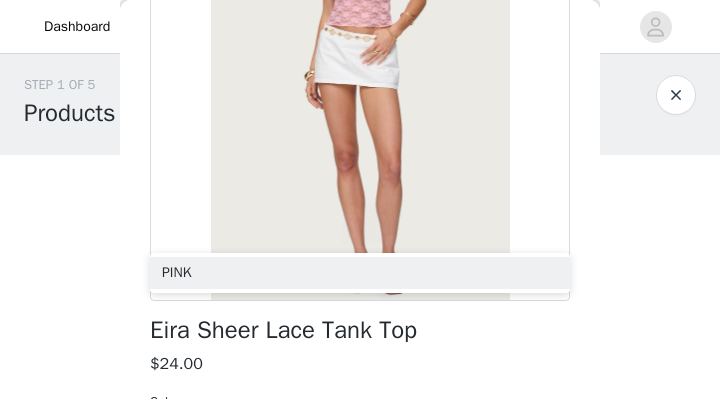 click at bounding box center [360, 76] 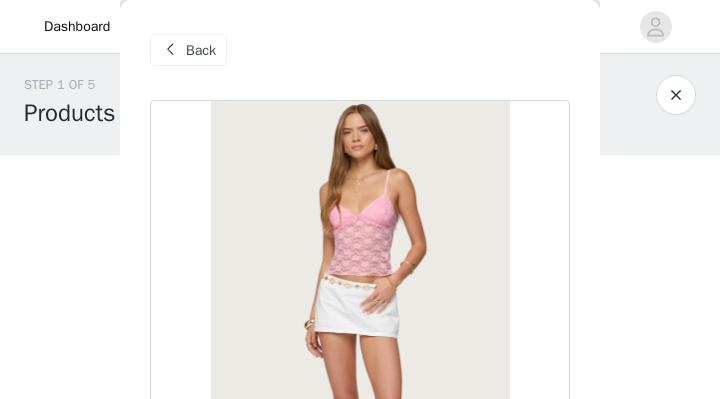 scroll, scrollTop: 0, scrollLeft: 0, axis: both 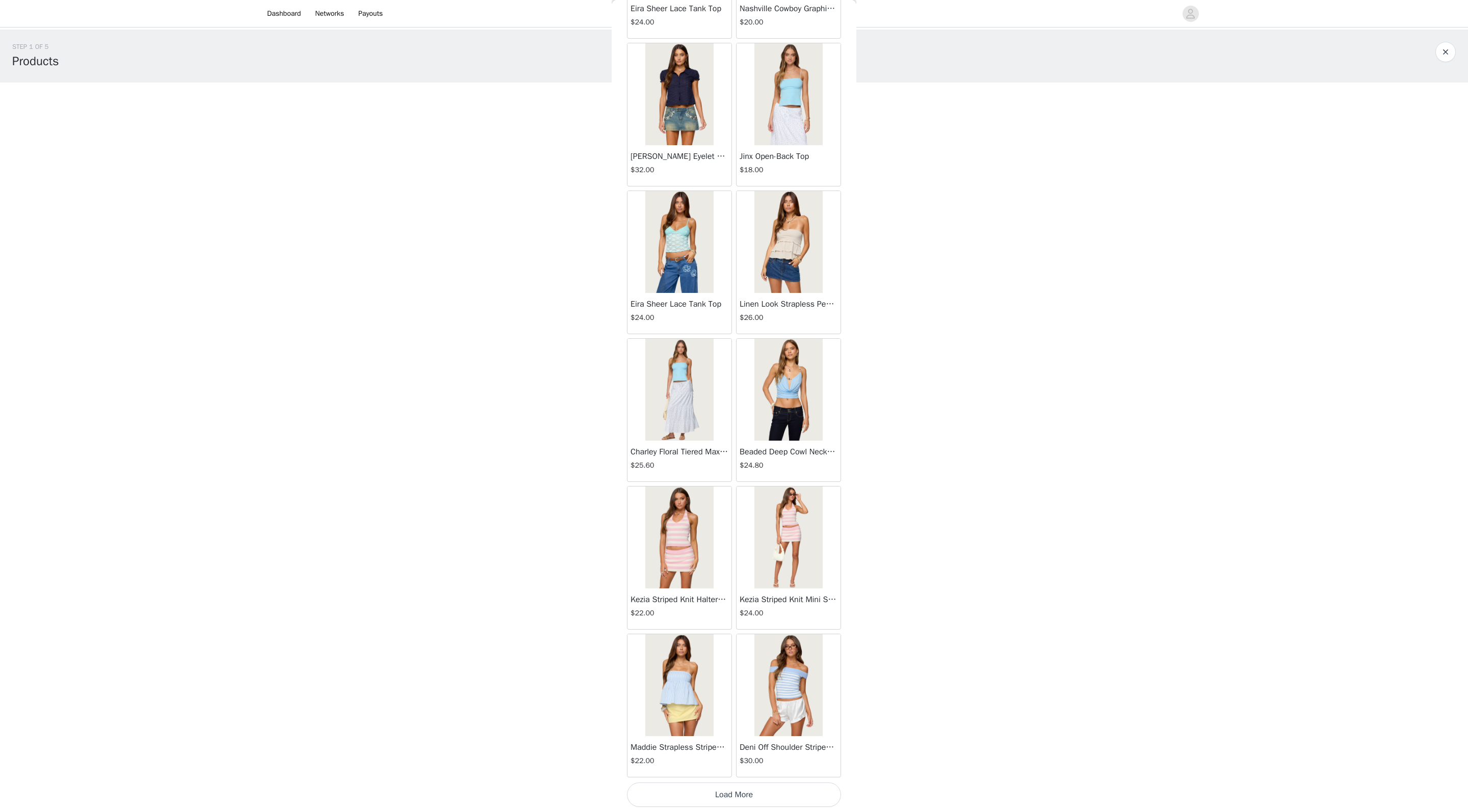 click on "Load More" at bounding box center (734, 795) 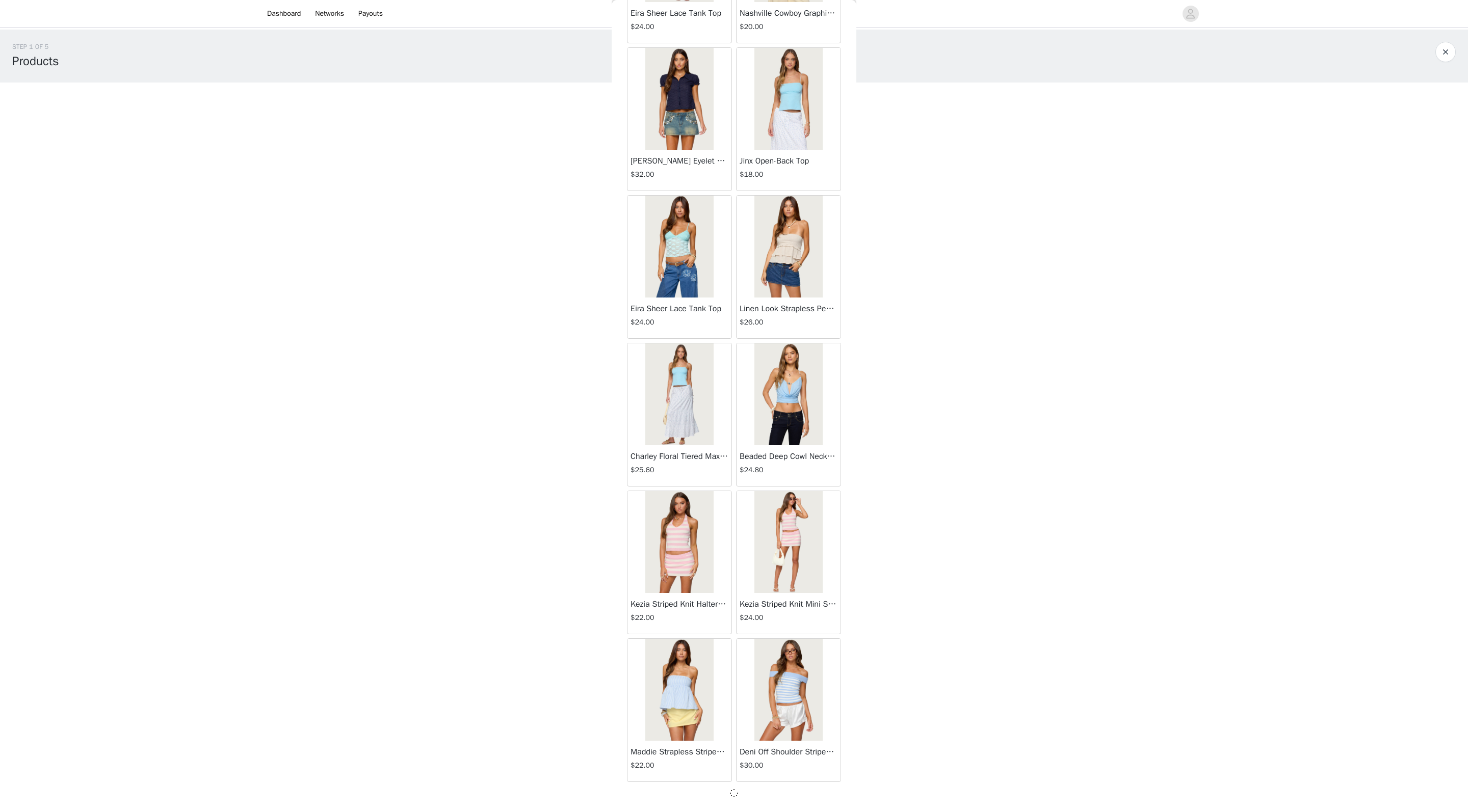 scroll, scrollTop: 0, scrollLeft: 0, axis: both 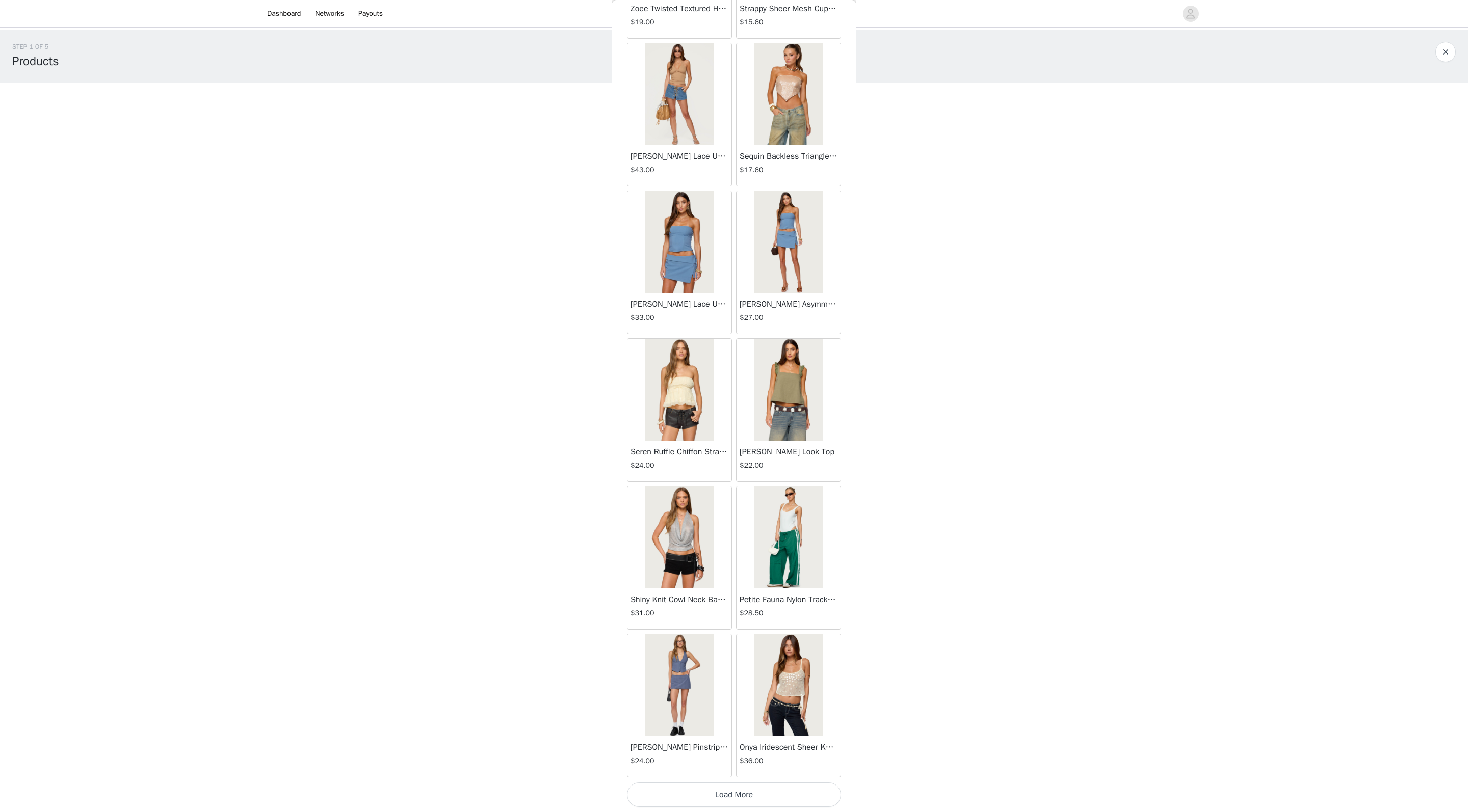 click on "Load More" at bounding box center [734, 795] 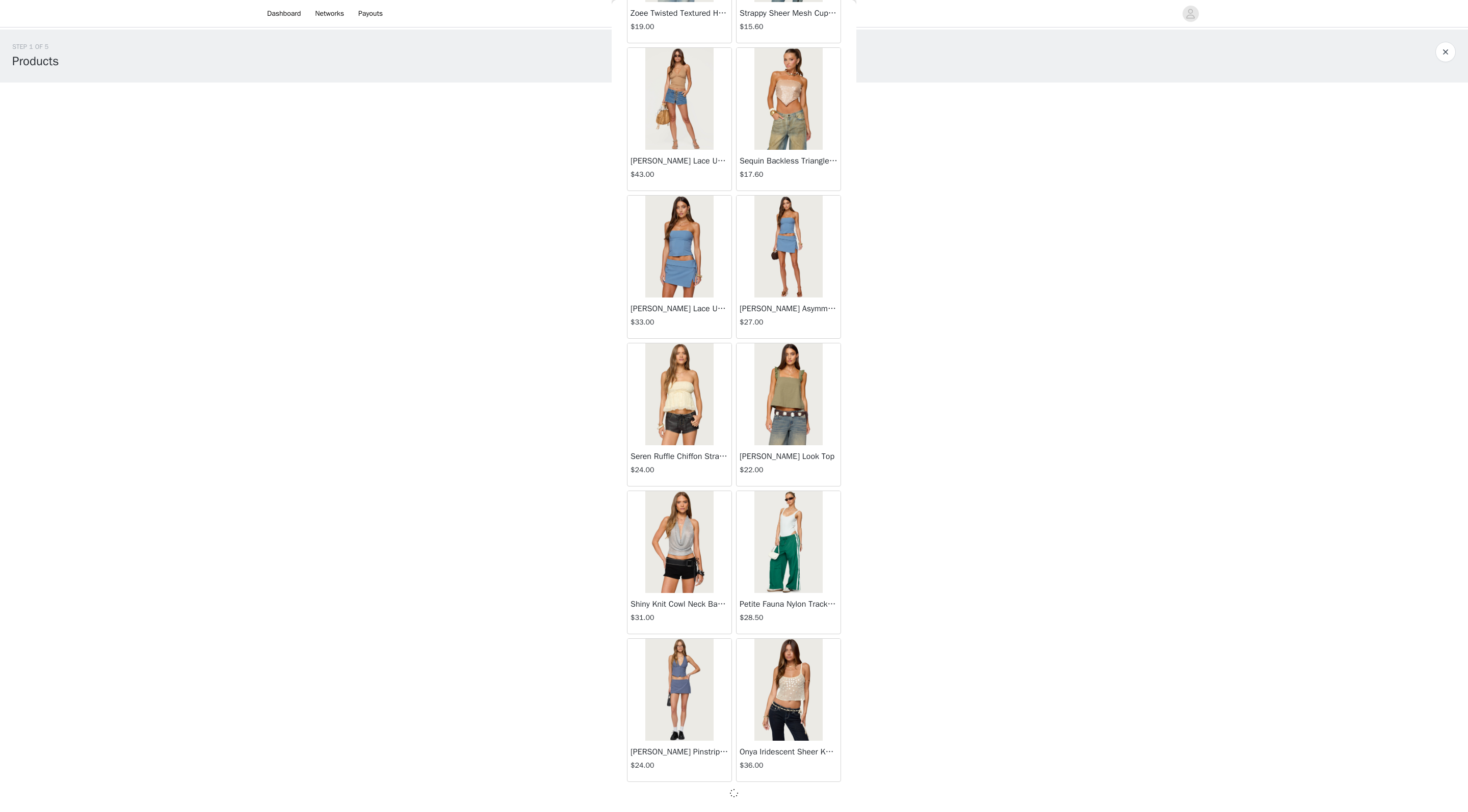 scroll, scrollTop: 9679, scrollLeft: 0, axis: vertical 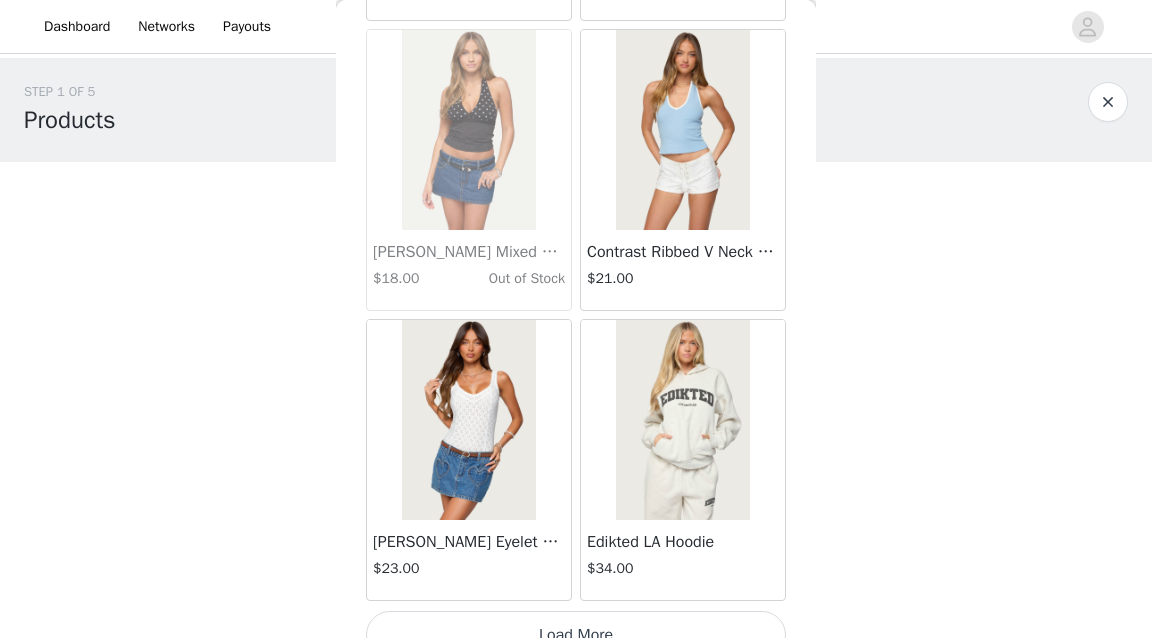 click on "Load More" at bounding box center [576, 635] 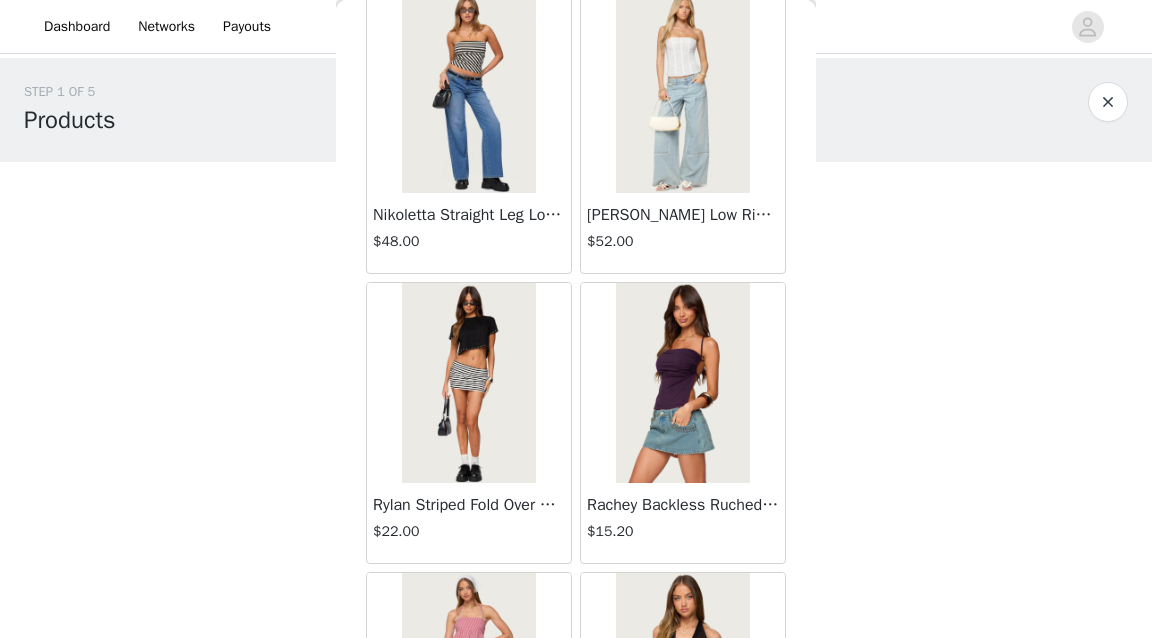 scroll, scrollTop: 25052, scrollLeft: 0, axis: vertical 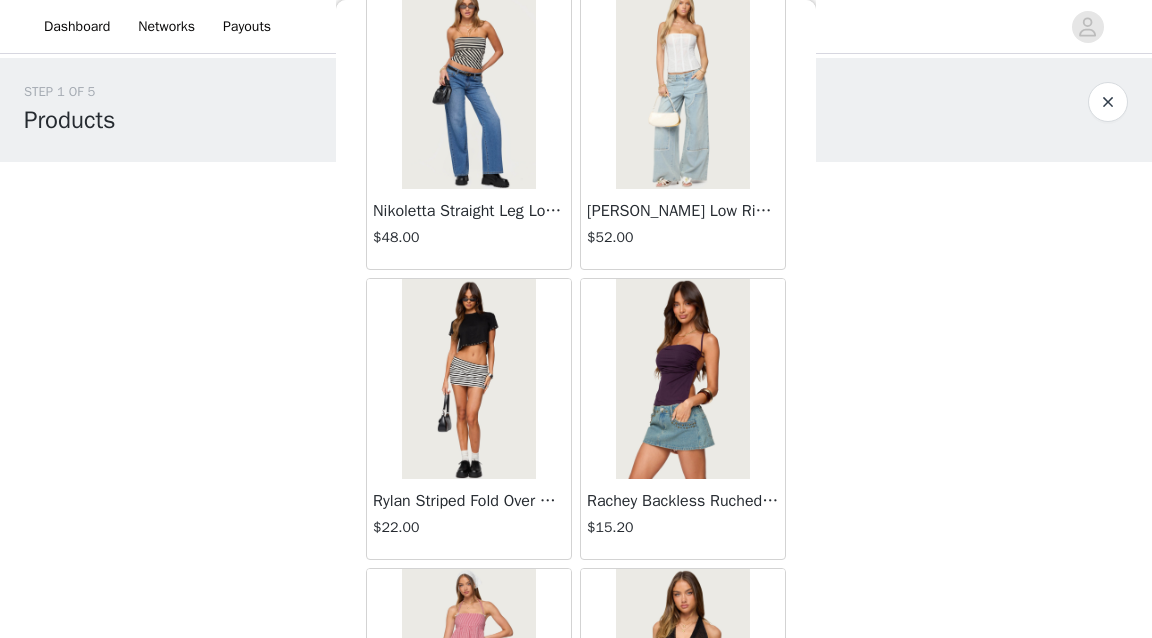 click at bounding box center (682, 379) 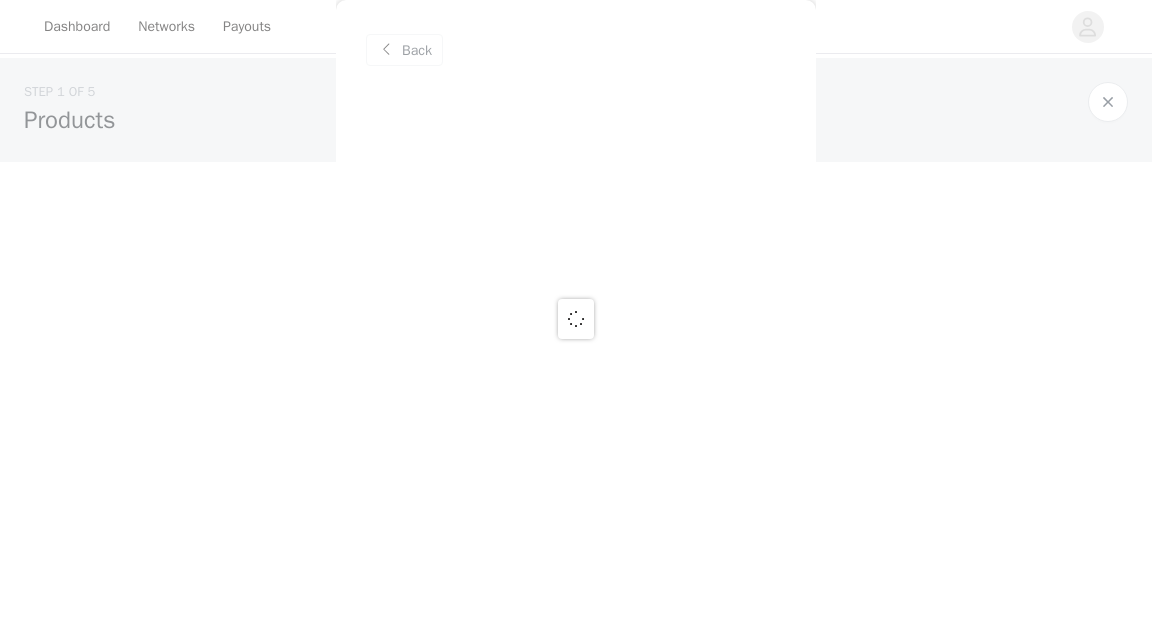 scroll, scrollTop: 0, scrollLeft: 0, axis: both 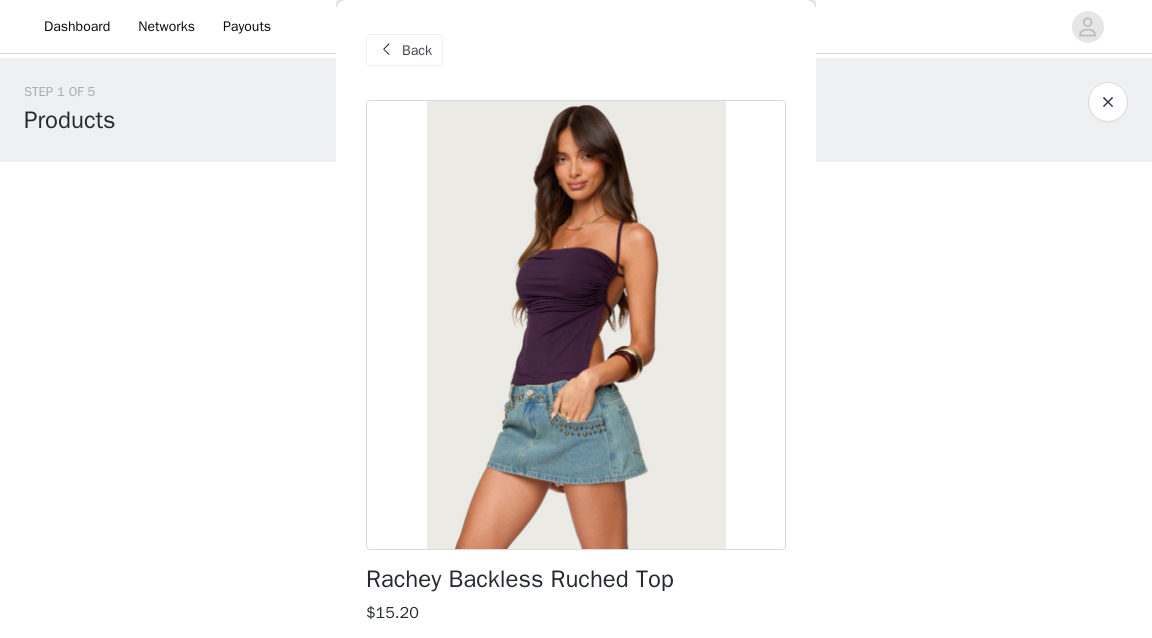 click on "Back" at bounding box center [417, 50] 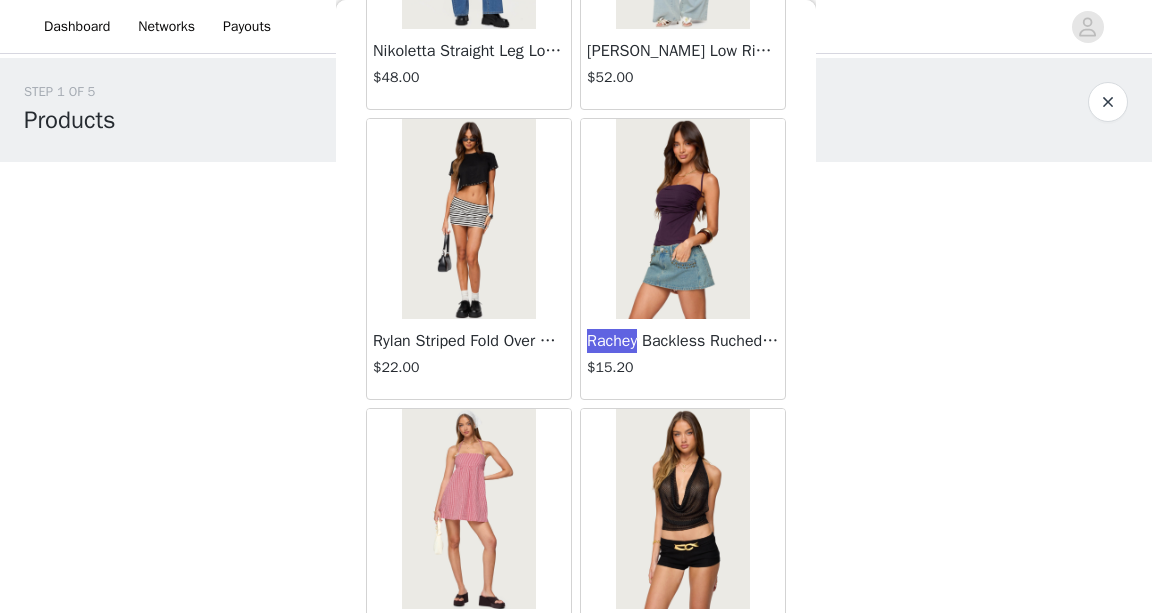 scroll, scrollTop: 25351, scrollLeft: 0, axis: vertical 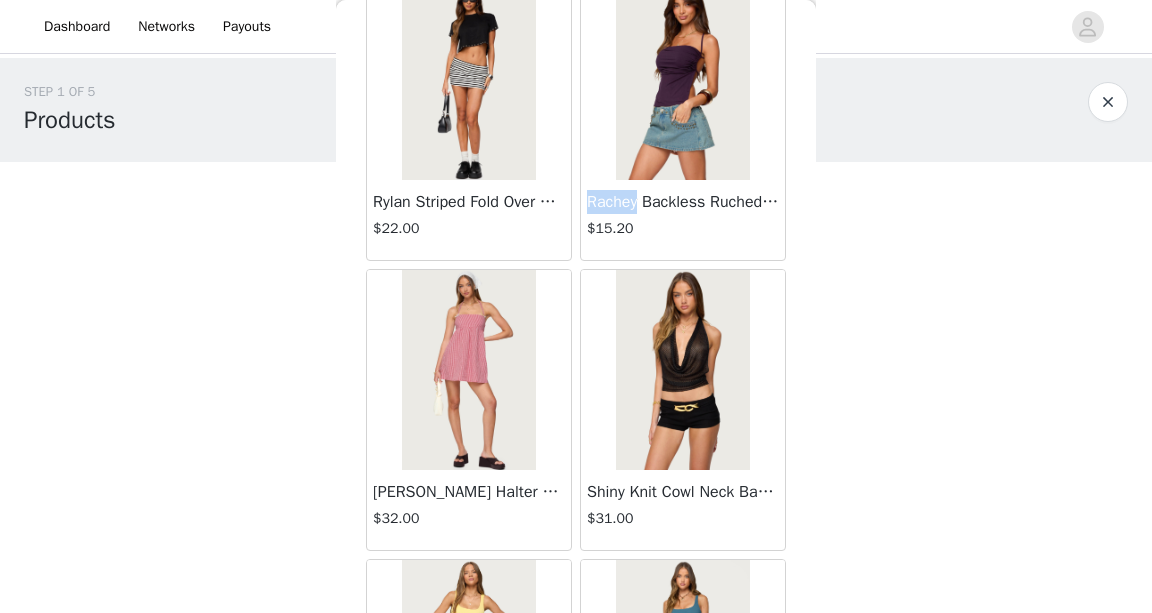 click at bounding box center [683, 370] 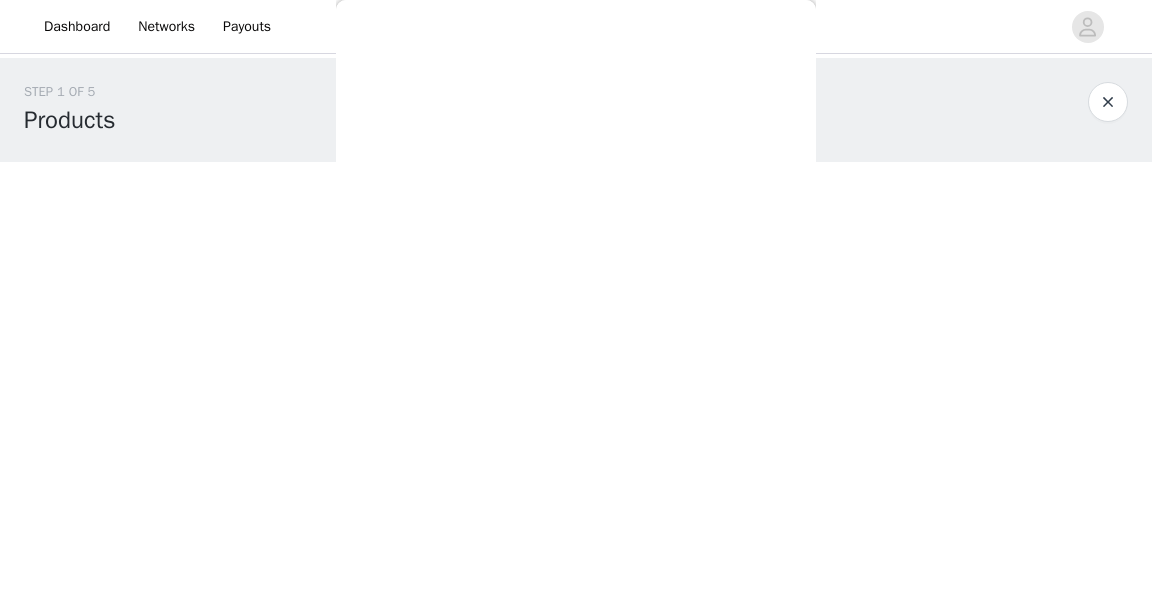 click on "Back       Lovina Grommet Pleated Mini Skort   $25.20       Metallic & Sequin Textured Tank Top   $23.00       Nelley Backless Beaded Sequin Chiffon Top   $30.00       [PERSON_NAME] Asymmetric One Shoulder Crochet Top   $21.60       [PERSON_NAME] Plaid Micro Shorts   $25.00       [PERSON_NAME] Floral Texured Sheer Halter Top   $23.00       Maree Bead V Neck Top   $19.00       Maree Bead Cut Out Mini Skirt   $17.00       [PERSON_NAME] Cut Out Halter Top   $24.00       Juney Pinstripe Tailored Button Up Shirt   $30.00       Avenly Striped Tie Front Babydoll Top   $23.00       [PERSON_NAME] Studded Grommet Tube Top   $25.00       Avalai Linen Look Mini Skort   $32.00       Beaded Deep Cowl Neck Backless Top   $31.00       Frayed Pleated Denim Mini Skort   $16.00       Klay Linen Look Pleated Mini Skort   $14.40       Contrast Lace Asymmetric Off Shoulder Top   $14.40       [PERSON_NAME] Split Front Sheer Mesh Top   $24.00       Zigzag Stripe Shorts   $19.00       Astra Beaded Sheer Strapless Top   $33.00       Beaded Floral Embroidered Tank Top   $32.00" at bounding box center [576, 306] 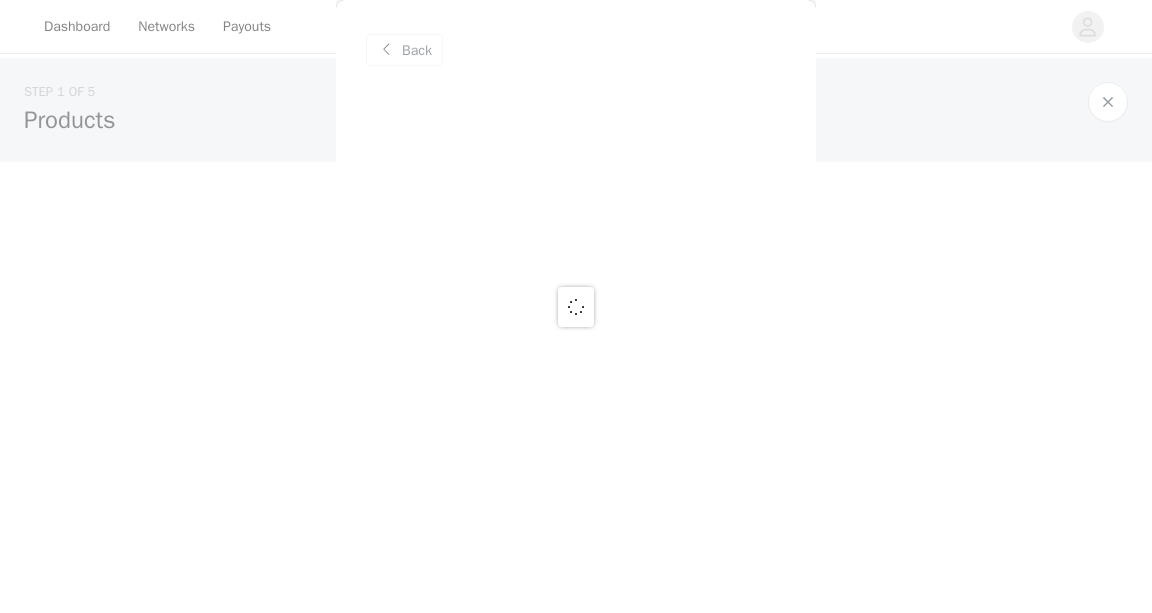 scroll, scrollTop: 0, scrollLeft: 0, axis: both 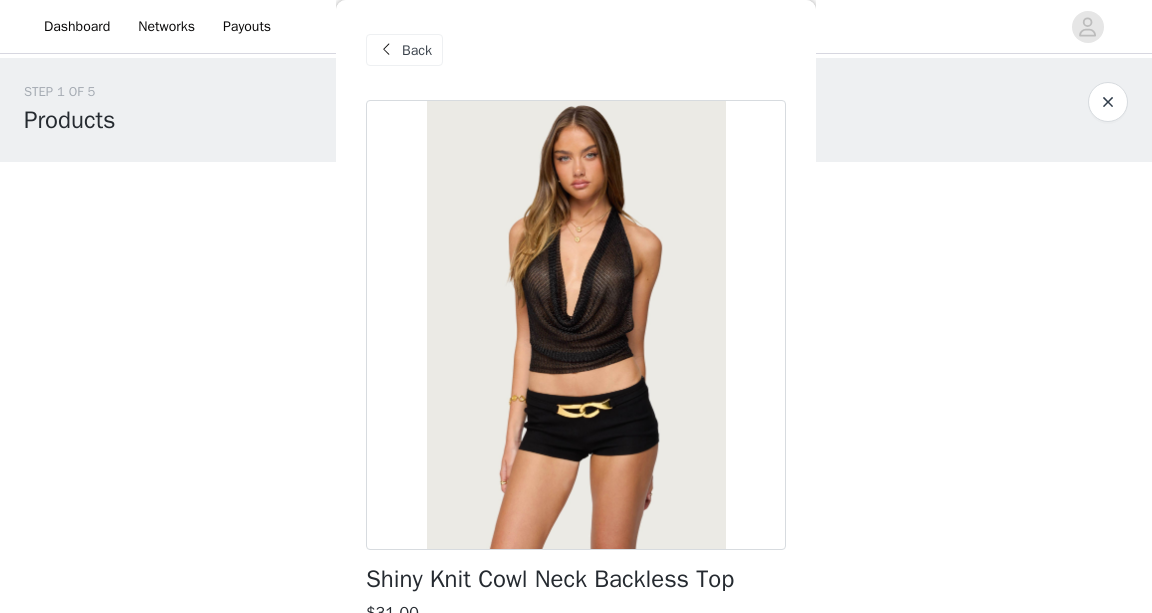 click on "Back" at bounding box center [417, 50] 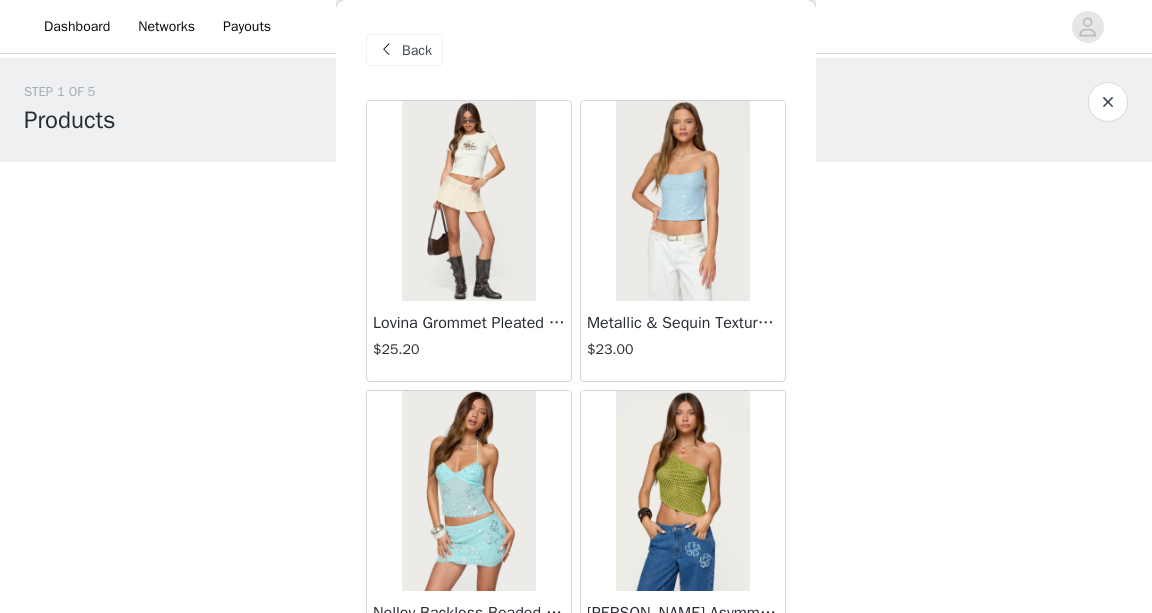 scroll, scrollTop: 25212, scrollLeft: 0, axis: vertical 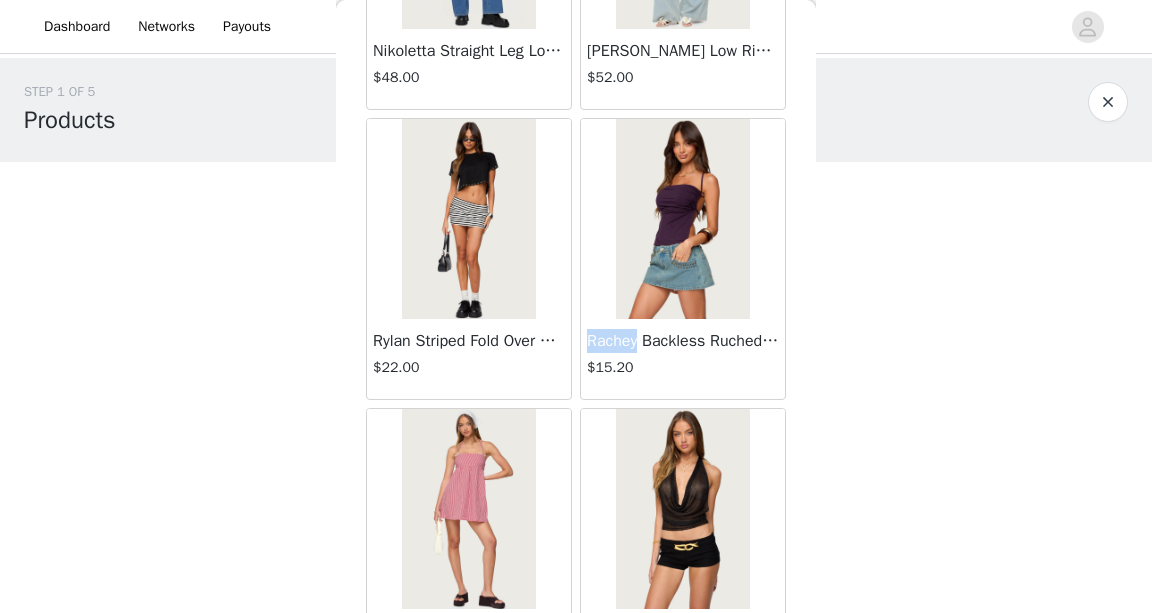 click on "STEP 1 OF 5
Products
Choose as many products as you'd like, up to $200.00.       0 Selected   Remaining Funds: $200.00         Add Product     You may choose as many products as you'd like     Back       Lovina Grommet Pleated Mini Skort   $25.20       Metallic & Sequin Textured Tank Top   $23.00       Nelley Backless Beaded Sequin Chiffon Top   $30.00       [PERSON_NAME] Asymmetric One Shoulder Crochet Top   $21.60       [PERSON_NAME] Plaid Micro Shorts   $25.00       [PERSON_NAME] Floral Texured Sheer Halter Top   $23.00       Maree Bead V Neck Top   $19.00       Maree Bead Cut Out Mini Skirt   $17.00       [PERSON_NAME] Cut Out Halter Top   $24.00       Juney Pinstripe Tailored Button Up Shirt   $30.00       Avenly Striped Tie Front Babydoll Top   $23.00       [PERSON_NAME] Studded Grommet Tube Top   $25.00       Avalai Linen Look Mini Skort   $32.00       Beaded Deep Cowl Neck Backless Top   $31.00       Frayed Pleated Denim Mini Skort   $16.00" at bounding box center [576, 307] 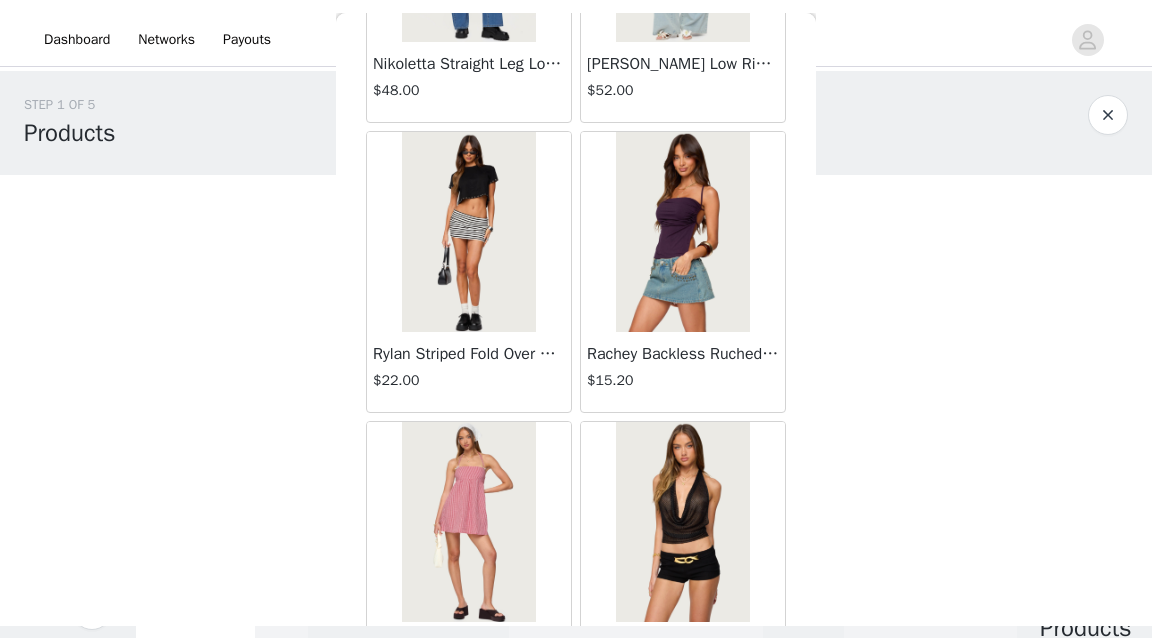 scroll, scrollTop: 0, scrollLeft: 0, axis: both 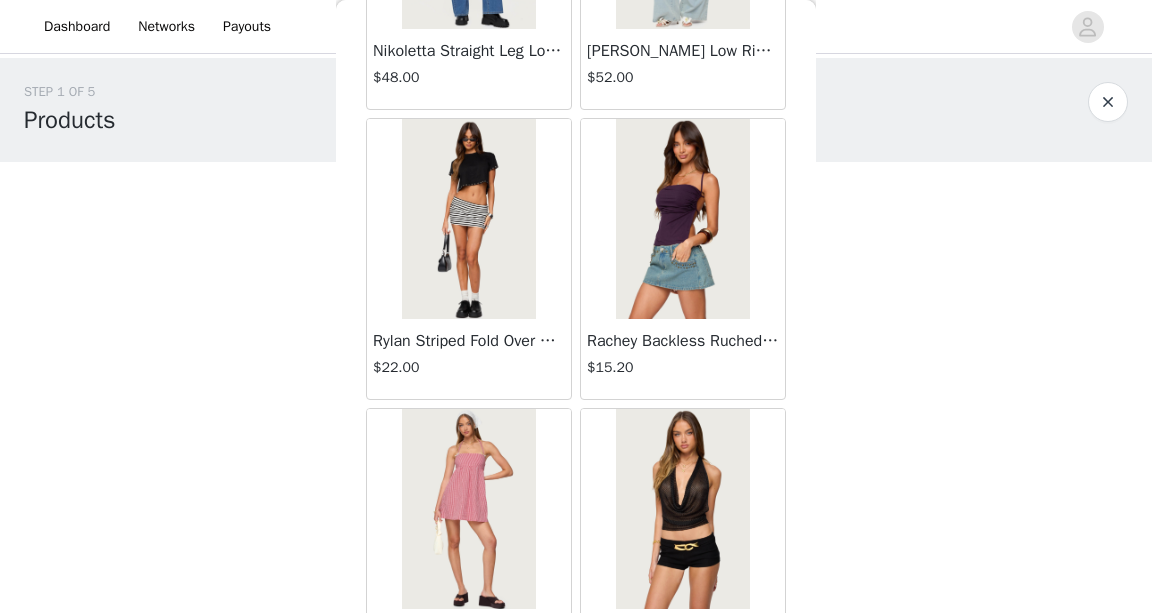 click on "STEP 1 OF 5
Products
Choose as many products as you'd like, up to $200.00.       0 Selected   Remaining Funds: $200.00         Add Product     You may choose as many products as you'd like     Back       Lovina Grommet Pleated Mini Skort   $25.20       Metallic & Sequin Textured Tank Top   $23.00       Nelley Backless Beaded Sequin Chiffon Top   $30.00       [PERSON_NAME] Asymmetric One Shoulder Crochet Top   $21.60       [PERSON_NAME] Plaid Micro Shorts   $25.00       [PERSON_NAME] Floral Texured Sheer Halter Top   $23.00       Maree Bead V Neck Top   $19.00       Maree Bead Cut Out Mini Skirt   $17.00       [PERSON_NAME] Cut Out Halter Top   $24.00       Juney Pinstripe Tailored Button Up Shirt   $30.00       Avenly Striped Tie Front Babydoll Top   $23.00       [PERSON_NAME] Studded Grommet Tube Top   $25.00       Avalai Linen Look Mini Skort   $32.00       Beaded Deep Cowl Neck Backless Top   $31.00       Frayed Pleated Denim Mini Skort   $16.00" at bounding box center (576, 307) 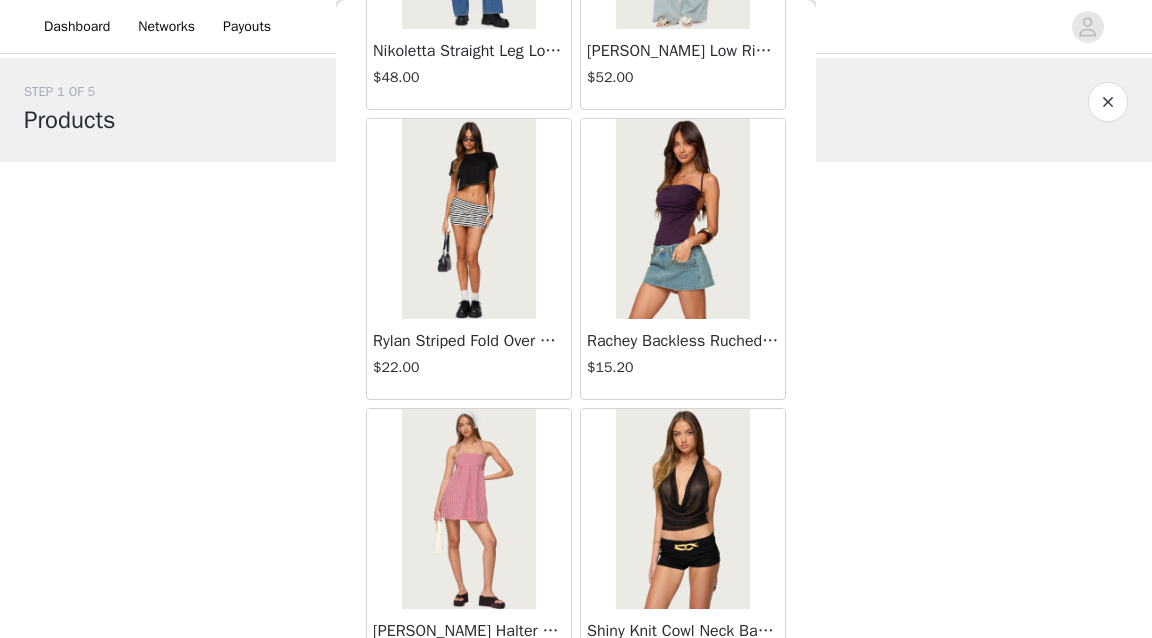scroll, scrollTop: 0, scrollLeft: 0, axis: both 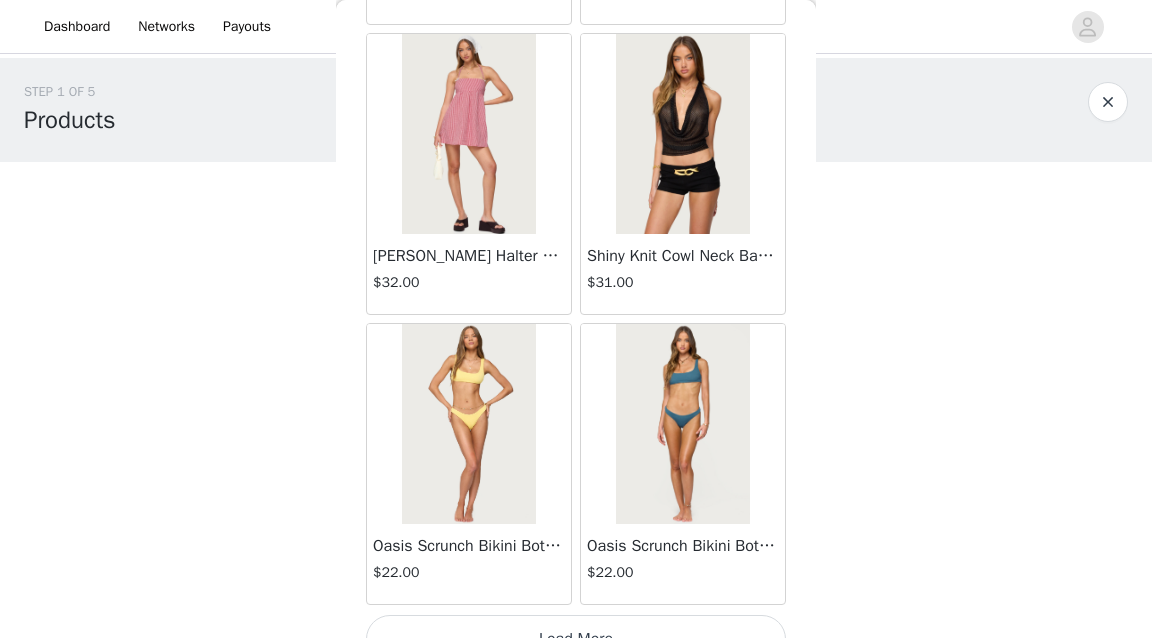 click on "Load More" at bounding box center [576, 639] 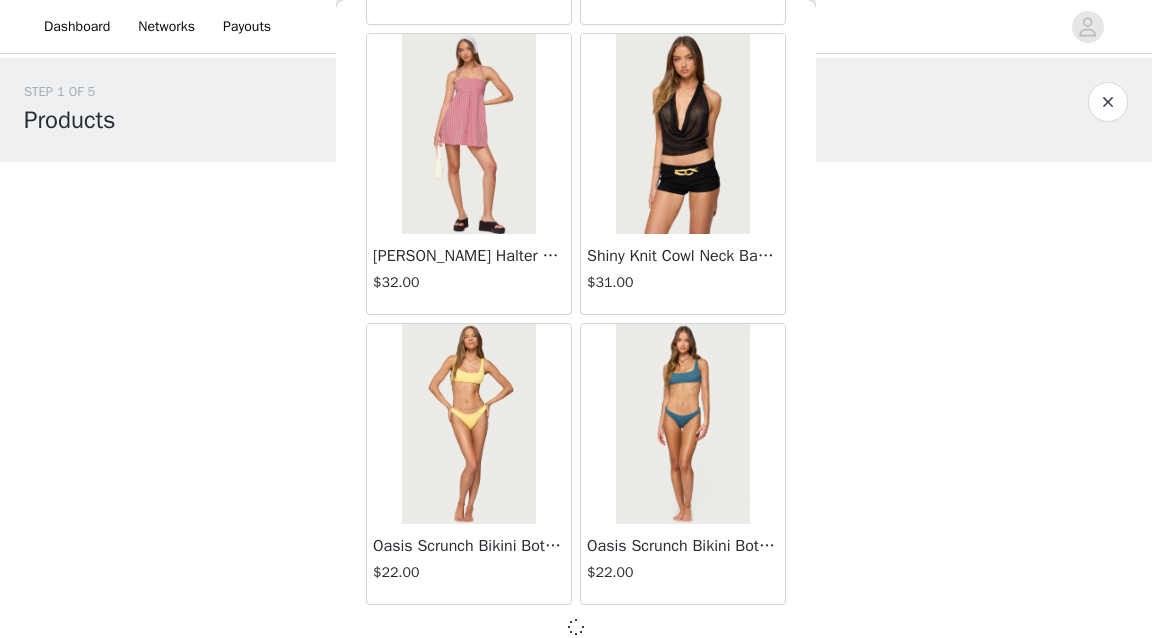 scroll, scrollTop: 25578, scrollLeft: 0, axis: vertical 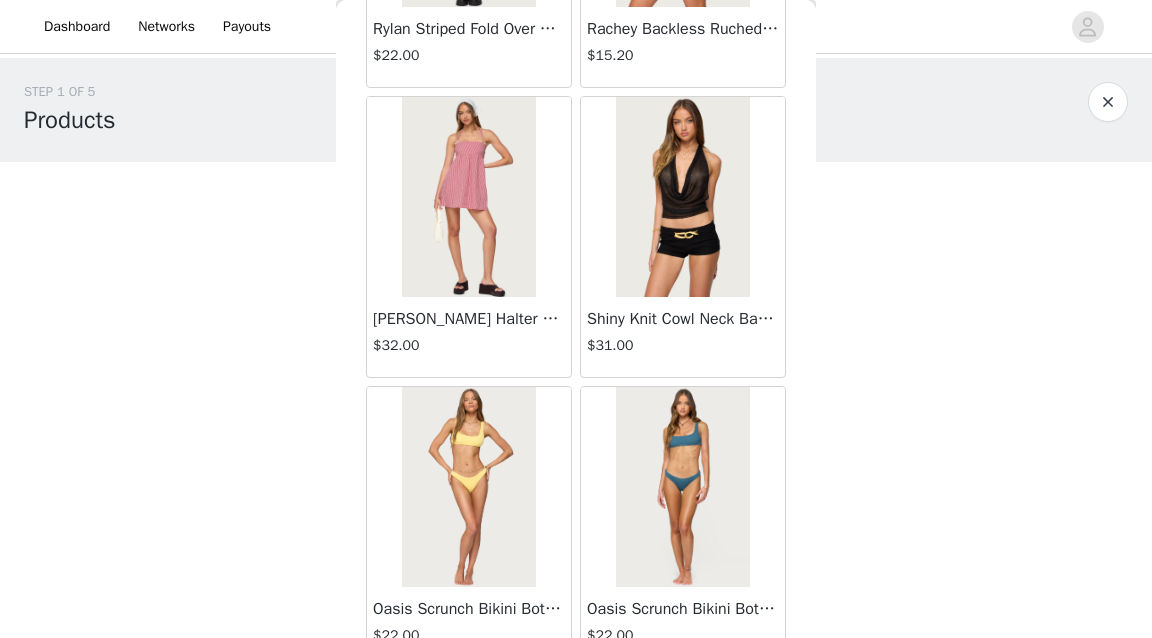 click at bounding box center (682, 487) 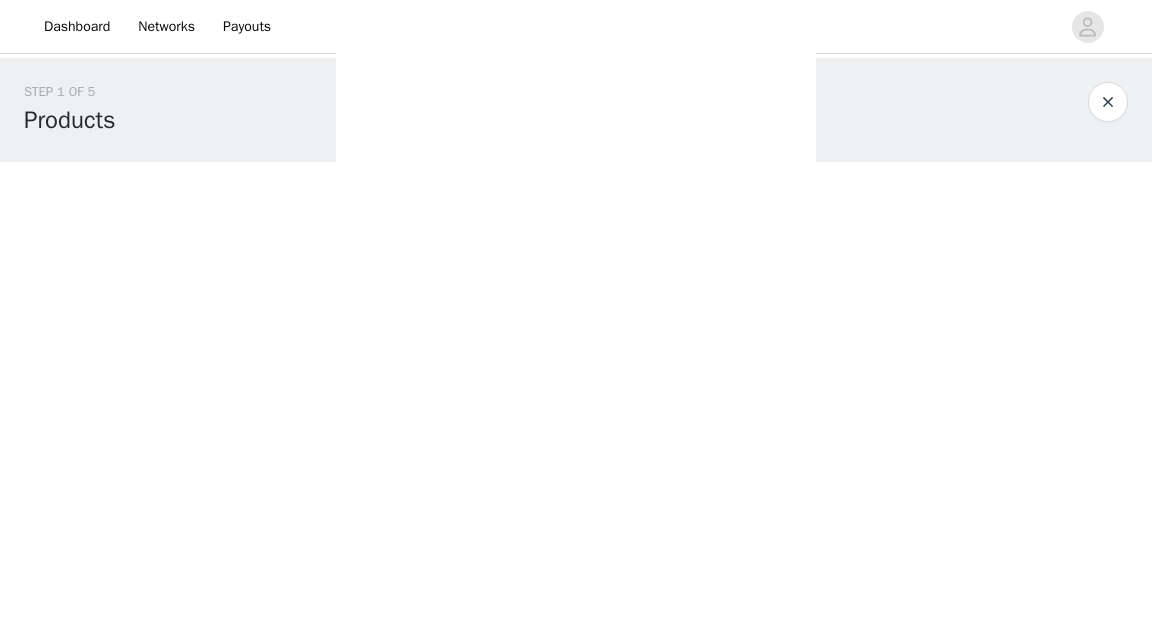 scroll, scrollTop: 0, scrollLeft: 0, axis: both 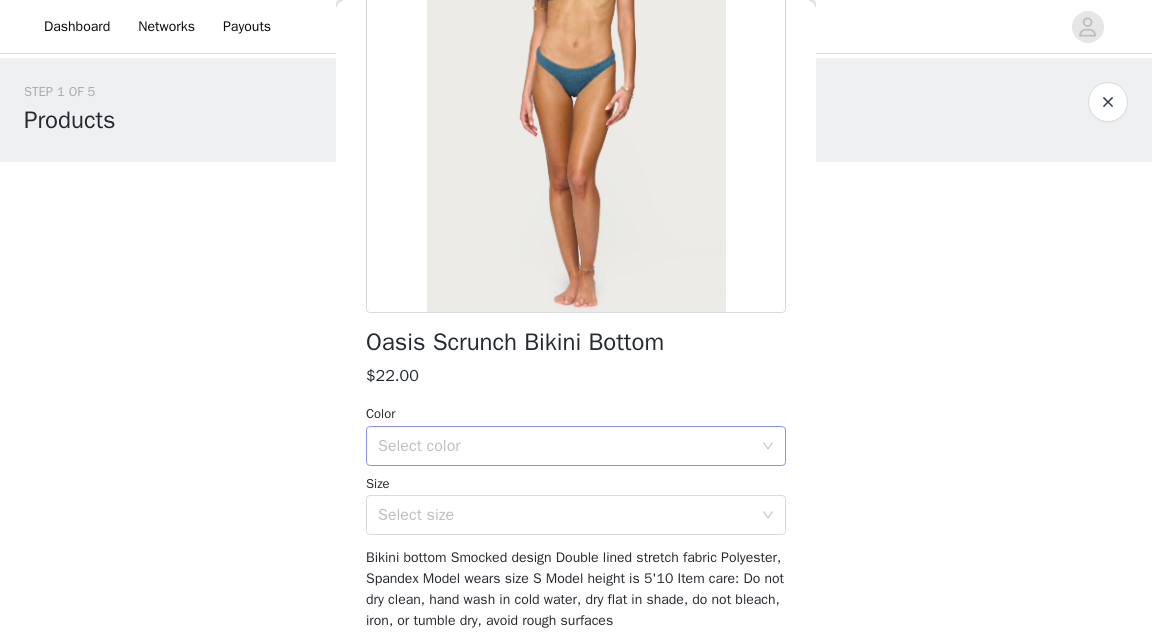 click on "Select color" at bounding box center [569, 446] 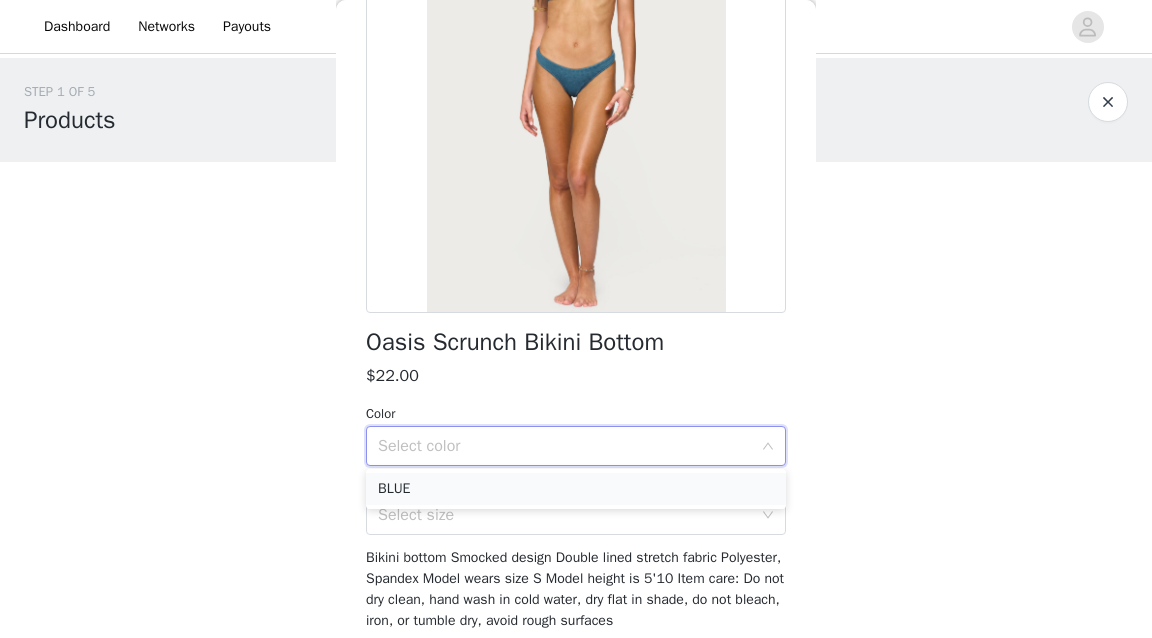 click on "BLUE" at bounding box center (576, 489) 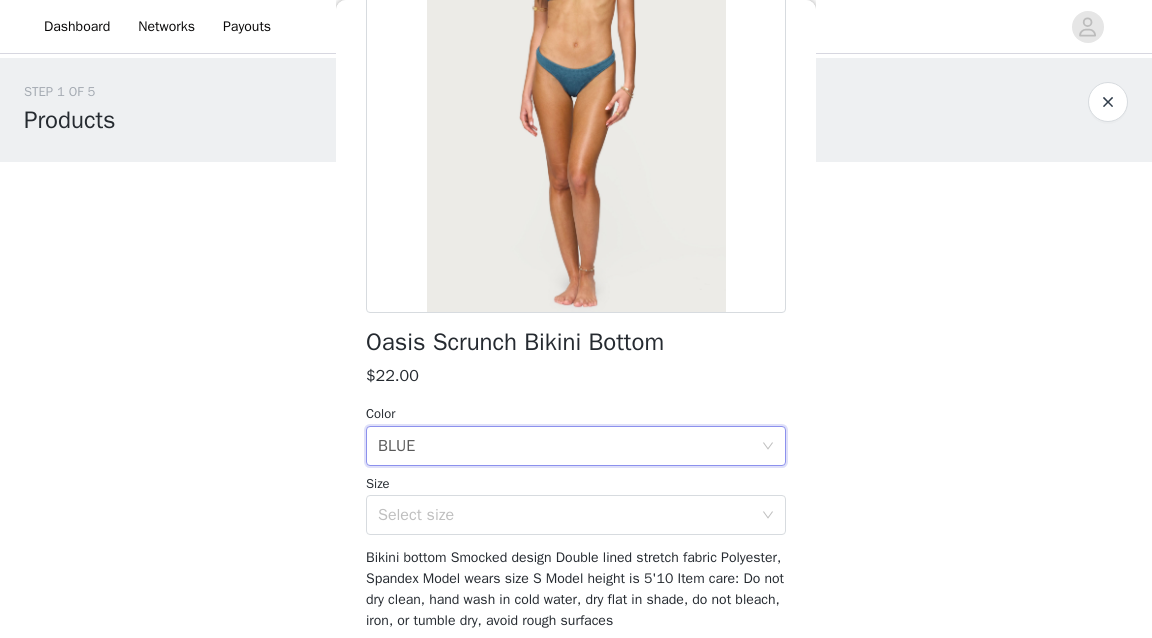 scroll, scrollTop: 144, scrollLeft: 0, axis: vertical 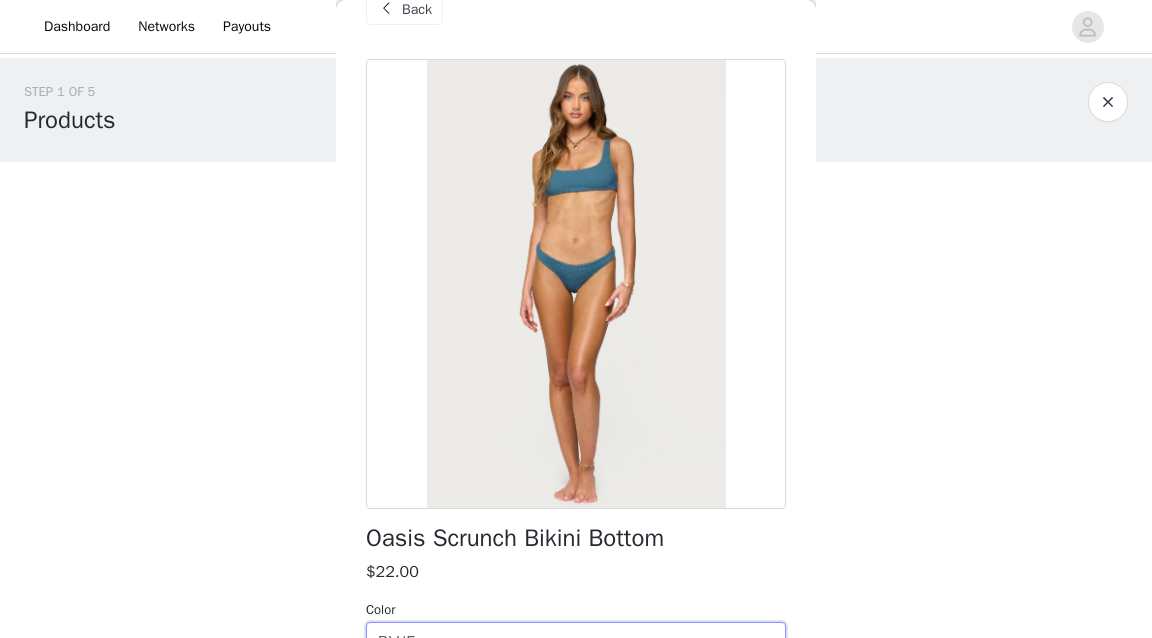 click on "Back" at bounding box center (404, 9) 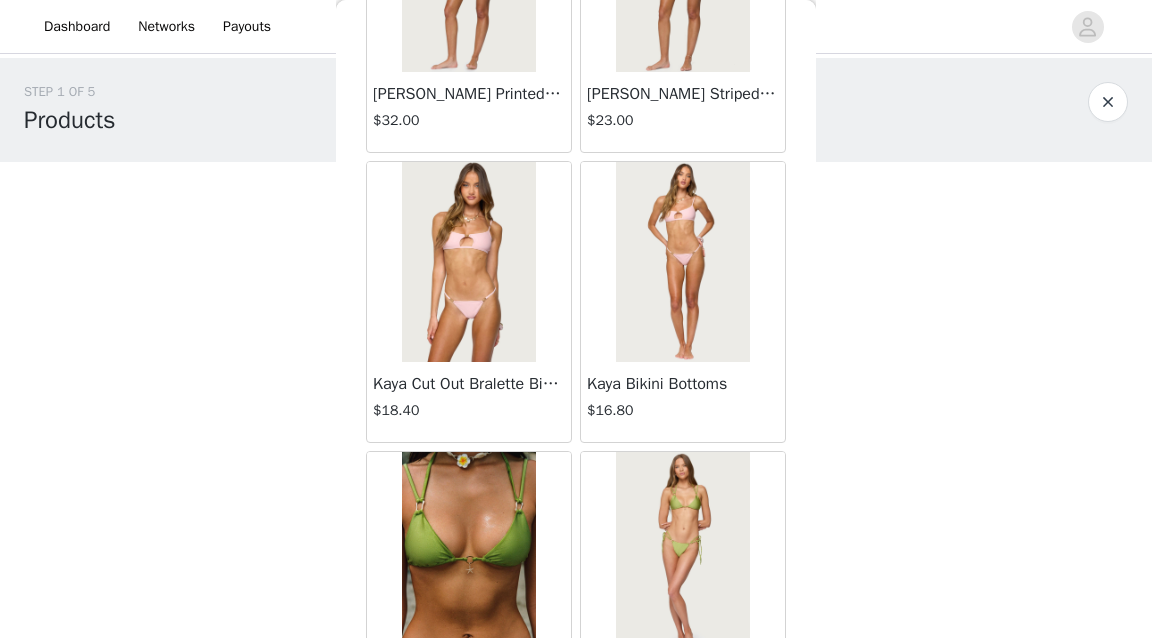 scroll, scrollTop: 28483, scrollLeft: 0, axis: vertical 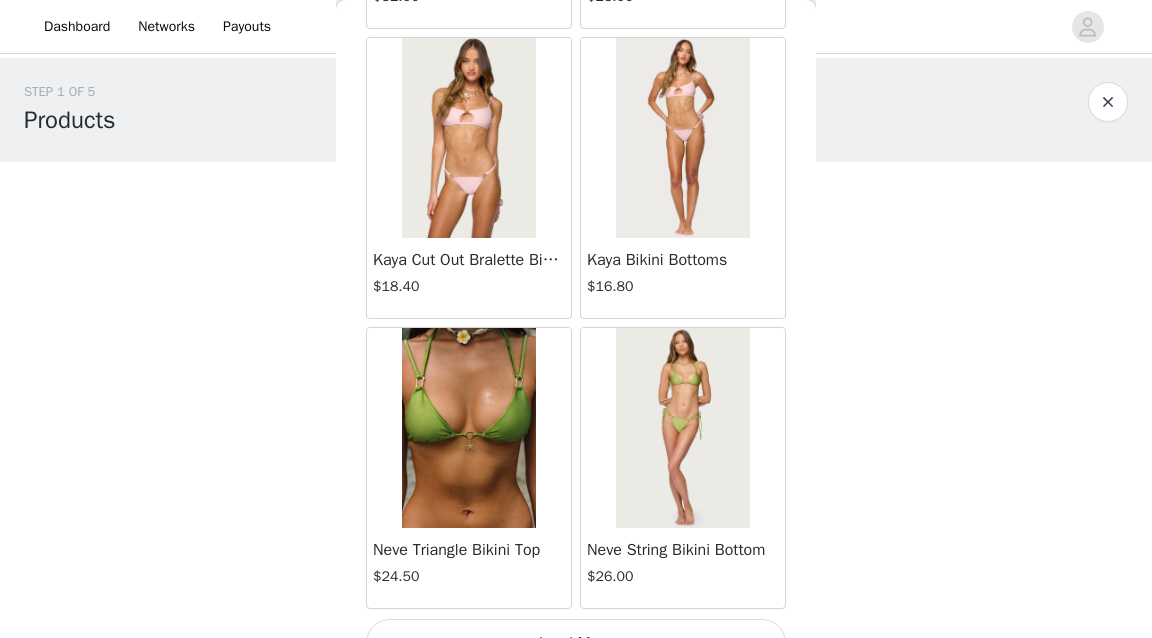 click on "Load More" at bounding box center [576, 643] 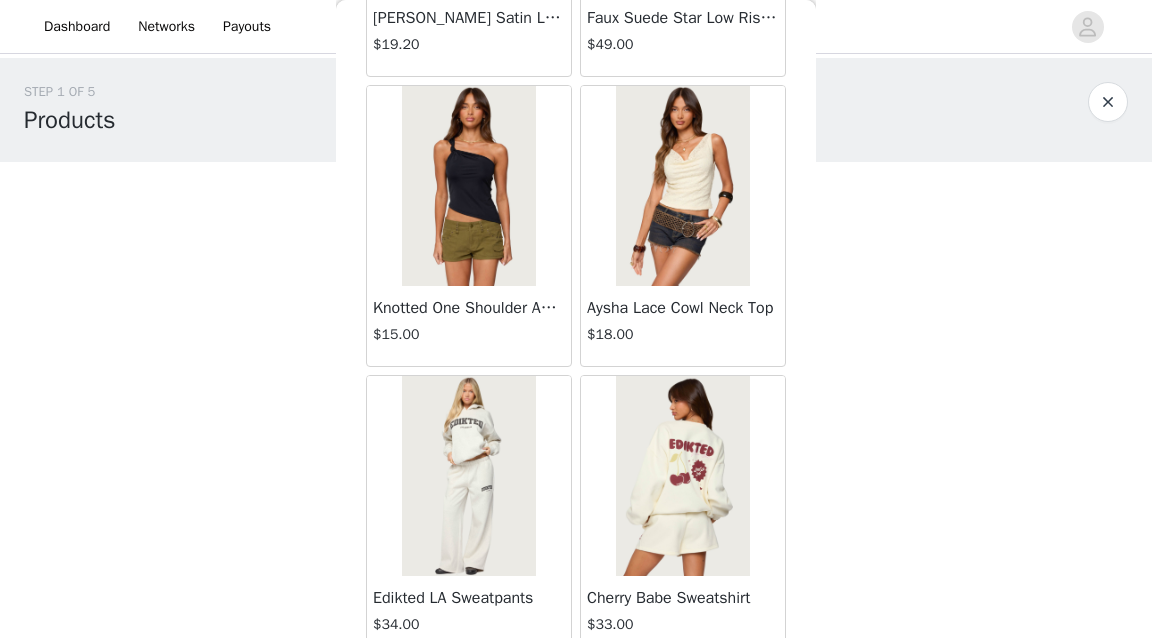 scroll, scrollTop: 31379, scrollLeft: 0, axis: vertical 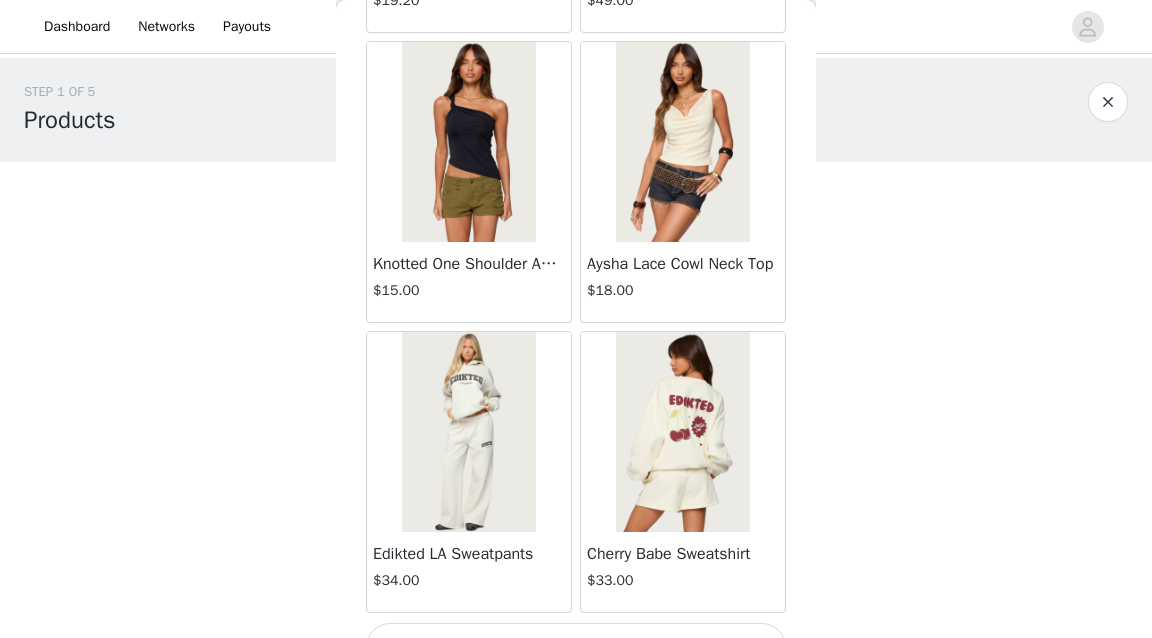 click on "Load More" at bounding box center (576, 647) 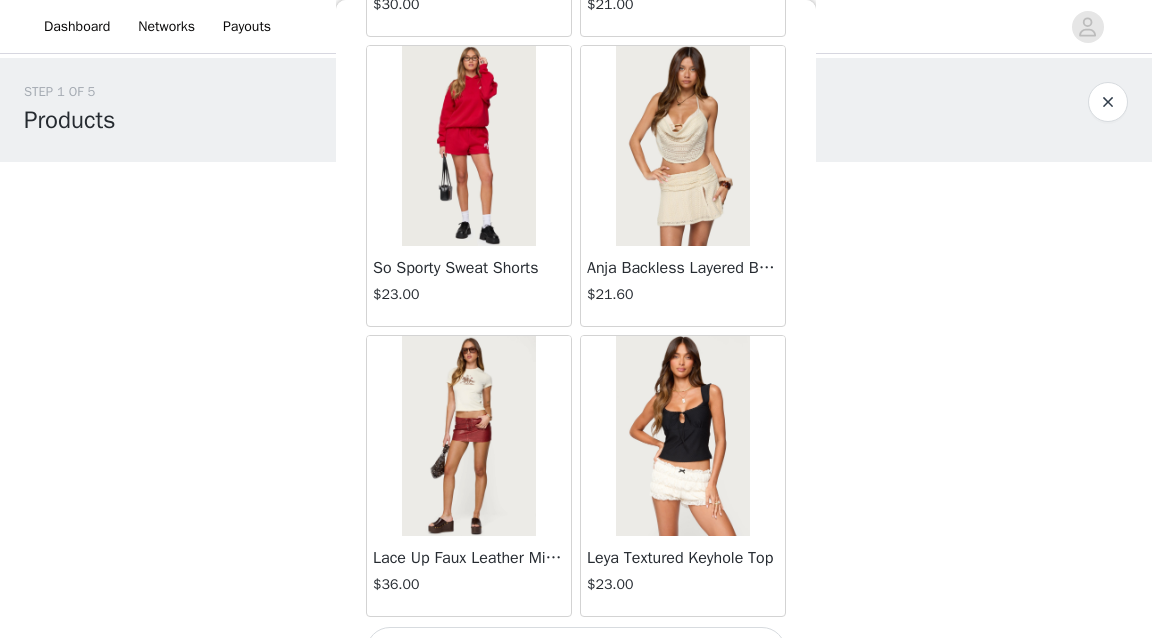 click on "Load More" at bounding box center [576, 651] 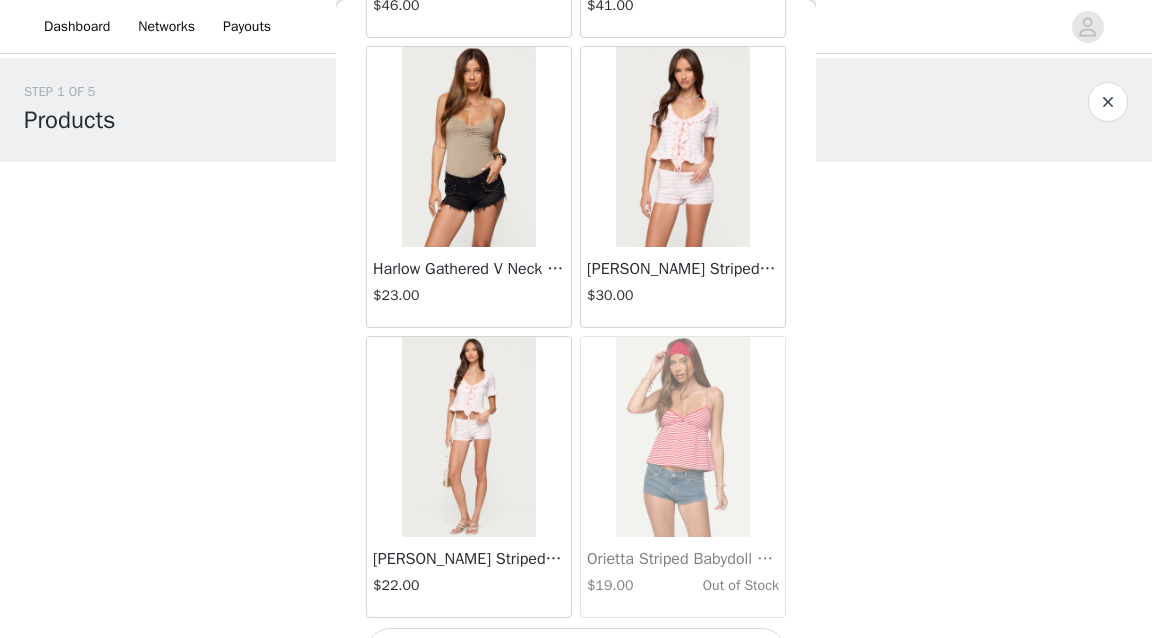 scroll, scrollTop: 37171, scrollLeft: 0, axis: vertical 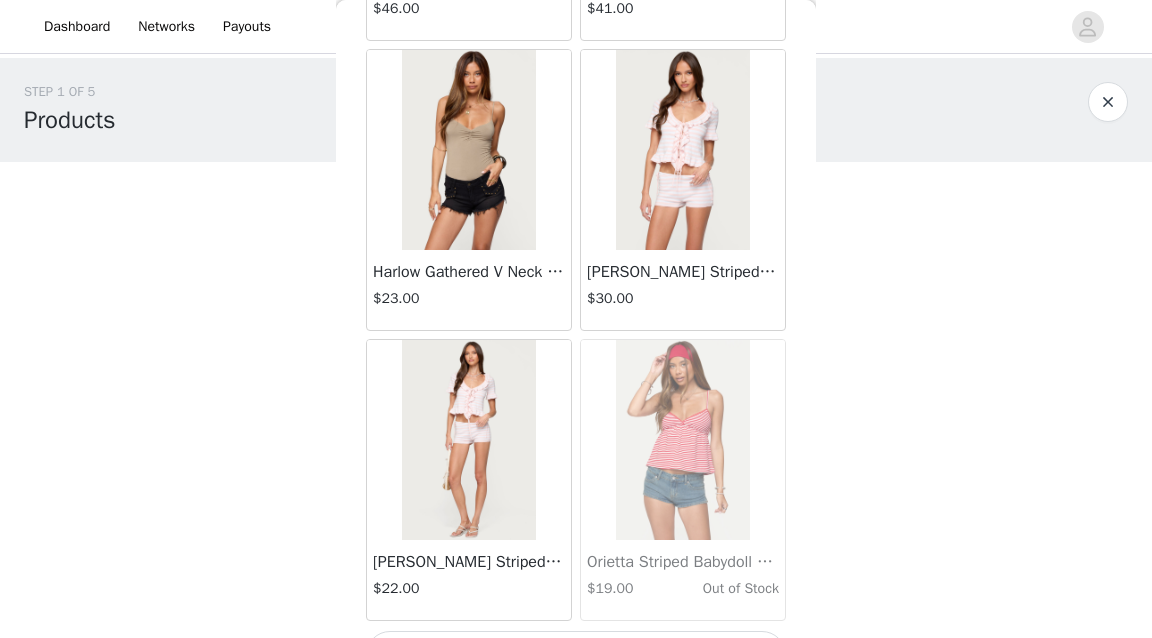 click on "Load More" at bounding box center (576, 655) 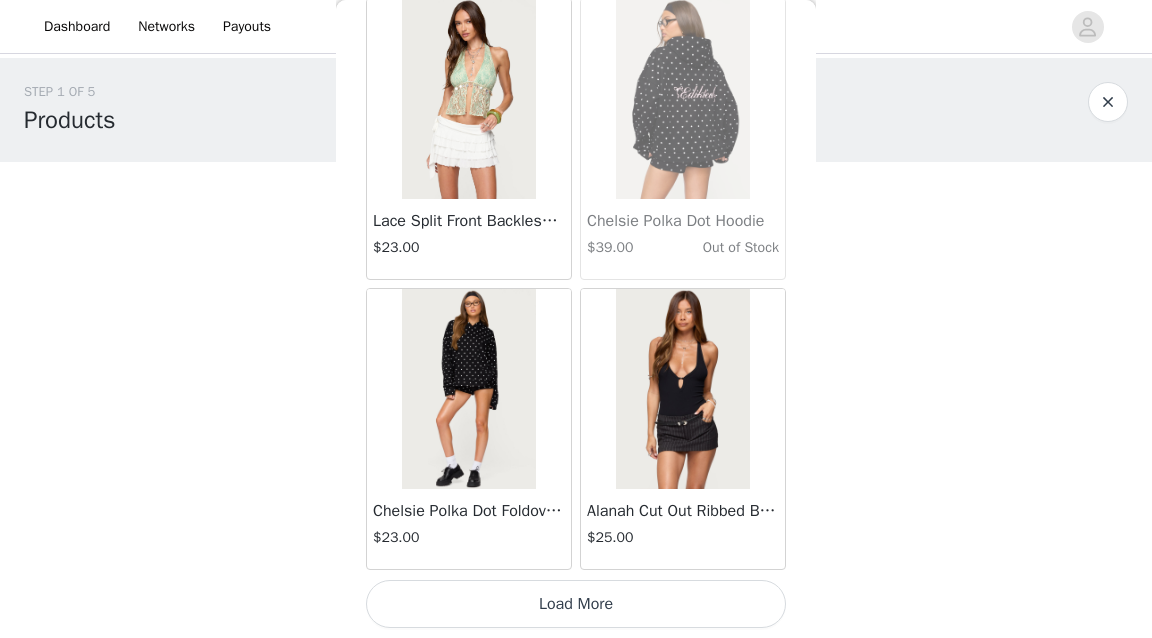 scroll, scrollTop: 40067, scrollLeft: 0, axis: vertical 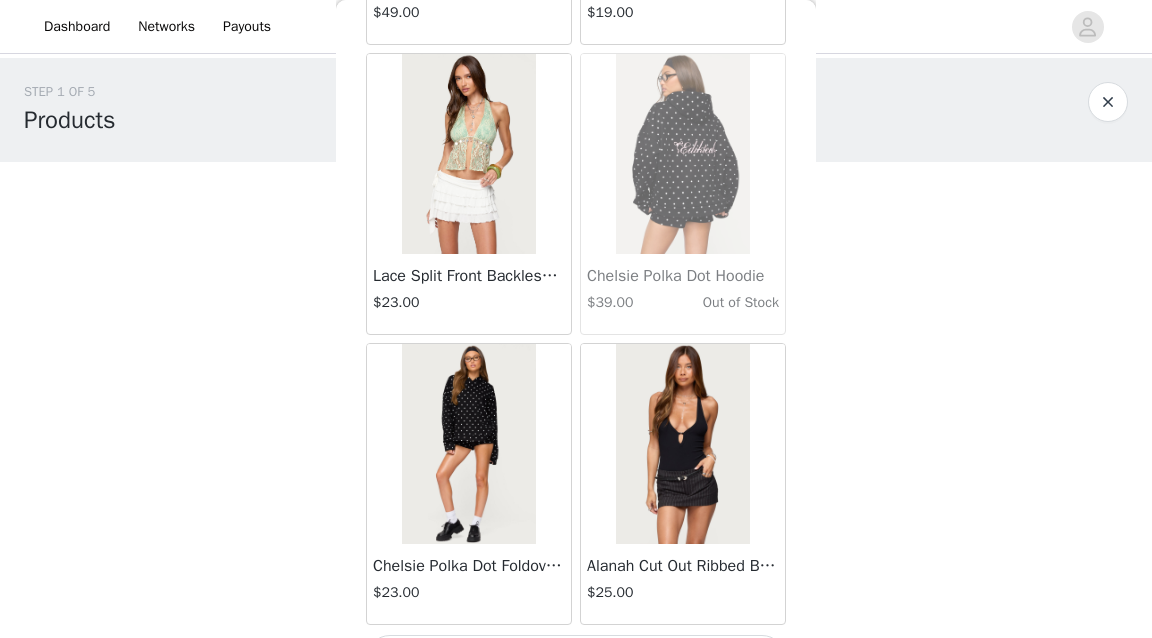 click on "Load More" at bounding box center [576, 659] 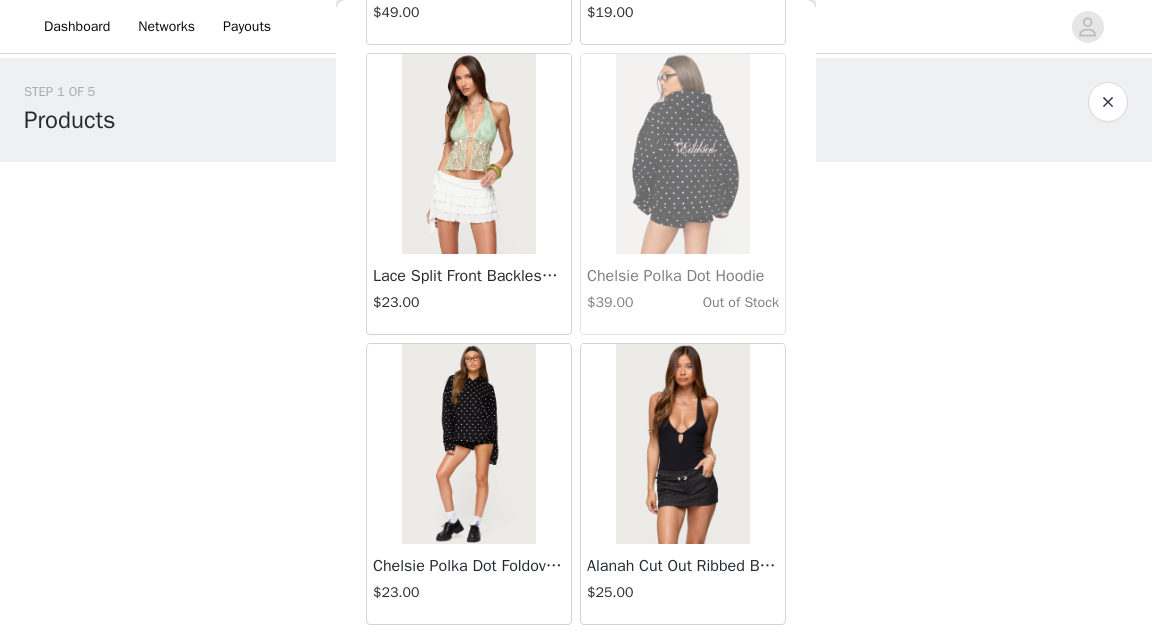 scroll, scrollTop: 40058, scrollLeft: 0, axis: vertical 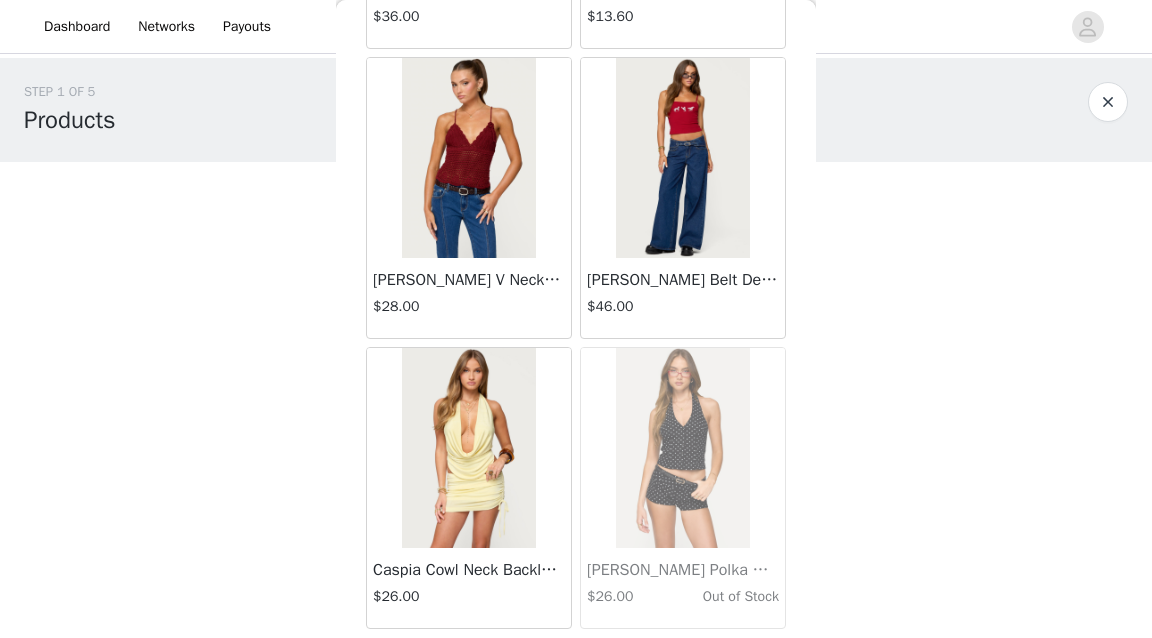 click on "Load More" at bounding box center [576, 663] 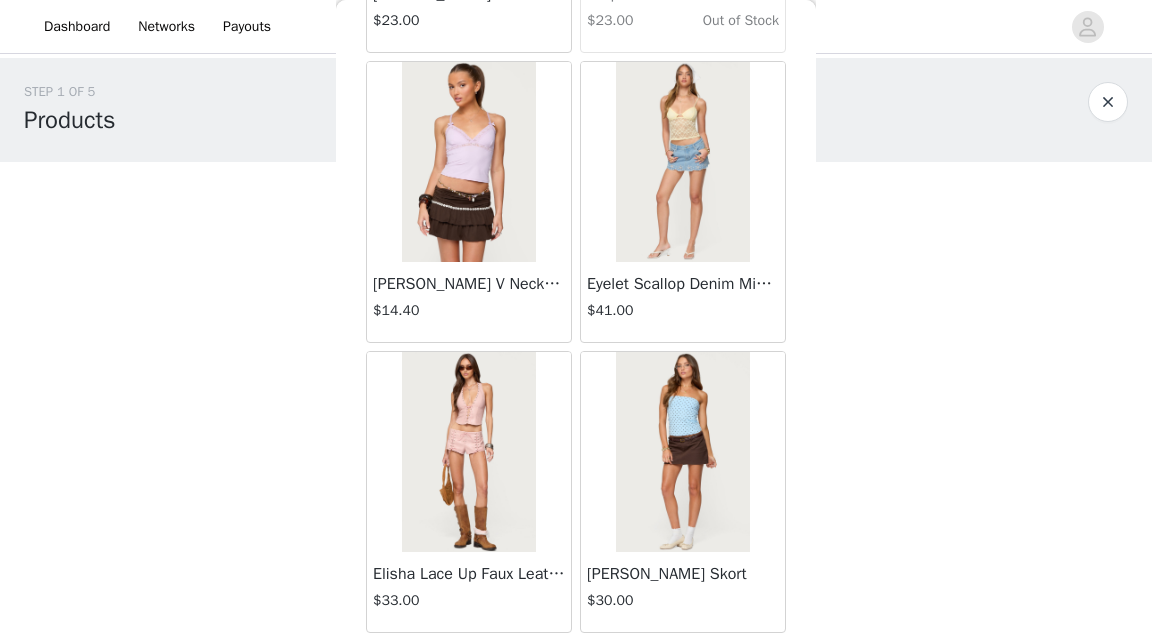click on "Load More" at bounding box center [576, 667] 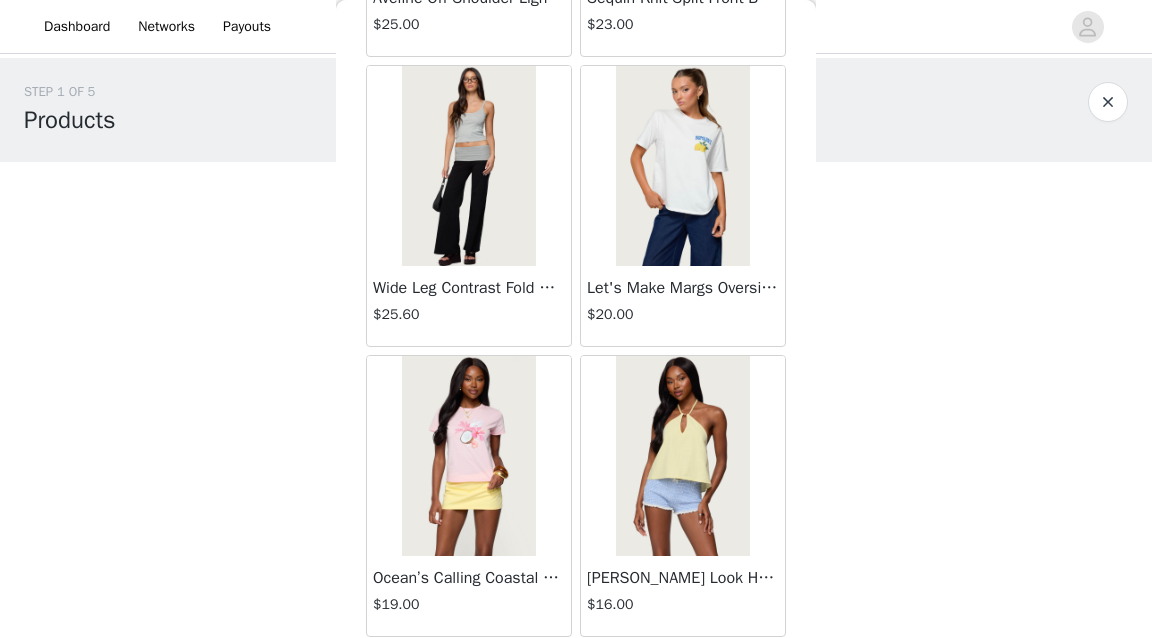 click on "Load More" at bounding box center (576, 671) 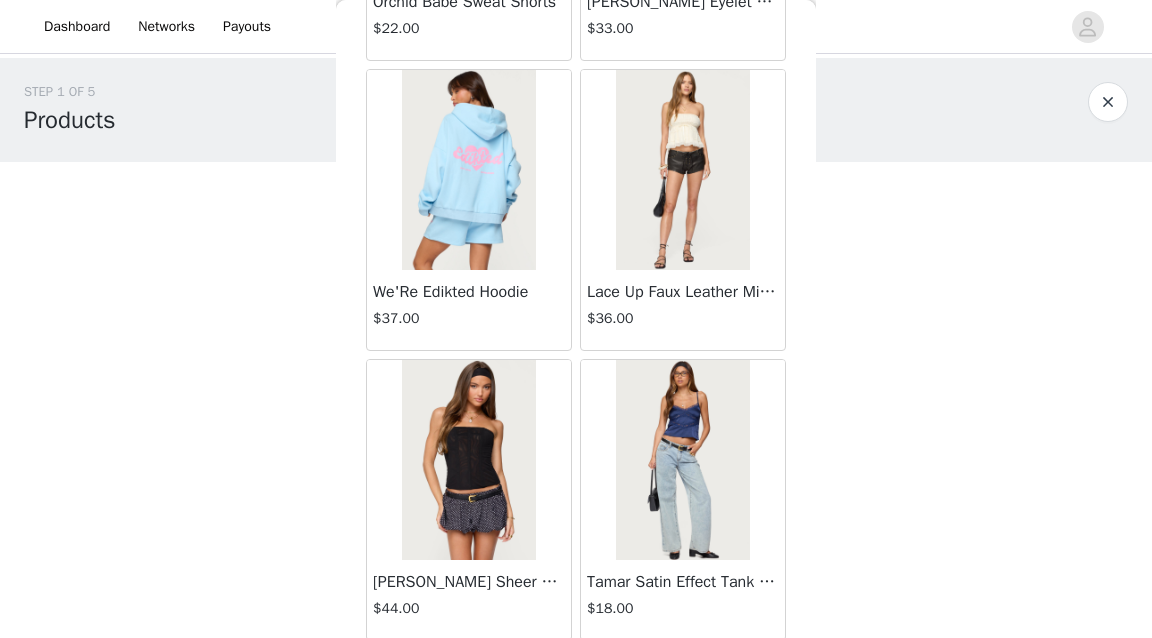 click on "Load More" at bounding box center [576, 675] 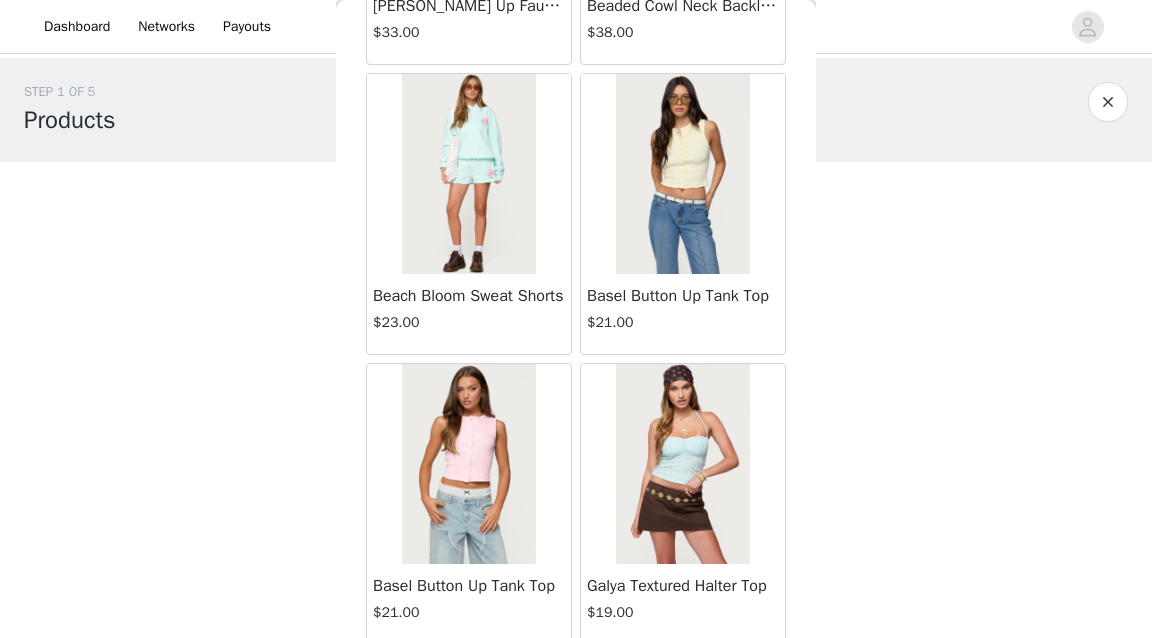 click on "Load More" at bounding box center (576, 679) 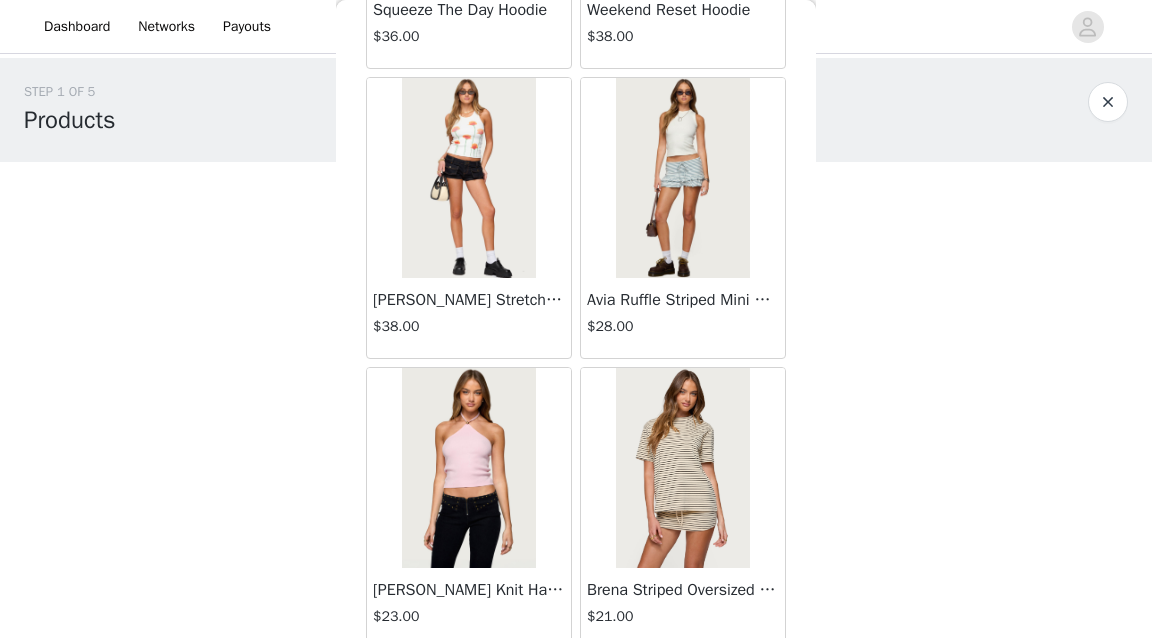click on "Load More" at bounding box center [576, 683] 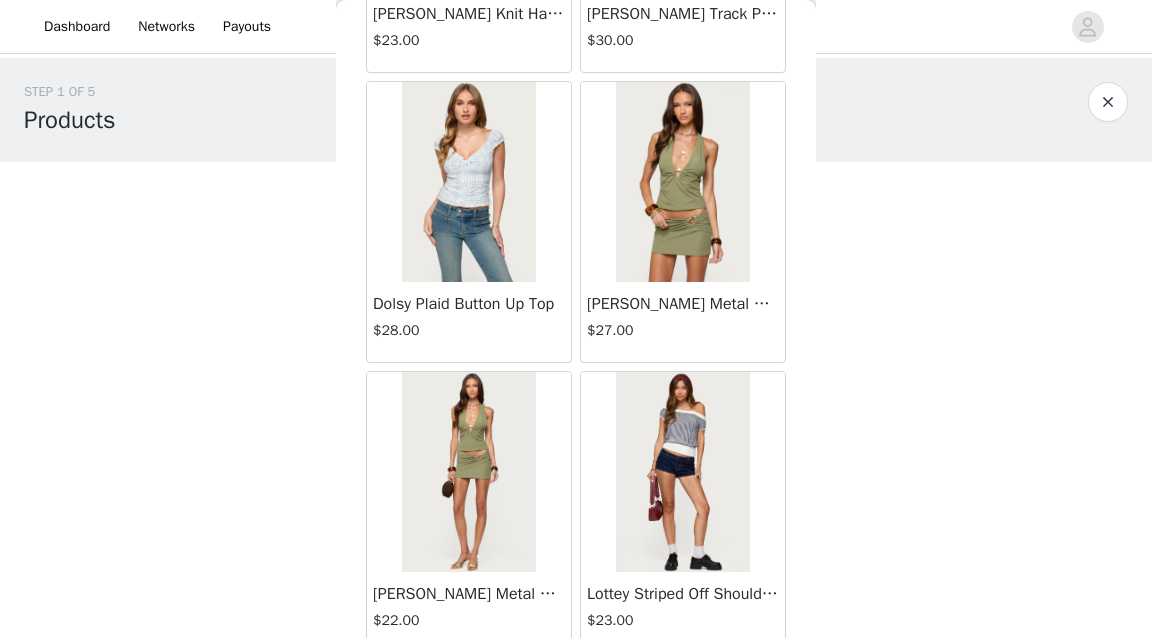 click on "Load More" at bounding box center (576, 687) 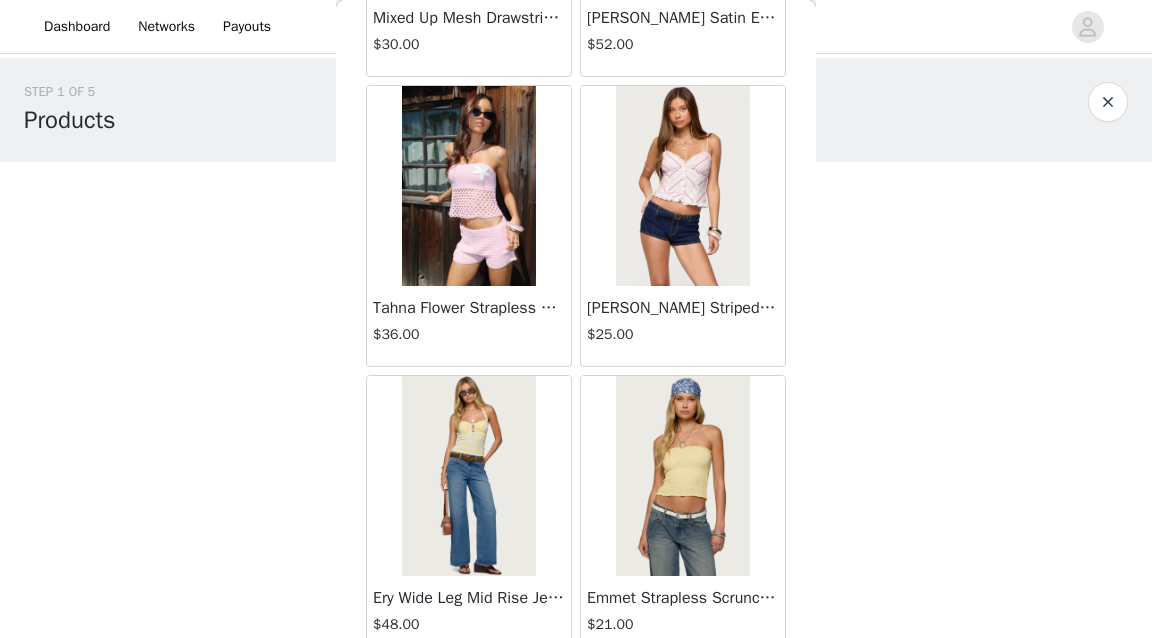 click on "Load More" at bounding box center (576, 691) 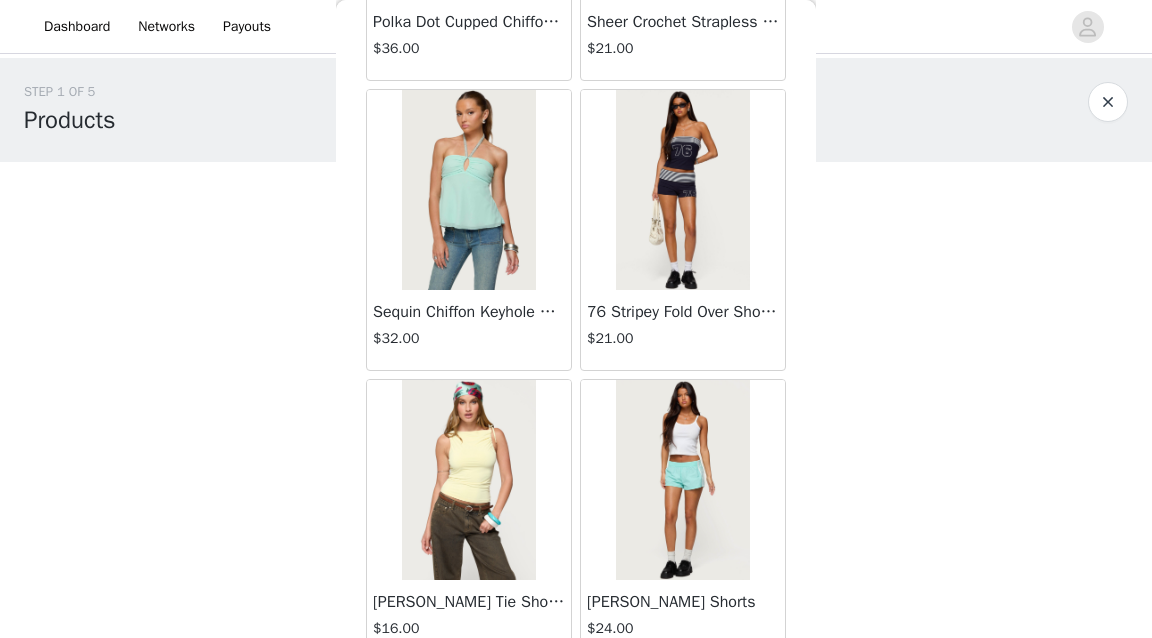 click on "Load More" at bounding box center (576, 695) 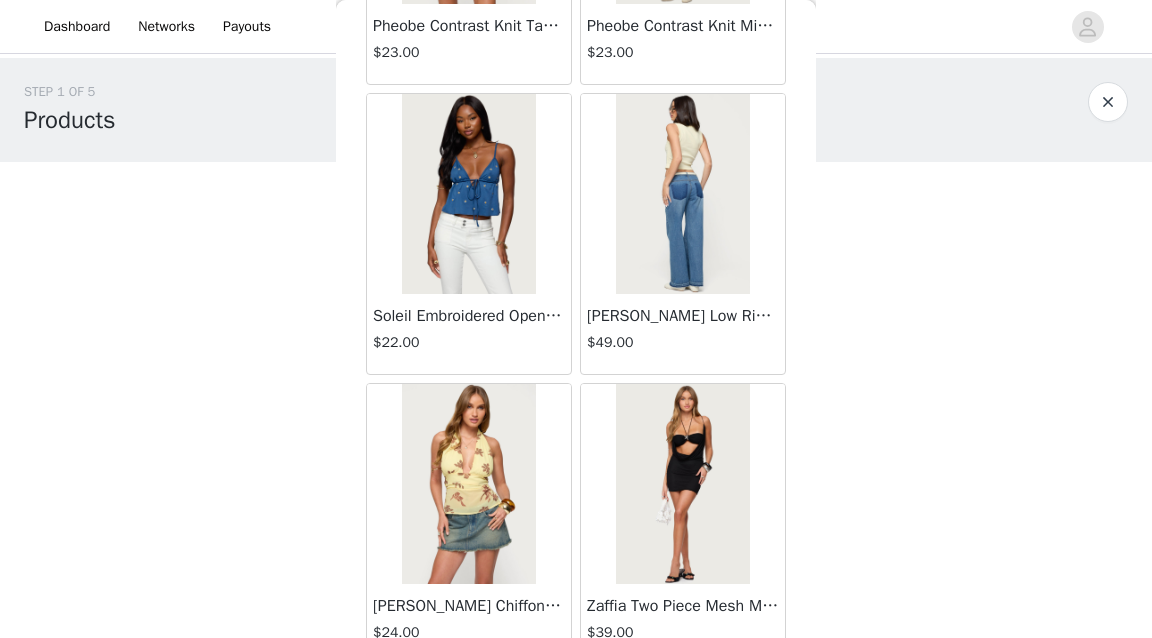 click on "Load More" at bounding box center [576, 699] 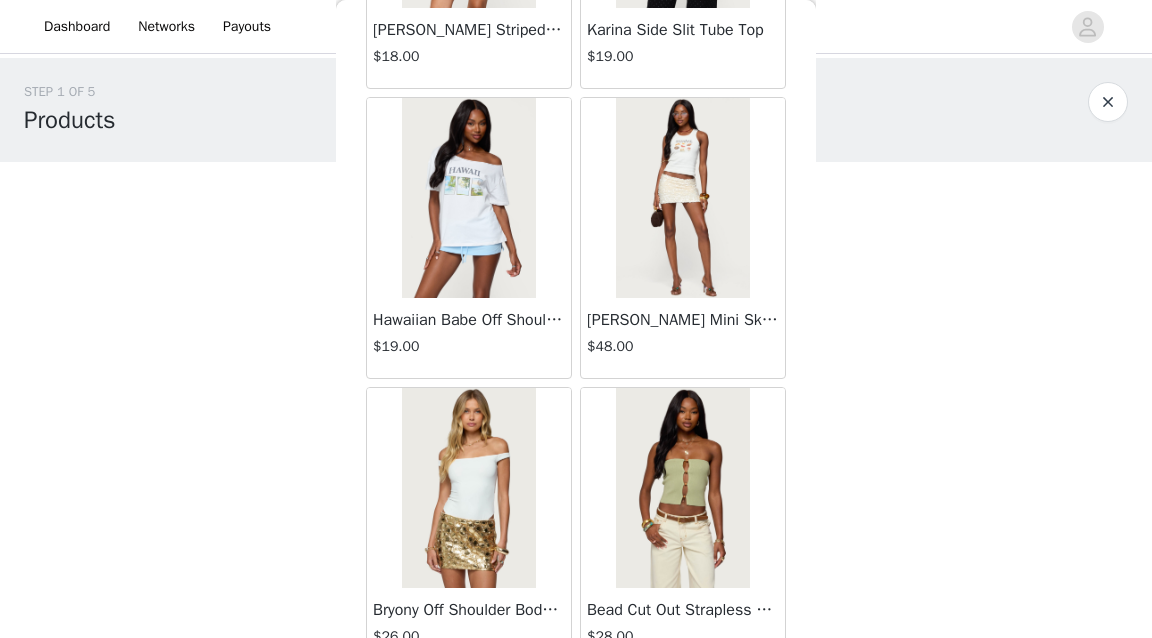 click on "Load More" at bounding box center (576, 703) 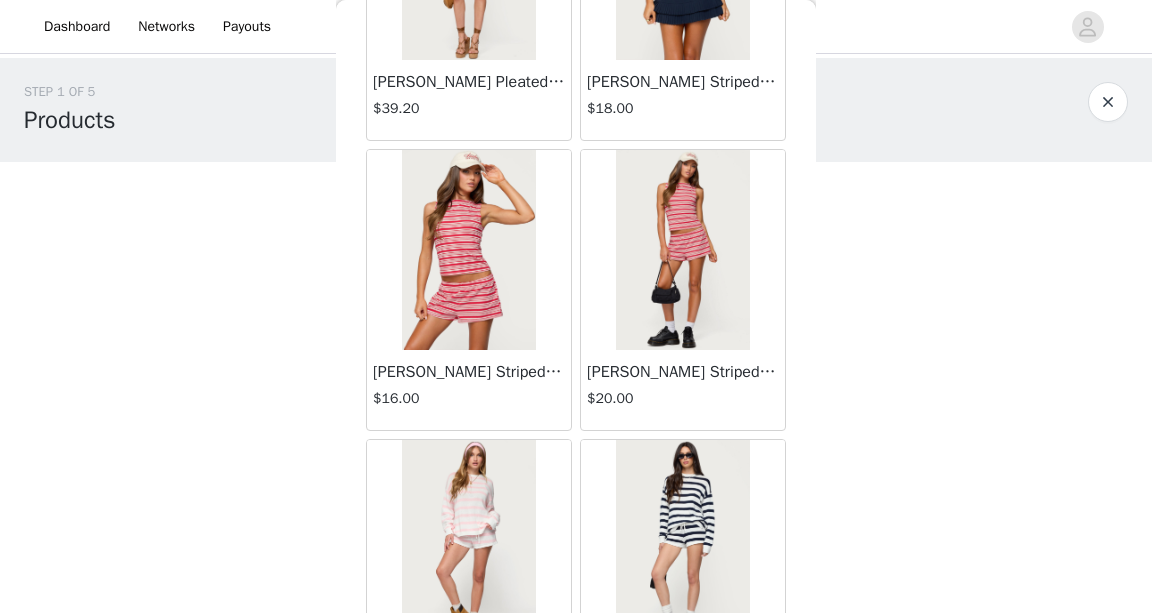 scroll, scrollTop: 48090, scrollLeft: 0, axis: vertical 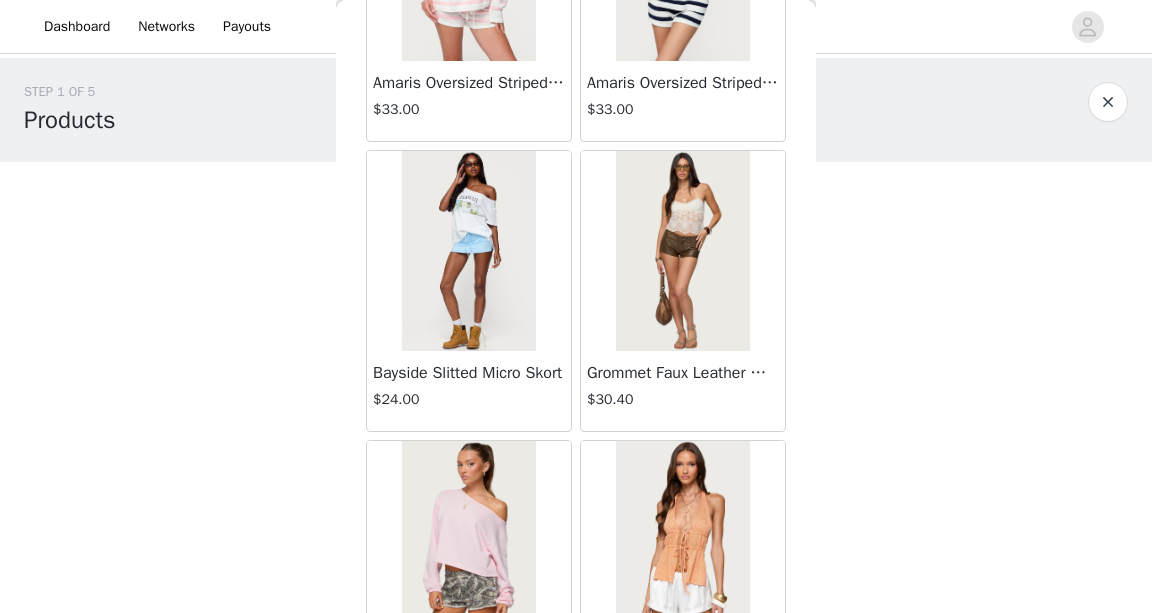 click at bounding box center [682, 251] 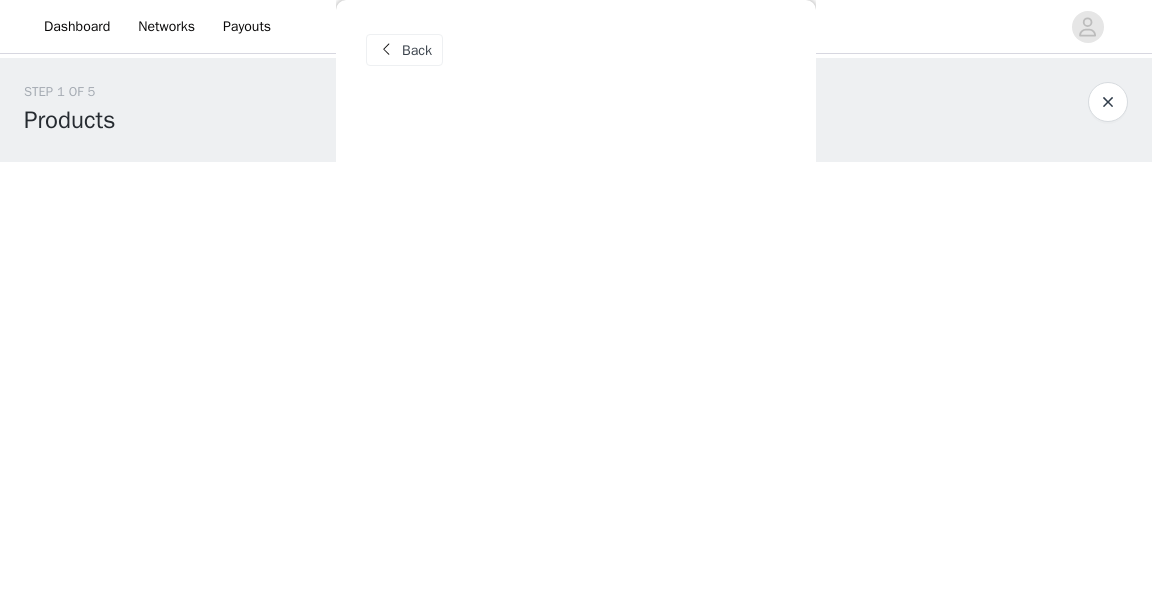 scroll, scrollTop: 0, scrollLeft: 0, axis: both 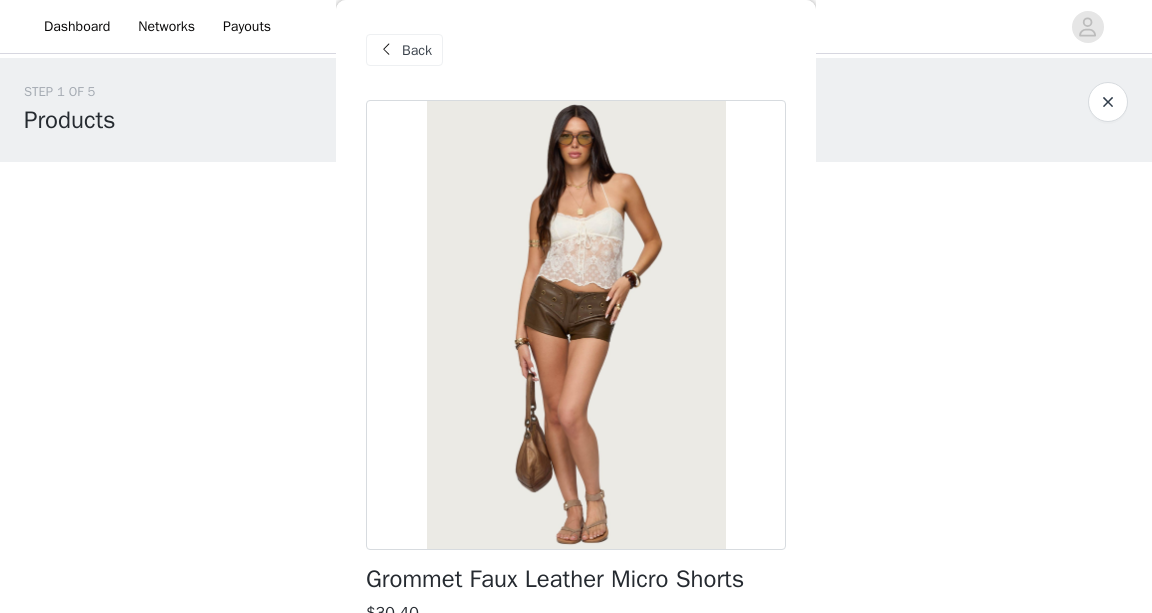 click at bounding box center [386, 50] 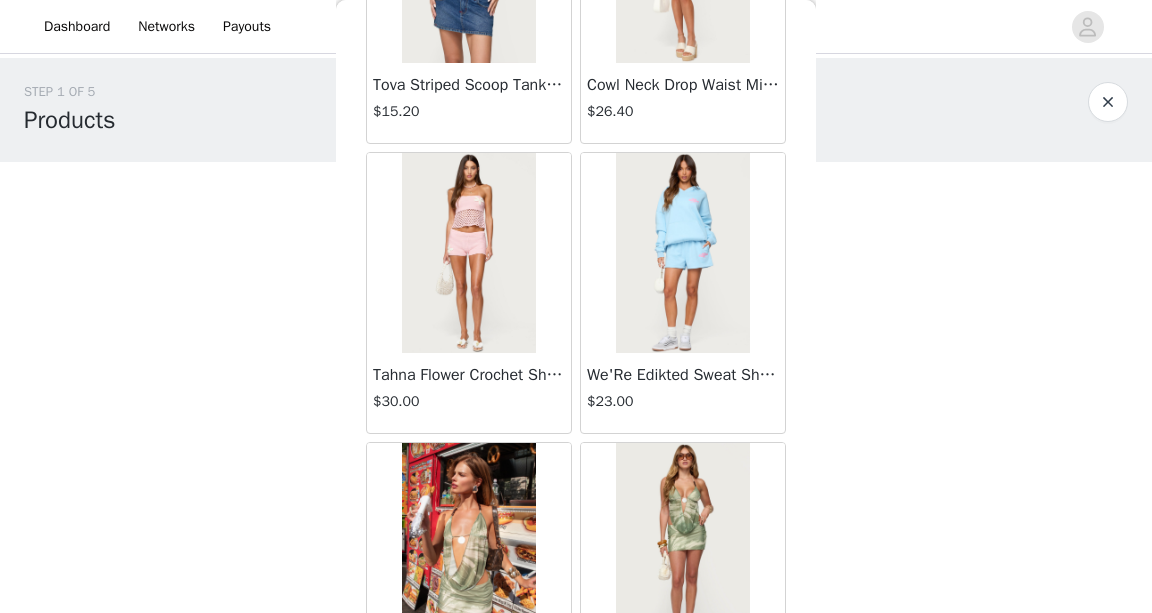 scroll, scrollTop: 51276, scrollLeft: 0, axis: vertical 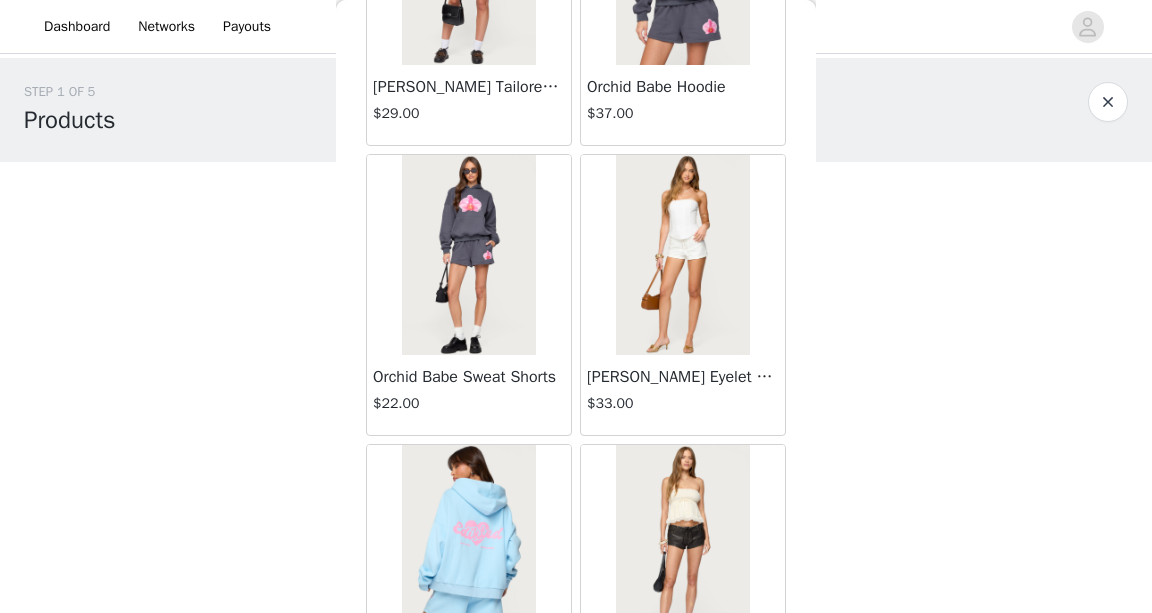 click at bounding box center [682, 545] 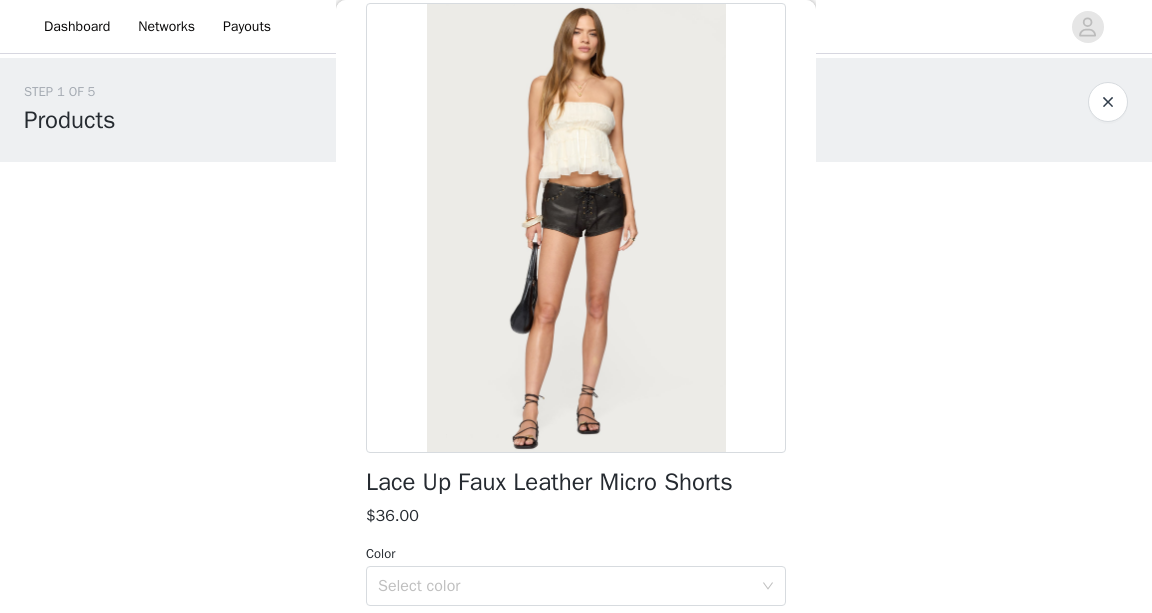 scroll, scrollTop: 98, scrollLeft: 0, axis: vertical 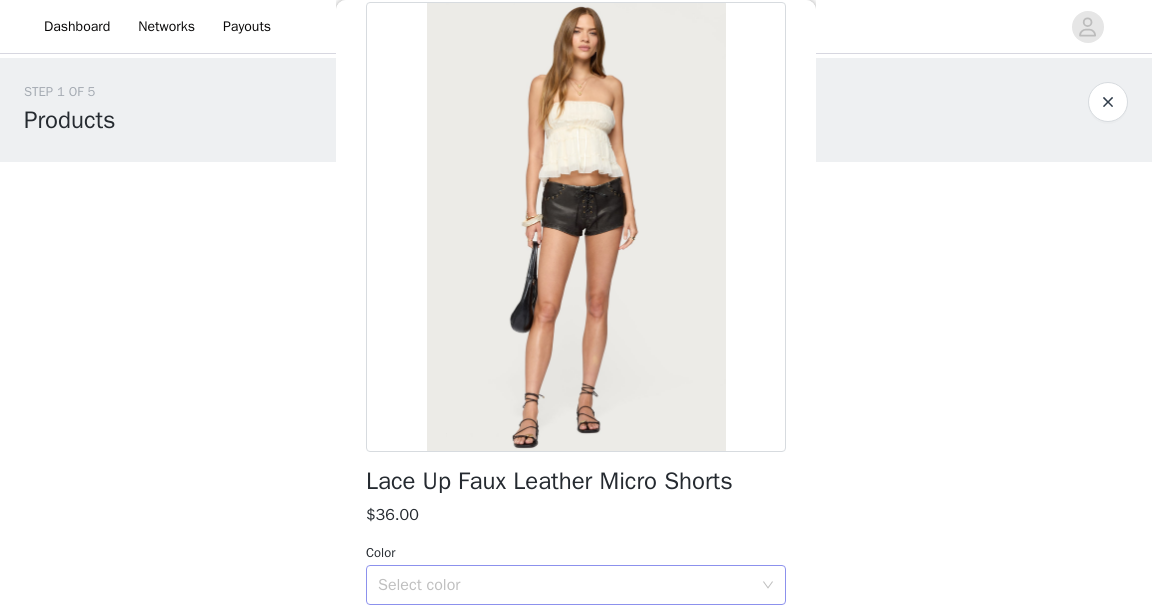 click on "Select color" at bounding box center (569, 585) 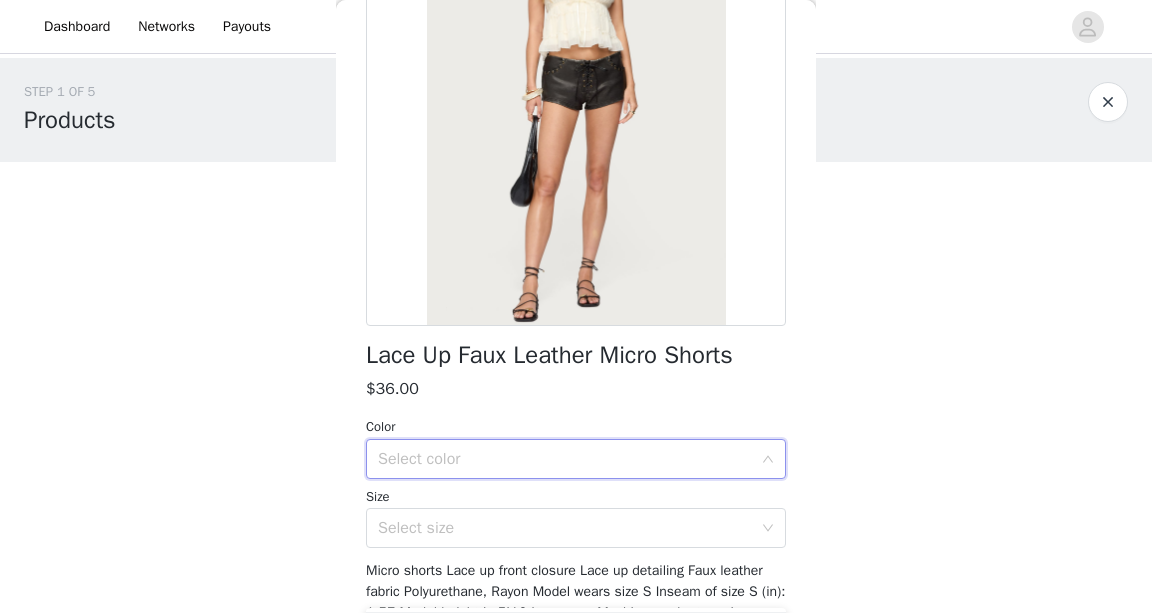 scroll, scrollTop: 226, scrollLeft: 0, axis: vertical 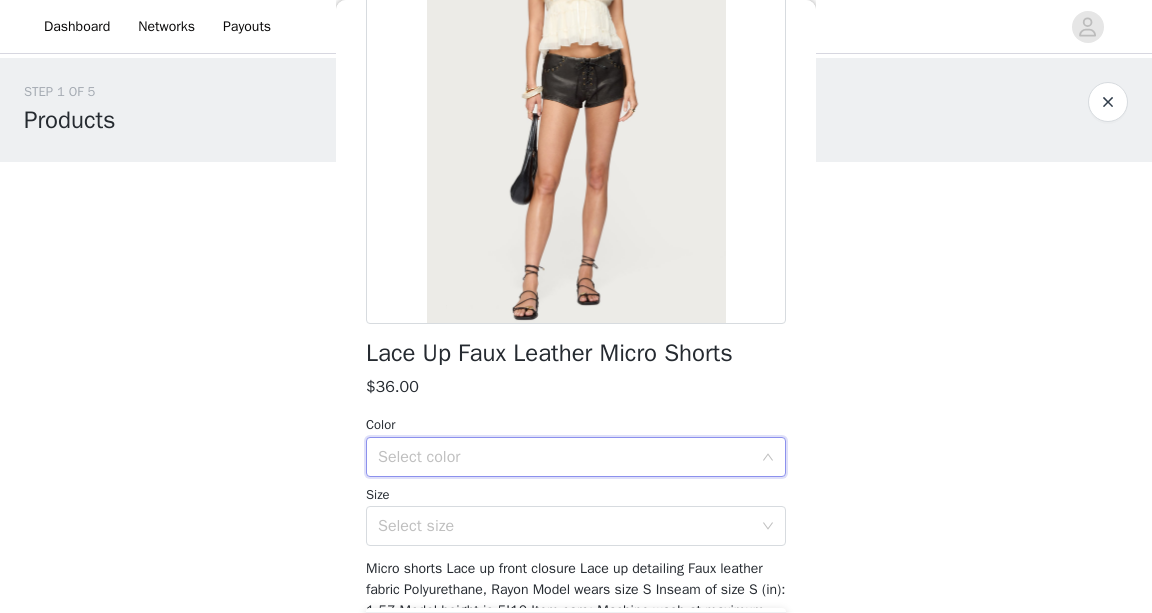 click on "Select color" at bounding box center [569, 457] 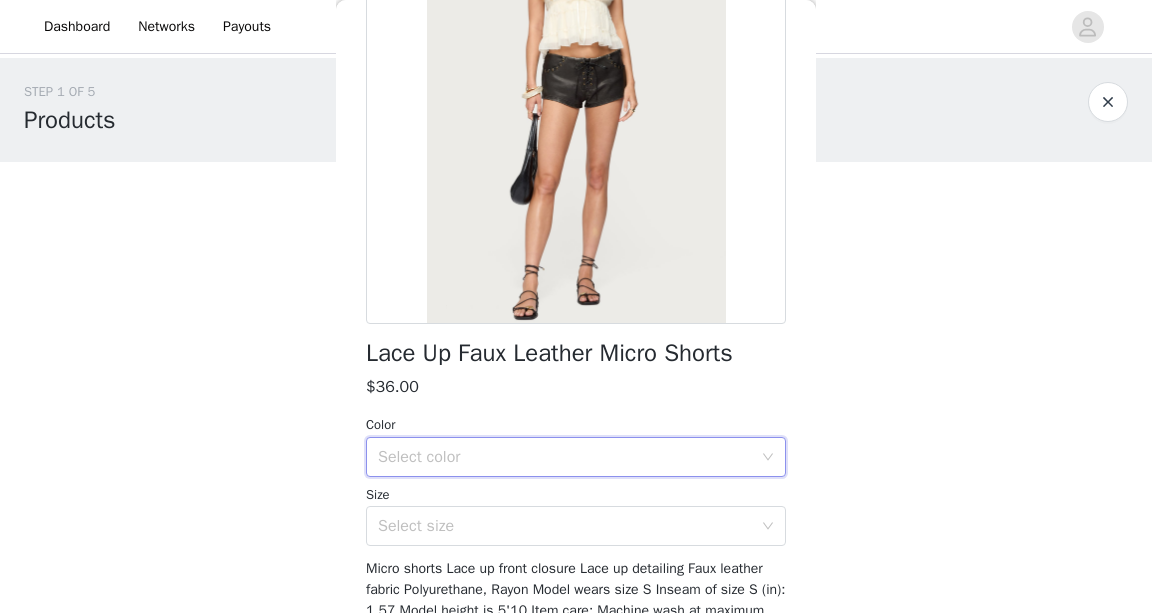 click on "Select color" at bounding box center [569, 457] 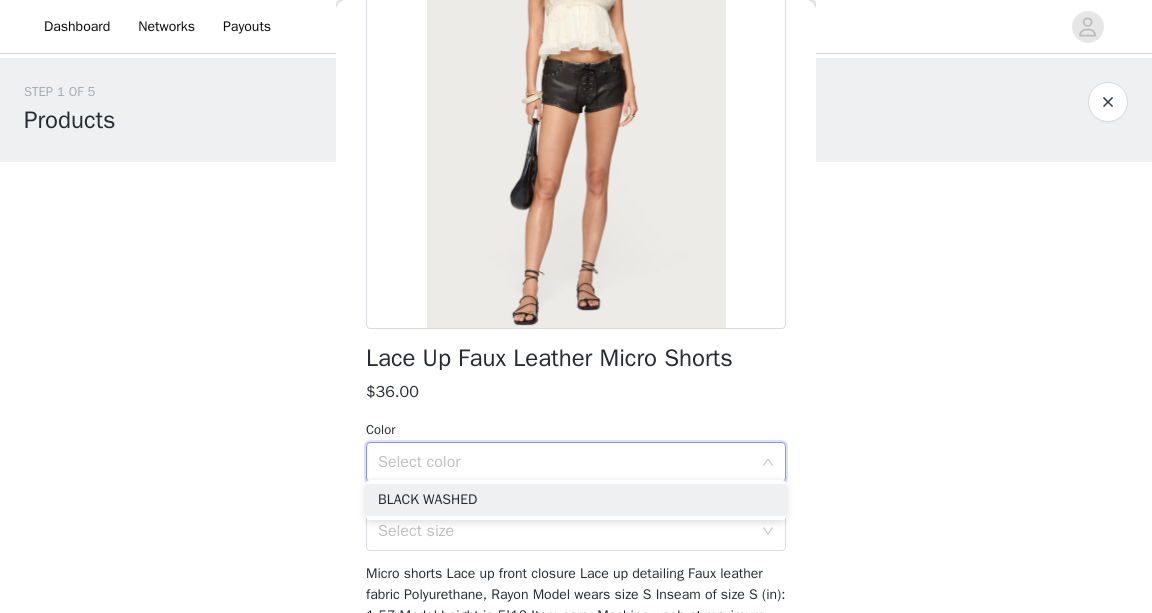 scroll, scrollTop: 225, scrollLeft: 0, axis: vertical 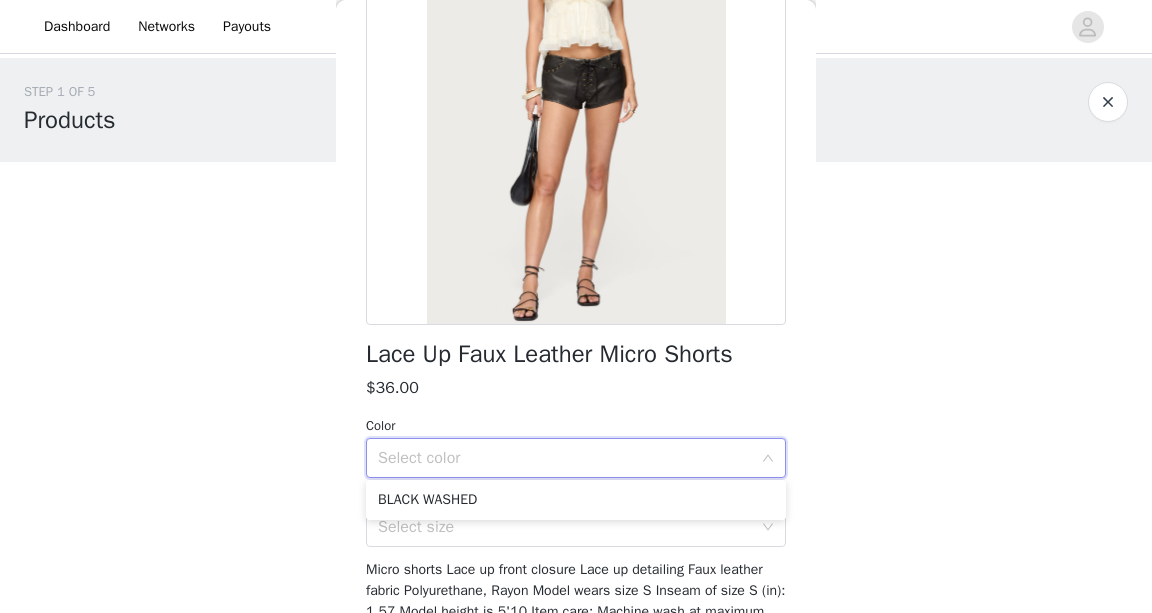 click at bounding box center [768, 459] 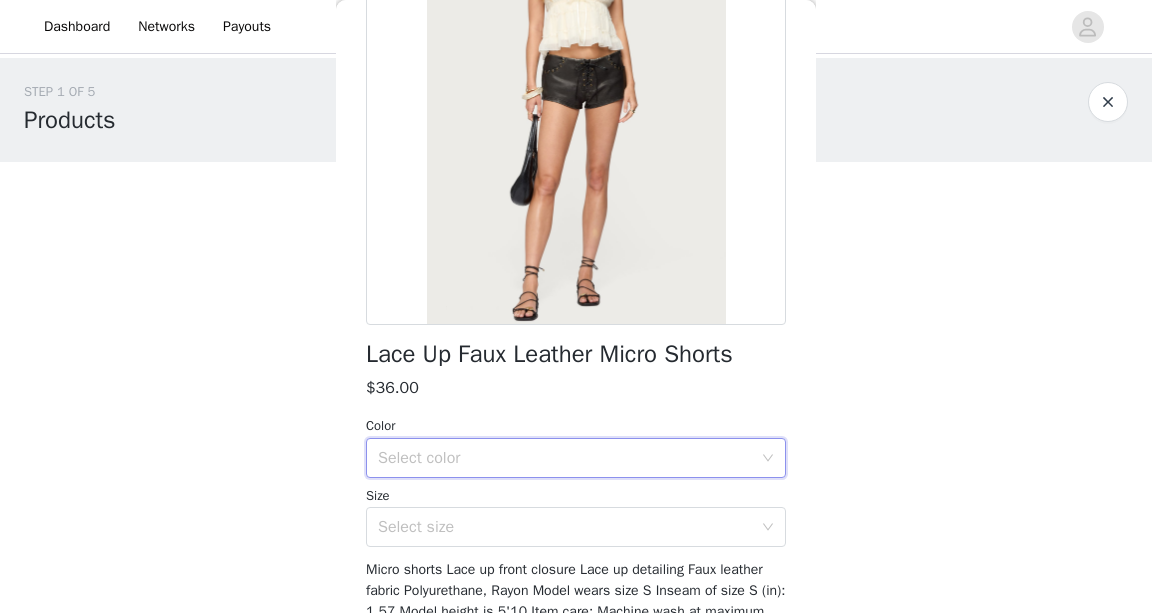 click on "Select color" at bounding box center (565, 458) 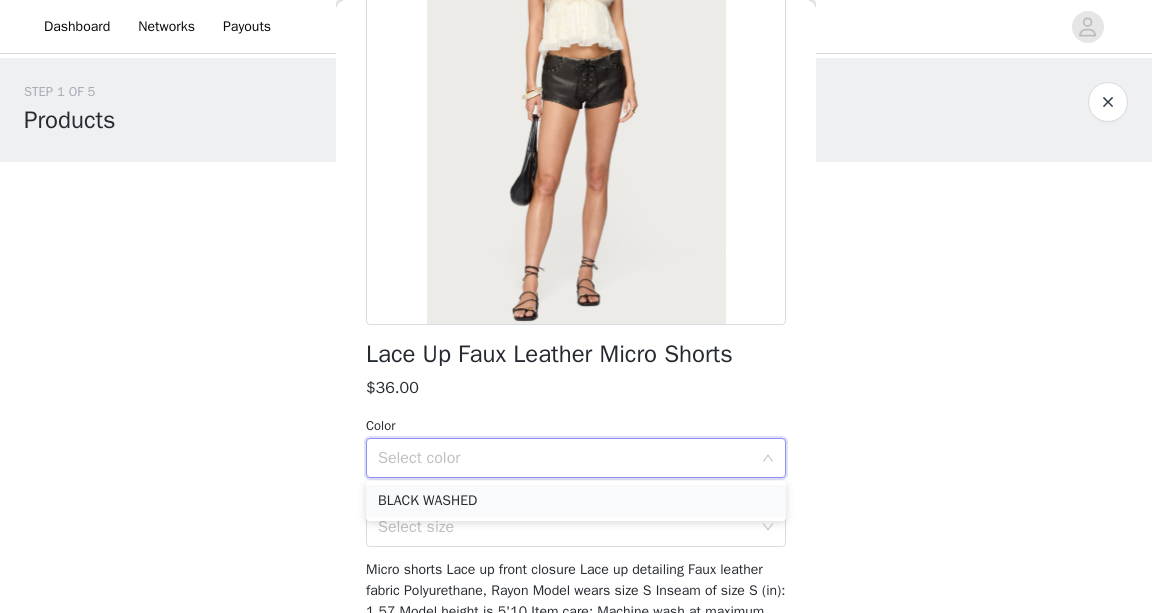 scroll, scrollTop: 0, scrollLeft: 0, axis: both 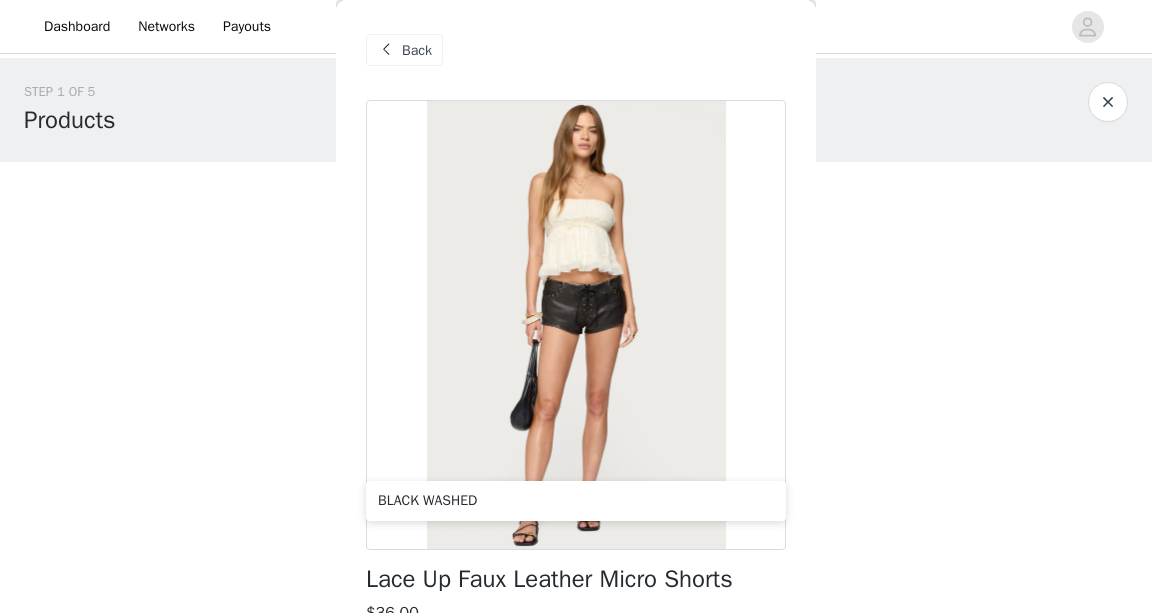 click on "Back" at bounding box center (417, 50) 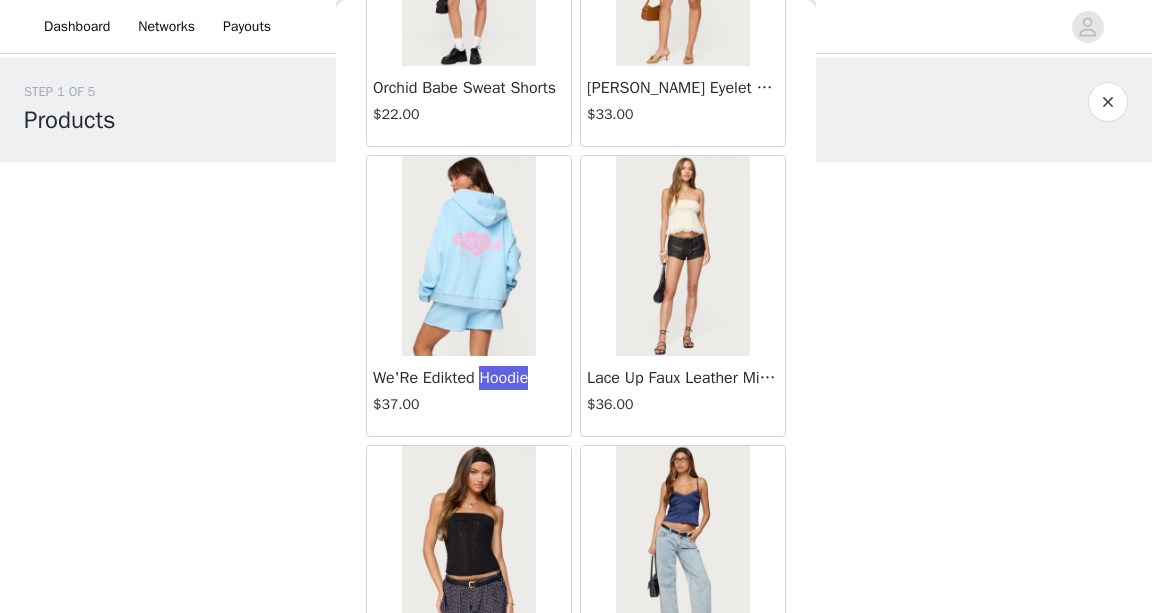 scroll, scrollTop: 52724, scrollLeft: 0, axis: vertical 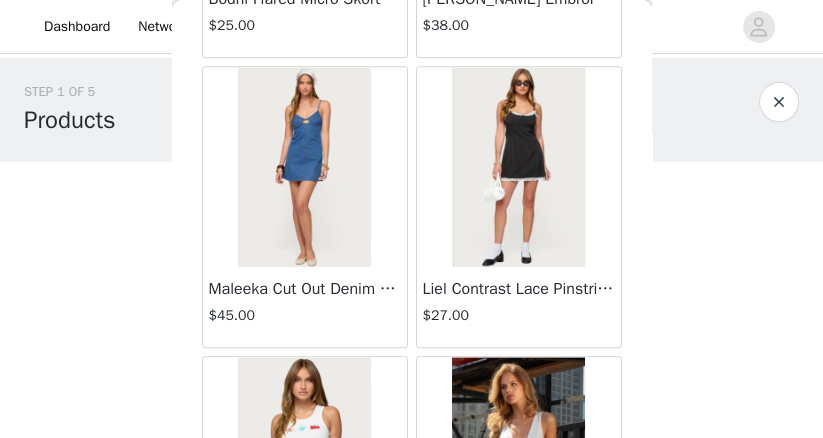 click on "Dashboard Networks Payouts
STEP 1 OF 5
Products
Choose as many products as you'd like, up to $200.00.       0 Selected   Remaining Funds: $200.00         Add Product     You may choose as many products as you'd like     Back       Lovina Grommet Pleated Mini Skort   $25.20       Metallic & Sequin Textured Tank Top   $23.00       Nelley Backless Beaded Sequin Chiffon Top   $30.00       [PERSON_NAME] Asymmetric One Shoulder Crochet Top   $21.60       [PERSON_NAME] Plaid Micro Shorts   $25.00       [PERSON_NAME] Floral Texured Sheer Halter Top   $23.00       Maree Bead V Neck Top   $19.00       Maree Bead Cut Out Mini Skirt   $17.00       [PERSON_NAME] Cut Out Halter Top   $24.00       Juney Pinstripe Tailored Button Up Shirt   $30.00       Avenly Striped Tie Front Babydoll Top   $23.00       [PERSON_NAME] Studded Grommet Tube Top   $25.00       Avalai Linen Look Mini Skort   $32.00       Beaded Deep Cowl Neck Backless Top   $31.00         $16.00" at bounding box center (411, 219) 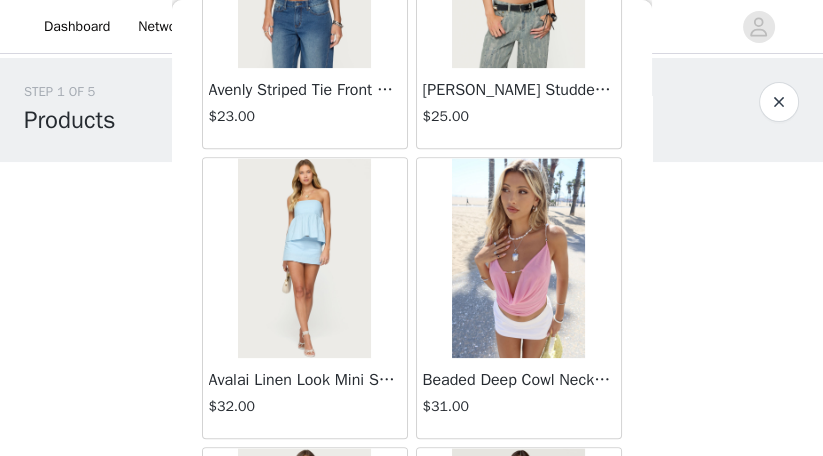 scroll, scrollTop: 0, scrollLeft: 0, axis: both 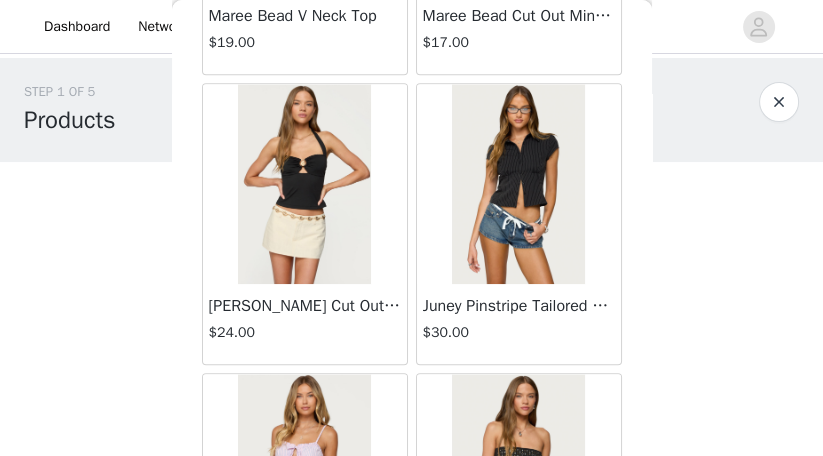 click at bounding box center (304, 184) 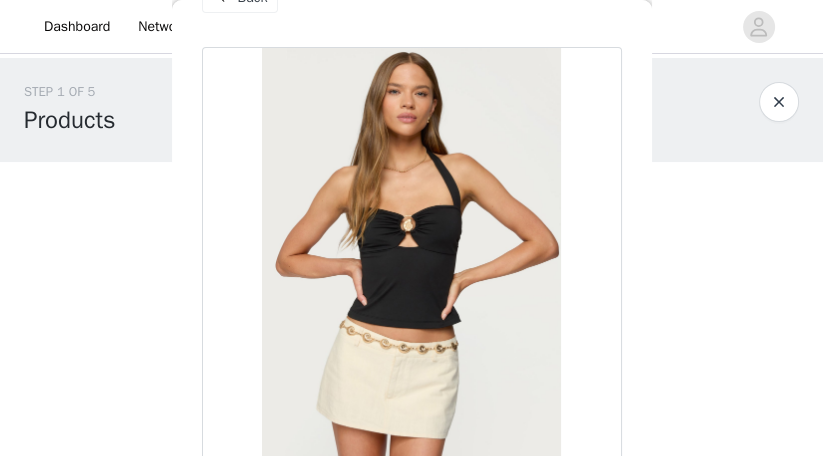 scroll, scrollTop: 15, scrollLeft: 0, axis: vertical 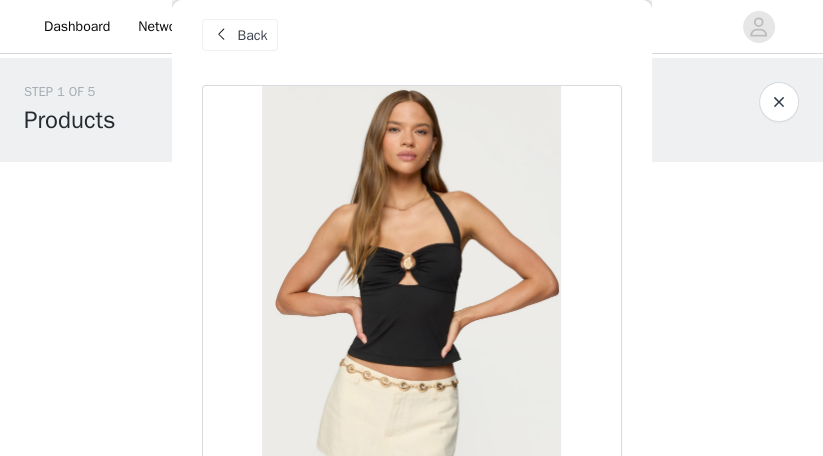 click on "Back" at bounding box center (253, 35) 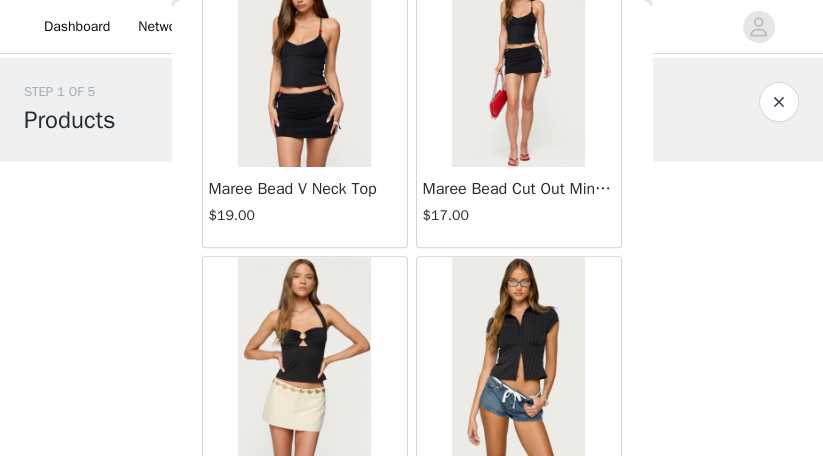 scroll, scrollTop: 1269, scrollLeft: 0, axis: vertical 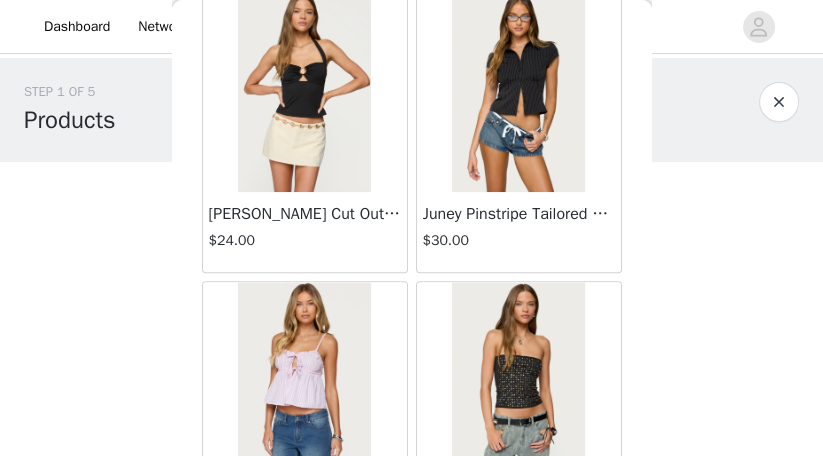 click at bounding box center (304, 92) 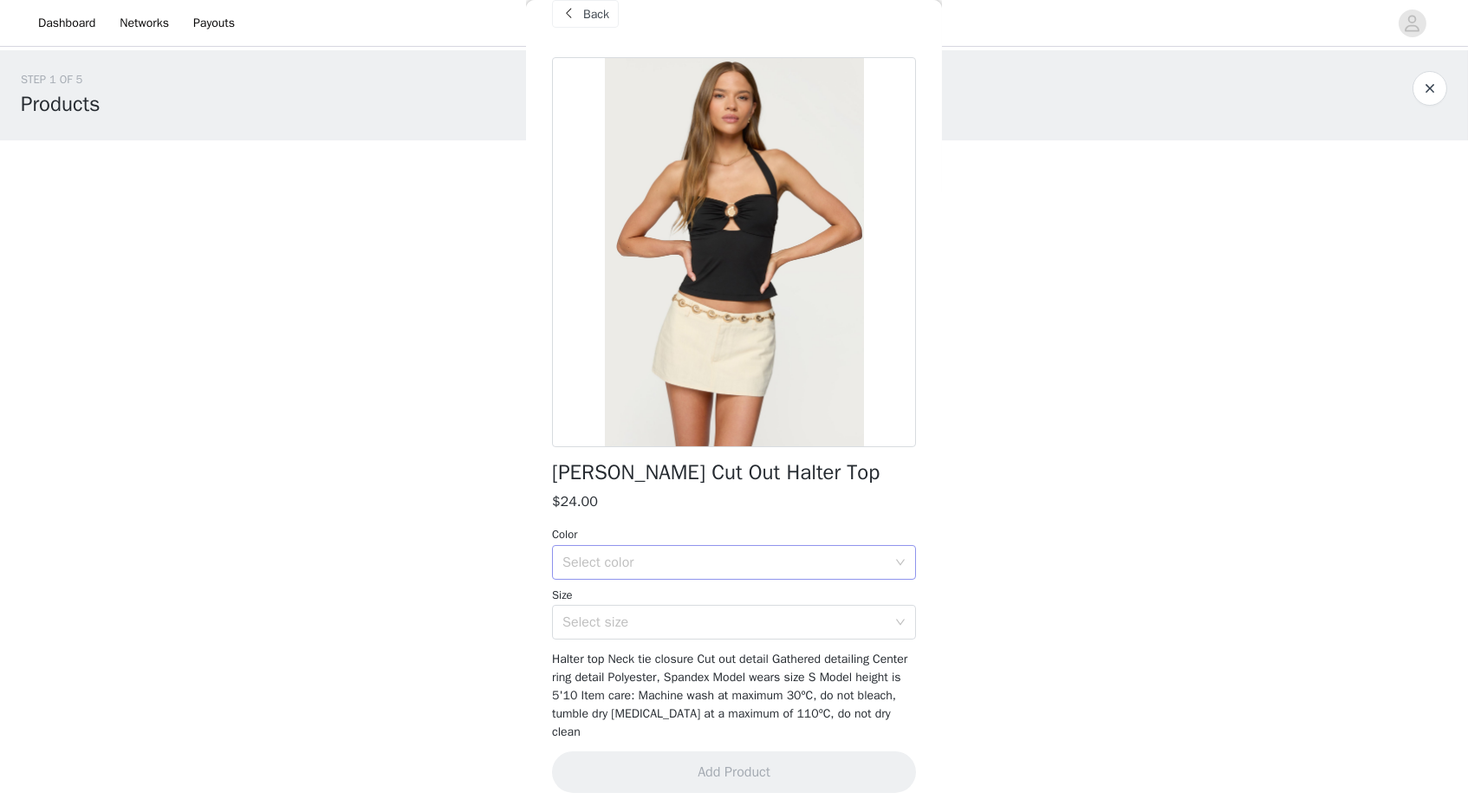 scroll, scrollTop: 23, scrollLeft: 0, axis: vertical 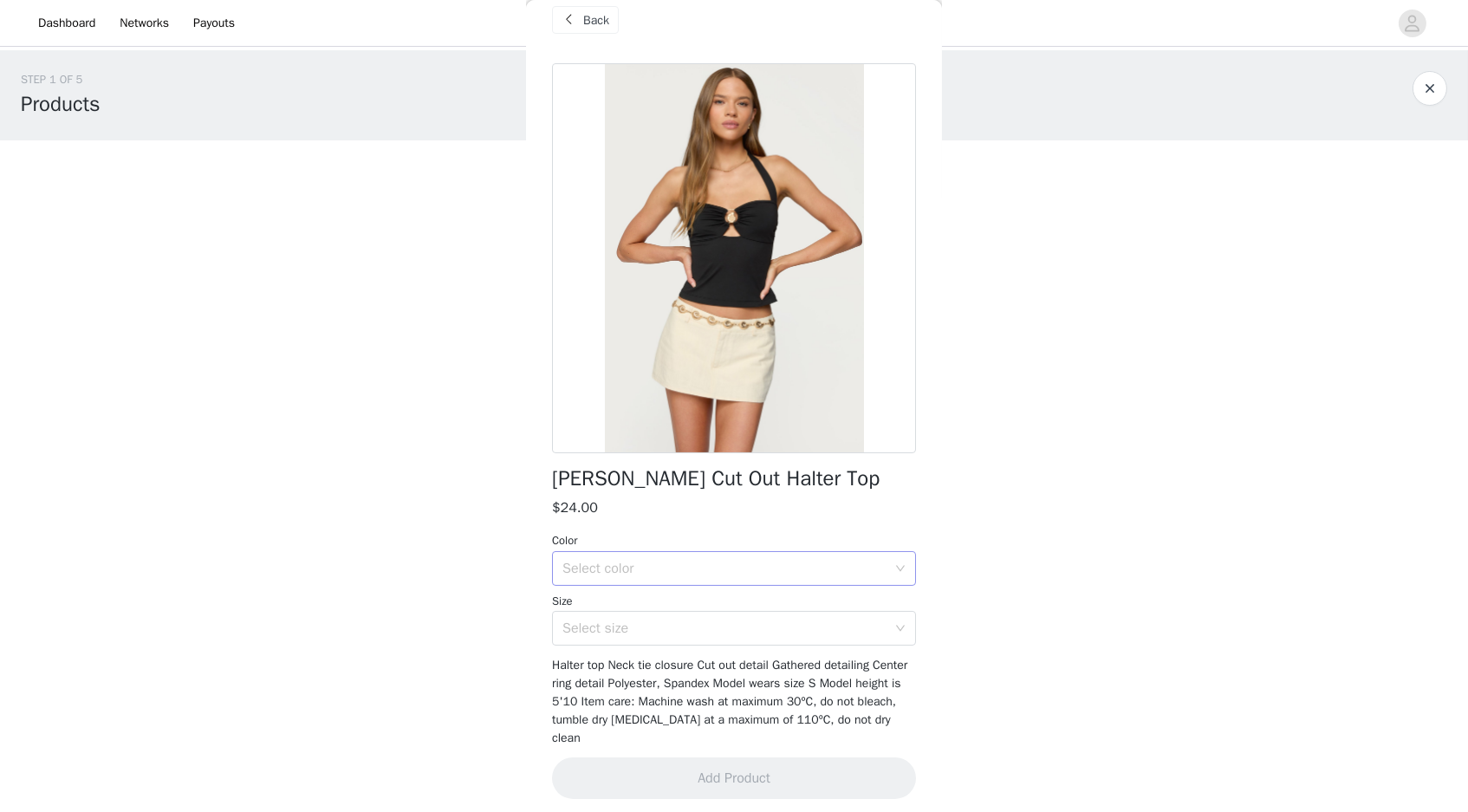 click on "Select color" at bounding box center [724, 568] 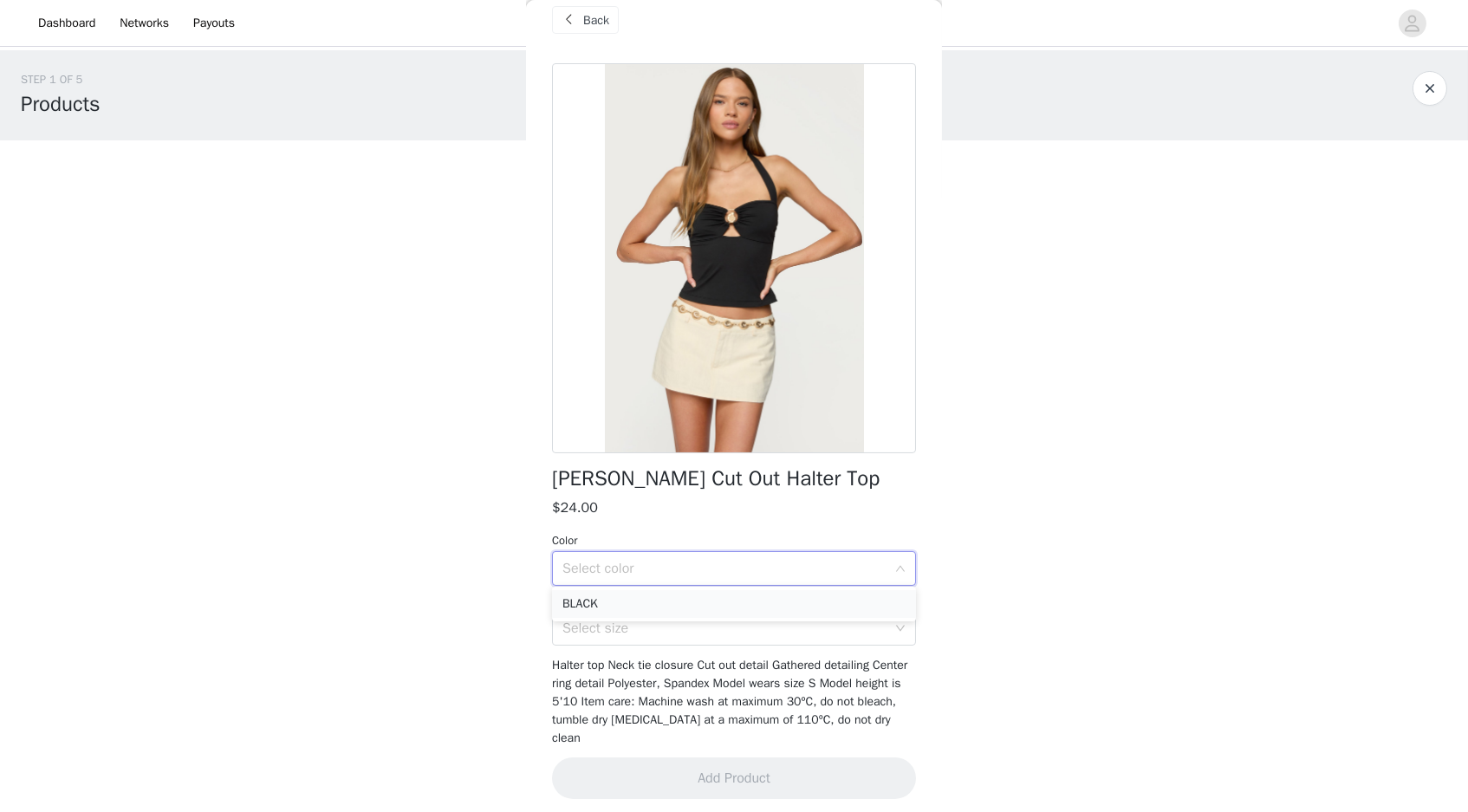 click on "BLACK" at bounding box center [734, 604] 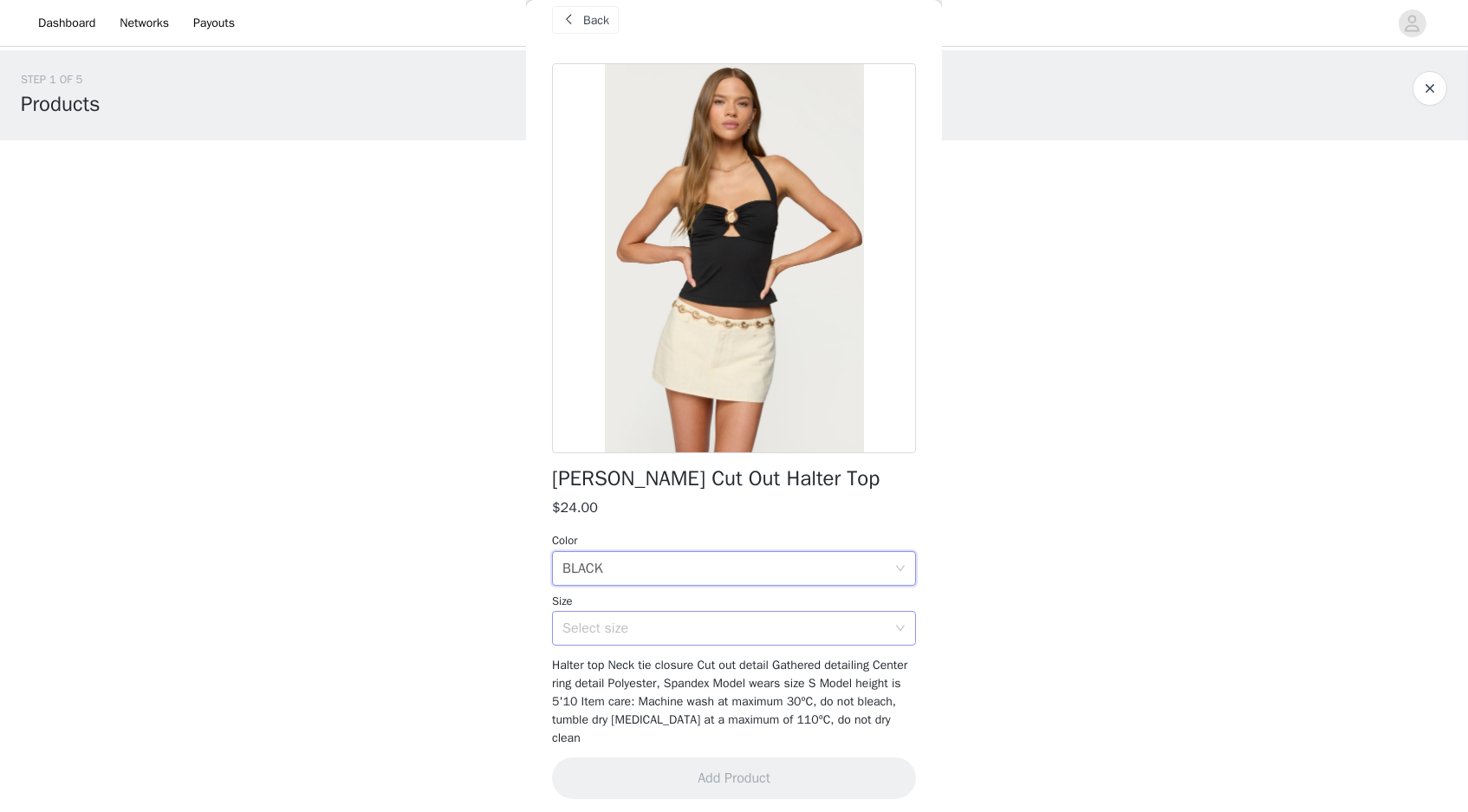 click on "Select size" at bounding box center [724, 628] 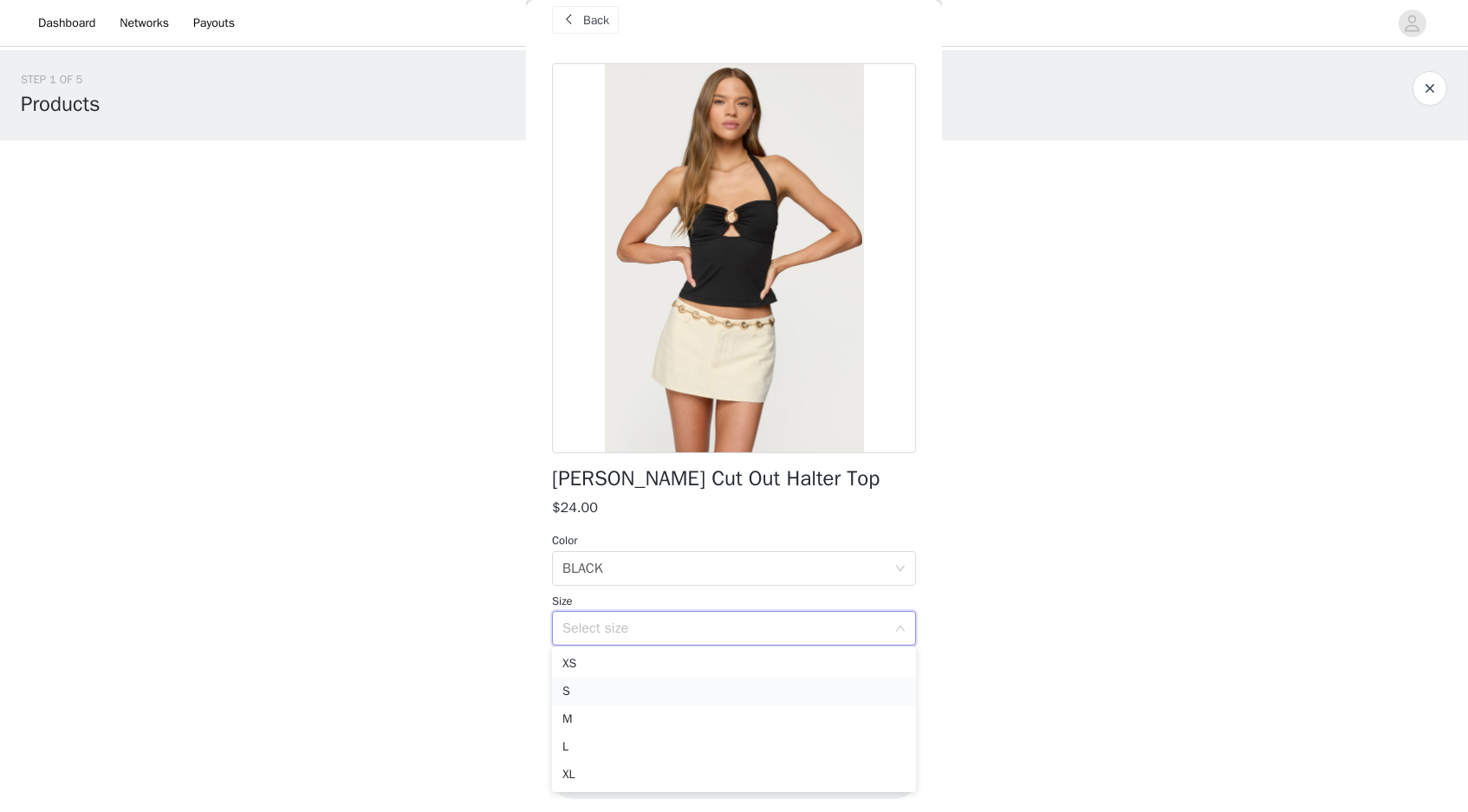 click on "S" at bounding box center (734, 692) 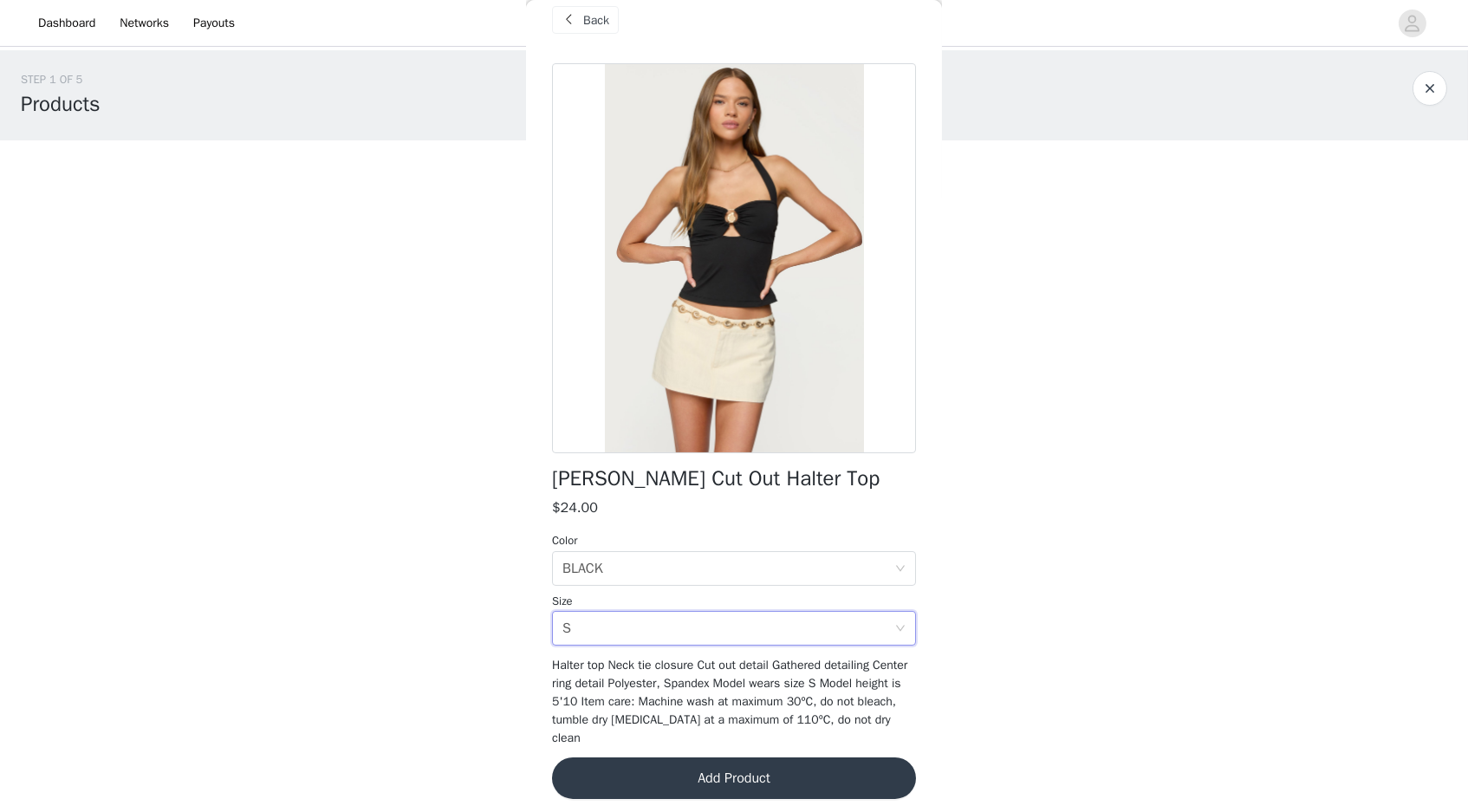 click on "Add Product" at bounding box center (734, 778) 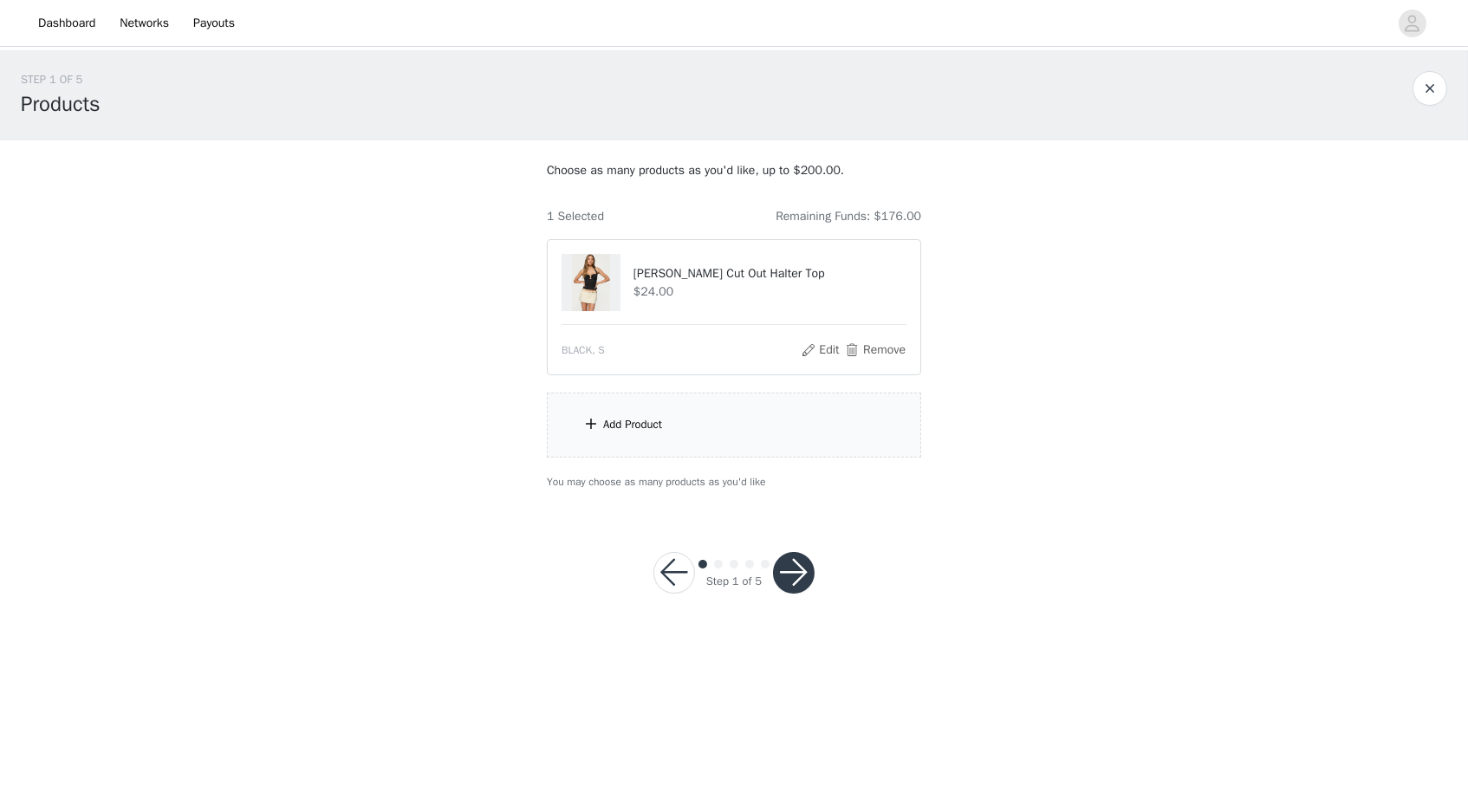 click on "Add Product" at bounding box center (633, 425) 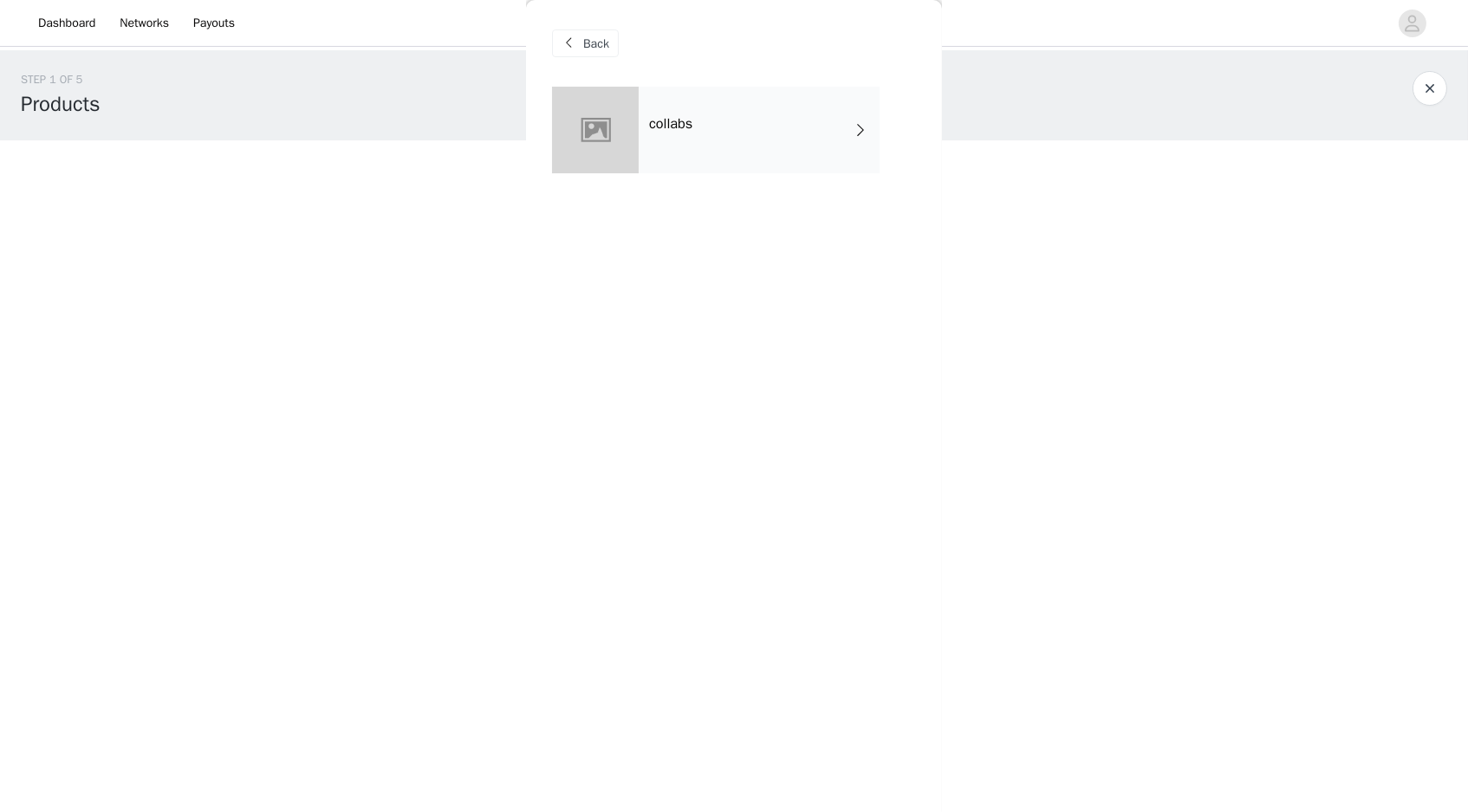 click on "collabs" at bounding box center (671, 124) 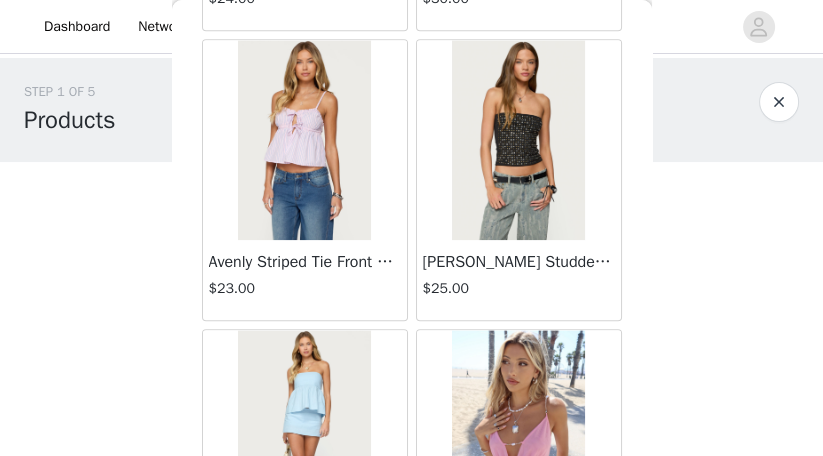 scroll, scrollTop: 1500, scrollLeft: 0, axis: vertical 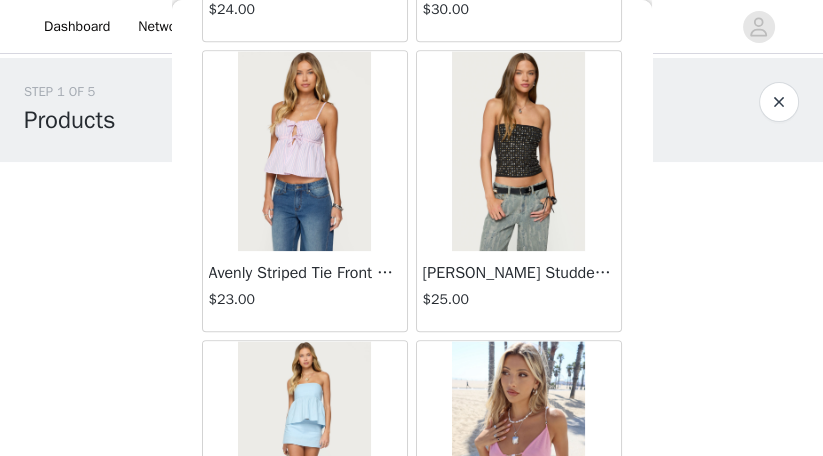 click at bounding box center [518, 151] 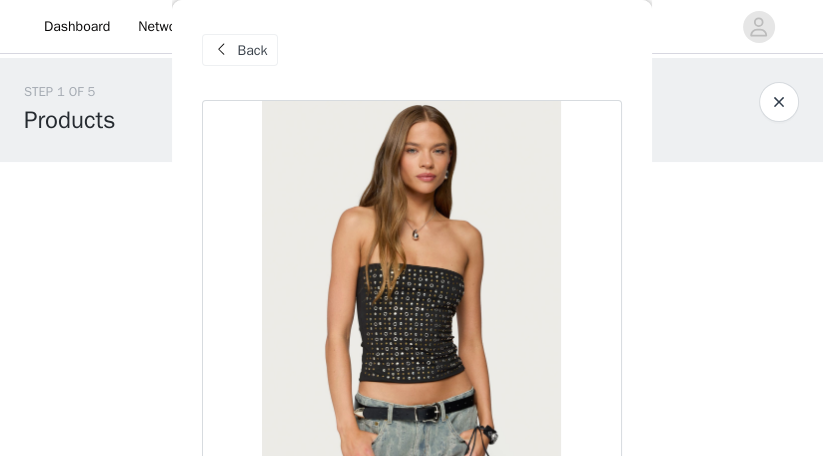 scroll, scrollTop: 0, scrollLeft: 0, axis: both 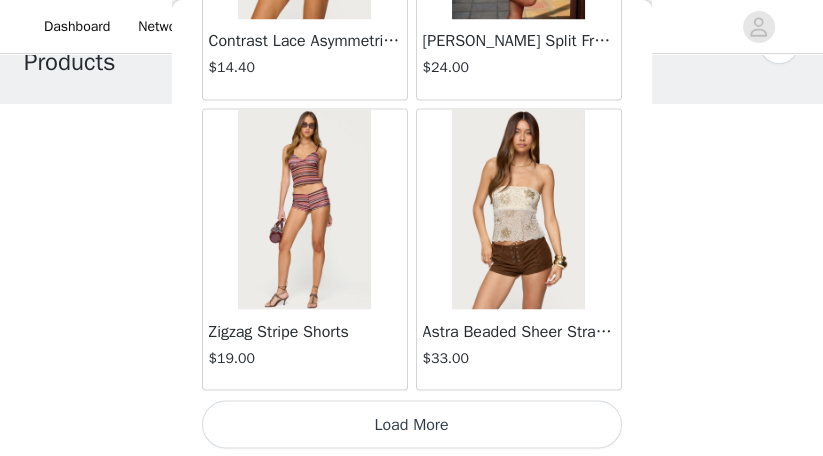 click on "Load More" at bounding box center [412, 424] 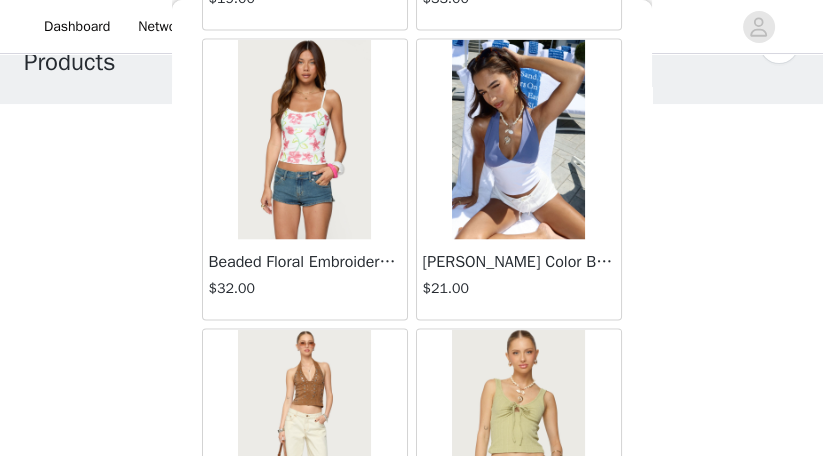 scroll, scrollTop: 2961, scrollLeft: 0, axis: vertical 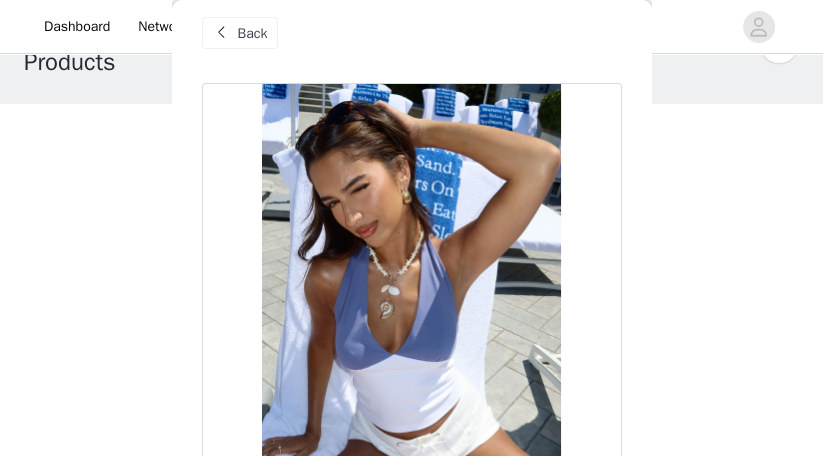 click on "Back" at bounding box center (253, 33) 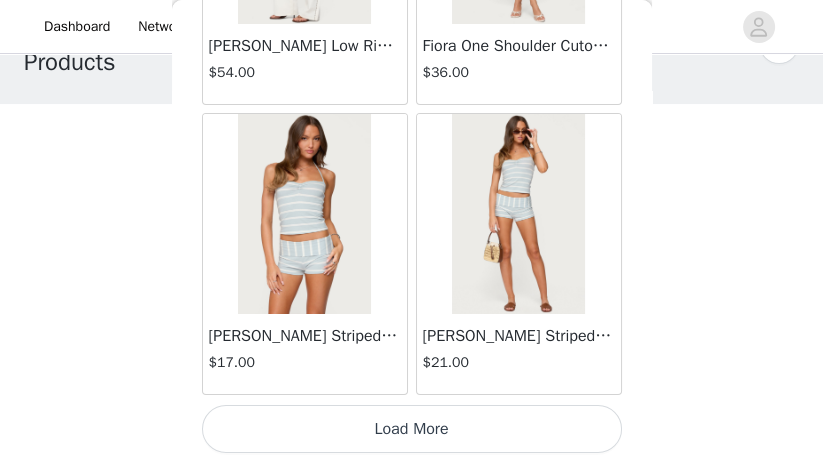 scroll, scrollTop: 5499, scrollLeft: 0, axis: vertical 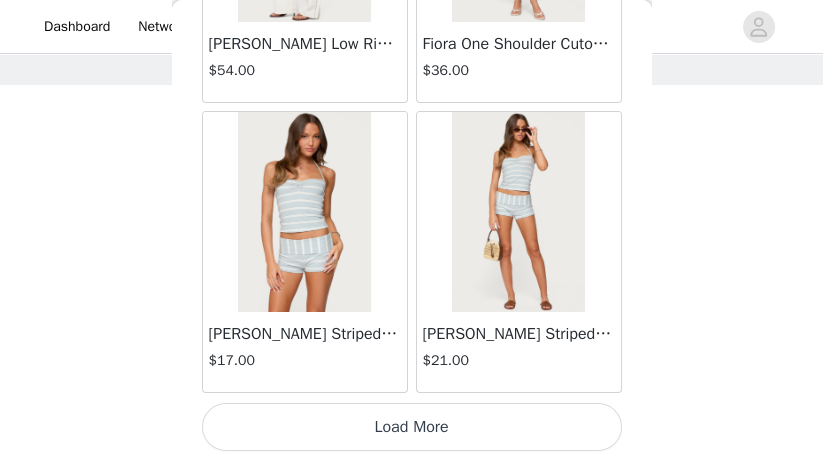 click on "Load More" at bounding box center (412, 427) 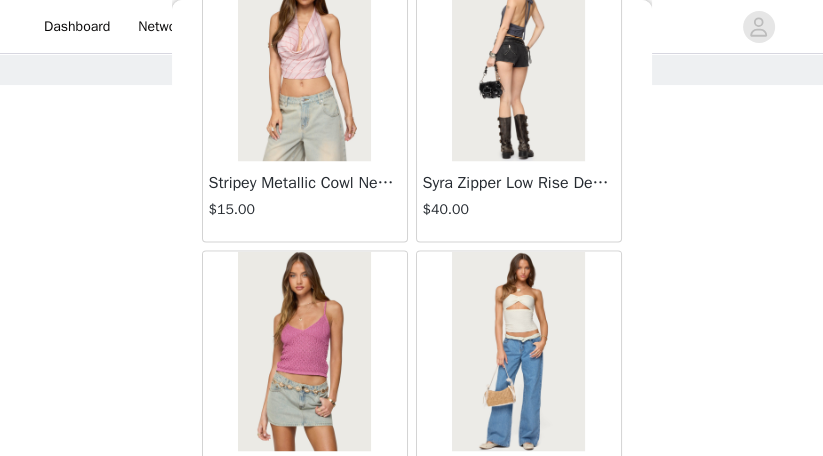 scroll, scrollTop: 7925, scrollLeft: 0, axis: vertical 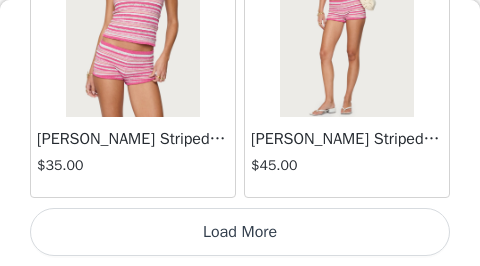 click on "Load More" at bounding box center (240, 232) 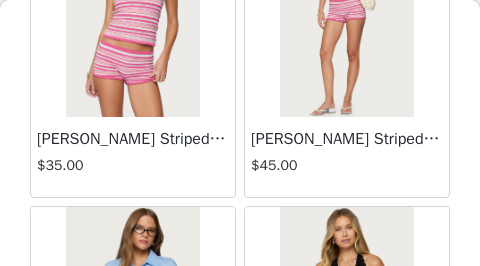 scroll, scrollTop: 236, scrollLeft: 0, axis: vertical 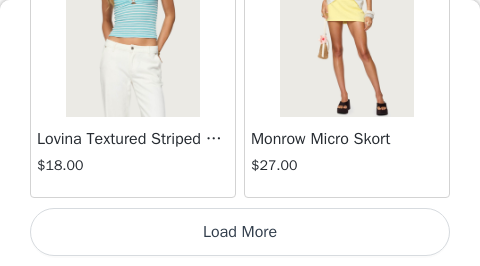 click on "Load More" at bounding box center (240, 232) 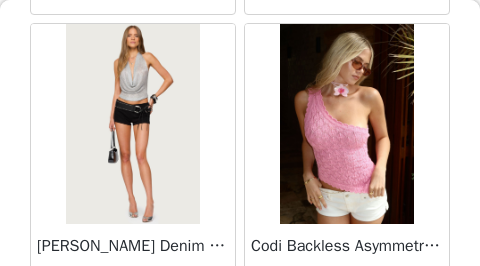 scroll, scrollTop: 13125, scrollLeft: 0, axis: vertical 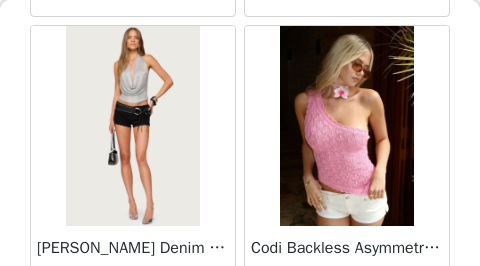 click at bounding box center [132, 126] 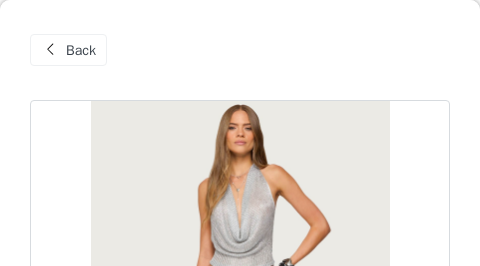 scroll, scrollTop: -3, scrollLeft: 0, axis: vertical 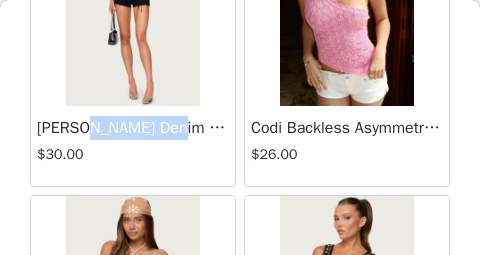 click on "$30.00" at bounding box center (133, 154) 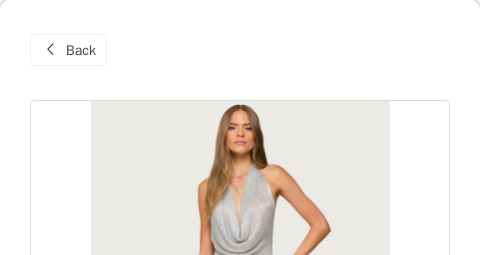 scroll, scrollTop: -1, scrollLeft: 0, axis: vertical 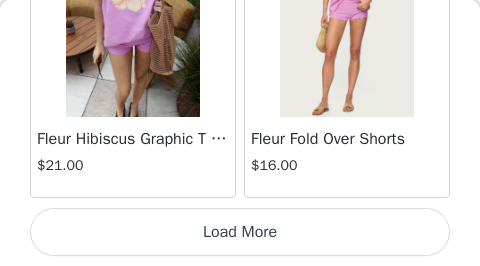 click on "Load More" at bounding box center [240, 232] 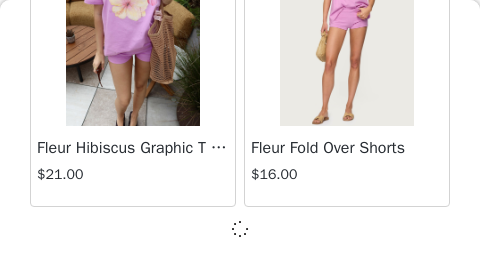 scroll, scrollTop: 14385, scrollLeft: 0, axis: vertical 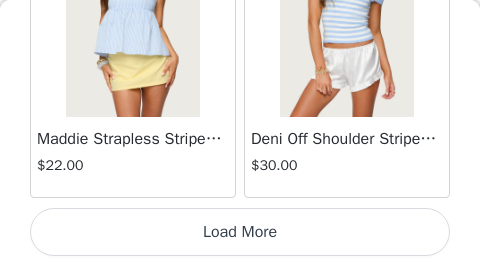 click on "Load More" at bounding box center [240, 232] 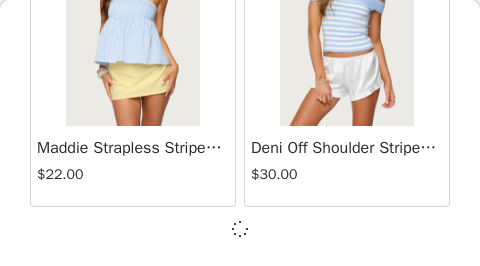 scroll, scrollTop: 17285, scrollLeft: 0, axis: vertical 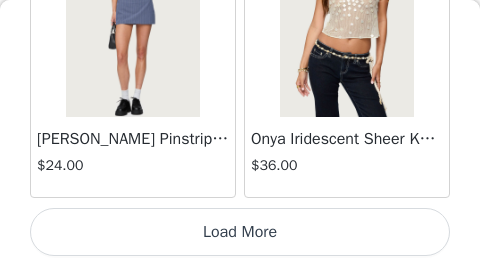 click on "Load More" at bounding box center [240, 232] 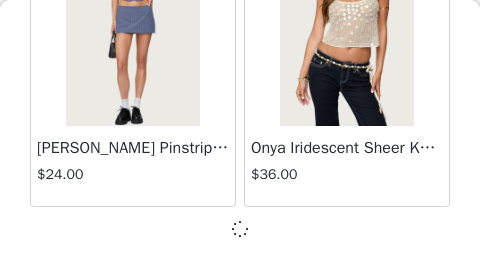 scroll, scrollTop: 20185, scrollLeft: 0, axis: vertical 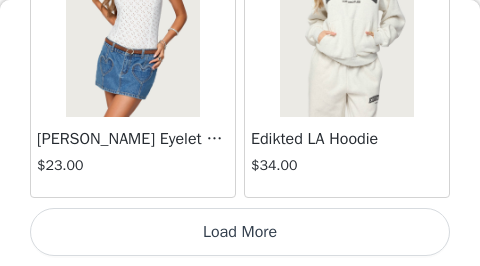 click on "Load More" at bounding box center (240, 232) 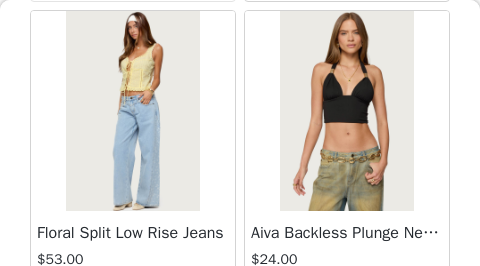 scroll, scrollTop: 23870, scrollLeft: 0, axis: vertical 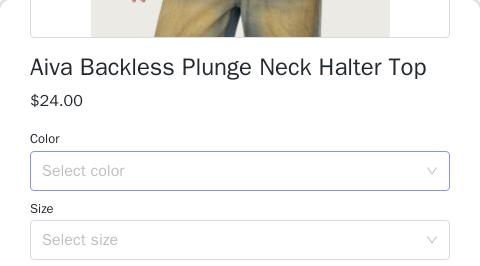 click on "Select color" at bounding box center [229, 171] 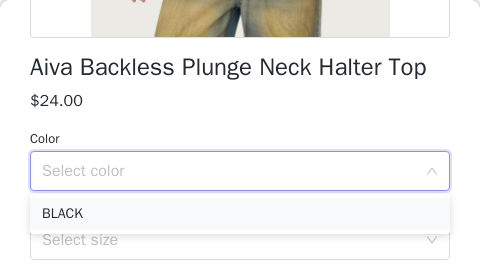 click on "BLACK" at bounding box center (240, 214) 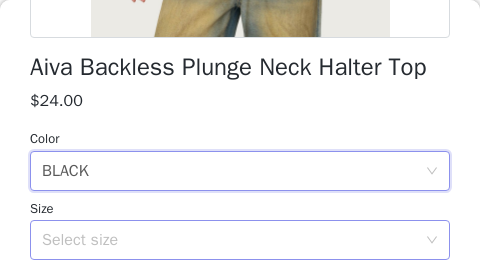 click on "Select size" at bounding box center [229, 240] 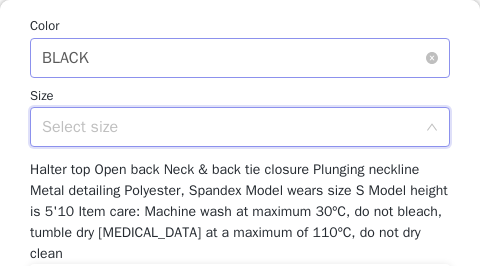 scroll, scrollTop: 658, scrollLeft: 0, axis: vertical 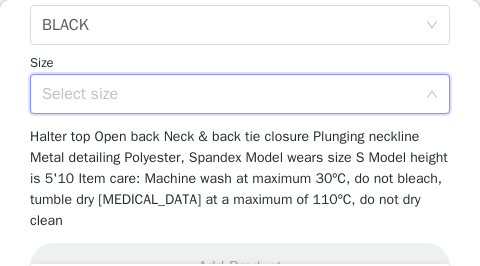 click on "Select size" at bounding box center [233, 94] 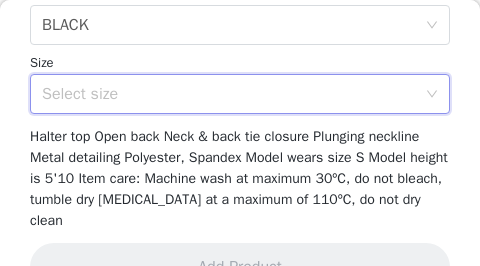click on "Select size" at bounding box center (240, 94) 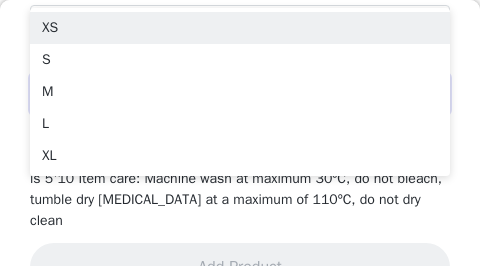 scroll, scrollTop: 355, scrollLeft: 0, axis: vertical 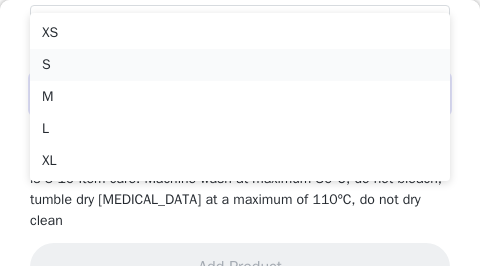 click on "S" at bounding box center (240, 65) 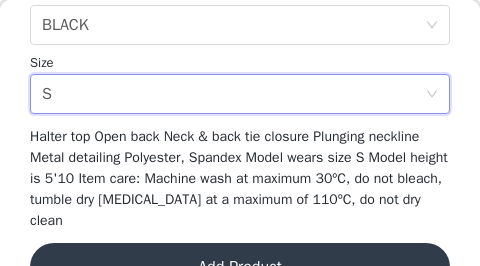 click on "Add Product" at bounding box center [240, 267] 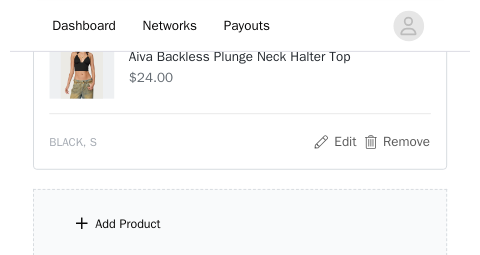 scroll, scrollTop: 523, scrollLeft: 0, axis: vertical 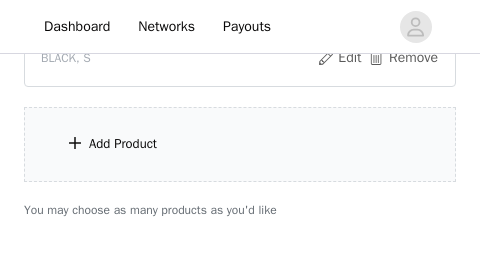 click on "Add Product" at bounding box center [240, 144] 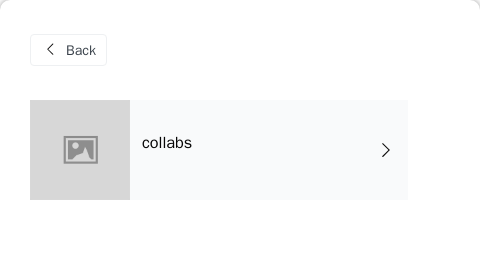 click on "collabs" at bounding box center [269, 150] 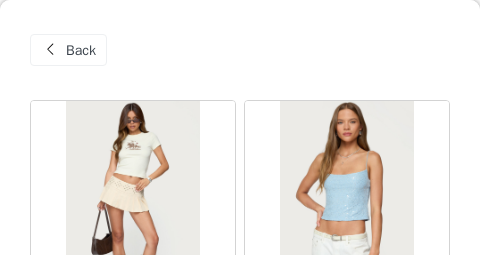 scroll, scrollTop: 364, scrollLeft: 0, axis: vertical 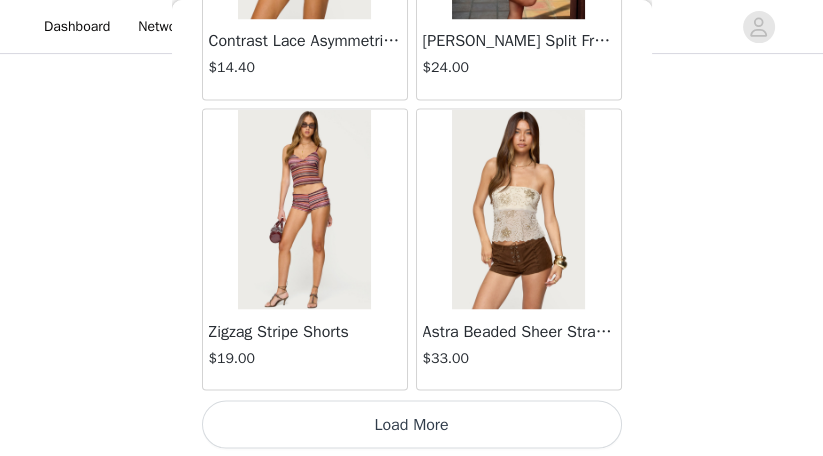 click on "Load More" at bounding box center [412, 424] 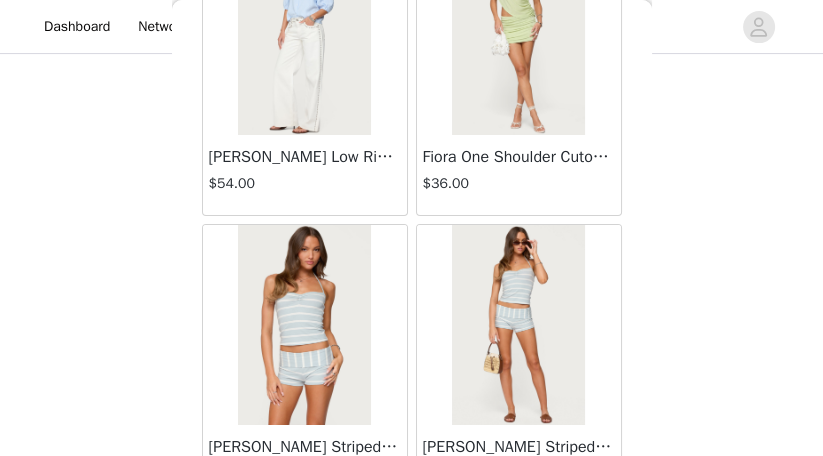 scroll, scrollTop: 5499, scrollLeft: 0, axis: vertical 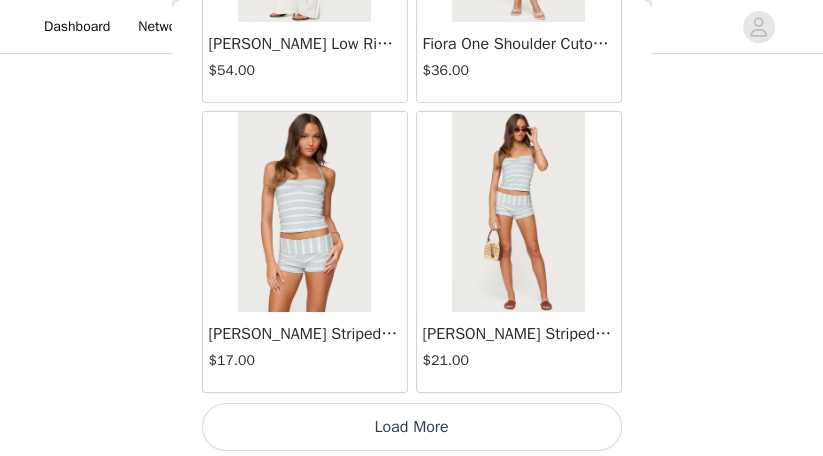 click on "Load More" at bounding box center [412, 427] 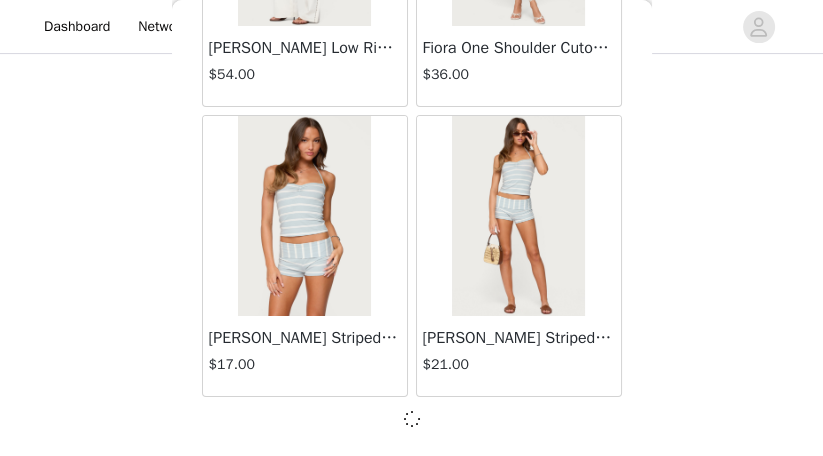 scroll, scrollTop: 5490, scrollLeft: 0, axis: vertical 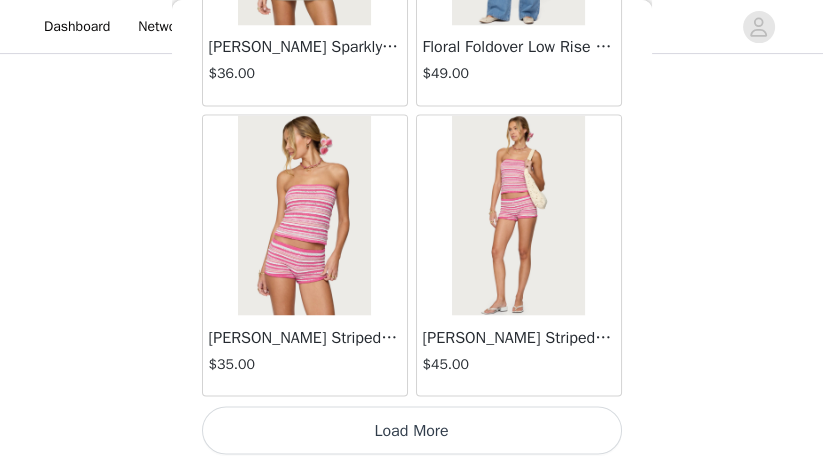 click on "Load More" at bounding box center [412, 430] 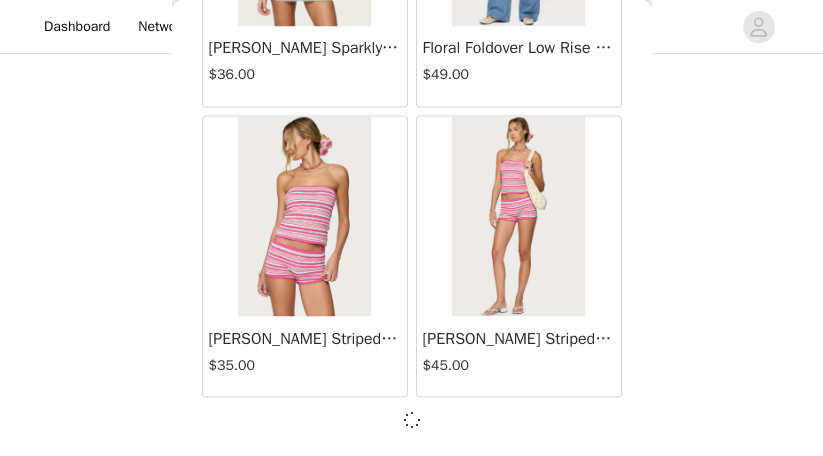 scroll, scrollTop: 452, scrollLeft: 0, axis: vertical 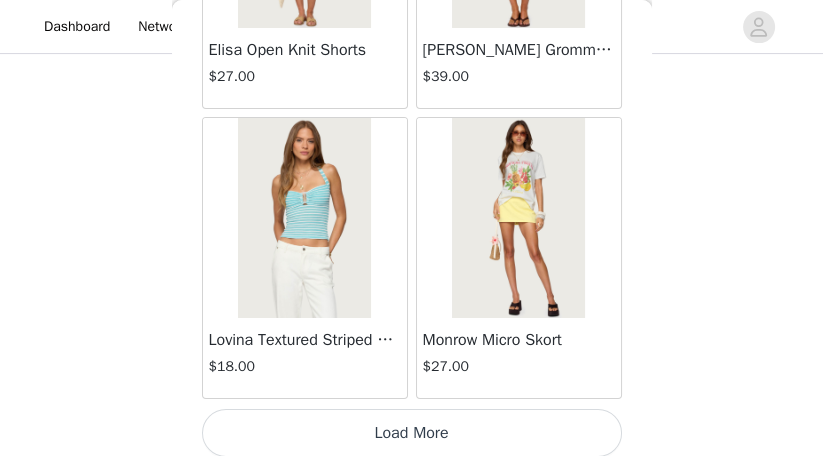 click on "Load More" at bounding box center [412, 433] 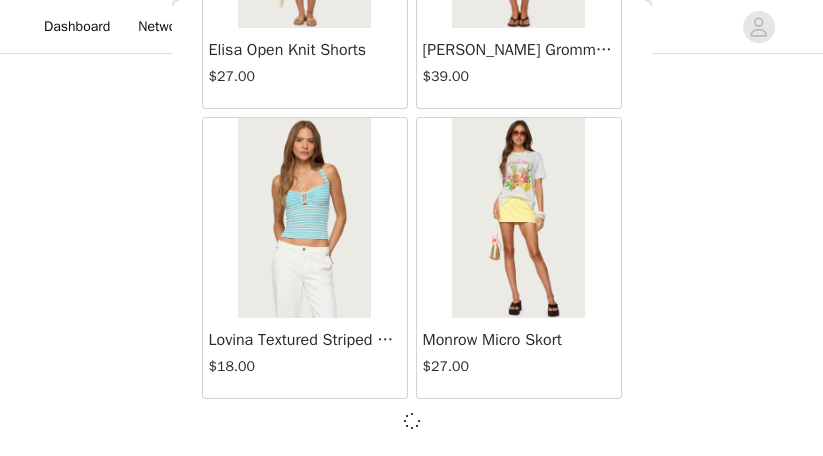 scroll, scrollTop: 11284, scrollLeft: 0, axis: vertical 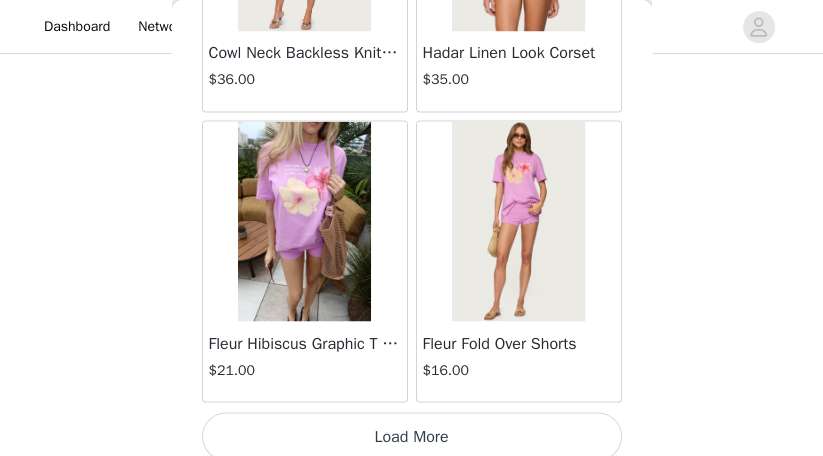 click on "Load More" at bounding box center (412, 436) 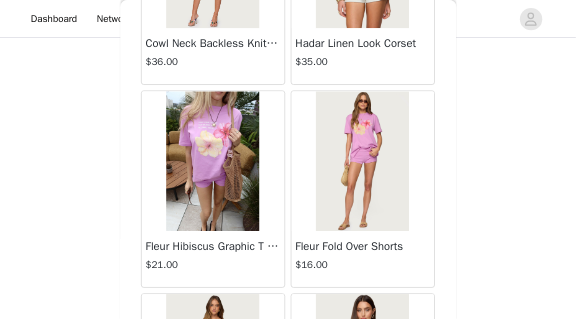 scroll, scrollTop: 452, scrollLeft: 0, axis: vertical 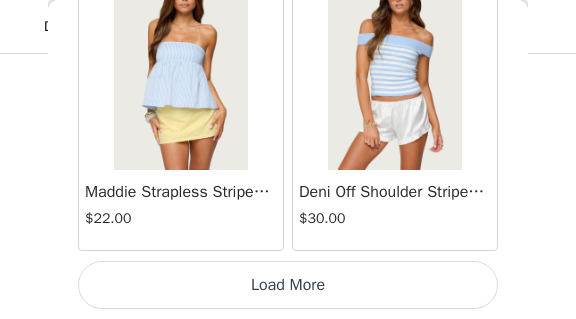 click on "Load More" at bounding box center [288, 285] 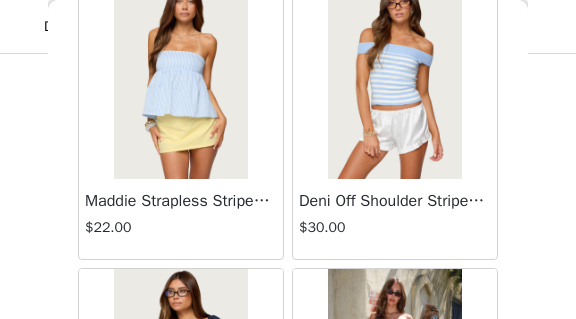 scroll, scrollTop: 591, scrollLeft: 0, axis: vertical 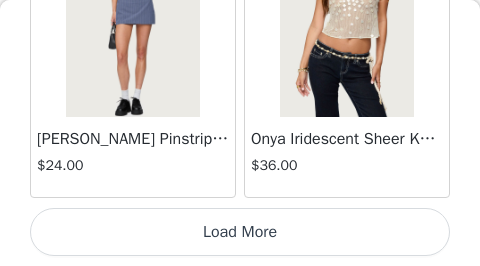 click on "Load More" at bounding box center [240, 232] 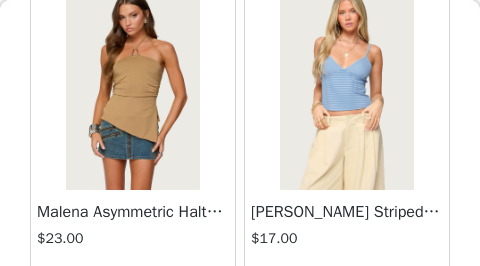 scroll, scrollTop: 22152, scrollLeft: 0, axis: vertical 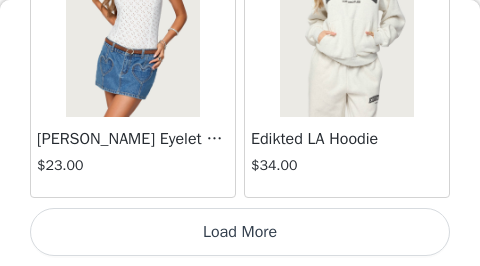 click on "Load More" at bounding box center [240, 232] 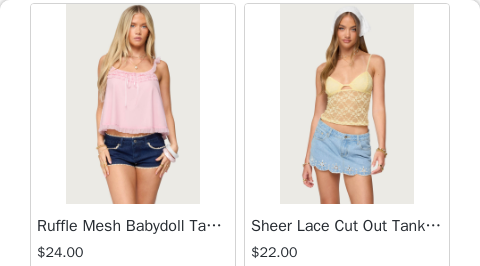scroll, scrollTop: 24748, scrollLeft: 0, axis: vertical 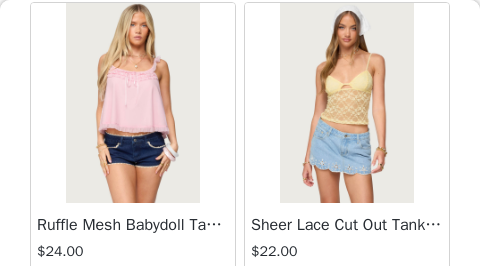 click at bounding box center [346, 103] 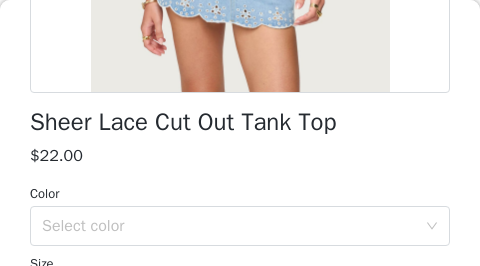 scroll, scrollTop: 545, scrollLeft: 0, axis: vertical 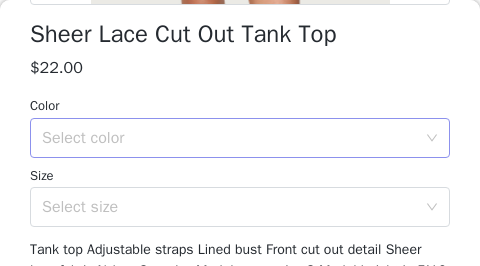 click on "Select color" at bounding box center (229, 138) 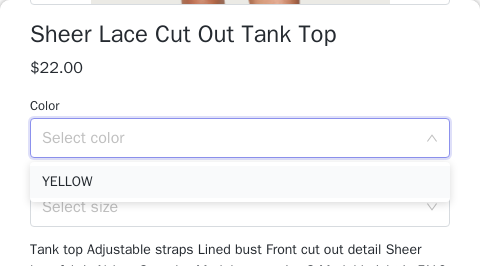 click on "YELLOW" at bounding box center (240, 182) 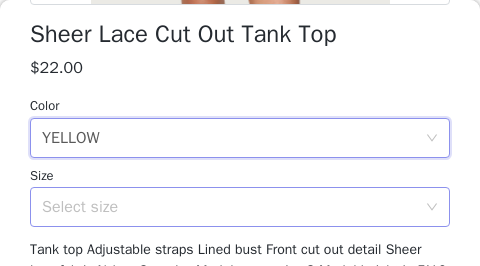 click on "Select size" at bounding box center [229, 207] 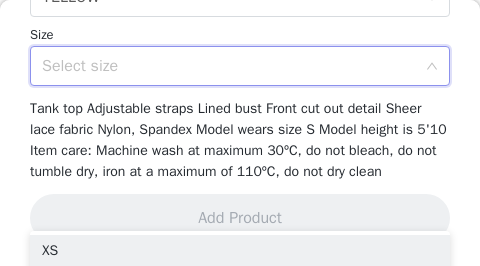 scroll, scrollTop: 686, scrollLeft: 0, axis: vertical 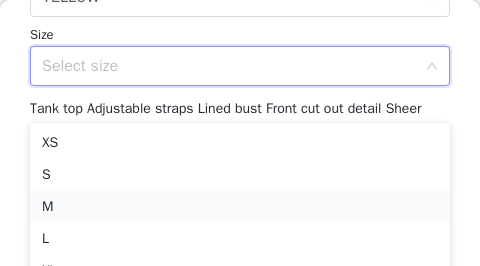 click on "M" at bounding box center (240, 207) 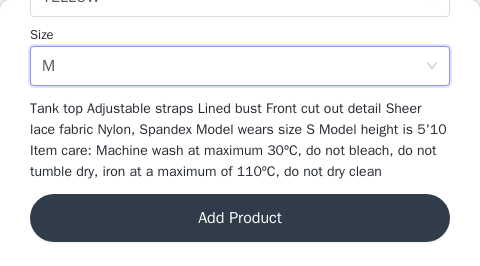 scroll, scrollTop: 644, scrollLeft: 0, axis: vertical 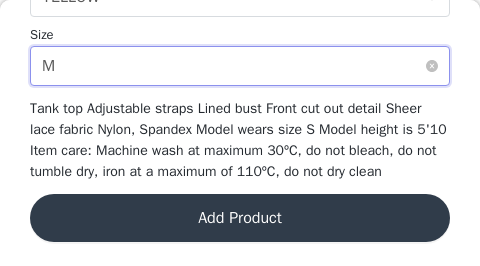 click on "Select size M" at bounding box center [233, 66] 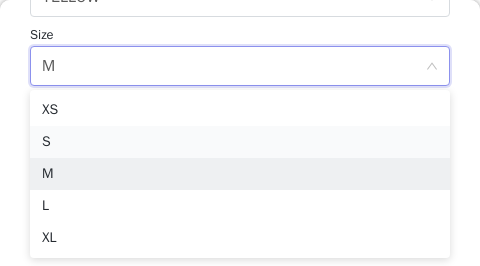 click on "S" at bounding box center [240, 142] 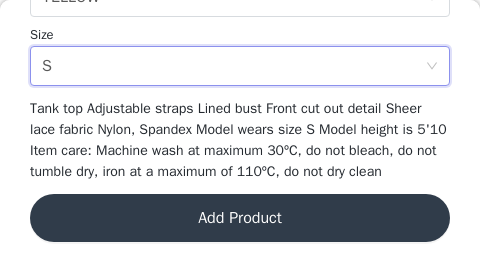 click on "Add Product" at bounding box center (240, 218) 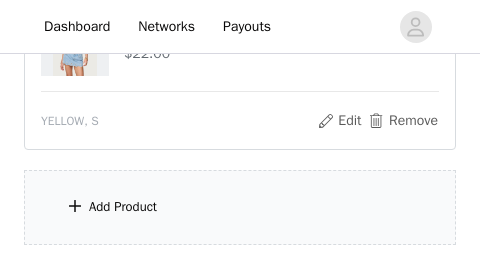 scroll, scrollTop: 638, scrollLeft: 0, axis: vertical 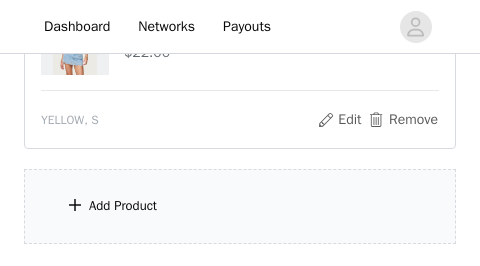 click on "Add Product" at bounding box center (240, 206) 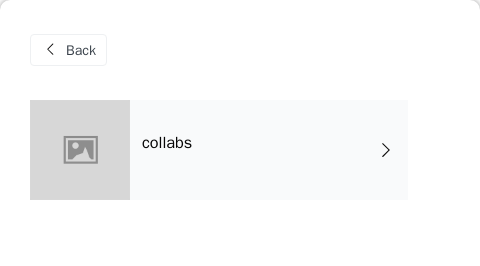 click on "collabs" at bounding box center (269, 150) 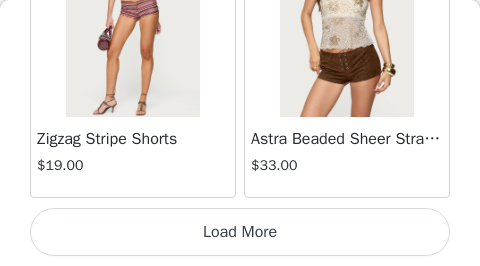 scroll, scrollTop: 2794, scrollLeft: 0, axis: vertical 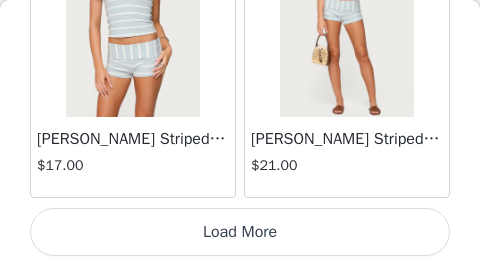 click on "Load More" at bounding box center [240, 232] 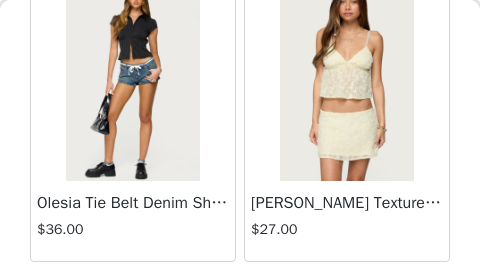 scroll, scrollTop: 5911, scrollLeft: 0, axis: vertical 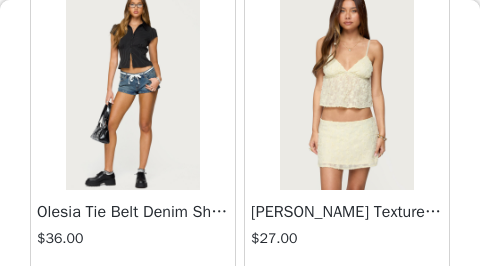click at bounding box center [132, 90] 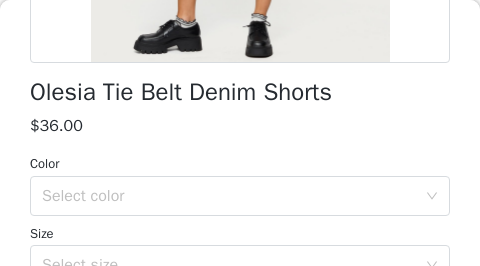 scroll, scrollTop: 490, scrollLeft: 0, axis: vertical 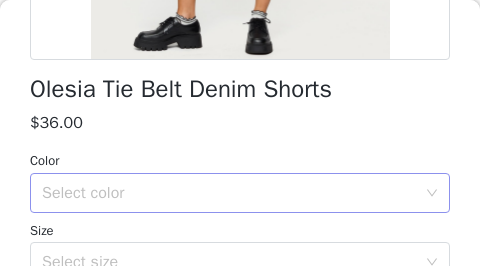 click on "Select color" at bounding box center (229, 193) 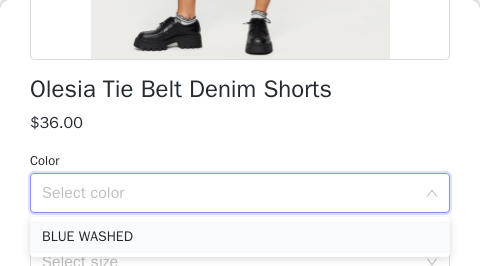 click on "BLUE WASHED" at bounding box center [240, 237] 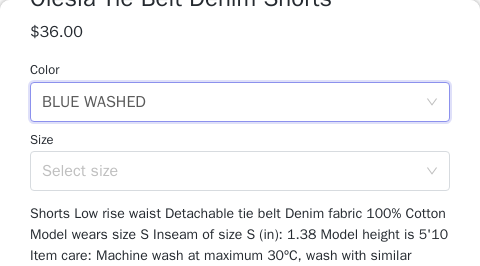 scroll, scrollTop: 581, scrollLeft: 0, axis: vertical 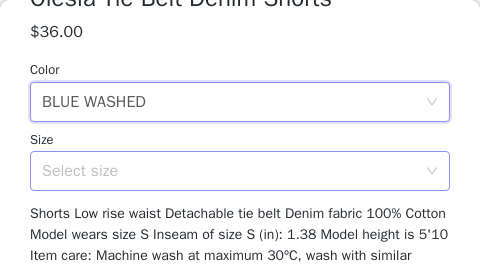 click on "Select size" at bounding box center (229, 171) 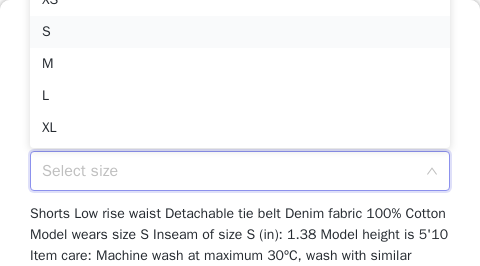 click on "S" at bounding box center [240, 32] 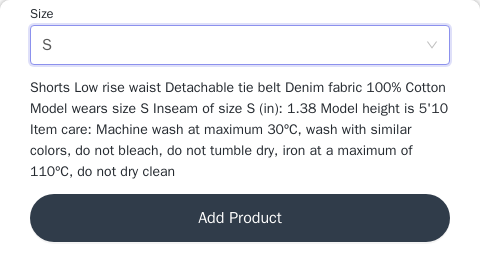 click on "Add Product" at bounding box center [240, 218] 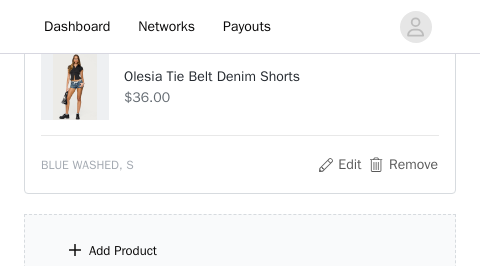 scroll, scrollTop: 760, scrollLeft: 0, axis: vertical 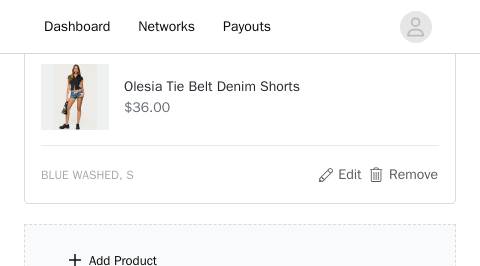 click on "Add Product" at bounding box center [240, 261] 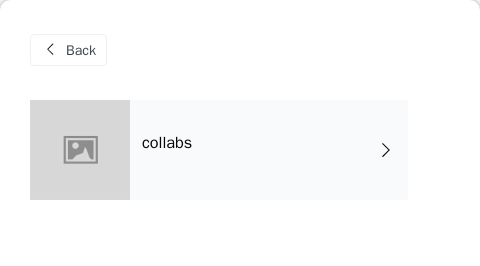 click on "collabs" at bounding box center (269, 150) 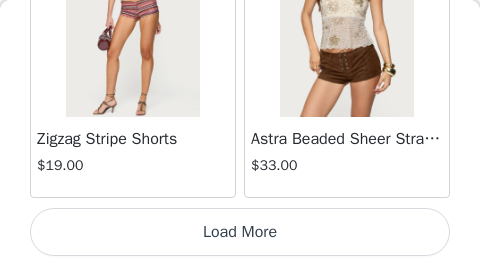 scroll, scrollTop: 2795, scrollLeft: 0, axis: vertical 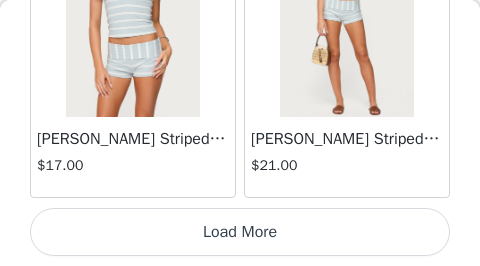 click on "Load More" at bounding box center (240, 232) 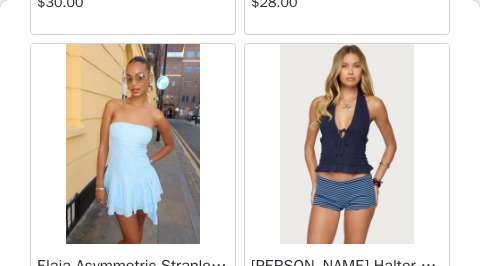 scroll, scrollTop: 6394, scrollLeft: 0, axis: vertical 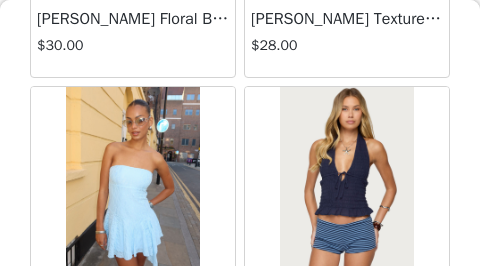 click at bounding box center [132, 187] 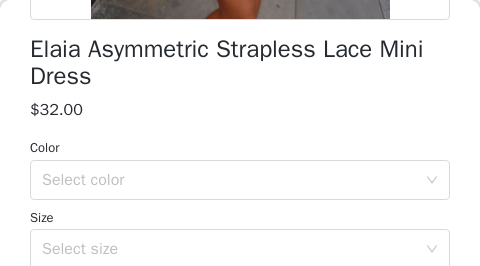 scroll, scrollTop: 547, scrollLeft: 0, axis: vertical 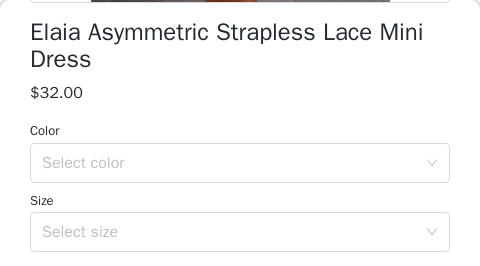 click on "Color   Select color Size   Select size" at bounding box center [240, 186] 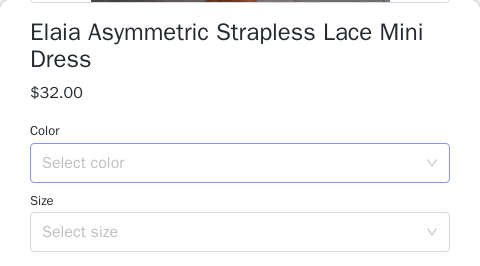 click on "Select color" at bounding box center (229, 163) 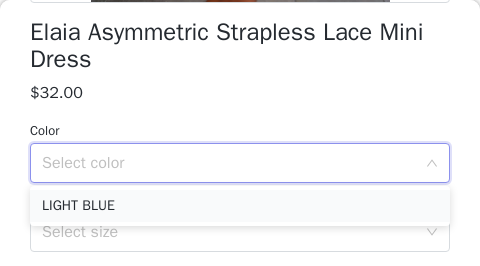 click on "LIGHT BLUE" at bounding box center (240, 206) 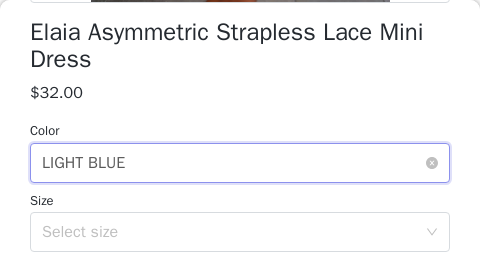 click on "Select color LIGHT BLUE" at bounding box center [233, 163] 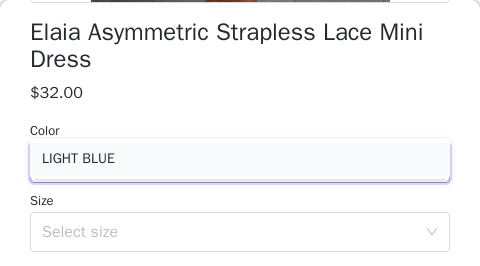 scroll, scrollTop: 998, scrollLeft: 0, axis: vertical 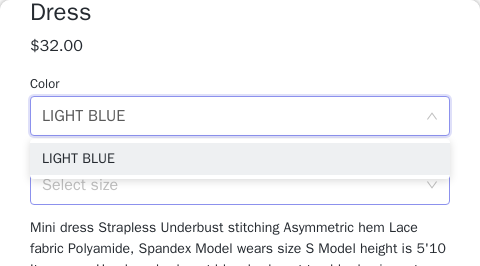 click on "Select size" at bounding box center (233, 185) 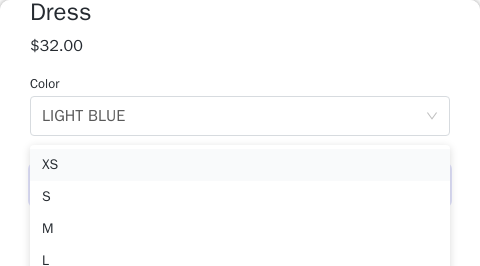scroll, scrollTop: 1063, scrollLeft: 0, axis: vertical 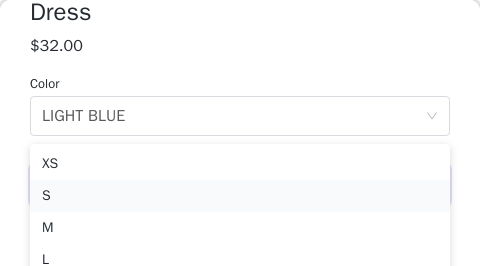 click on "S" at bounding box center (240, 196) 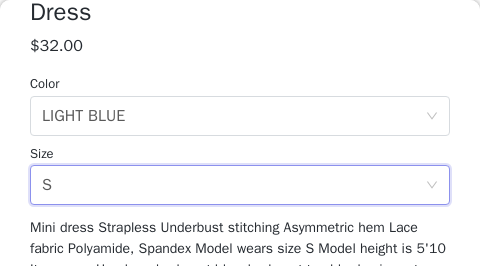 scroll, scrollTop: 998, scrollLeft: 0, axis: vertical 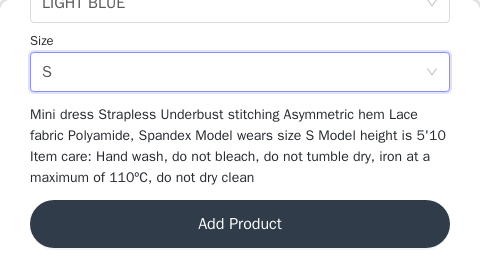 click on "Add Product" at bounding box center (240, 224) 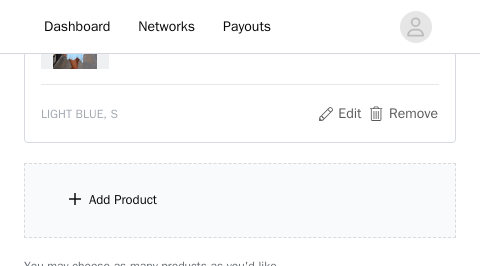 click on "Add Product" at bounding box center (240, 200) 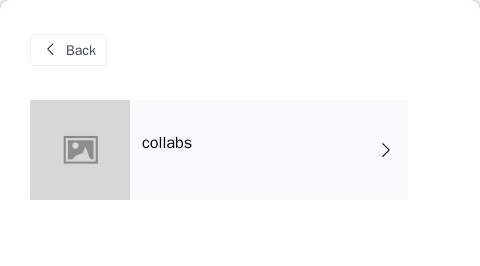 click on "collabs" at bounding box center (269, 150) 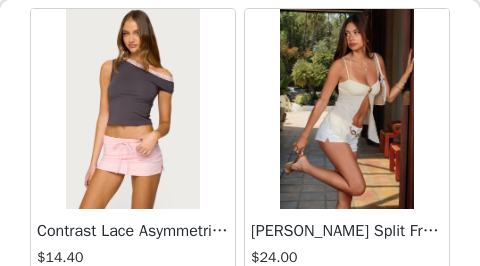 scroll, scrollTop: 2418, scrollLeft: 0, axis: vertical 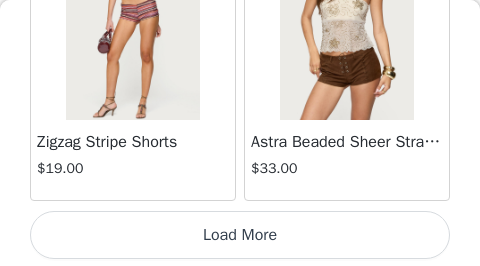 click on "Lovina Grommet Pleated Mini Skort   $25.20       Metallic & Sequin Textured Tank Top   $23.00       Nelley Backless Beaded Sequin Chiffon Top   $30.00       [PERSON_NAME] Asymmetric One Shoulder Crochet Top   $21.60       [PERSON_NAME] Plaid Micro Shorts   $25.00       [PERSON_NAME] Floral Texured Sheer Halter Top   $23.00       Maree Bead V Neck Top   $19.00       Maree Bead Cut Out Mini Skirt   $17.00       [PERSON_NAME] Cut Out Halter Top   $24.00       Juney Pinstripe Tailored Button Up Shirt   $30.00       Avenly Striped Tie Front Babydoll Top   $23.00       [PERSON_NAME] Studded Grommet Tube Top   $25.00       Avalai Linen Look Mini Skort   $32.00       Beaded Deep Cowl Neck Backless Top   $31.00       Frayed Pleated Denim Mini Skort   $16.00       Klay Linen Look Pleated Mini Skort   $14.40       Contrast Lace Asymmetric Off Shoulder Top   $14.40       [PERSON_NAME] Split Front Sheer Mesh Top   $24.00       Zigzag Stripe Shorts   $19.00       Astra Beaded Sheer Strapless Top   $33.00     Load More" at bounding box center [240, -1213] 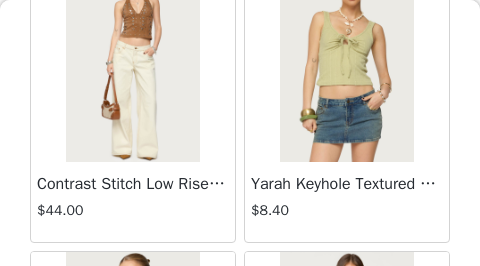 scroll, scrollTop: 3294, scrollLeft: 0, axis: vertical 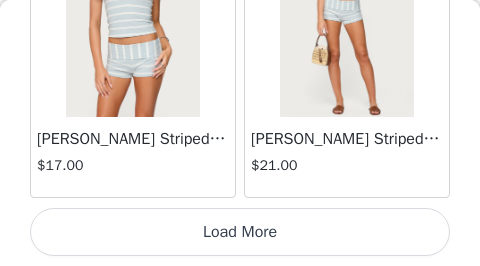 click on "Load More" at bounding box center [240, 232] 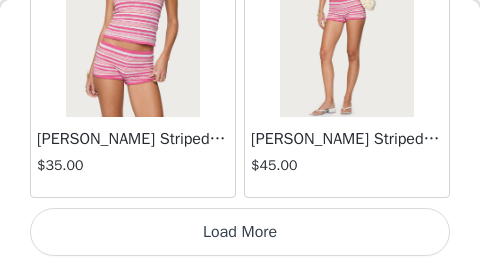scroll, scrollTop: 8594, scrollLeft: 0, axis: vertical 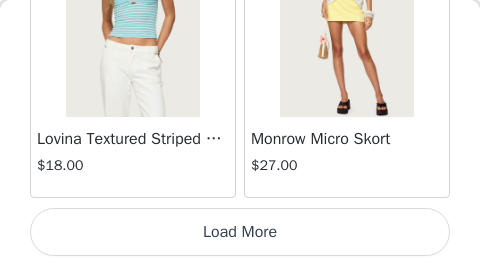 click on "Load More" at bounding box center (240, 232) 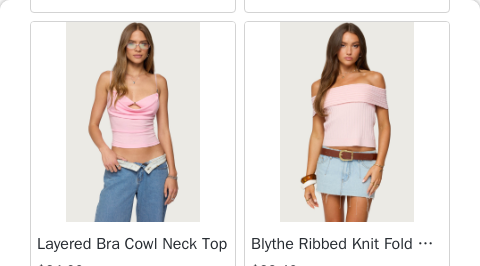 scroll, scrollTop: 11683, scrollLeft: 0, axis: vertical 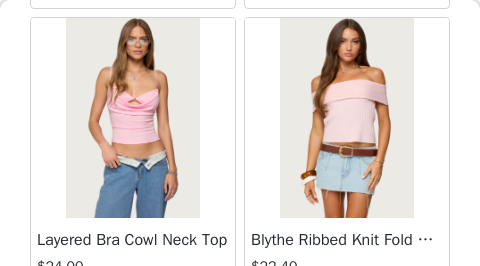 click at bounding box center [132, 118] 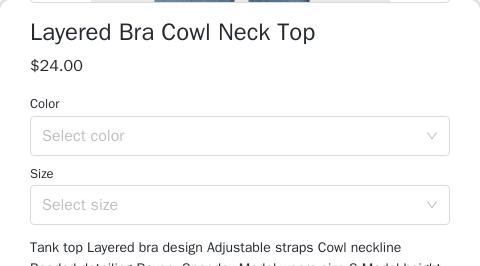 scroll, scrollTop: 576, scrollLeft: 0, axis: vertical 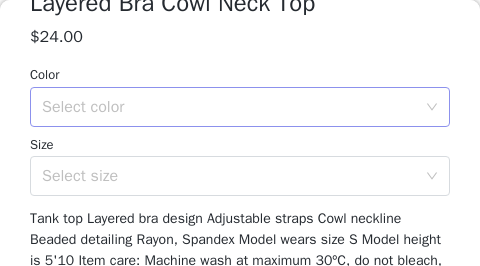 click on "Select color" at bounding box center (229, 107) 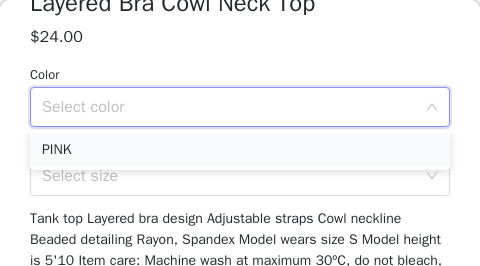 click on "PINK" at bounding box center [240, 150] 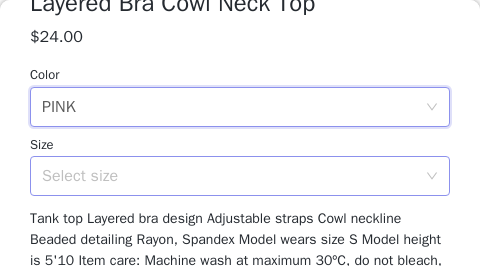click on "Select size" at bounding box center [229, 176] 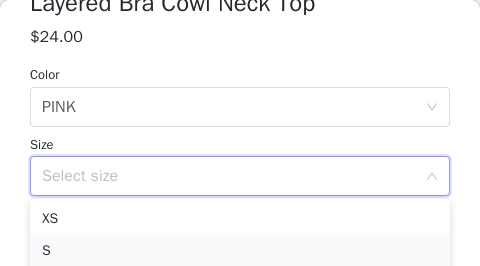 click on "S" at bounding box center [240, 251] 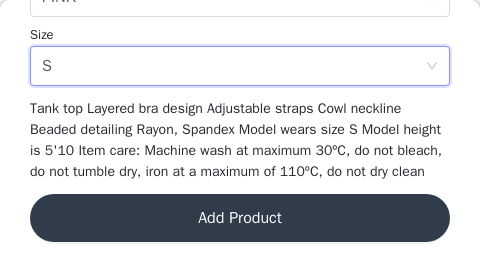 scroll, scrollTop: 686, scrollLeft: 0, axis: vertical 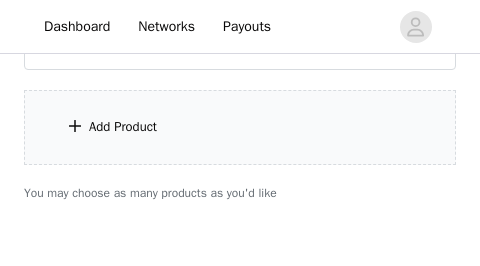 click on "Add Product" at bounding box center (240, 127) 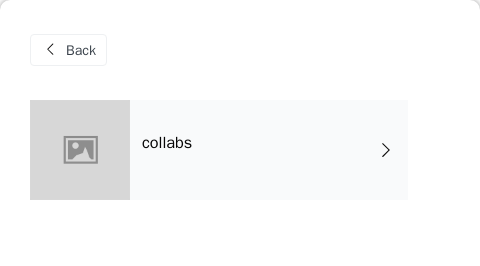 click on "collabs" at bounding box center [167, 143] 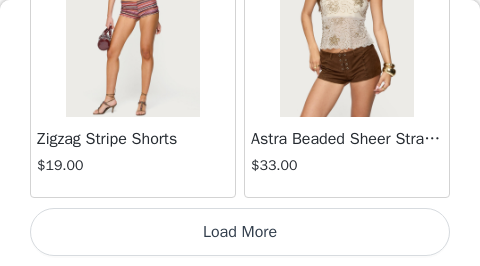 scroll, scrollTop: 2794, scrollLeft: 0, axis: vertical 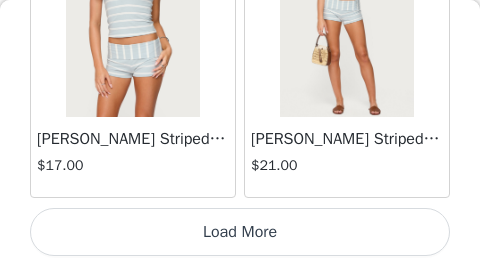 click on "Load More" at bounding box center (240, 232) 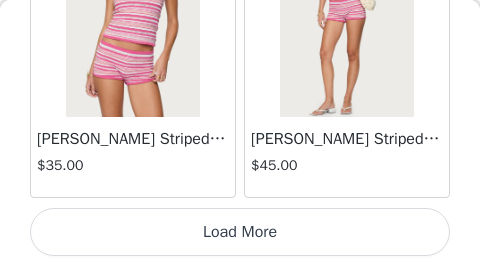 scroll, scrollTop: 8594, scrollLeft: 0, axis: vertical 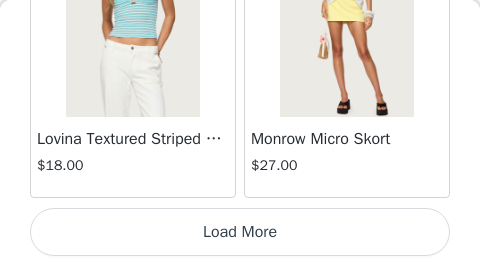 click on "Load More" at bounding box center (240, 232) 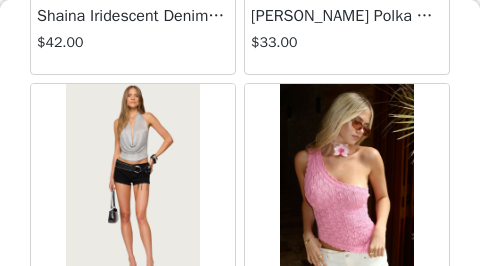 scroll, scrollTop: 13091, scrollLeft: 0, axis: vertical 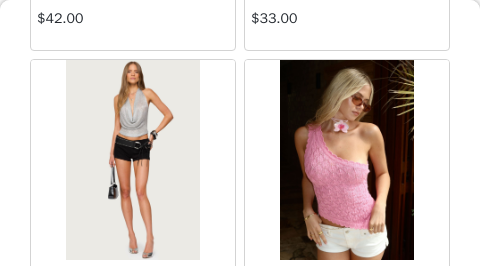 click at bounding box center (133, 160) 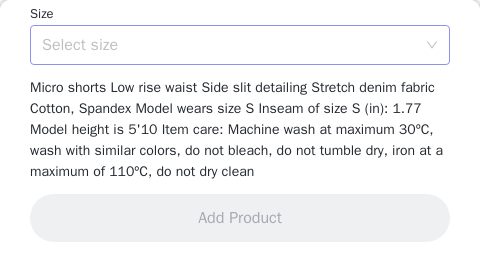scroll, scrollTop: 582, scrollLeft: 0, axis: vertical 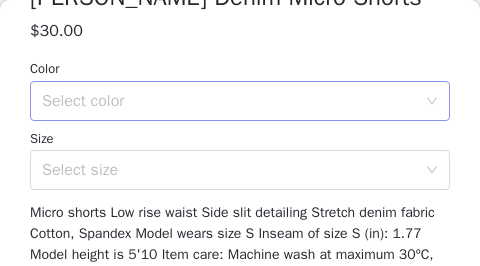 click on "Select color" at bounding box center [229, 101] 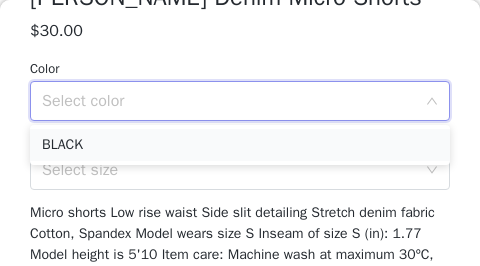 click on "BLACK" at bounding box center [240, 145] 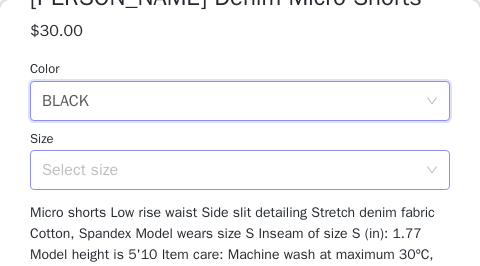 click on "Select size" at bounding box center (229, 170) 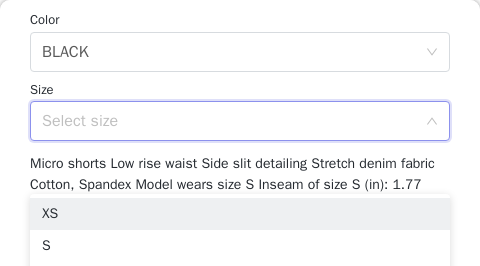 scroll, scrollTop: 637, scrollLeft: 0, axis: vertical 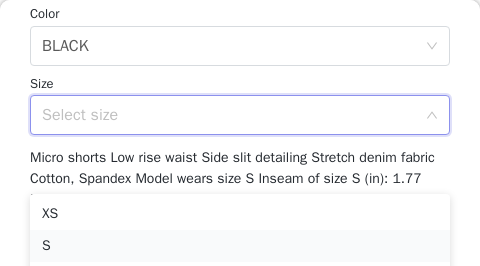 click on "S" at bounding box center [240, 246] 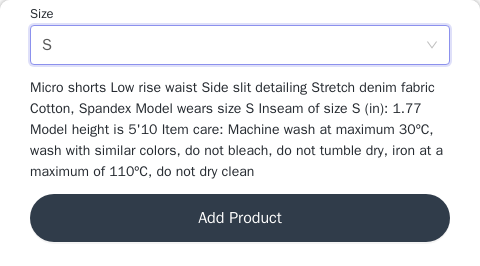 click on "Add Product" at bounding box center [240, 218] 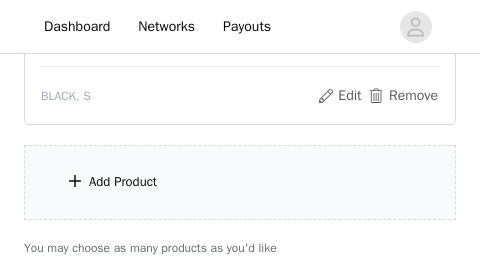 scroll, scrollTop: 1405, scrollLeft: 0, axis: vertical 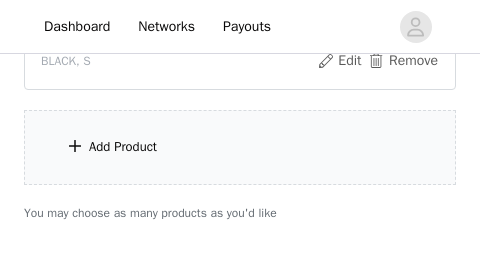 click on "Add Product" at bounding box center [240, 147] 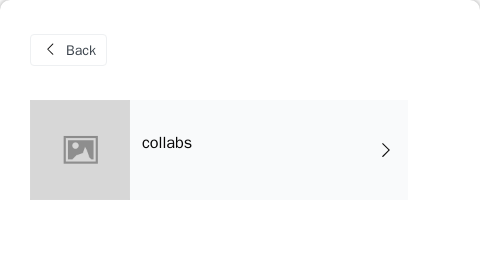 click on "collabs" at bounding box center [269, 150] 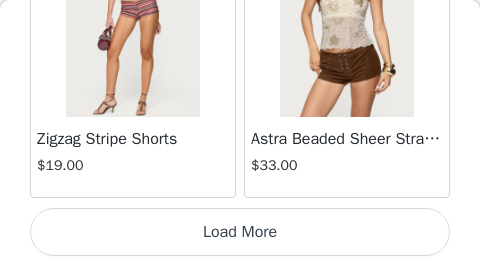 scroll, scrollTop: 2794, scrollLeft: 0, axis: vertical 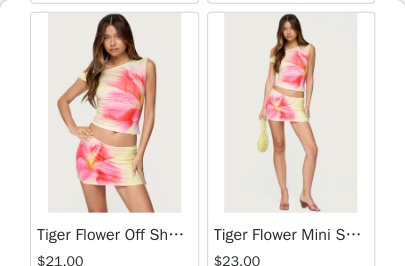 click at bounding box center [114, 113] 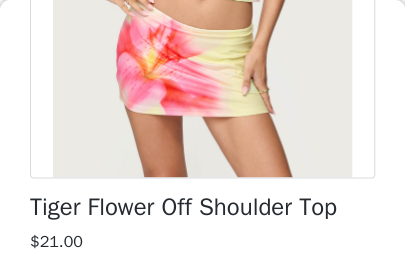 scroll, scrollTop: 503, scrollLeft: 0, axis: vertical 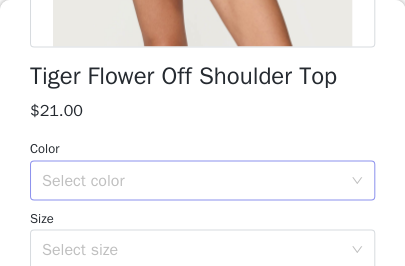 click on "Select color" at bounding box center [191, 180] 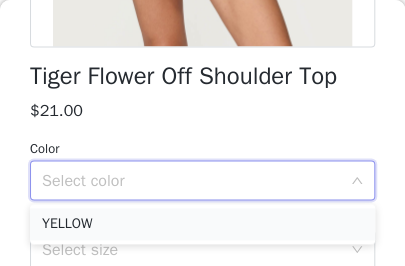click on "YELLOW" at bounding box center [202, 224] 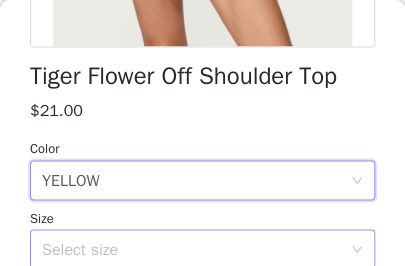 click on "Select size" at bounding box center [191, 249] 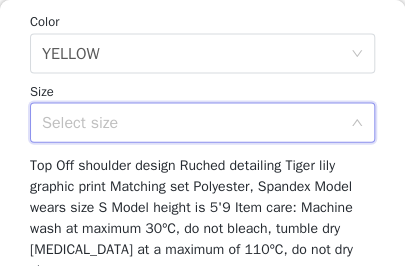 scroll, scrollTop: 667, scrollLeft: 0, axis: vertical 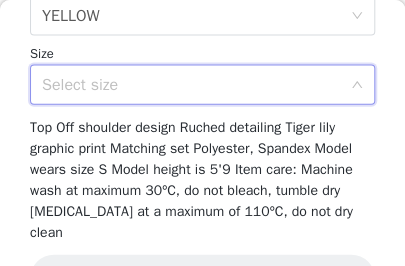 click on "Select size" at bounding box center [191, 85] 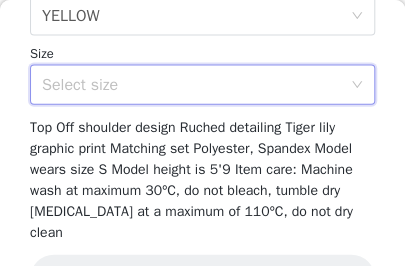 click on "Top Off shoulder design Ruched detailing Tiger lily graphic print Matching set Polyester, Spandex Model wears size S Model height is 5'9 Item care: Machine wash at maximum 30ºC, do not bleach, tumble dry [MEDICAL_DATA] at a maximum of 110ºC, do not dry clean" at bounding box center [191, 180] 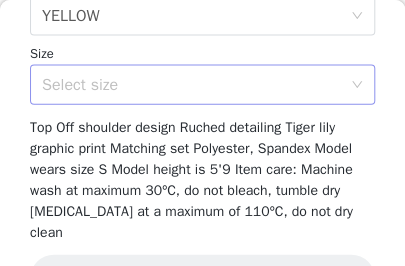 click 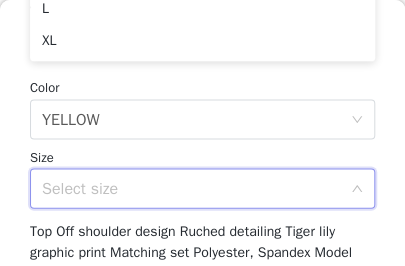 scroll, scrollTop: 523, scrollLeft: 0, axis: vertical 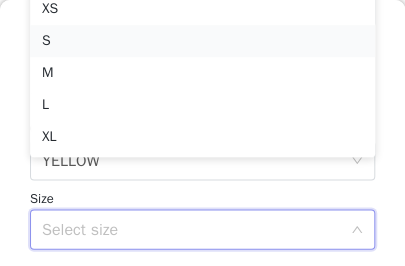 click on "S" at bounding box center (202, 41) 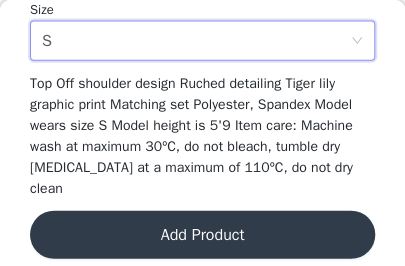 scroll, scrollTop: 707, scrollLeft: 0, axis: vertical 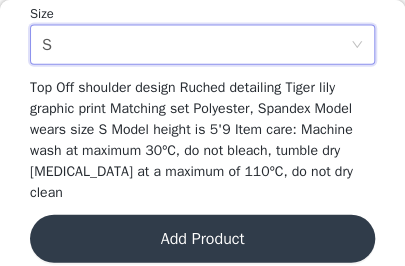 click on "Add Product" at bounding box center (202, 239) 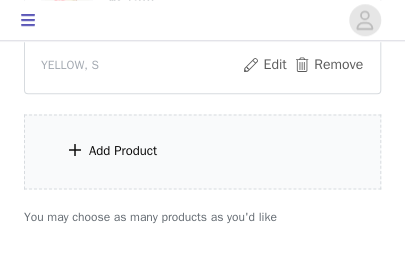 scroll, scrollTop: 1591, scrollLeft: 0, axis: vertical 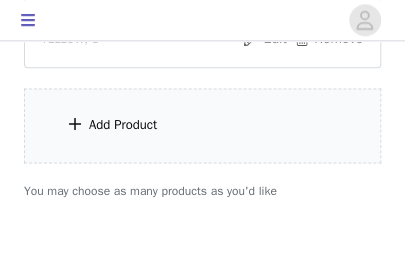 click on "Add Product" at bounding box center (202, 125) 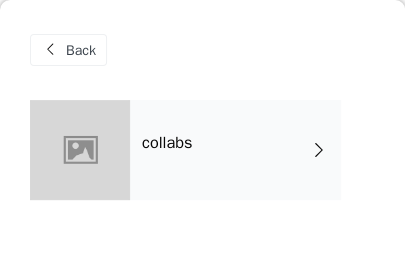 click on "collabs" at bounding box center (235, 150) 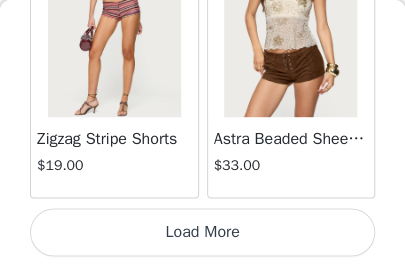 click on "Load More" at bounding box center [202, 232] 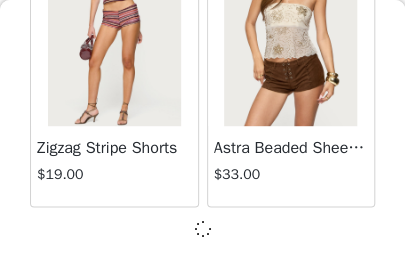 scroll, scrollTop: 2785, scrollLeft: 0, axis: vertical 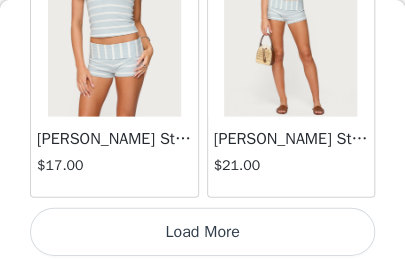 click on "Load More" at bounding box center [202, 232] 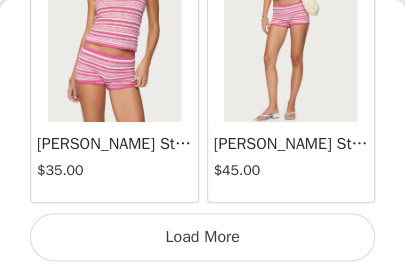 scroll, scrollTop: 8594, scrollLeft: 0, axis: vertical 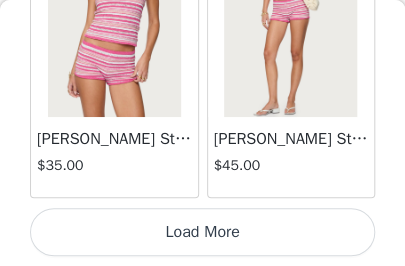 click on "Load More" at bounding box center (202, 232) 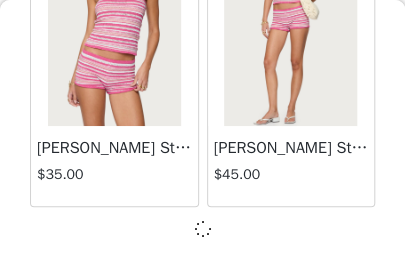 scroll, scrollTop: 1693, scrollLeft: 0, axis: vertical 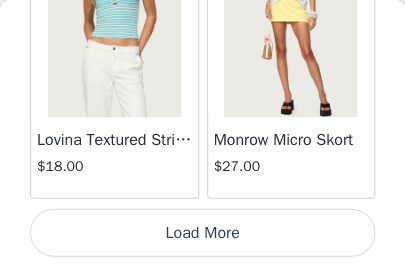 click on "Load More" at bounding box center (202, 232) 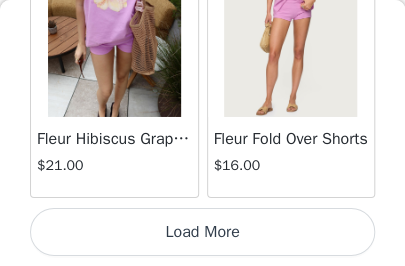 scroll, scrollTop: 14394, scrollLeft: 0, axis: vertical 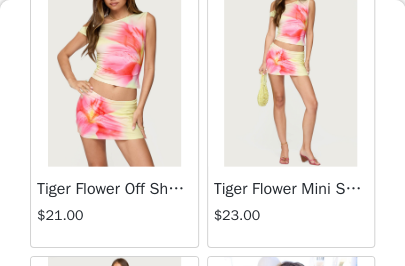 click at bounding box center (290, 67) 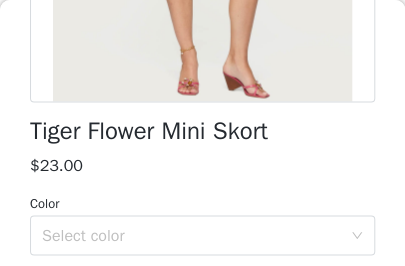 scroll, scrollTop: 457, scrollLeft: 0, axis: vertical 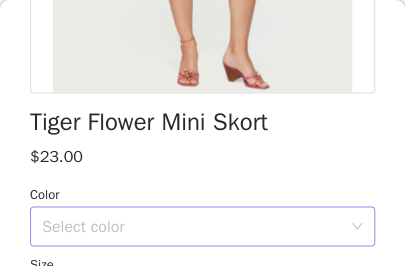 click on "Select color" at bounding box center (196, 226) 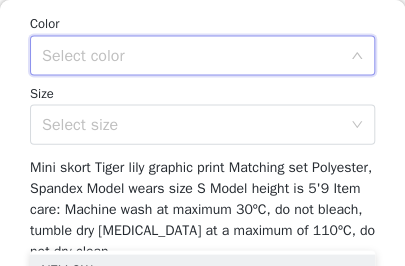 scroll, scrollTop: 658, scrollLeft: 0, axis: vertical 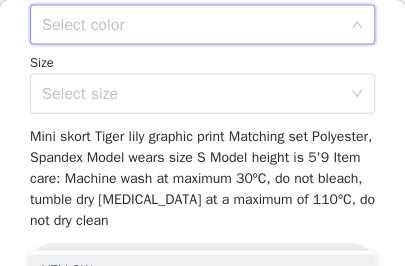 click on "Select color" at bounding box center [191, 25] 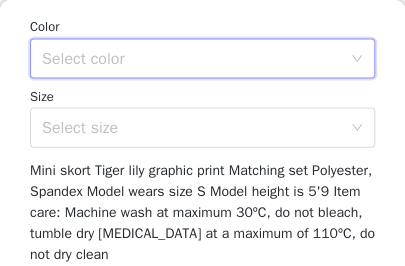 scroll, scrollTop: 569, scrollLeft: 0, axis: vertical 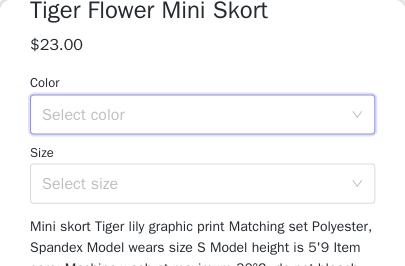 click on "Select color" at bounding box center (202, 114) 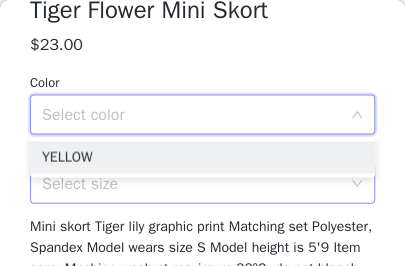 click on "YELLOW" at bounding box center [202, 157] 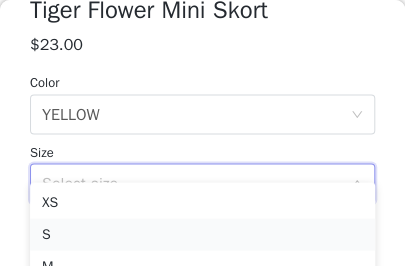 click on "S" at bounding box center (202, 234) 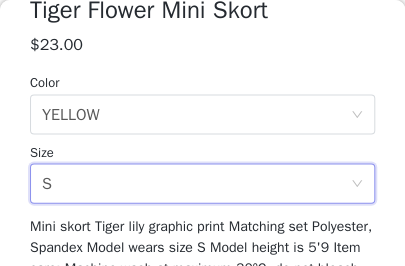 scroll, scrollTop: 1693, scrollLeft: 0, axis: vertical 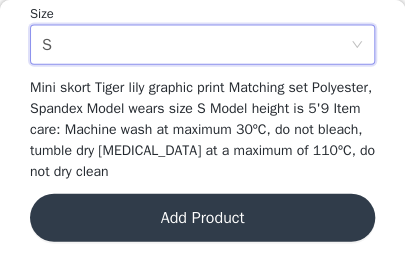 click on "Add Product" at bounding box center (202, 218) 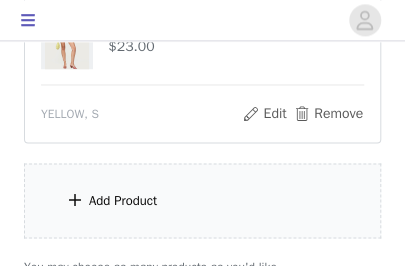 scroll, scrollTop: 707, scrollLeft: 0, axis: vertical 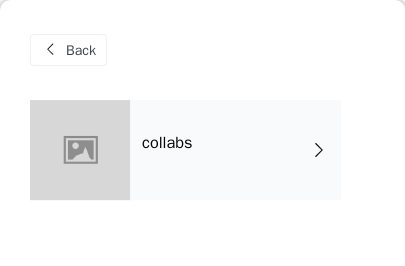click on "collabs" at bounding box center [235, 150] 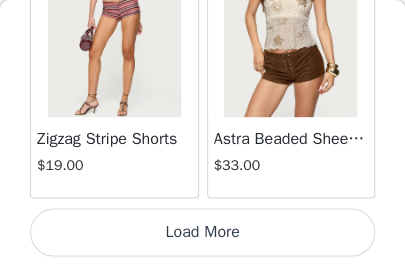 scroll, scrollTop: 2794, scrollLeft: 0, axis: vertical 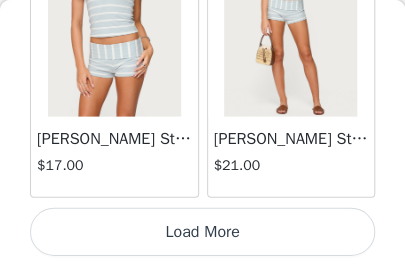 click on "Load More" at bounding box center [202, 232] 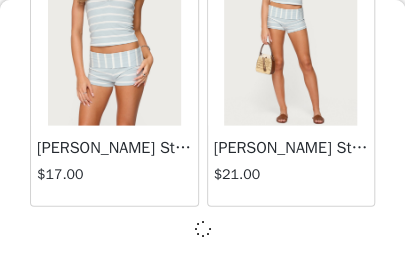 scroll, scrollTop: 1870, scrollLeft: 0, axis: vertical 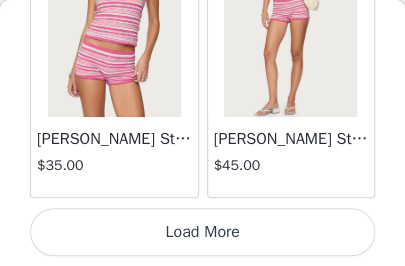 click on "Load More" at bounding box center [202, 232] 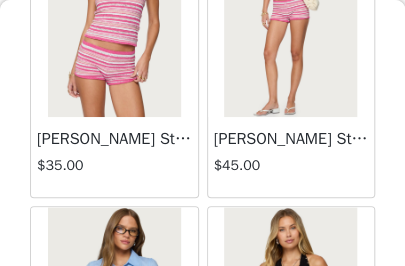 scroll, scrollTop: 8585, scrollLeft: 0, axis: vertical 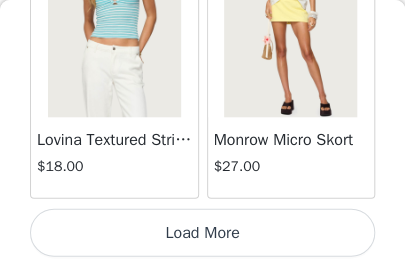 click on "Load More" at bounding box center (202, 232) 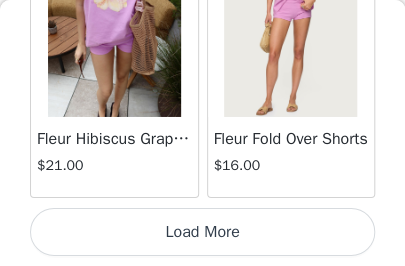 scroll, scrollTop: 14396, scrollLeft: 0, axis: vertical 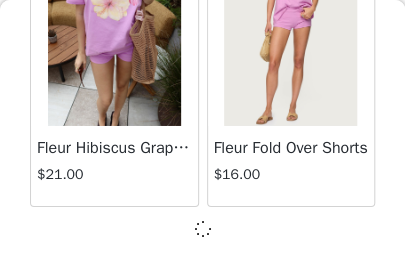 click at bounding box center (202, 229) 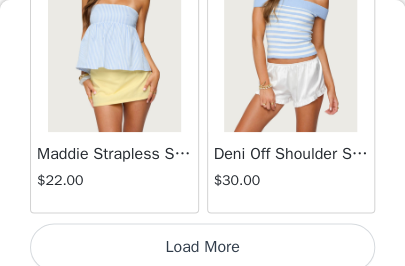 scroll, scrollTop: 17294, scrollLeft: 0, axis: vertical 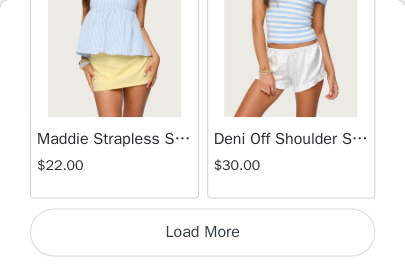 click on "Load More" at bounding box center (202, 232) 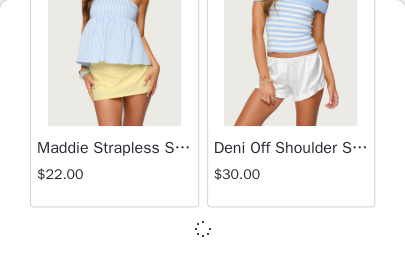 scroll, scrollTop: 1870, scrollLeft: 0, axis: vertical 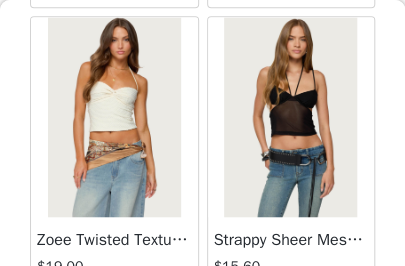 click at bounding box center (114, 117) 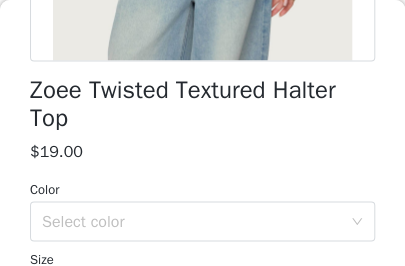 scroll, scrollTop: 507, scrollLeft: 0, axis: vertical 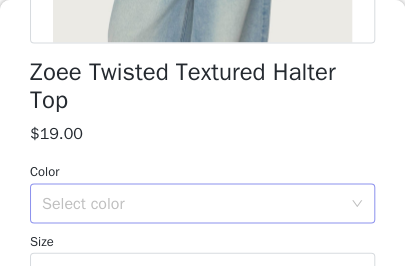 click on "Select color" at bounding box center (191, 203) 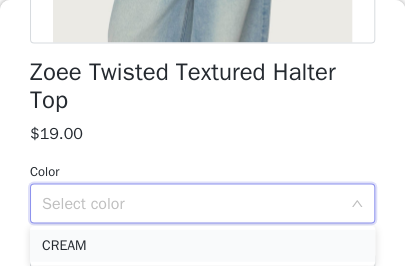 click on "CREAM" at bounding box center (202, 246) 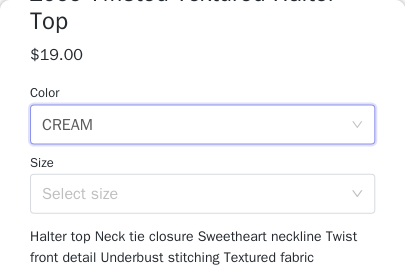 scroll, scrollTop: 605, scrollLeft: 0, axis: vertical 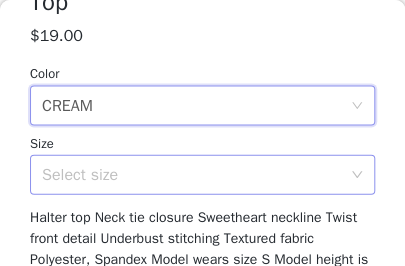 click on "Select size" at bounding box center (191, 174) 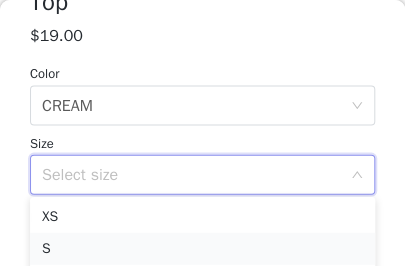 click on "S" at bounding box center [202, 249] 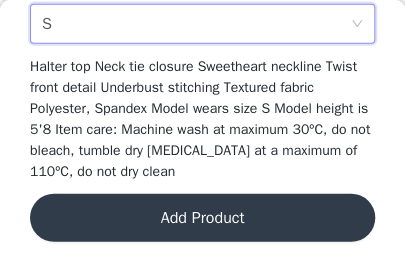 click on "Add Product" at bounding box center [202, 218] 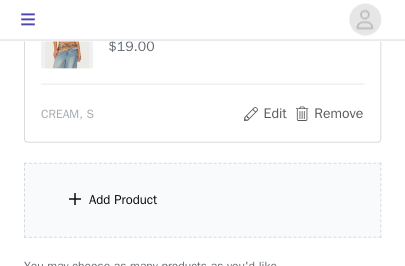 click on "Add Product" at bounding box center [202, 200] 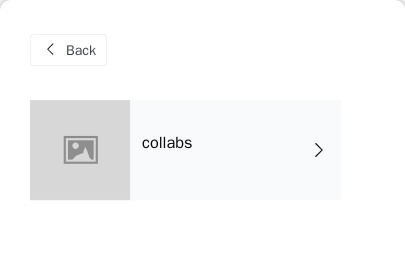 click on "collabs" at bounding box center (235, 150) 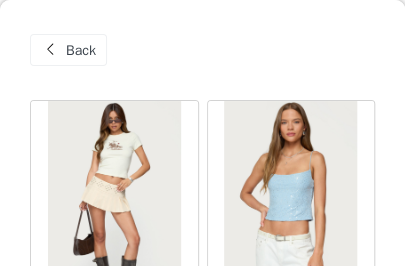 scroll, scrollTop: 1911, scrollLeft: 0, axis: vertical 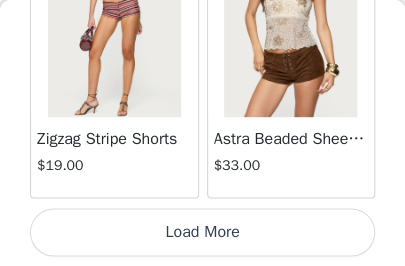 click on "Load More" at bounding box center (202, 232) 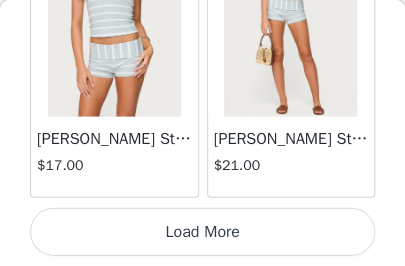 scroll, scrollTop: 5694, scrollLeft: 0, axis: vertical 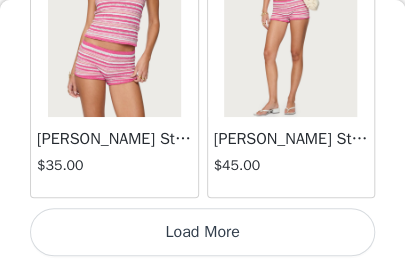 click on "Load More" at bounding box center (202, 232) 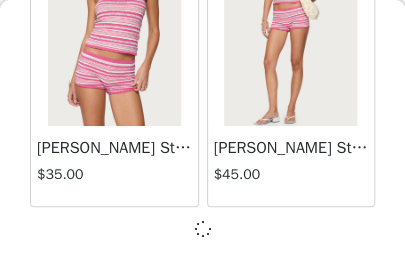 scroll, scrollTop: 8585, scrollLeft: 0, axis: vertical 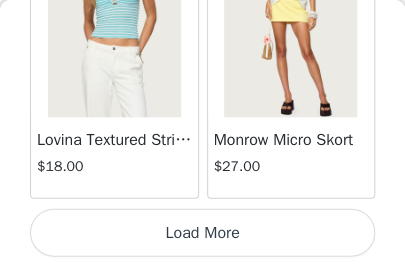 click on "Load More" at bounding box center [202, 232] 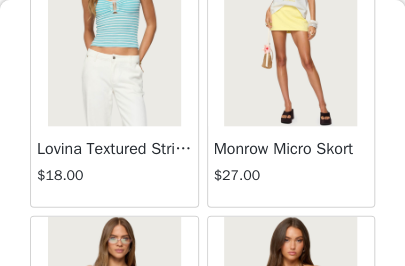 scroll, scrollTop: 2047, scrollLeft: 0, axis: vertical 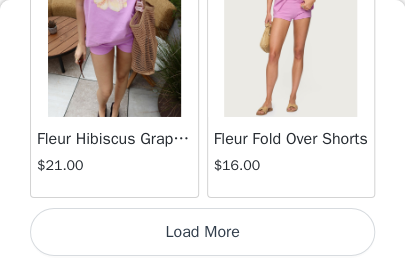 click on "Lovina Grommet Pleated Mini Skort   $25.20       Metallic & Sequin Textured Tank Top   $23.00       Nelley Backless Beaded Sequin Chiffon Top   $30.00       [PERSON_NAME] Asymmetric One Shoulder Crochet Top   $21.60       [PERSON_NAME] Plaid Micro Shorts   $25.00       [PERSON_NAME] Floral Texured Sheer Halter Top   $23.00       Maree Bead V Neck Top   $19.00       Maree Bead Cut Out Mini Skirt   $17.00       [PERSON_NAME] Cut Out Halter Top   $24.00       Juney Pinstripe Tailored Button Up Shirt   $30.00       Avenly Striped Tie Front Babydoll Top   $23.00       [PERSON_NAME] Studded Grommet Tube Top   $25.00       Avalai Linen Look Mini Skort   $32.00       Beaded Deep Cowl Neck Backless Top   $31.00       Frayed Pleated Denim Mini Skort   $16.00       Klay Linen Look Pleated Mini Skort   $14.40       Contrast Lace Asymmetric Off Shoulder Top   $14.40       [PERSON_NAME] Split Front Sheer Mesh Top   $24.00       Zigzag Stripe Shorts   $19.00       Astra Beaded Sheer Strapless Top   $33.00       Beaded Floral Embroidered Tank Top   $32.00" at bounding box center [202, -7016] 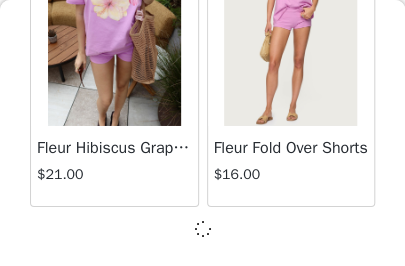 scroll, scrollTop: 14385, scrollLeft: 0, axis: vertical 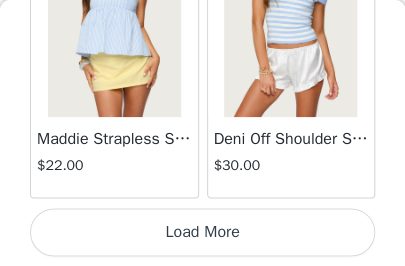click on "Load More" at bounding box center (202, 232) 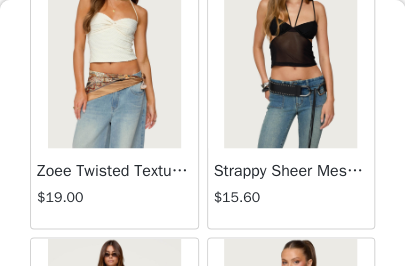 scroll, scrollTop: 18744, scrollLeft: 0, axis: vertical 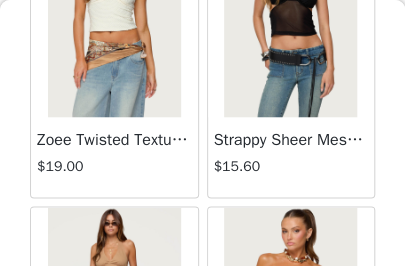 click at bounding box center (290, 17) 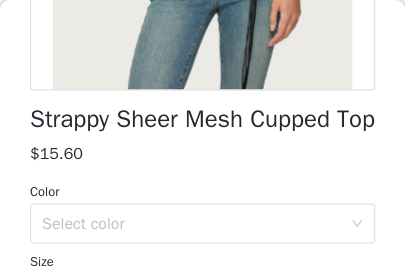 scroll, scrollTop: 535, scrollLeft: 0, axis: vertical 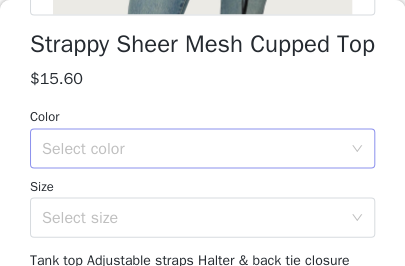 click on "Select color" at bounding box center [191, 148] 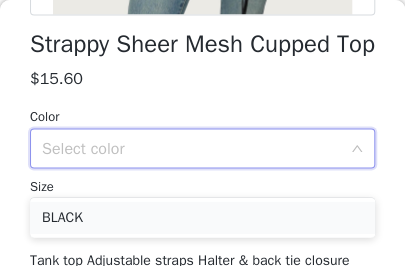 click on "BLACK" at bounding box center (202, 218) 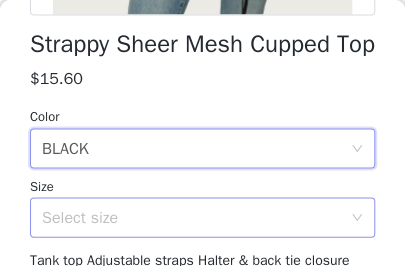 click on "Select size" at bounding box center [191, 217] 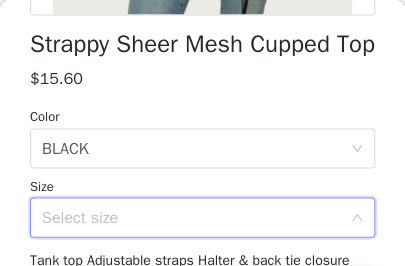 scroll, scrollTop: 719, scrollLeft: 0, axis: vertical 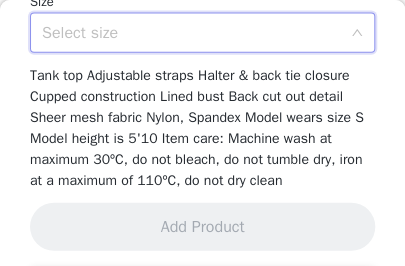 click on "Select size" at bounding box center [191, 33] 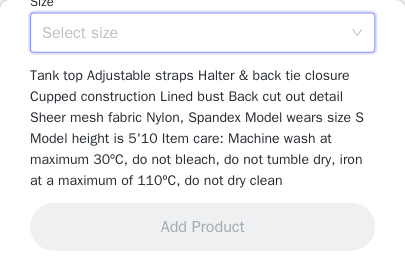 click 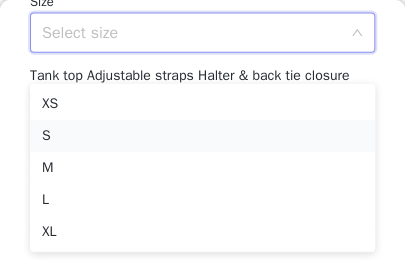 click on "S" at bounding box center (202, 136) 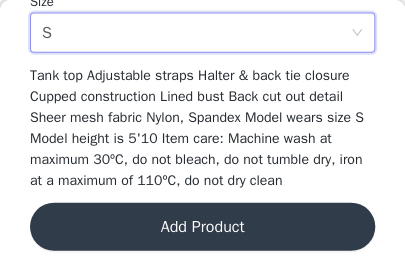 click on "Add Product" at bounding box center [202, 227] 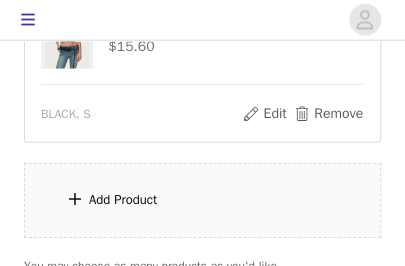 click on "Add Product" at bounding box center (202, 200) 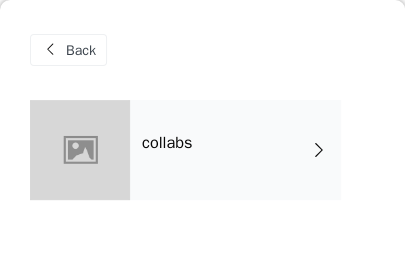 click on "collabs" at bounding box center [235, 150] 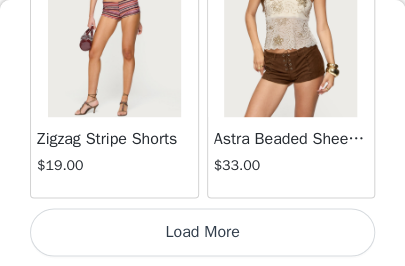 click on "Load More" at bounding box center (202, 232) 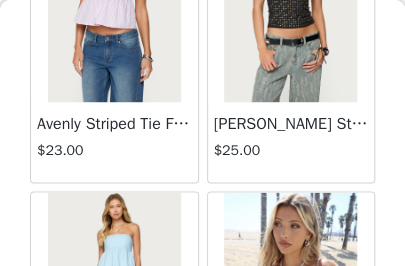 scroll, scrollTop: 1765, scrollLeft: 0, axis: vertical 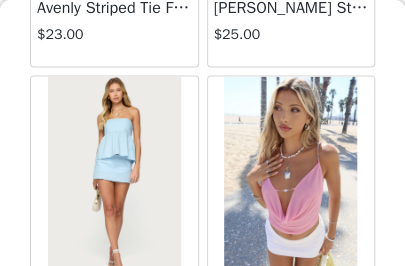 click at bounding box center (290, 176) 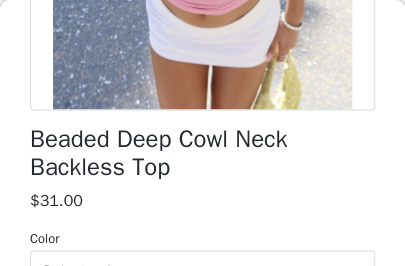 scroll, scrollTop: 510, scrollLeft: 0, axis: vertical 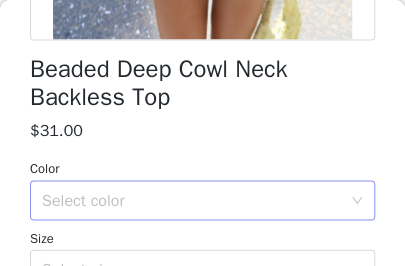 click on "Select color" at bounding box center [196, 200] 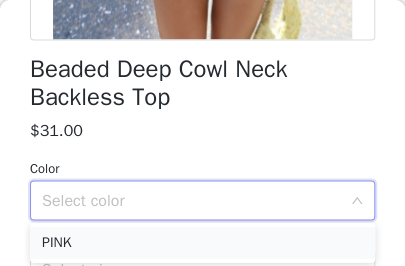click on "PINK" at bounding box center (202, 243) 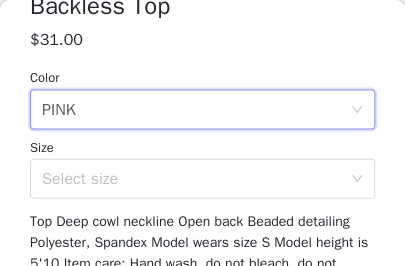 scroll, scrollTop: 618, scrollLeft: 0, axis: vertical 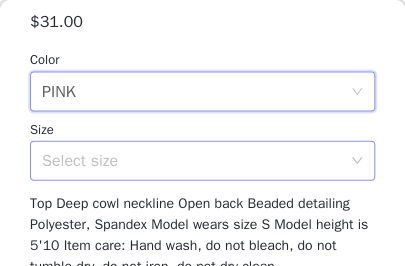 click on "Select size" at bounding box center (191, 161) 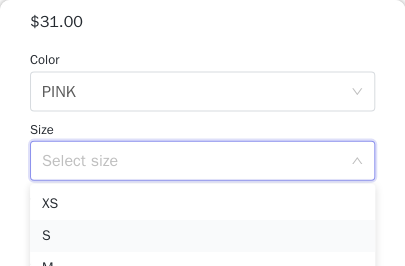 click on "S" at bounding box center (202, 236) 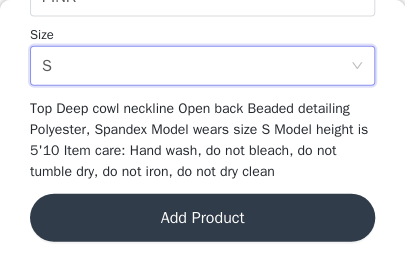 click on "Add Product" at bounding box center [202, 218] 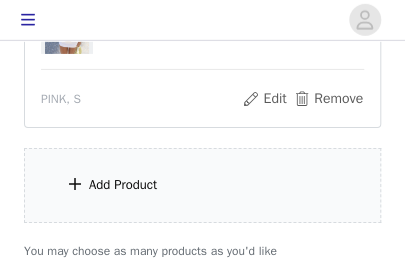 scroll, scrollTop: 2270, scrollLeft: 0, axis: vertical 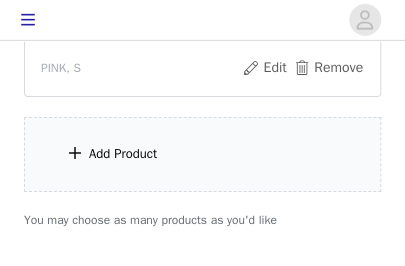 click on "Add Product" at bounding box center (202, 154) 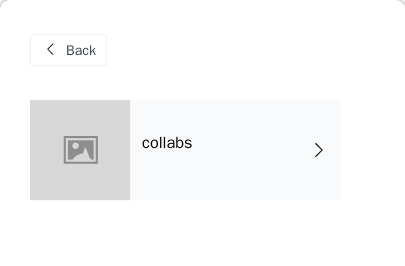 click on "collabs" at bounding box center (235, 150) 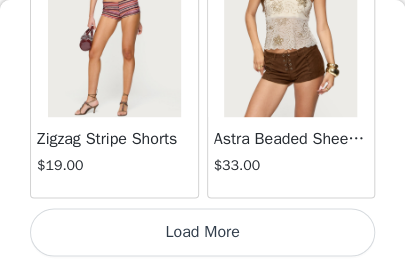 scroll, scrollTop: 2794, scrollLeft: 0, axis: vertical 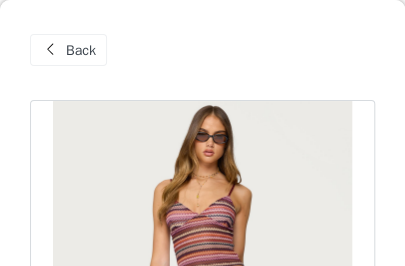 click on "Back" at bounding box center [68, 50] 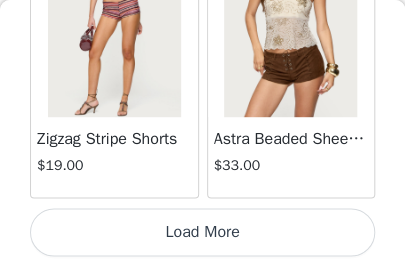 click on "Load More" at bounding box center (202, 232) 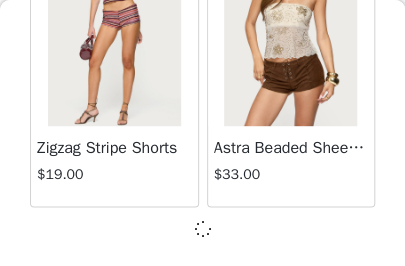 scroll, scrollTop: 2785, scrollLeft: 0, axis: vertical 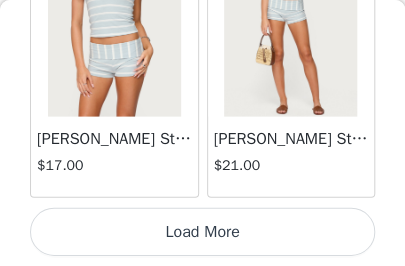 click on "Load More" at bounding box center (202, 232) 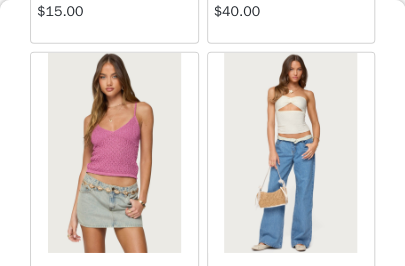 scroll, scrollTop: 8594, scrollLeft: 0, axis: vertical 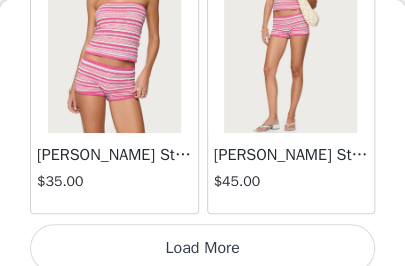 click on "Load More" at bounding box center (202, 248) 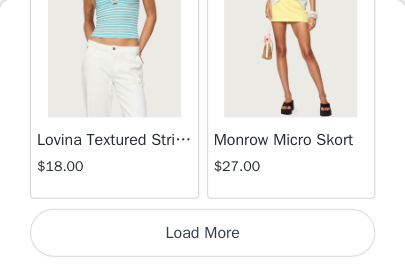 click on "Load More" at bounding box center (202, 232) 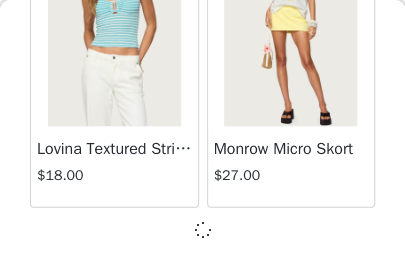 scroll, scrollTop: 11485, scrollLeft: 0, axis: vertical 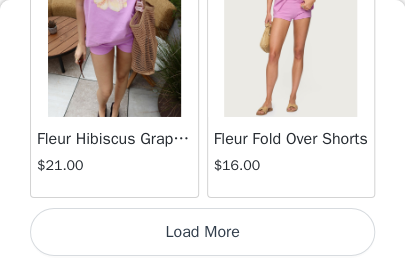 click on "Load More" at bounding box center (202, 232) 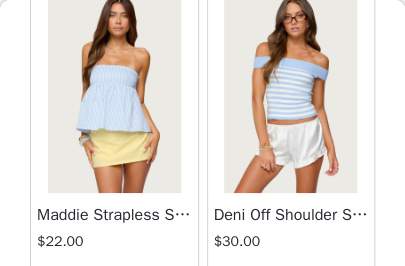 scroll, scrollTop: 17294, scrollLeft: 0, axis: vertical 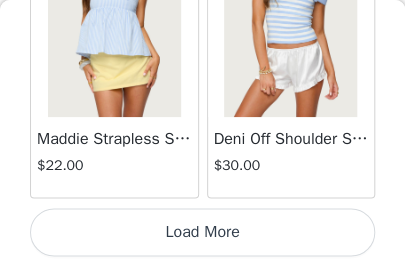 click on "Load More" at bounding box center (202, 232) 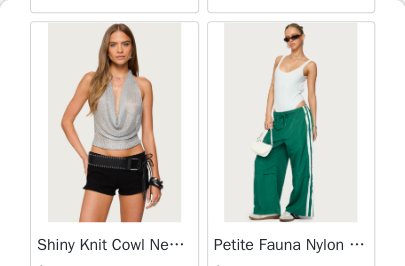 scroll, scrollTop: 19815, scrollLeft: 0, axis: vertical 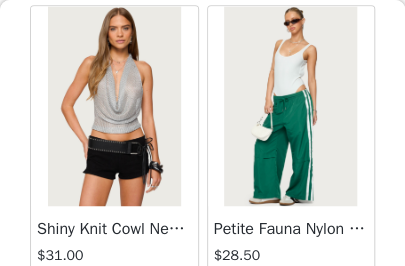 click on "Shiny Knit Cowl Neck Backless Top   $31.00" at bounding box center [114, 246] 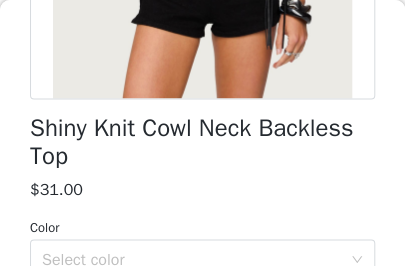scroll, scrollTop: 486, scrollLeft: 0, axis: vertical 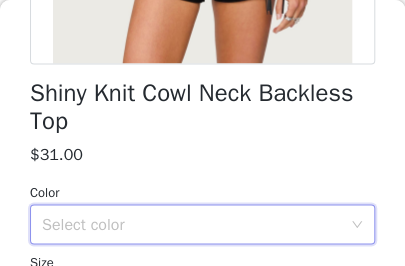 click on "Select color" at bounding box center (196, 224) 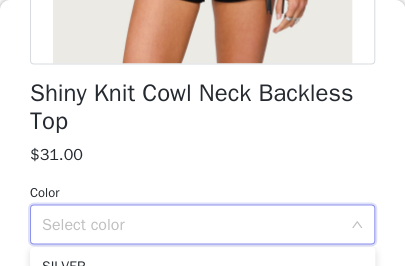 scroll, scrollTop: 595, scrollLeft: 0, axis: vertical 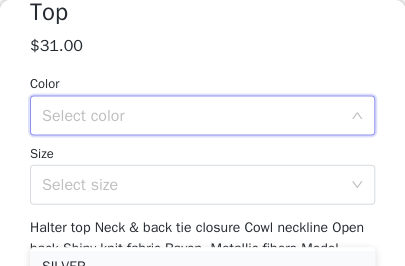 click on "SILVER" at bounding box center (202, 267) 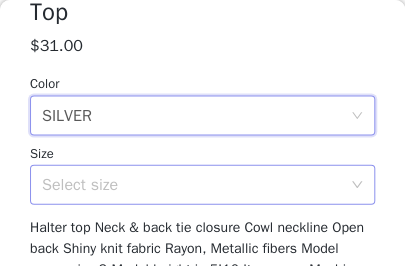 click on "Select size" at bounding box center [191, 184] 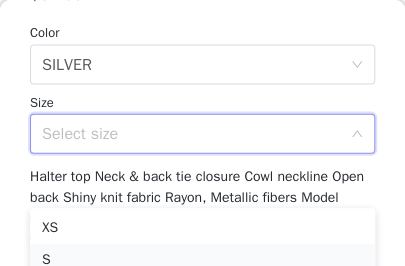 click on "S" at bounding box center (202, 260) 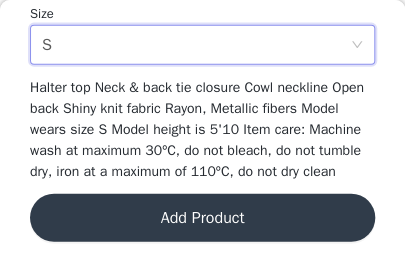 click on "Add Product" at bounding box center (202, 218) 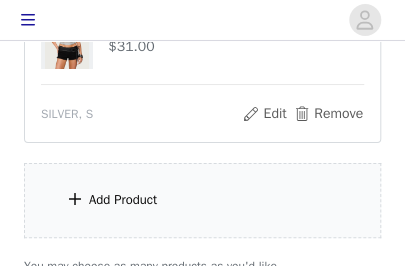 click on "Add Product" at bounding box center (202, 200) 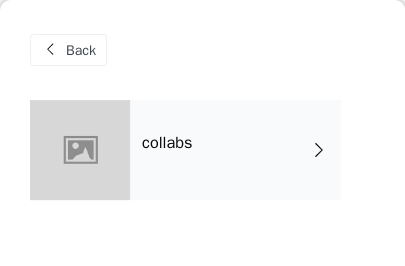 click on "collabs" at bounding box center (235, 150) 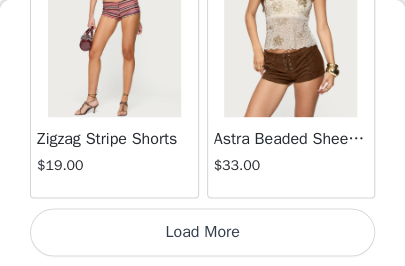 click on "Load More" at bounding box center (202, 232) 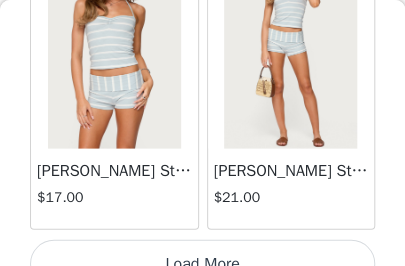 scroll, scrollTop: 5694, scrollLeft: 0, axis: vertical 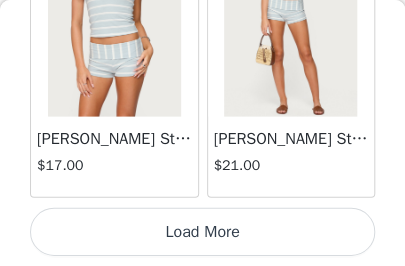 click on "Load More" at bounding box center (202, 232) 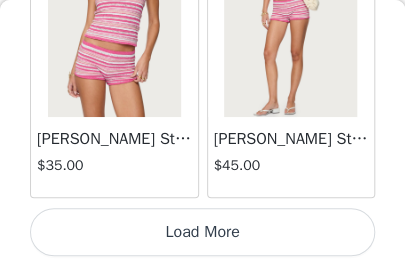 scroll, scrollTop: 8594, scrollLeft: 0, axis: vertical 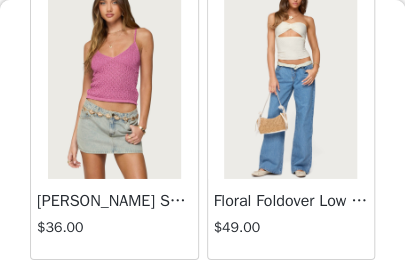 click at bounding box center (290, 79) 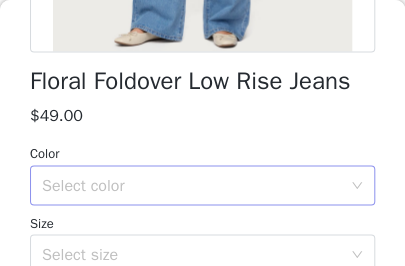 scroll, scrollTop: 505, scrollLeft: 0, axis: vertical 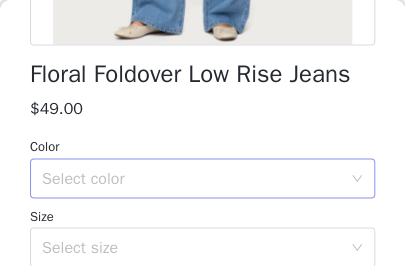 click on "Select color" at bounding box center (191, 178) 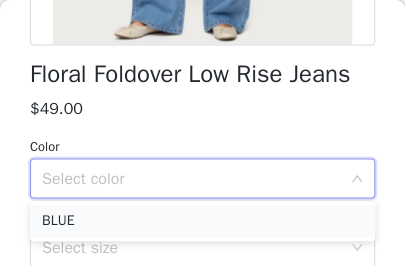 click on "BLUE" at bounding box center (202, 221) 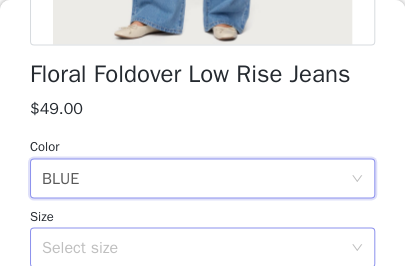 click on "Select size" at bounding box center (191, 247) 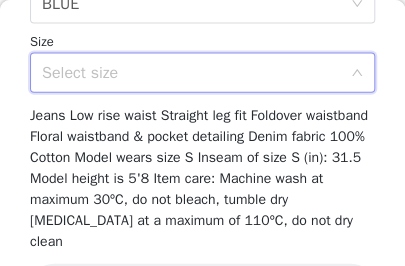 scroll, scrollTop: 728, scrollLeft: 0, axis: vertical 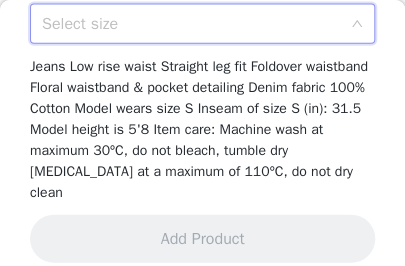 click on "Select size" at bounding box center (196, 24) 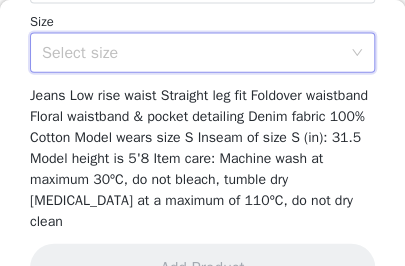 scroll, scrollTop: 679, scrollLeft: 0, axis: vertical 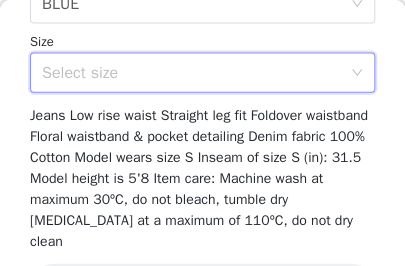 click on "Select size" at bounding box center (196, 73) 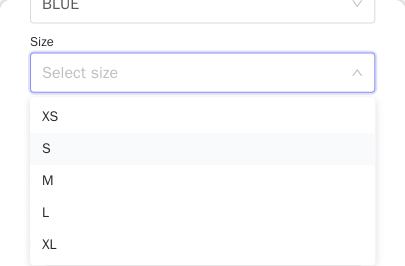 click on "S" at bounding box center [202, 149] 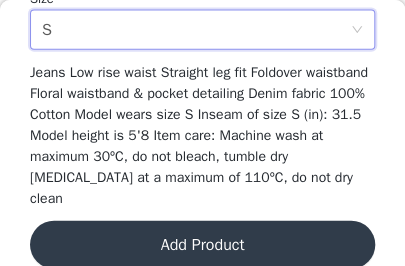 scroll, scrollTop: 728, scrollLeft: 0, axis: vertical 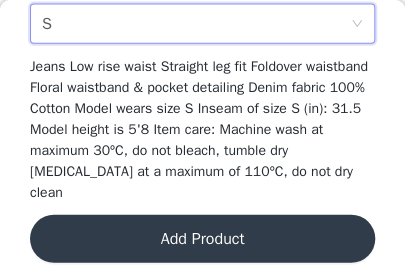 click on "Add Product" at bounding box center [202, 239] 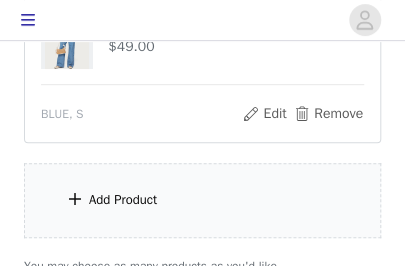 click on "Add Product" at bounding box center [202, 200] 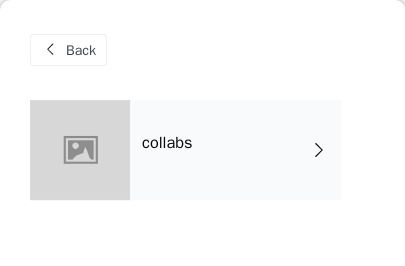 click on "collabs" at bounding box center [202, 165] 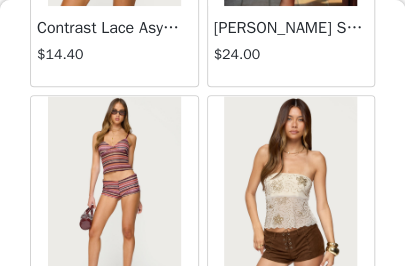 scroll, scrollTop: 2794, scrollLeft: 0, axis: vertical 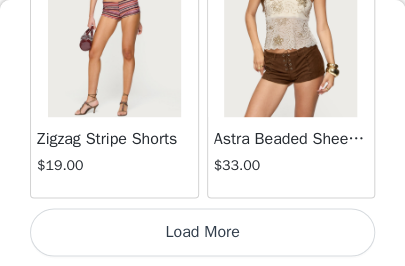 click on "Load More" at bounding box center (202, 232) 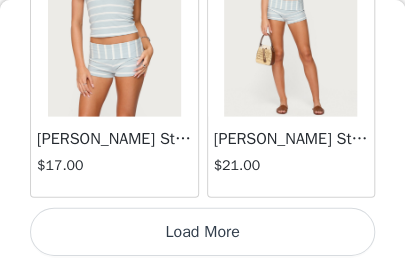 click on "Lovina Grommet Pleated Mini Skort   $25.20       Metallic & Sequin Textured Tank Top   $23.00       Nelley Backless Beaded Sequin Chiffon Top   $30.00       [PERSON_NAME] Asymmetric One Shoulder Crochet Top   $21.60       [PERSON_NAME] Plaid Micro Shorts   $25.00       [PERSON_NAME] Floral Texured Sheer Halter Top   $23.00       Maree Bead V Neck Top   $19.00       Maree Bead Cut Out Mini Skirt   $17.00       [PERSON_NAME] Cut Out Halter Top   $24.00       Juney Pinstripe Tailored Button Up Shirt   $30.00       Avenly Striped Tie Front Babydoll Top   $23.00       [PERSON_NAME] Studded Grommet Tube Top   $25.00       Avalai Linen Look Mini Skort   $32.00       Beaded Deep Cowl Neck Backless Top   $31.00       Frayed Pleated Denim Mini Skort   $16.00       Klay Linen Look Pleated Mini Skort   $14.40       Contrast Lace Asymmetric Off Shoulder Top   $14.40       [PERSON_NAME] Split Front Sheer Mesh Top   $24.00       Zigzag Stripe Shorts   $19.00       Astra Beaded Sheer Strapless Top   $33.00       Beaded Floral Embroidered Tank Top   $32.00" at bounding box center (202, -2666) 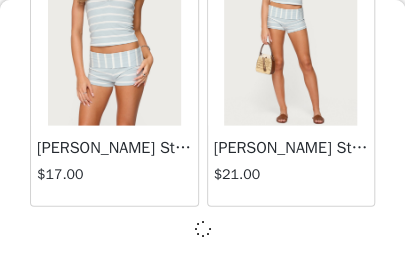 scroll, scrollTop: 5685, scrollLeft: 0, axis: vertical 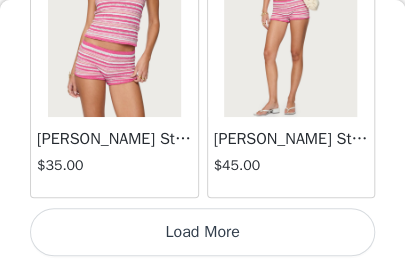 click on "Load More" at bounding box center (202, 232) 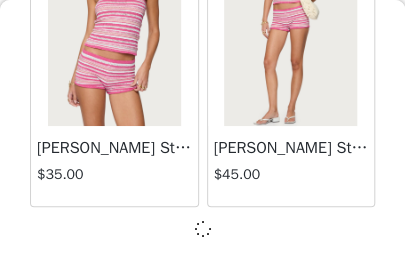 scroll, scrollTop: 8585, scrollLeft: 0, axis: vertical 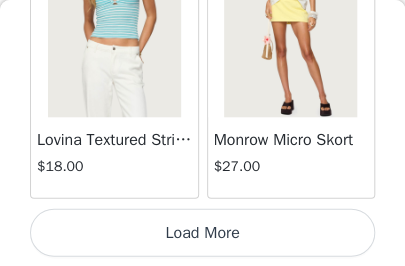click on "Load More" at bounding box center (202, 232) 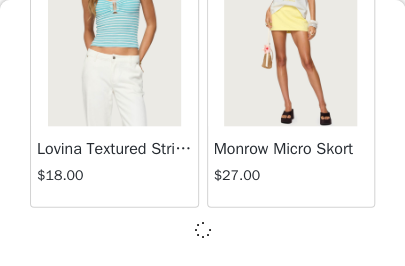 scroll, scrollTop: 11485, scrollLeft: 0, axis: vertical 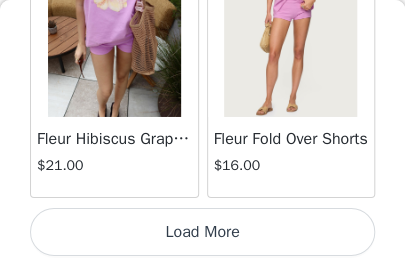 click on "Load More" at bounding box center [202, 232] 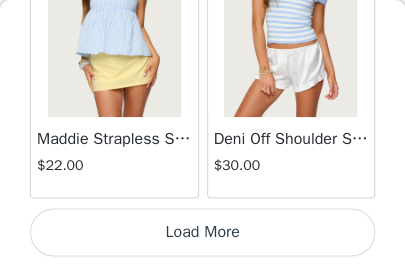 scroll, scrollTop: 17294, scrollLeft: 0, axis: vertical 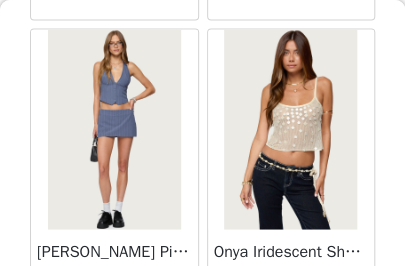 click at bounding box center [114, 130] 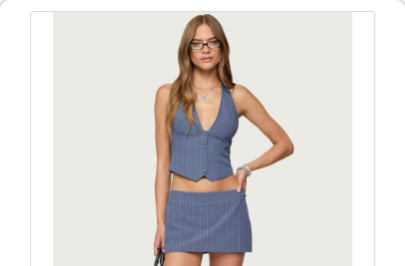 scroll, scrollTop: 24, scrollLeft: 0, axis: vertical 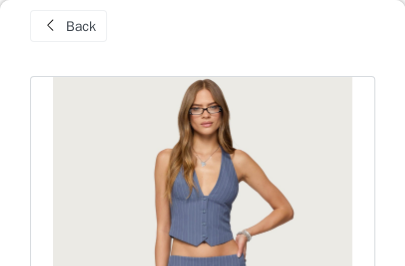 click on "Back" at bounding box center [81, 26] 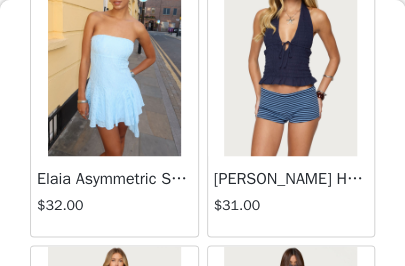 scroll, scrollTop: 6615, scrollLeft: 0, axis: vertical 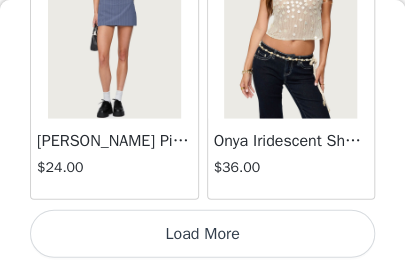 click on "Load More" at bounding box center [202, 234] 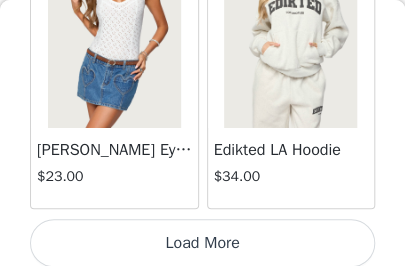 scroll, scrollTop: 23094, scrollLeft: 0, axis: vertical 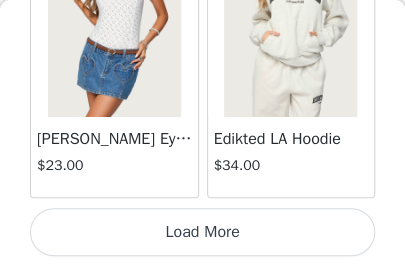 click on "Load More" at bounding box center [202, 232] 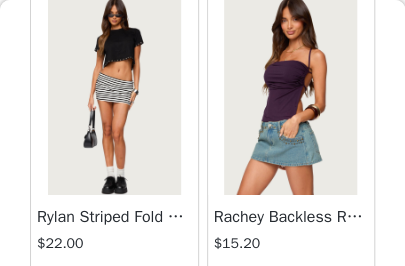 scroll, scrollTop: 25337, scrollLeft: 0, axis: vertical 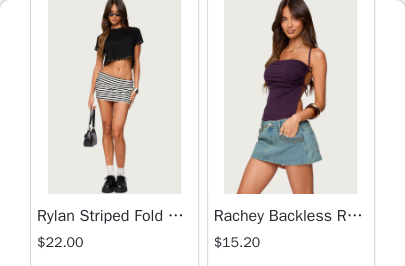 click at bounding box center [290, 94] 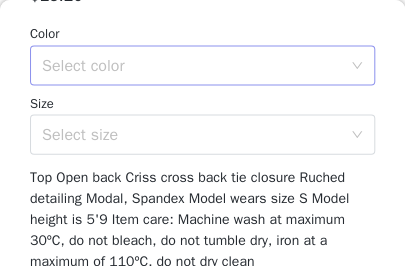 scroll, scrollTop: 600, scrollLeft: 0, axis: vertical 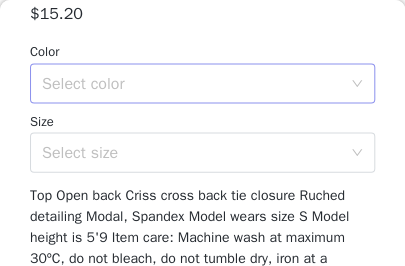 click on "Select color" at bounding box center [191, 83] 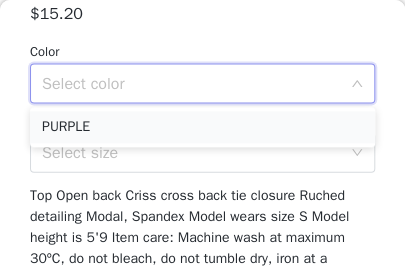 click on "PURPLE" at bounding box center (202, 127) 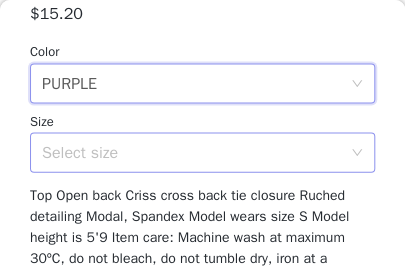 click on "Select size" at bounding box center [191, 152] 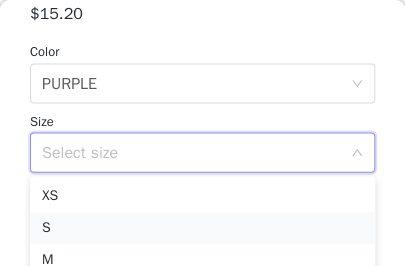 click on "S" at bounding box center [202, 228] 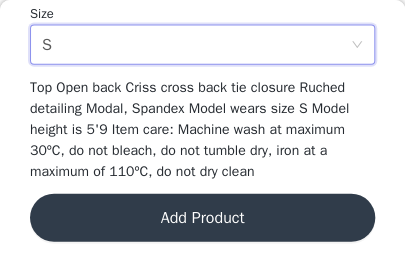 click on "Add Product" at bounding box center (202, 218) 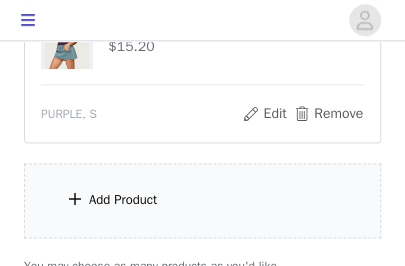 click on "Add Product" at bounding box center (202, 200) 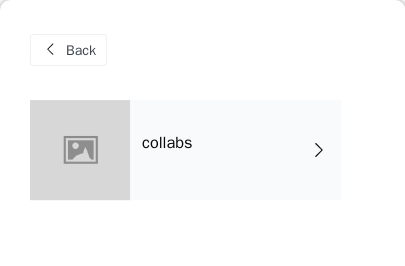 click on "collabs" at bounding box center (235, 150) 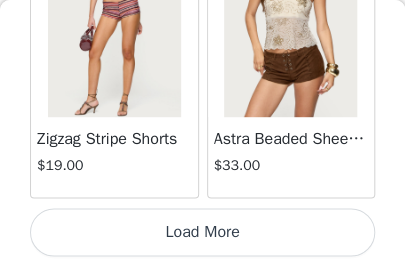click on "Load More" at bounding box center [202, 232] 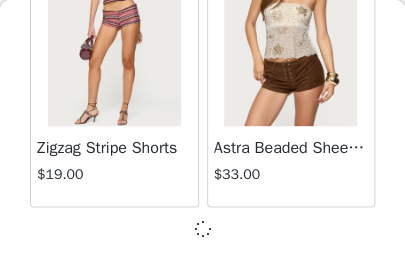 scroll, scrollTop: 2785, scrollLeft: 0, axis: vertical 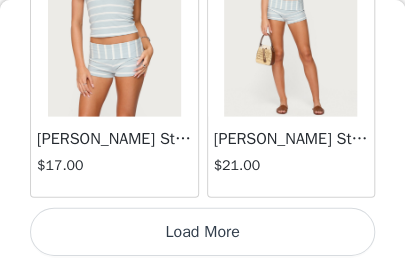 click on "Load More" at bounding box center [202, 232] 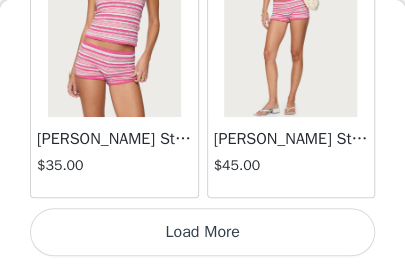 scroll, scrollTop: 8594, scrollLeft: 0, axis: vertical 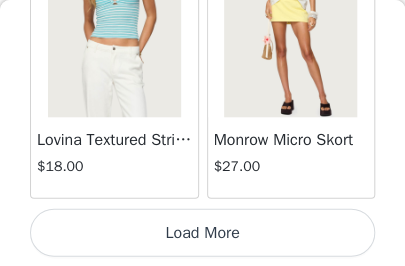 click on "Load More" at bounding box center [202, 232] 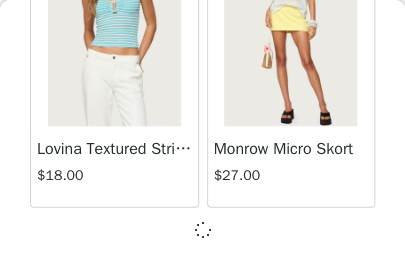 scroll, scrollTop: 2932, scrollLeft: 0, axis: vertical 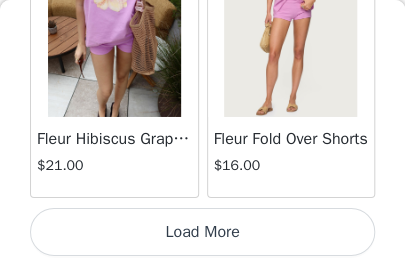 click on "Lovina Grommet Pleated Mini Skort   $25.20       Metallic & Sequin Textured Tank Top   $23.00       Nelley Backless Beaded Sequin Chiffon Top   $30.00       [PERSON_NAME] Asymmetric One Shoulder Crochet Top   $21.60       [PERSON_NAME] Plaid Micro Shorts   $25.00       [PERSON_NAME] Floral Texured Sheer Halter Top   $23.00       Maree Bead V Neck Top   $19.00       Maree Bead Cut Out Mini Skirt   $17.00       [PERSON_NAME] Cut Out Halter Top   $24.00       Juney Pinstripe Tailored Button Up Shirt   $30.00       Avenly Striped Tie Front Babydoll Top   $23.00       [PERSON_NAME] Studded Grommet Tube Top   $25.00       Avalai Linen Look Mini Skort   $32.00       Beaded Deep Cowl Neck Backless Top   $31.00       Frayed Pleated Denim Mini Skort   $16.00       Klay Linen Look Pleated Mini Skort   $14.40       Contrast Lace Asymmetric Off Shoulder Top   $14.40       [PERSON_NAME] Split Front Sheer Mesh Top   $24.00       Zigzag Stripe Shorts   $19.00       Astra Beaded Sheer Strapless Top   $33.00       Beaded Floral Embroidered Tank Top   $32.00" at bounding box center [202, -7016] 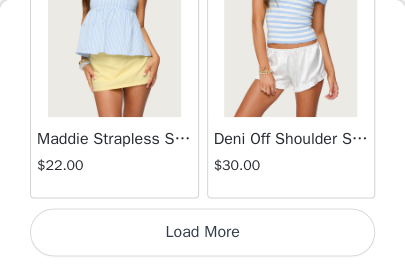 scroll, scrollTop: 17294, scrollLeft: 0, axis: vertical 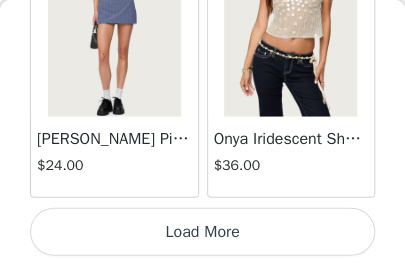 click on "Load More" at bounding box center (202, 232) 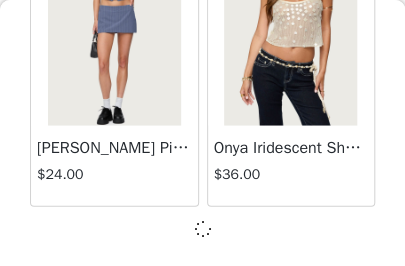 scroll, scrollTop: 2932, scrollLeft: 0, axis: vertical 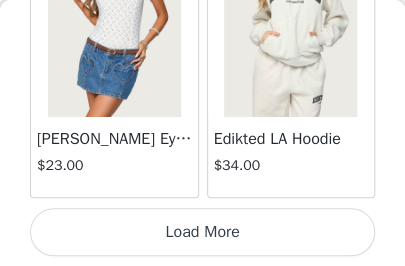 click on "Load More" at bounding box center [202, 232] 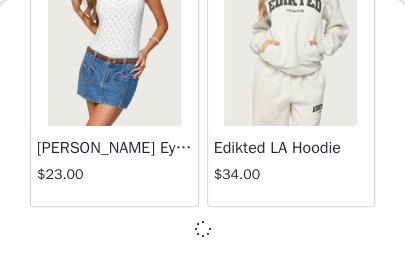 scroll, scrollTop: 2932, scrollLeft: 0, axis: vertical 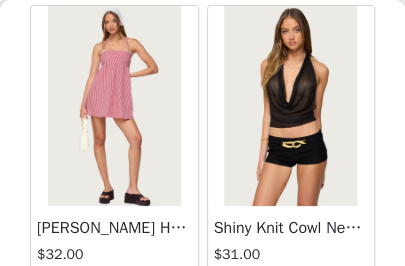 click at bounding box center [290, 106] 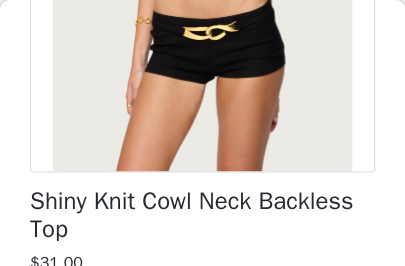 scroll, scrollTop: 477, scrollLeft: 0, axis: vertical 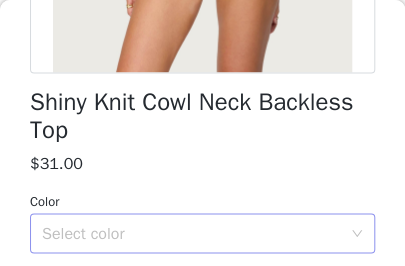 click on "Select color" at bounding box center [191, 233] 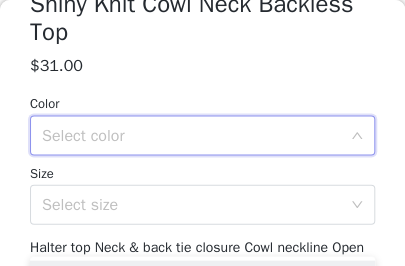 scroll, scrollTop: 595, scrollLeft: 0, axis: vertical 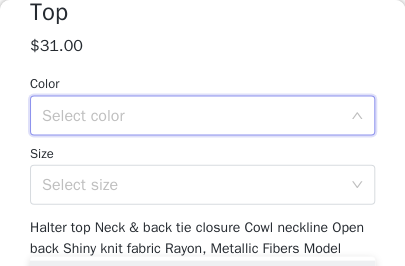 click on "Select color" at bounding box center [191, 115] 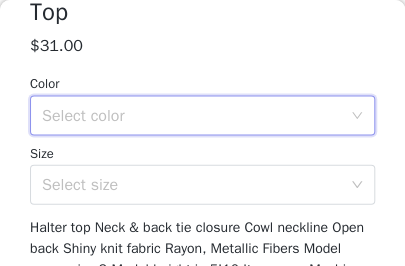 click on "Select color" at bounding box center [191, 115] 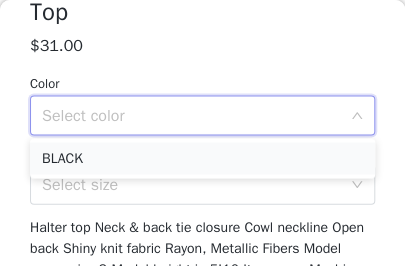 click on "BLACK" at bounding box center [202, 158] 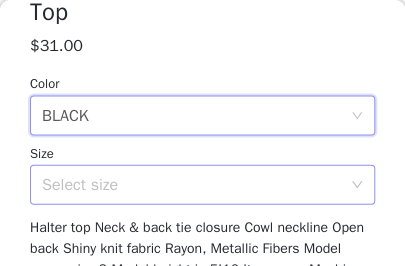 click on "Select size" at bounding box center [196, 184] 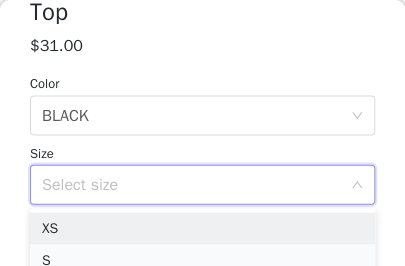 click on "S" at bounding box center [202, 260] 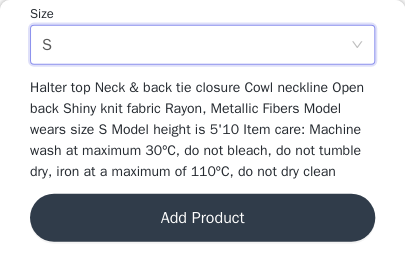 click on "Add Product" at bounding box center (202, 218) 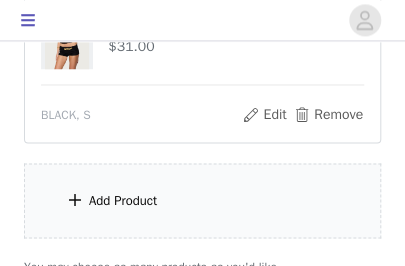 click on "Add Product" at bounding box center [202, 200] 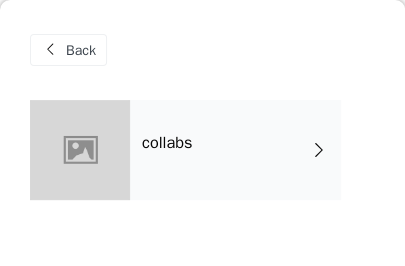 click on "collabs" at bounding box center [202, 165] 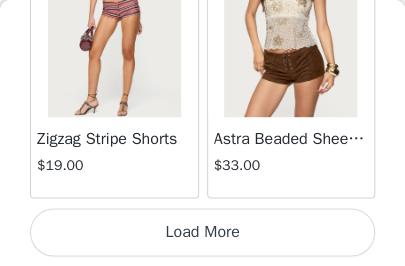 scroll, scrollTop: 2794, scrollLeft: 0, axis: vertical 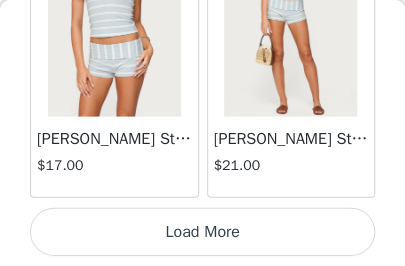 click on "Load More" at bounding box center (202, 232) 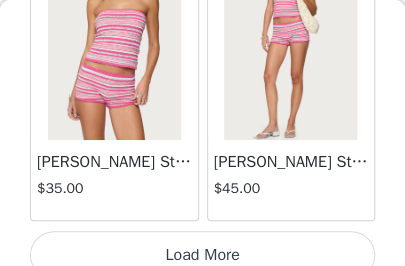 scroll, scrollTop: 8594, scrollLeft: 0, axis: vertical 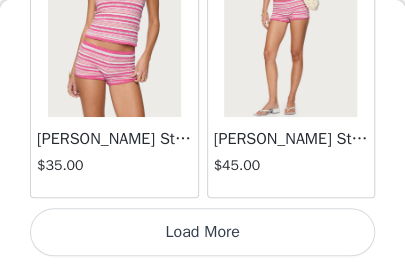 click on "Load More" at bounding box center [202, 232] 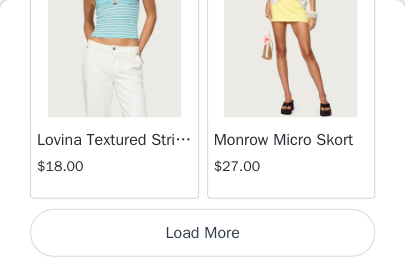 scroll, scrollTop: 11494, scrollLeft: 0, axis: vertical 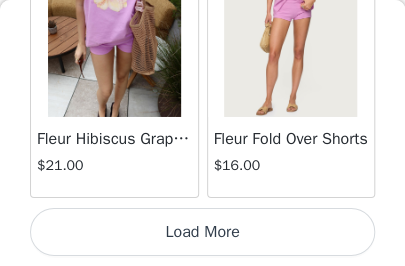 click on "Load More" at bounding box center [202, 232] 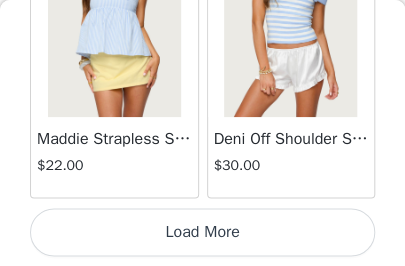 scroll, scrollTop: 17294, scrollLeft: 0, axis: vertical 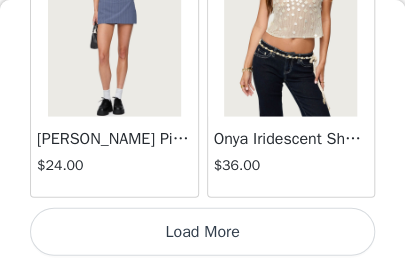 click on "Load More" at bounding box center (202, 232) 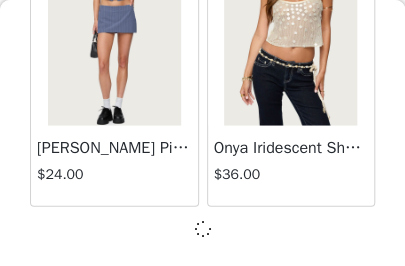 scroll, scrollTop: 3116, scrollLeft: 0, axis: vertical 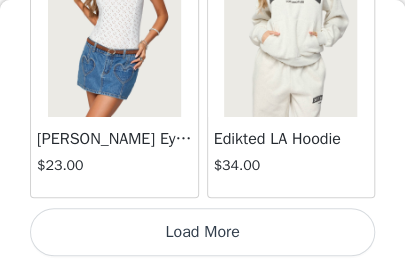 click on "Load More" at bounding box center (202, 232) 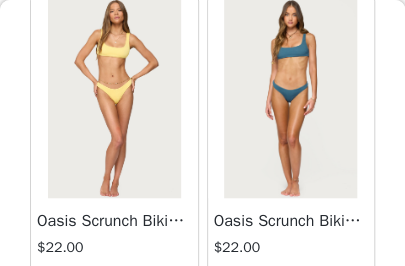 scroll, scrollTop: 25913, scrollLeft: 0, axis: vertical 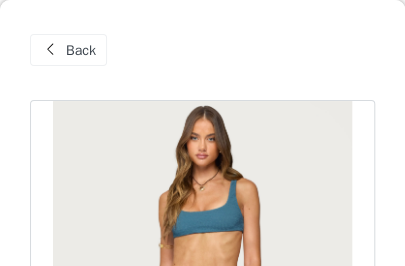 click on "Back" at bounding box center [81, 50] 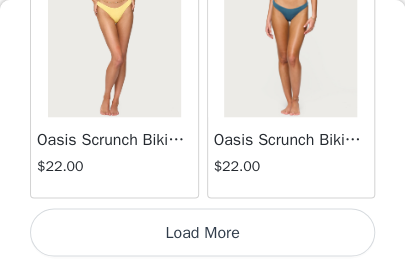 click on "Load More" at bounding box center [202, 232] 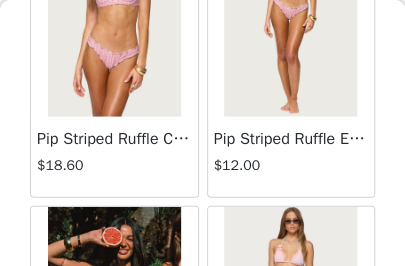 scroll, scrollTop: 26230, scrollLeft: 0, axis: vertical 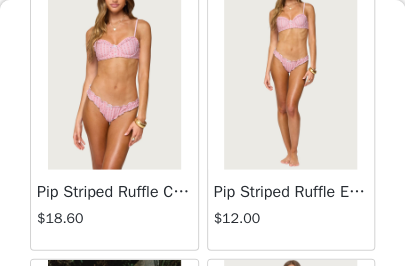 click on "Pip Striped Ruffle Cupped Bikini Top   $18.60" at bounding box center [114, 210] 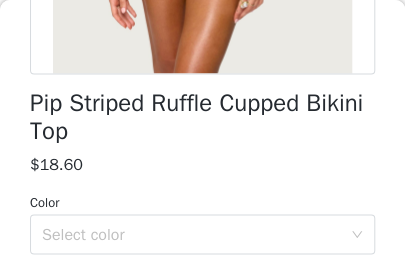 scroll, scrollTop: 510, scrollLeft: 0, axis: vertical 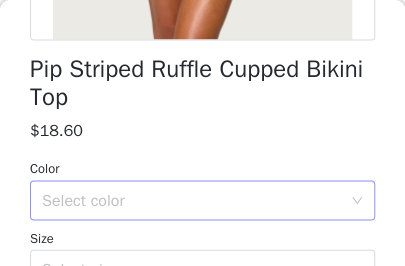 click on "Select color" at bounding box center (191, 200) 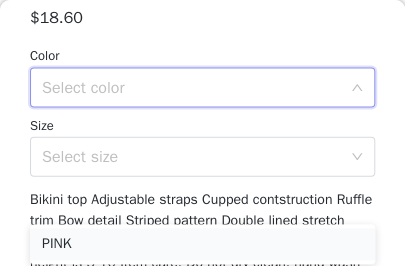 click on "PINK" at bounding box center [202, 244] 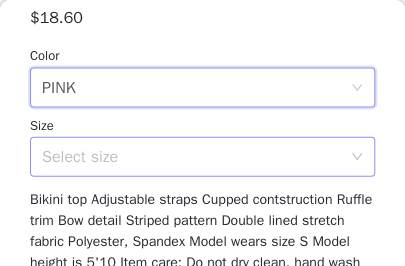 click on "Select size" at bounding box center [196, 157] 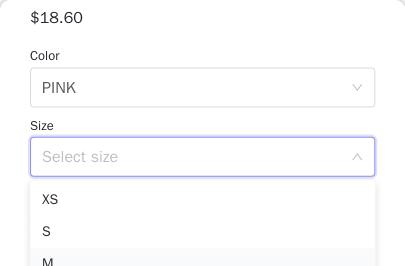click on "M" at bounding box center [202, 264] 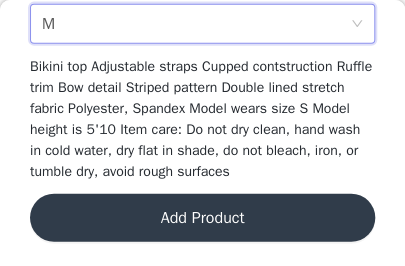 click on "Add Product" at bounding box center (202, 218) 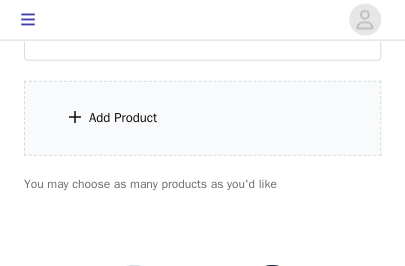 click on "Add Product" at bounding box center (202, 118) 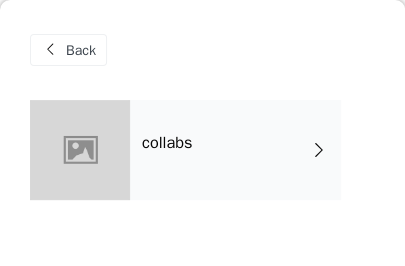 click on "collabs" at bounding box center (235, 150) 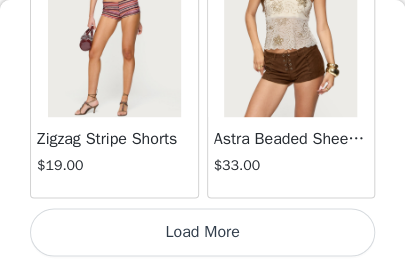 click on "Load More" at bounding box center (202, 232) 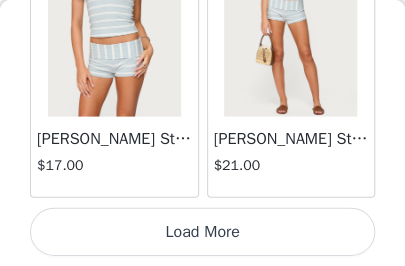 click on "Load More" at bounding box center [202, 232] 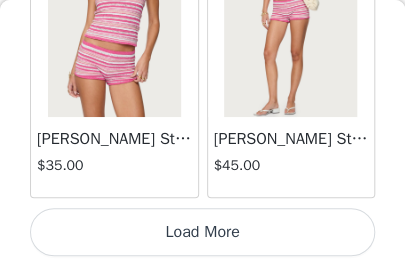 click on "Load More" at bounding box center [202, 232] 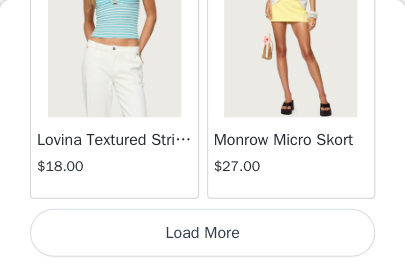 click on "Load More" at bounding box center [202, 232] 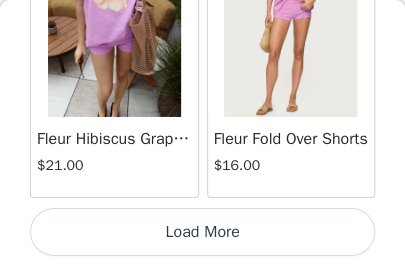 click on "Load More" at bounding box center [202, 232] 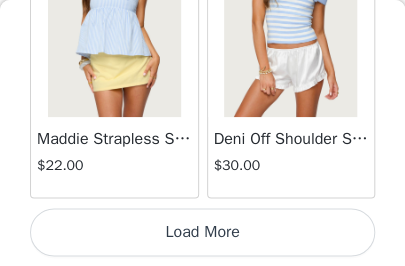 click on "Load More" at bounding box center (202, 232) 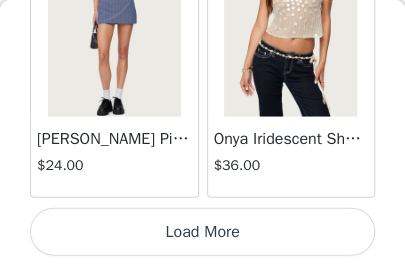 click on "Load More" at bounding box center [202, 232] 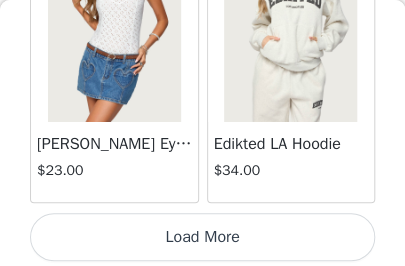 click on "Load More" at bounding box center [202, 237] 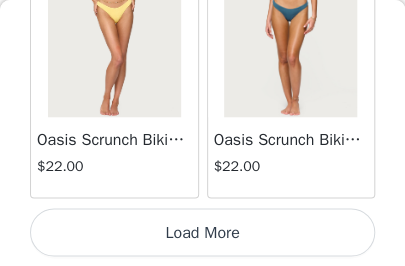 click on "Load More" at bounding box center (202, 232) 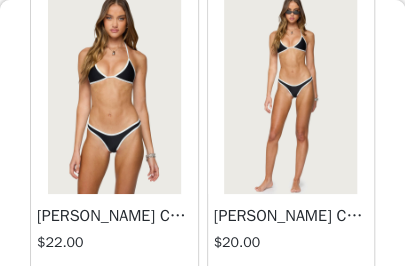 scroll, scrollTop: 26788, scrollLeft: 0, axis: vertical 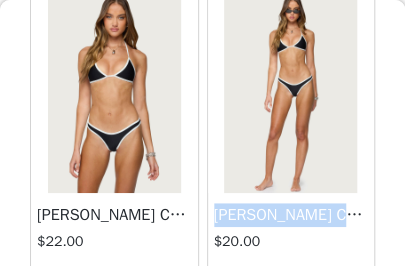 drag, startPoint x: 214, startPoint y: 216, endPoint x: 352, endPoint y: 216, distance: 138 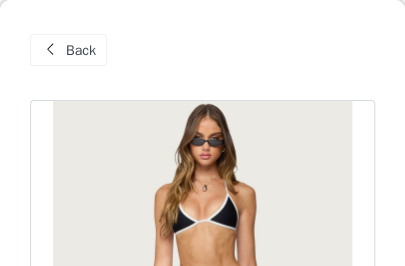 scroll, scrollTop: 0, scrollLeft: 0, axis: both 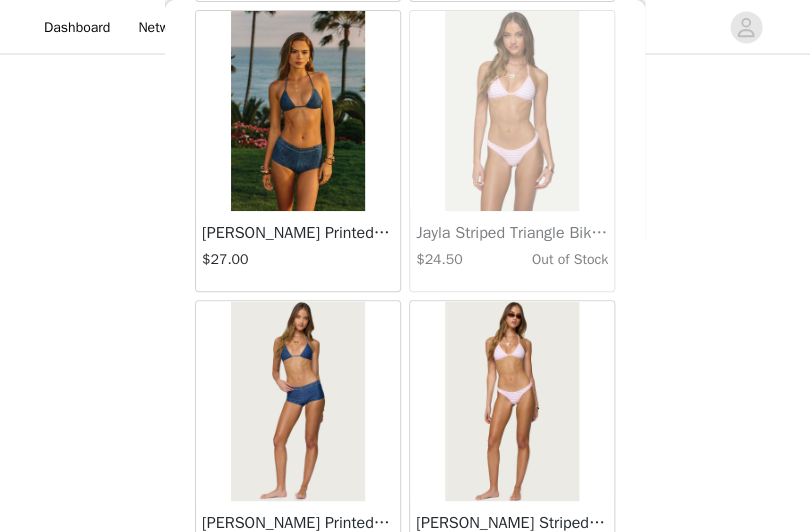 click on "[PERSON_NAME] Printed Triangle Bikini Top" at bounding box center (298, 233) 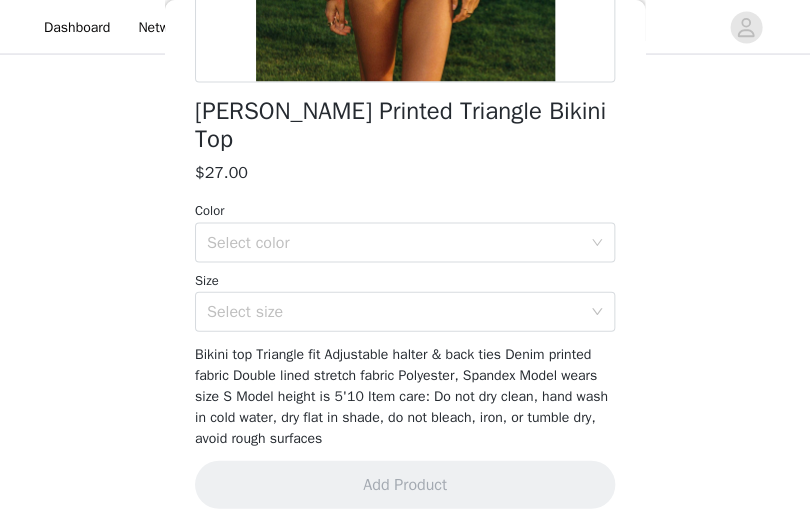 scroll, scrollTop: 466, scrollLeft: 0, axis: vertical 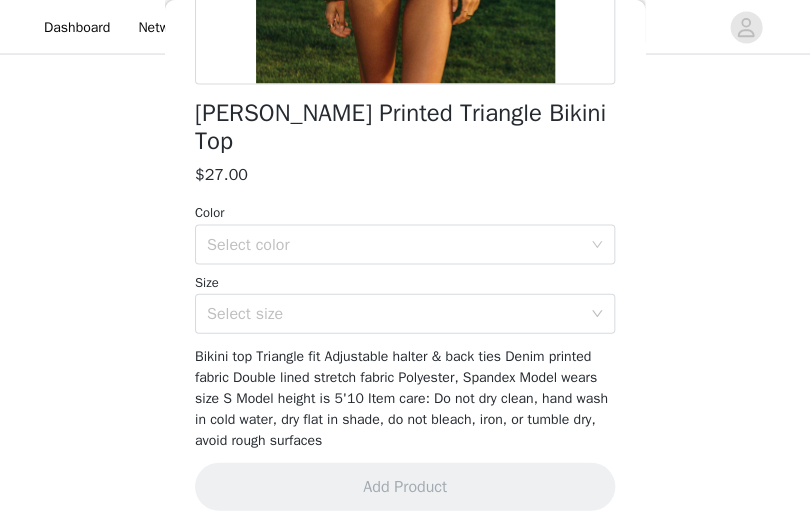 click on "Color" at bounding box center (405, 212) 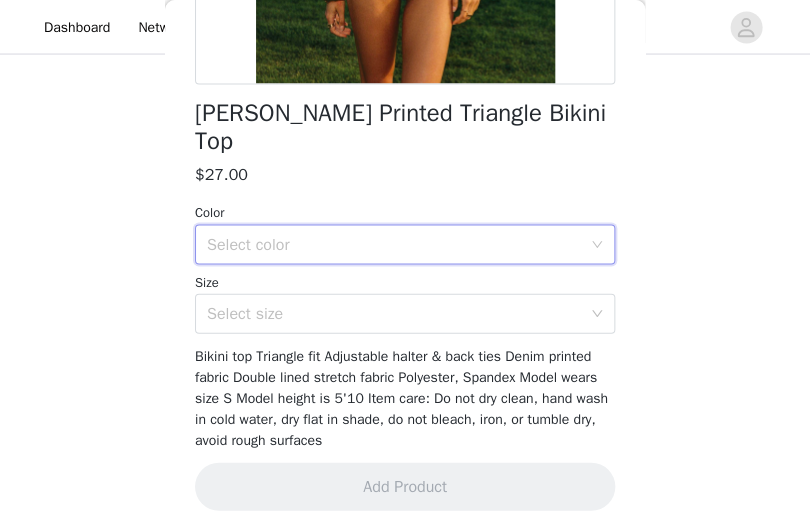 click on "Select color" at bounding box center [398, 244] 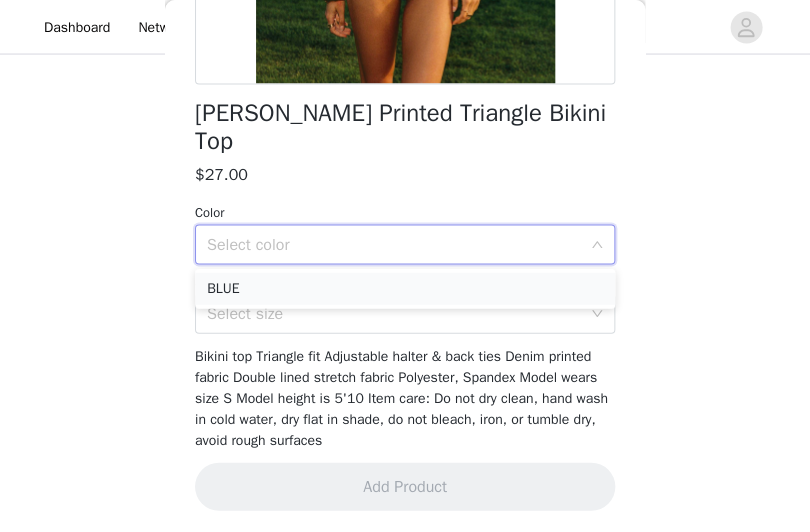 click on "BLUE" at bounding box center [405, 288] 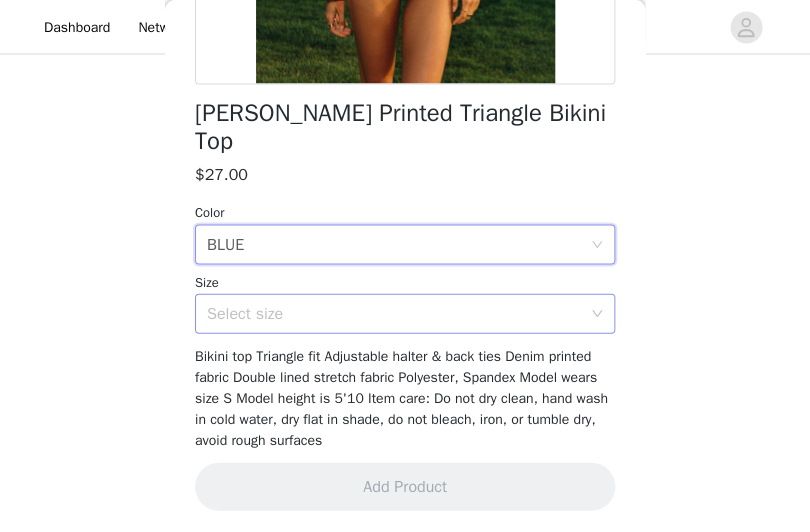 click on "Select size" at bounding box center (394, 313) 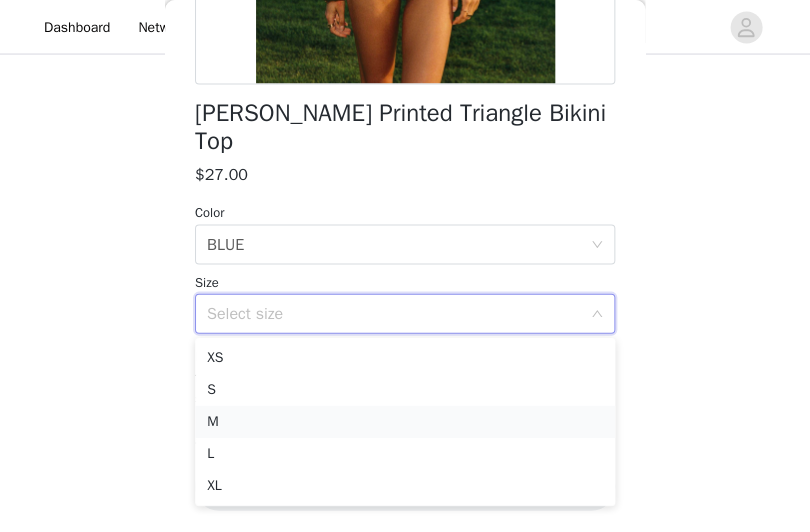 click on "M" at bounding box center (405, 421) 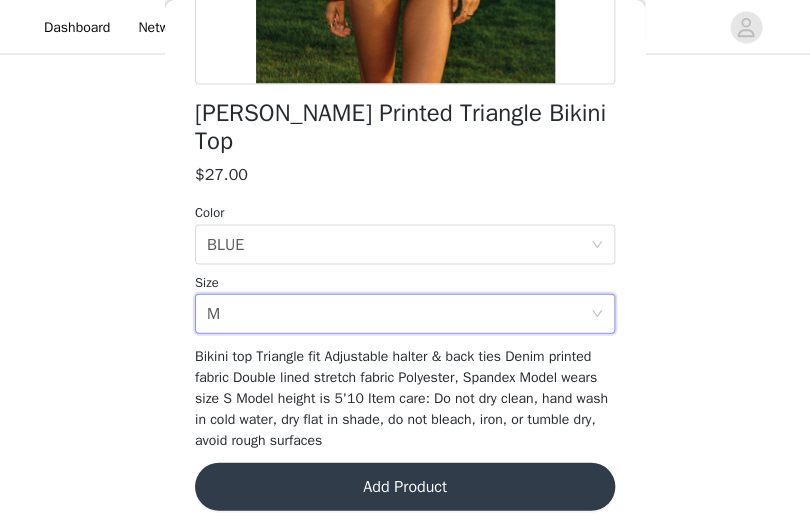 click on "Add Product" at bounding box center [405, 486] 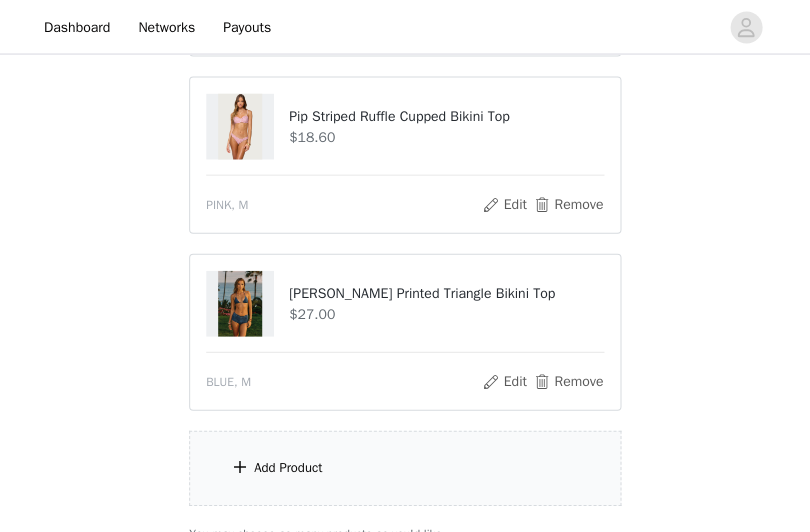 click on "Add Product" at bounding box center (405, 467) 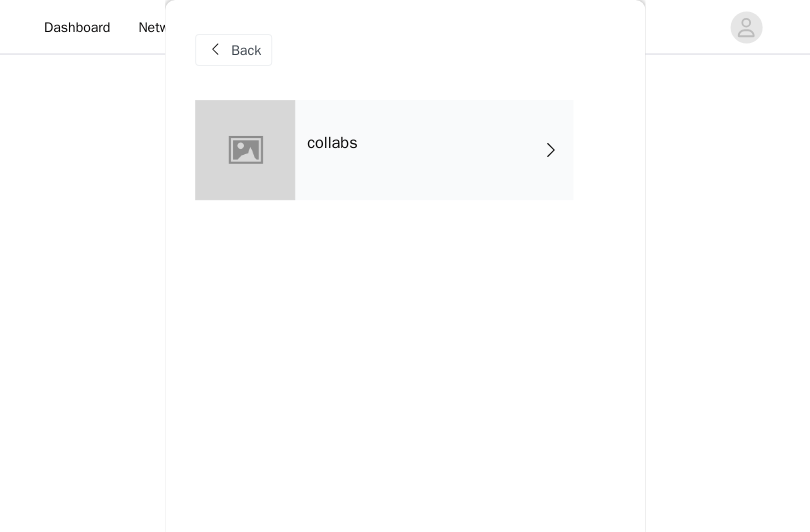 click on "collabs" at bounding box center [434, 150] 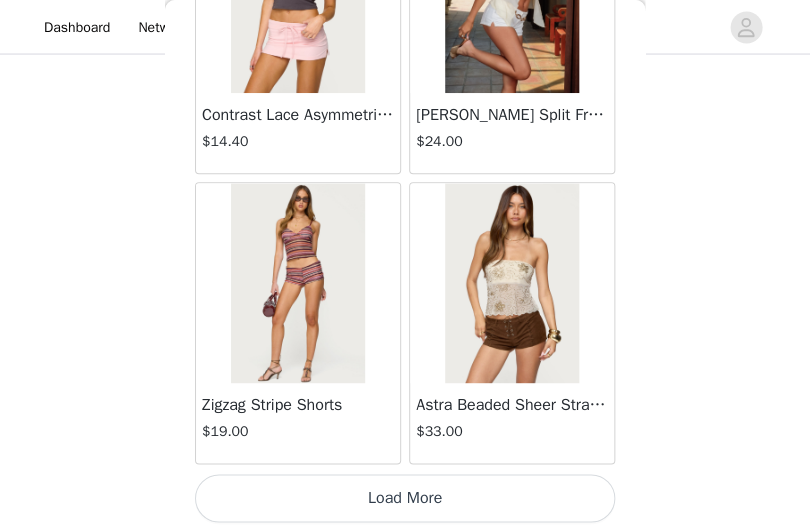 scroll, scrollTop: 2529, scrollLeft: 0, axis: vertical 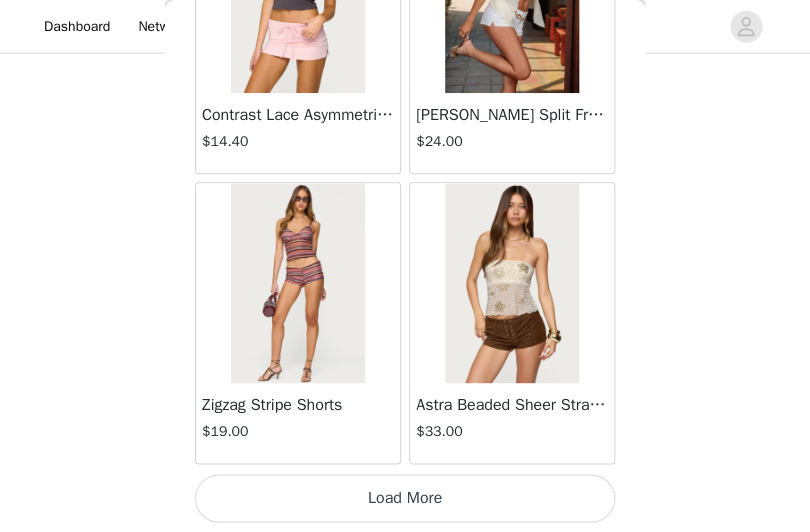 click on "Load More" at bounding box center (405, 498) 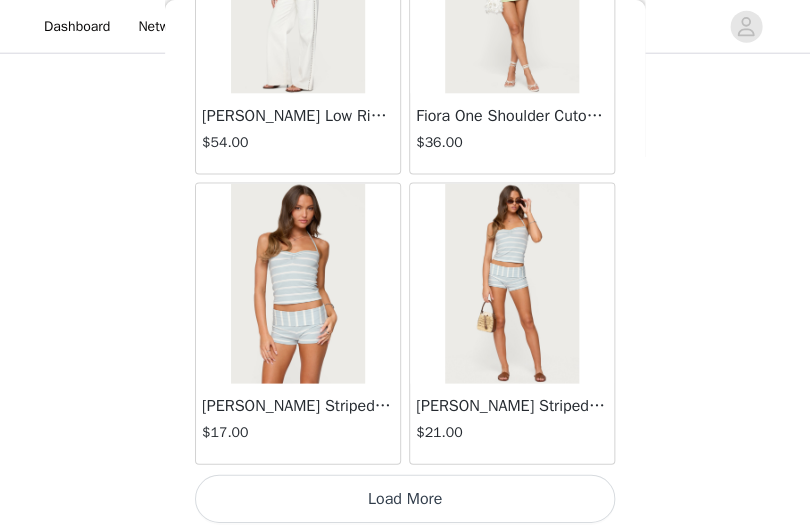 click on "Load More" at bounding box center (405, 498) 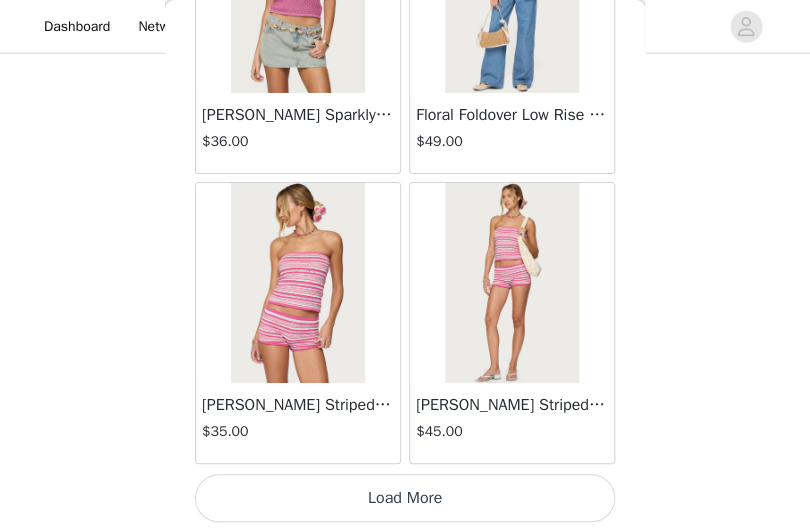 click on "[PERSON_NAME] Striped Textured Knit Strapless Top   $35.00" at bounding box center (298, 323) 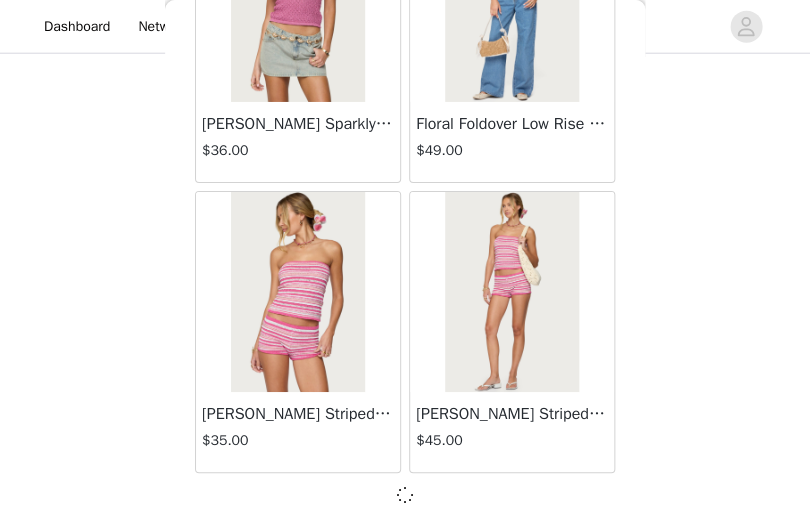 scroll, scrollTop: 8320, scrollLeft: 0, axis: vertical 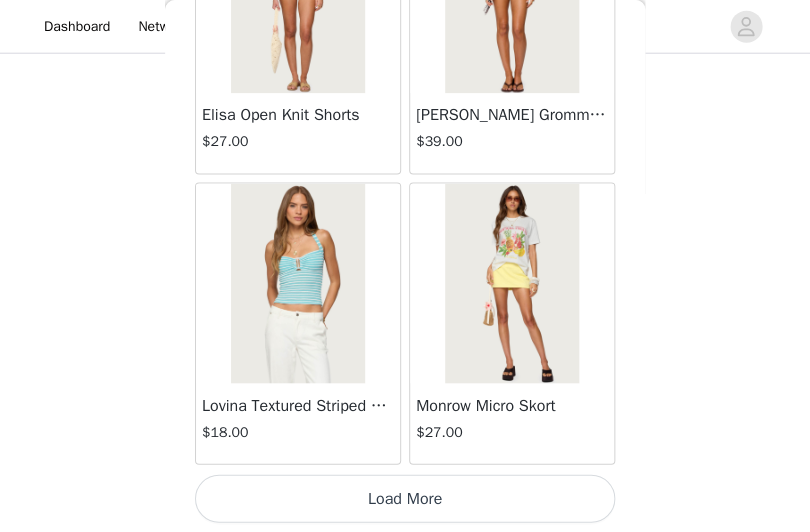 click on "Load More" at bounding box center (405, 498) 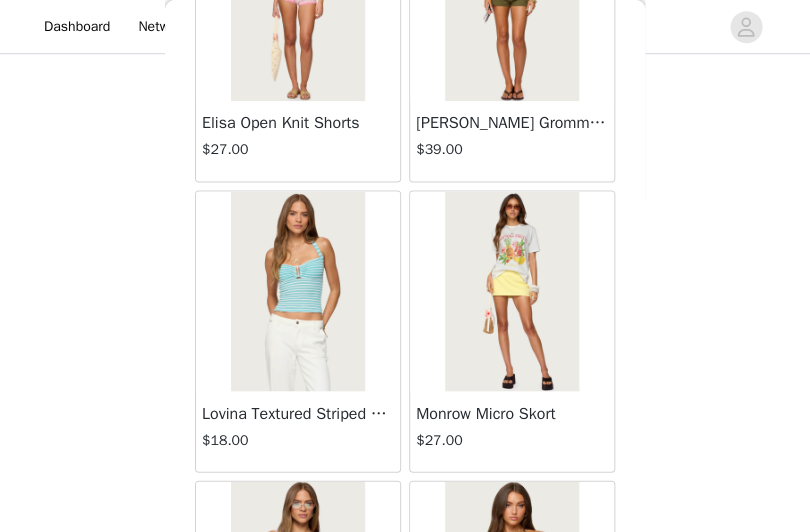scroll, scrollTop: 2572, scrollLeft: 0, axis: vertical 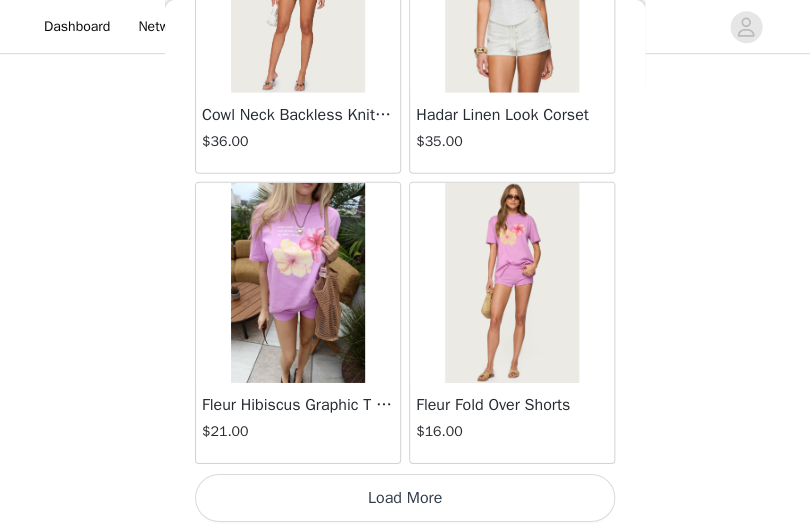 click on "Load More" at bounding box center (405, 498) 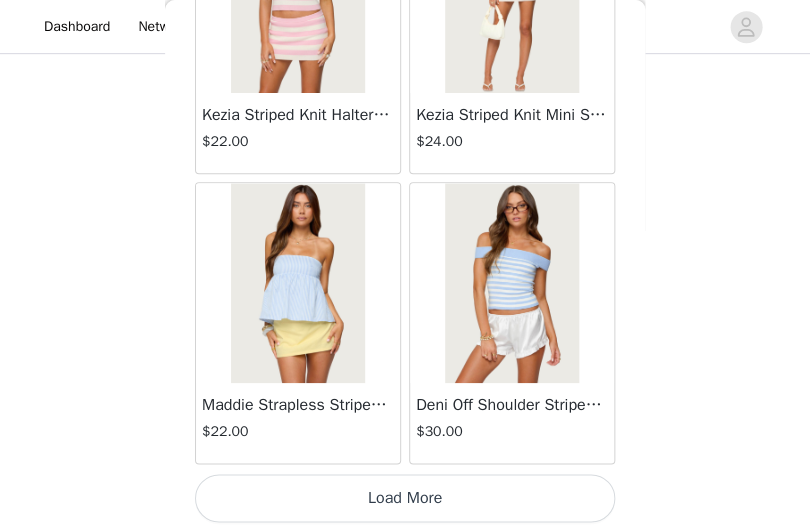 scroll, scrollTop: 17029, scrollLeft: 0, axis: vertical 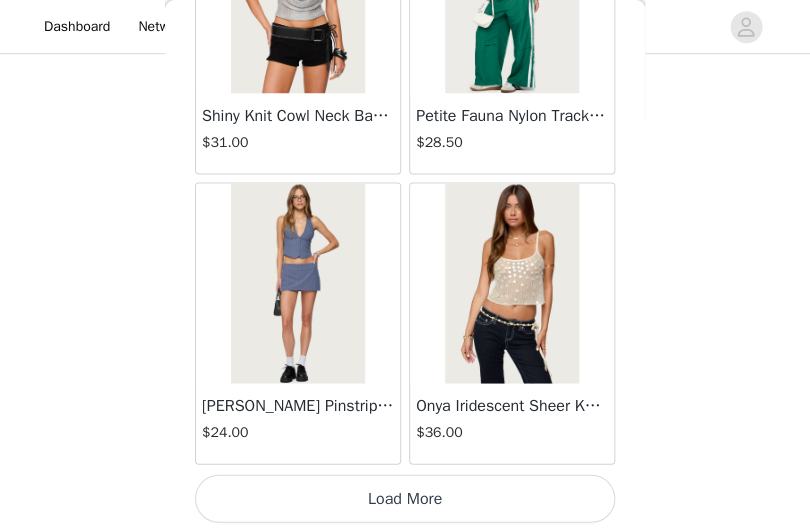 click on "Load More" at bounding box center (405, 498) 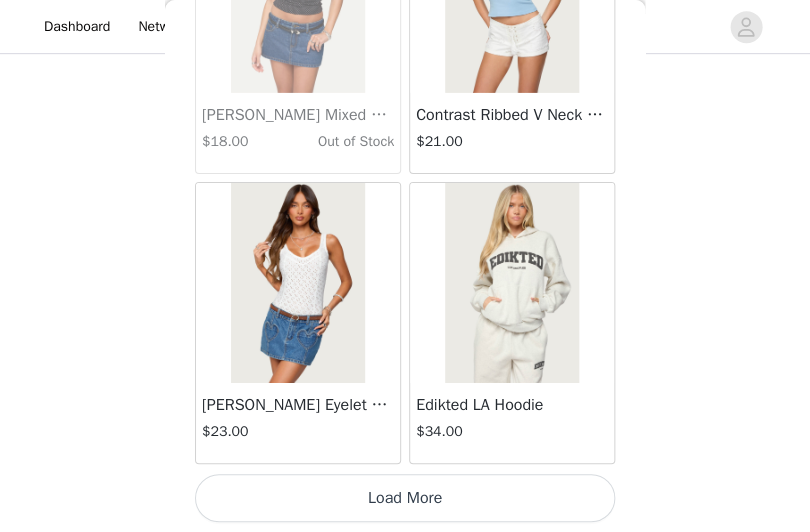 click on "Load More" at bounding box center (405, 498) 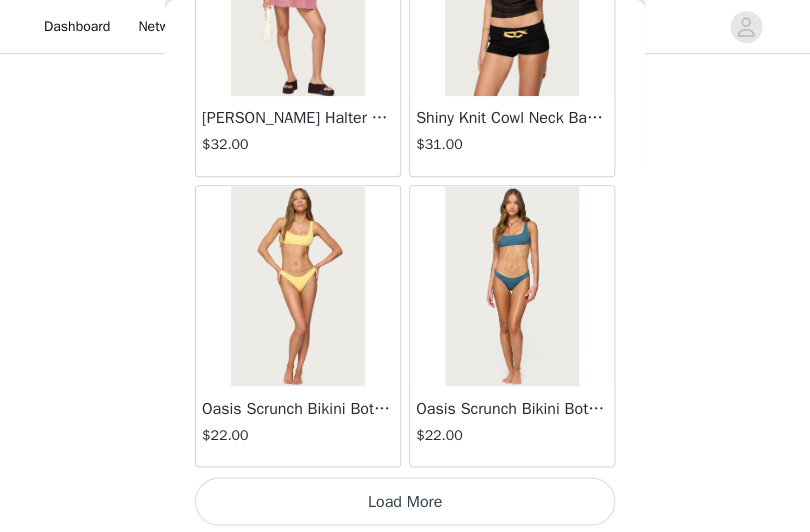 click on "Load More" at bounding box center (405, 501) 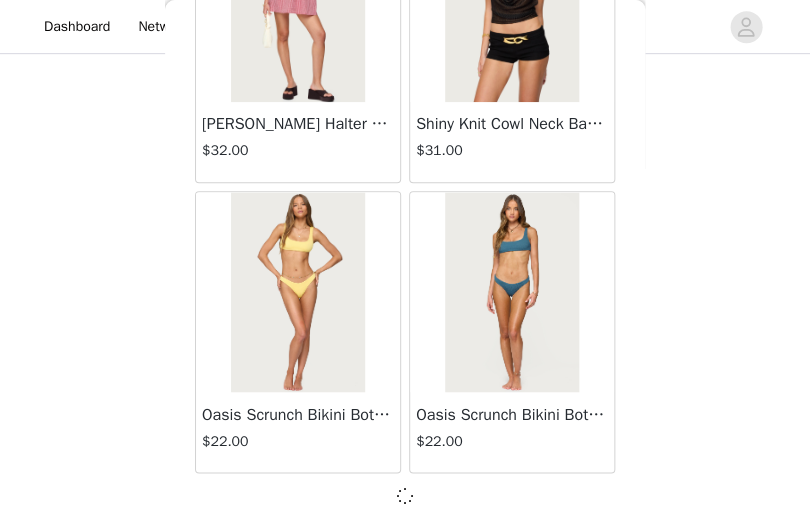 scroll, scrollTop: 25720, scrollLeft: 0, axis: vertical 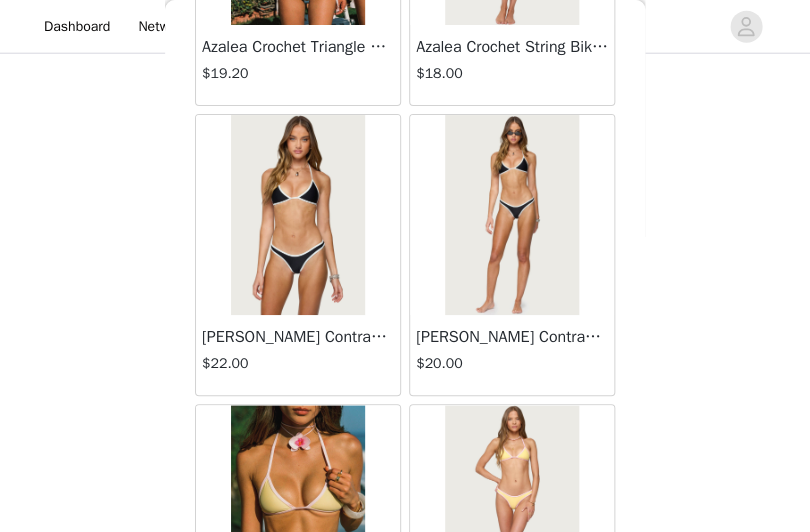click at bounding box center [297, 215] 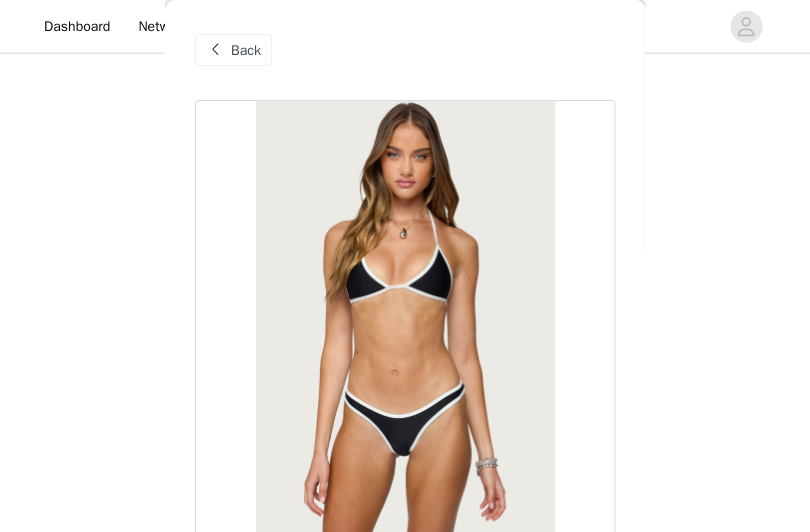 scroll, scrollTop: 397, scrollLeft: 0, axis: vertical 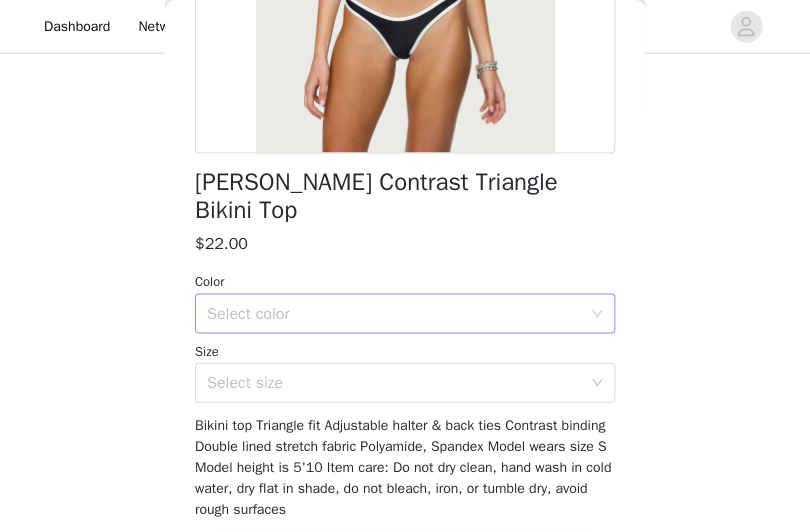 click on "Select color" at bounding box center [394, 313] 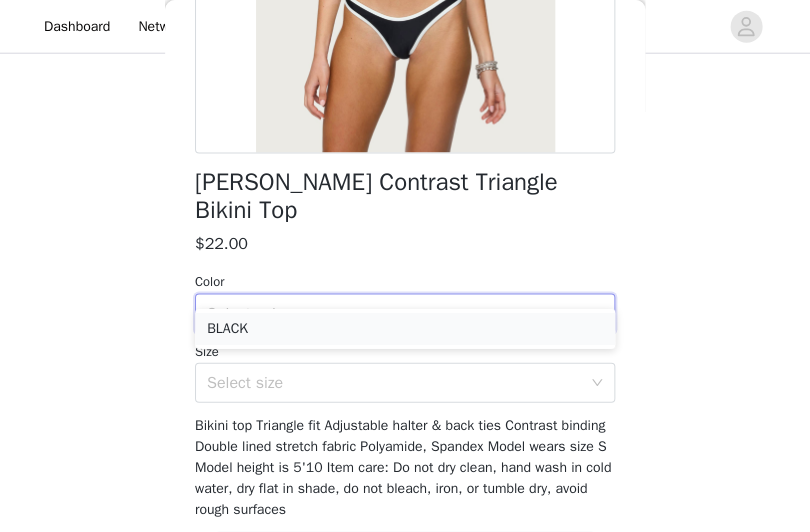 click on "BLACK" at bounding box center [405, 329] 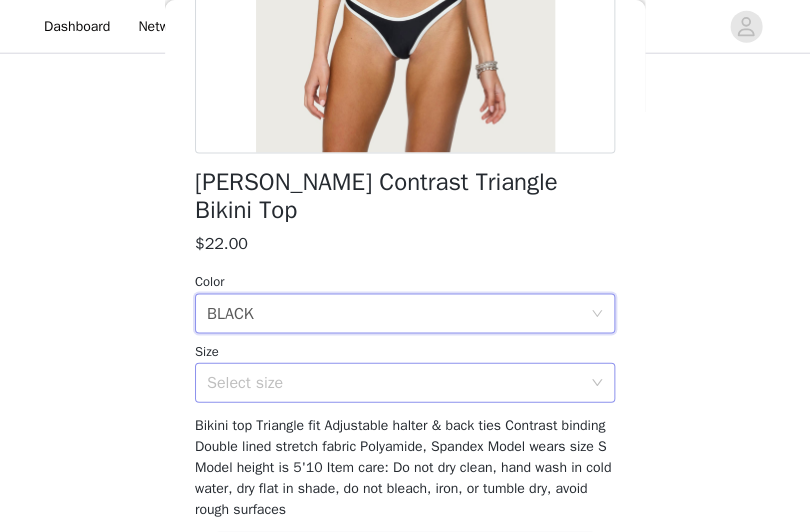 click on "Select size" at bounding box center [394, 382] 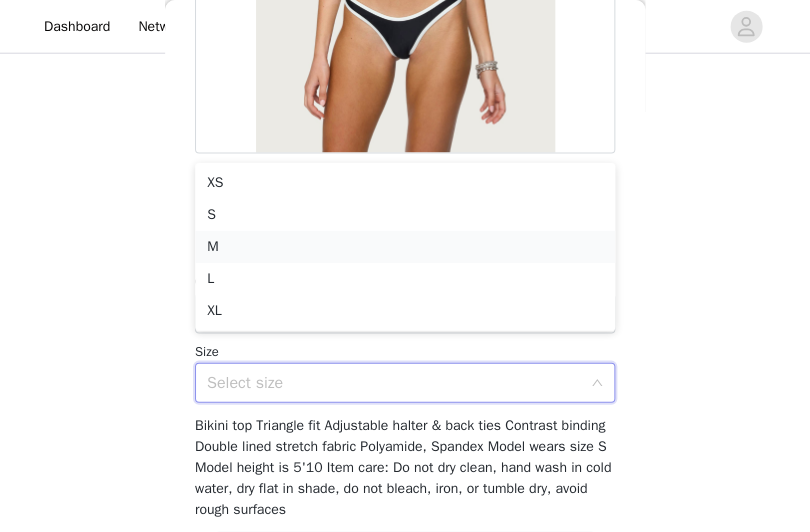 click on "M" at bounding box center (405, 247) 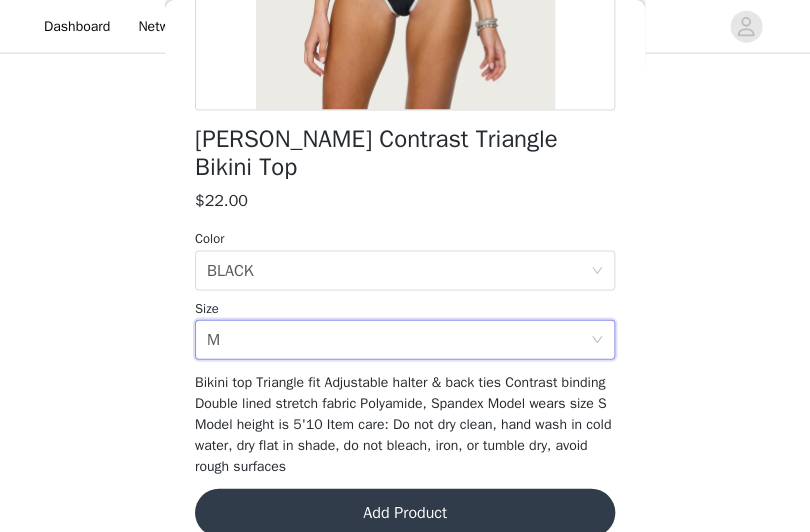 scroll, scrollTop: 440, scrollLeft: 0, axis: vertical 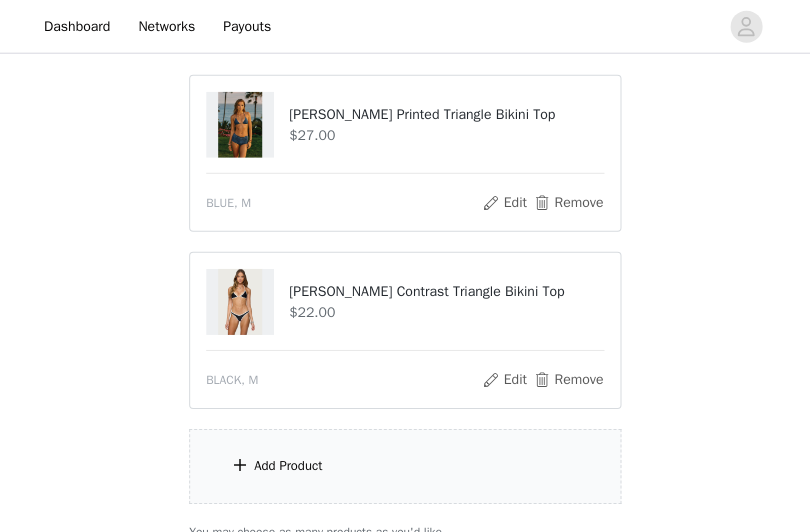 click on "Add Product" at bounding box center [405, 466] 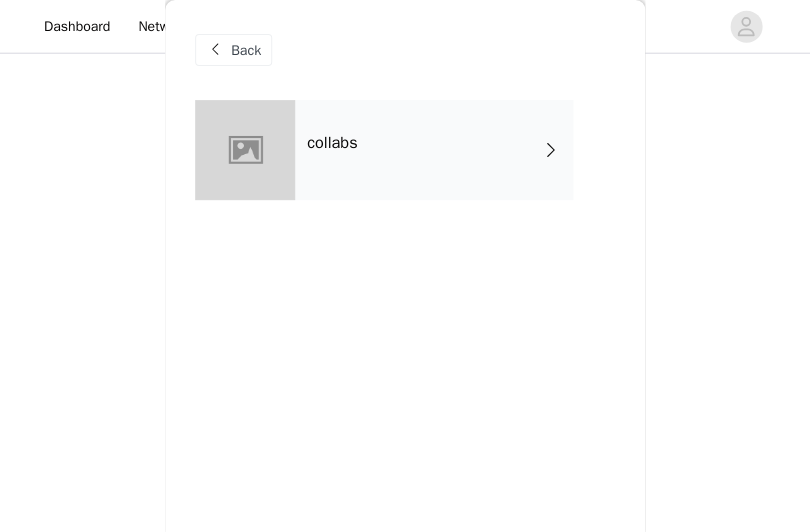 click on "collabs" at bounding box center (434, 150) 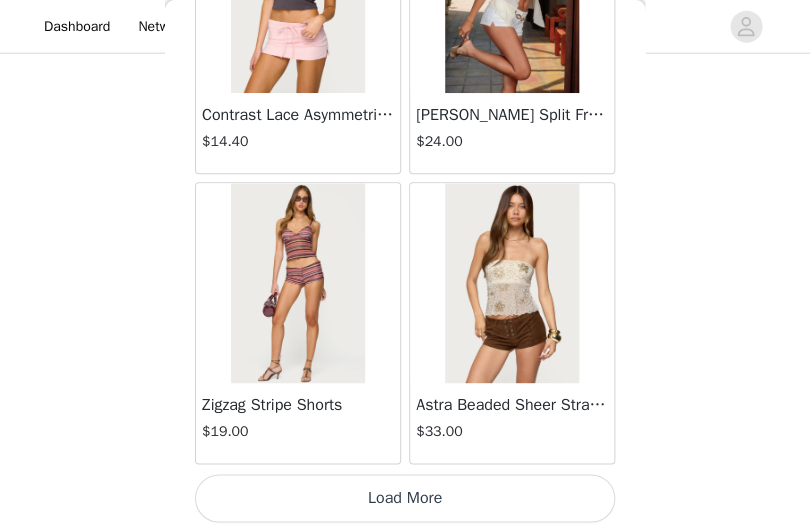 scroll, scrollTop: 2529, scrollLeft: 0, axis: vertical 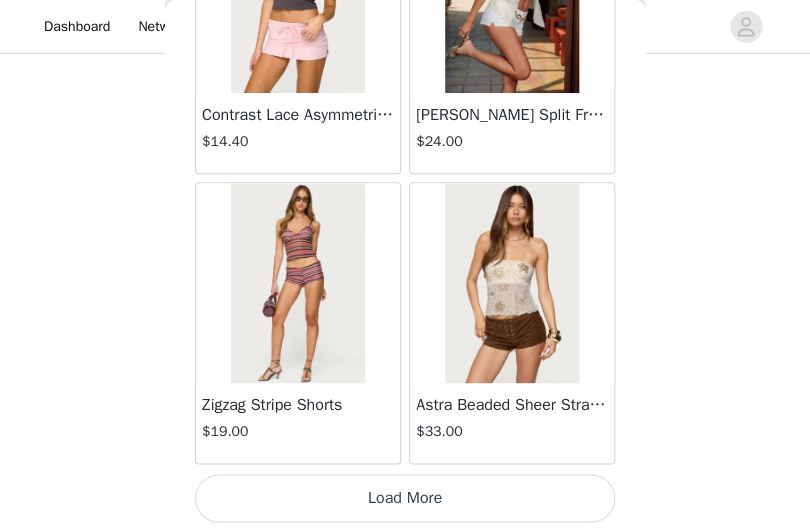 click on "Load More" at bounding box center (405, 498) 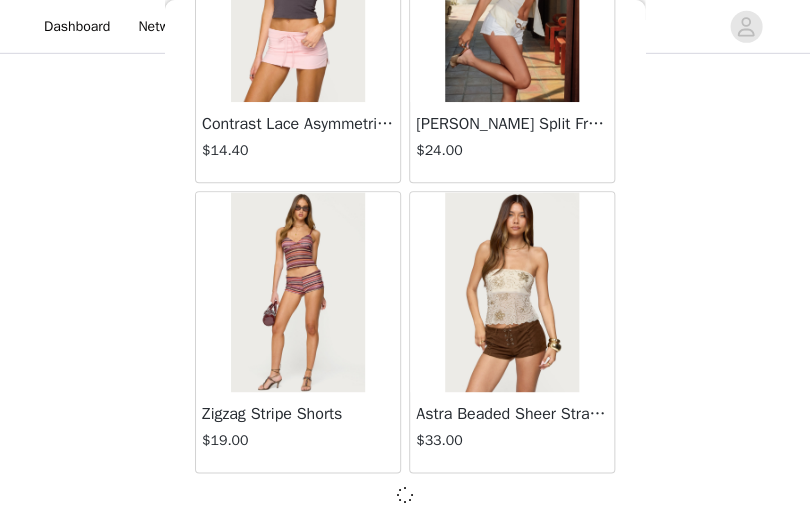 scroll, scrollTop: 3386, scrollLeft: 0, axis: vertical 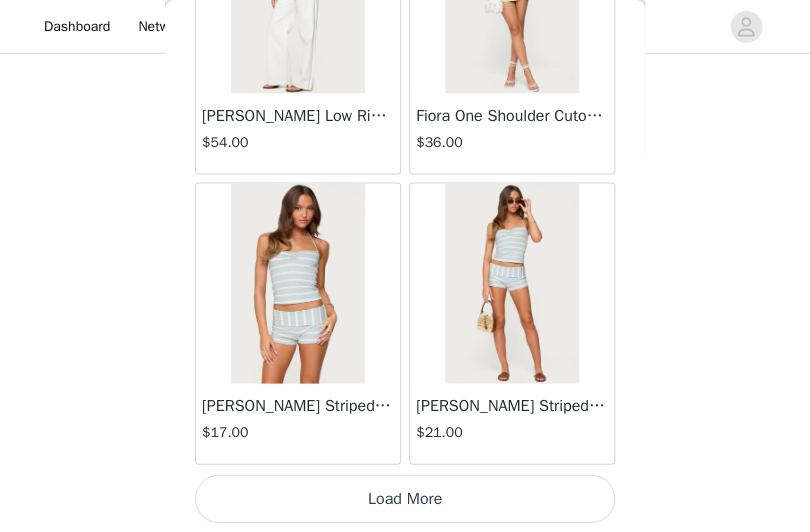 click on "Lovina Grommet Pleated Mini Skort   $25.20       Metallic & Sequin Textured Tank Top   $23.00       Nelley Backless Beaded Sequin Chiffon Top   $30.00       [PERSON_NAME] Asymmetric One Shoulder Crochet Top   $21.60       [PERSON_NAME] Plaid Micro Shorts   $25.00       [PERSON_NAME] Floral Texured Sheer Halter Top   $23.00       Maree Bead V Neck Top   $19.00       Maree Bead Cut Out Mini Skirt   $17.00       [PERSON_NAME] Cut Out Halter Top   $24.00       Juney Pinstripe Tailored Button Up Shirt   $30.00       Avenly Striped Tie Front Babydoll Top   $23.00       [PERSON_NAME] Studded Grommet Tube Top   $25.00       Avalai Linen Look Mini Skort   $32.00       Beaded Deep Cowl Neck Backless Top   $31.00       Frayed Pleated Denim Mini Skort   $16.00       Klay Linen Look Pleated Mini Skort   $14.40       Contrast Lace Asymmetric Off Shoulder Top   $14.40       [PERSON_NAME] Split Front Sheer Mesh Top   $24.00       Zigzag Stripe Shorts   $19.00       Astra Beaded Sheer Strapless Top   $33.00       Beaded Floral Embroidered Tank Top   $32.00" at bounding box center (405, -2400) 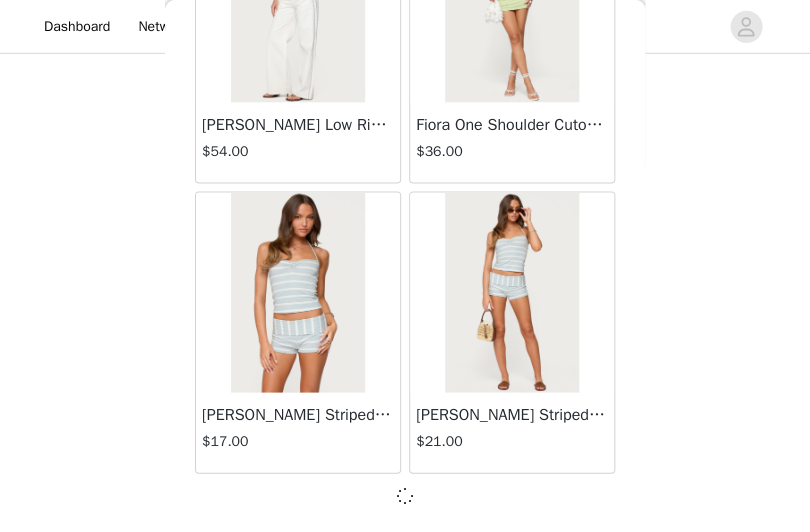 scroll, scrollTop: 5420, scrollLeft: 0, axis: vertical 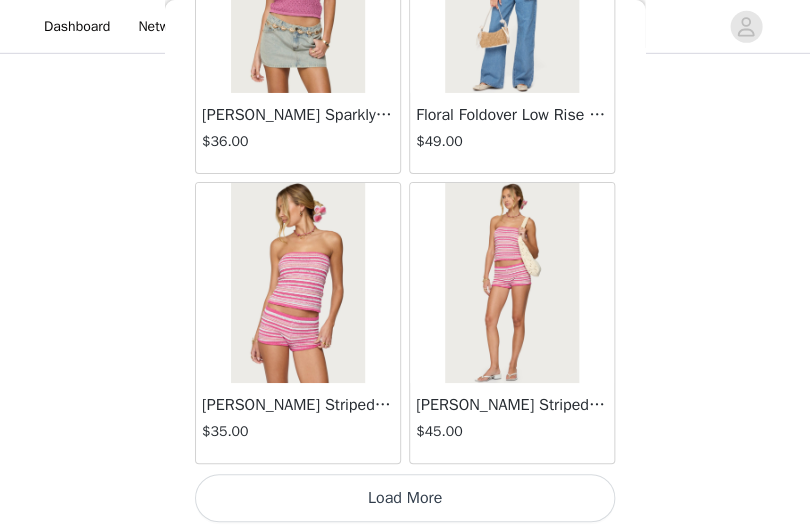 click on "Load More" at bounding box center (405, 498) 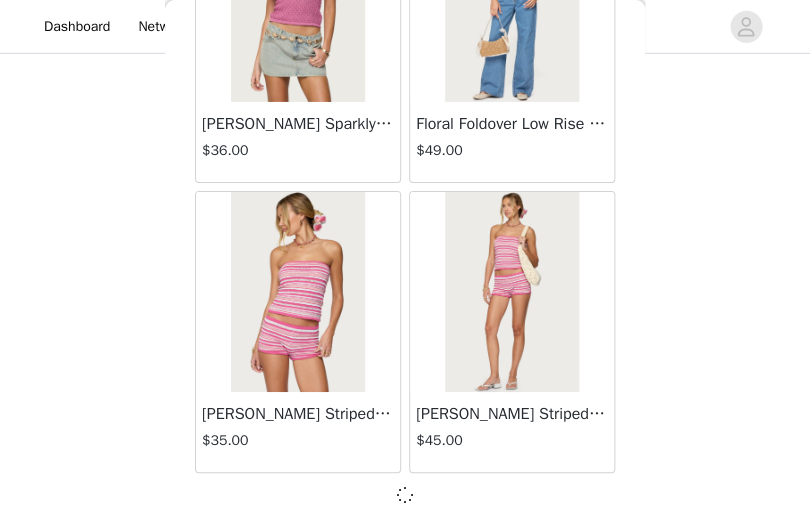scroll, scrollTop: 8320, scrollLeft: 0, axis: vertical 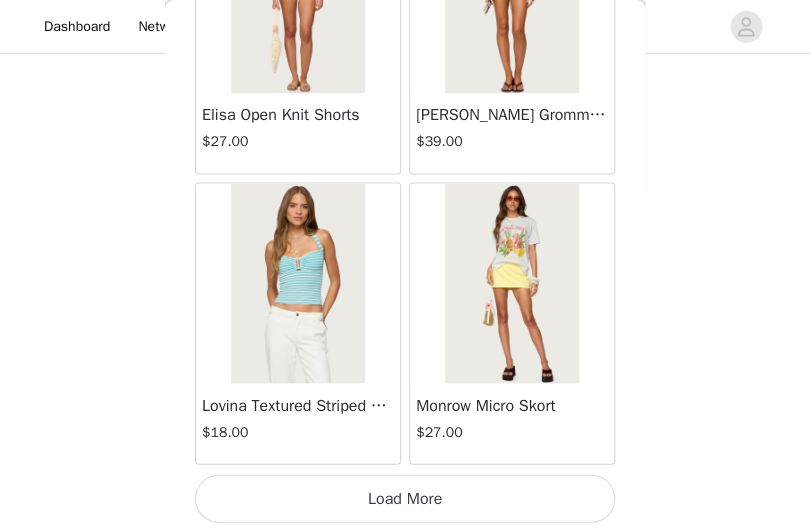 click on "Load More" at bounding box center (405, 498) 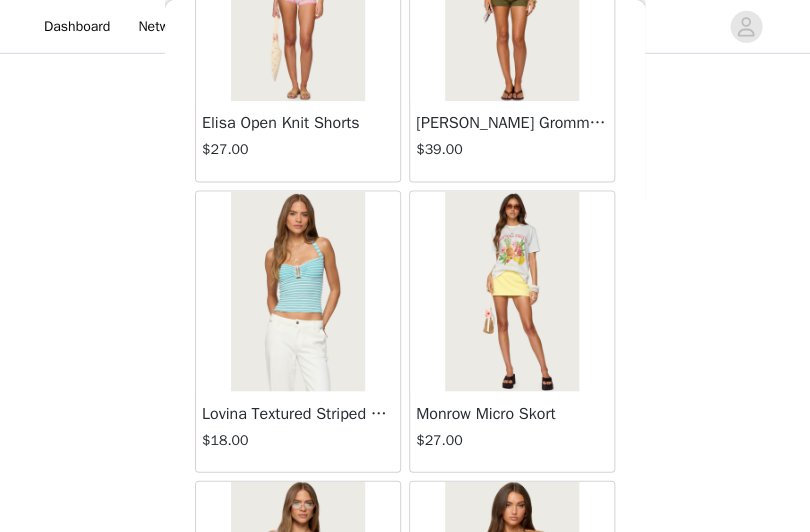 scroll, scrollTop: 3388, scrollLeft: 0, axis: vertical 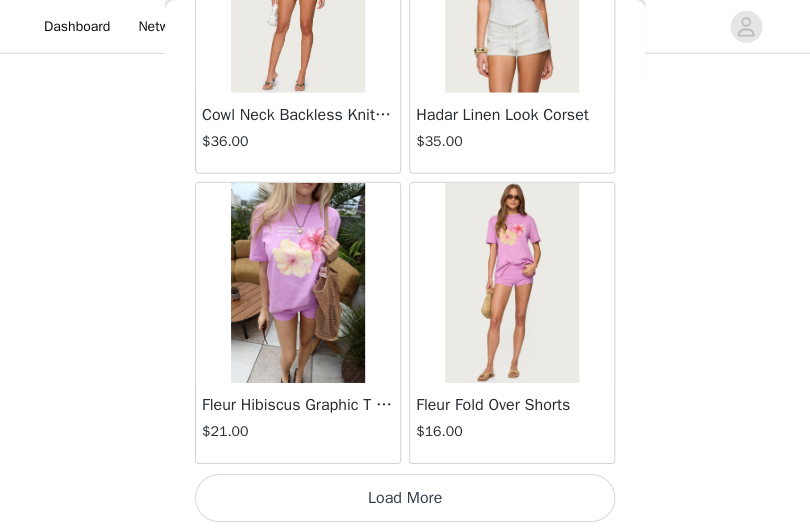 click on "Load More" at bounding box center (405, 498) 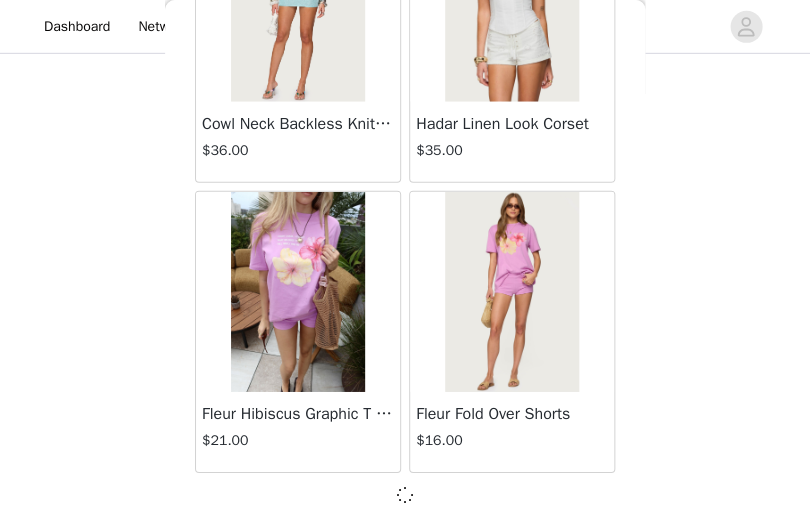 scroll, scrollTop: 14120, scrollLeft: 0, axis: vertical 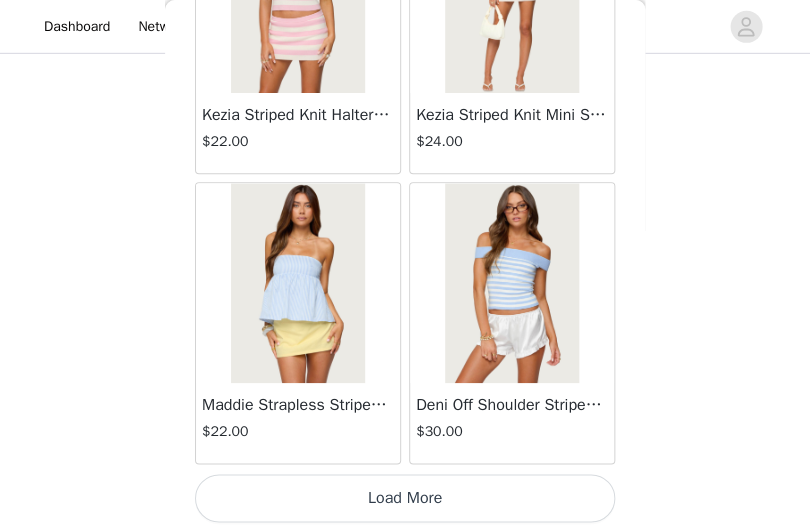 click on "Load More" at bounding box center (405, 498) 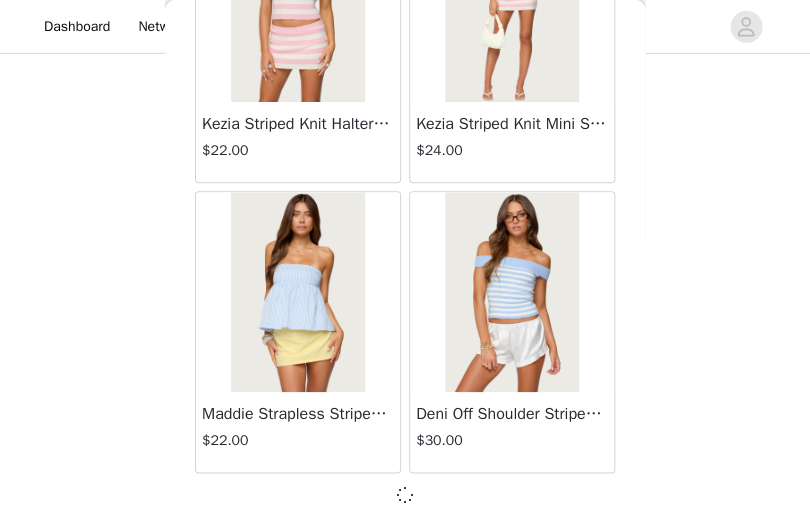 scroll, scrollTop: 17020, scrollLeft: 0, axis: vertical 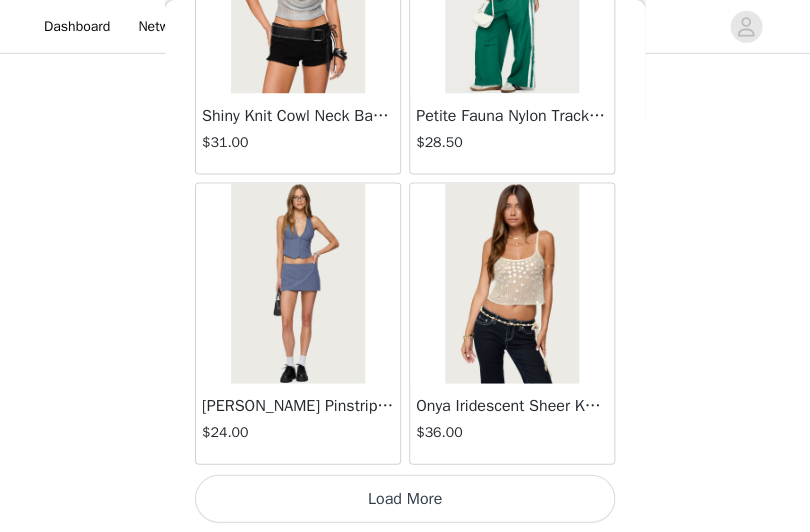 click on "Load More" at bounding box center (405, 498) 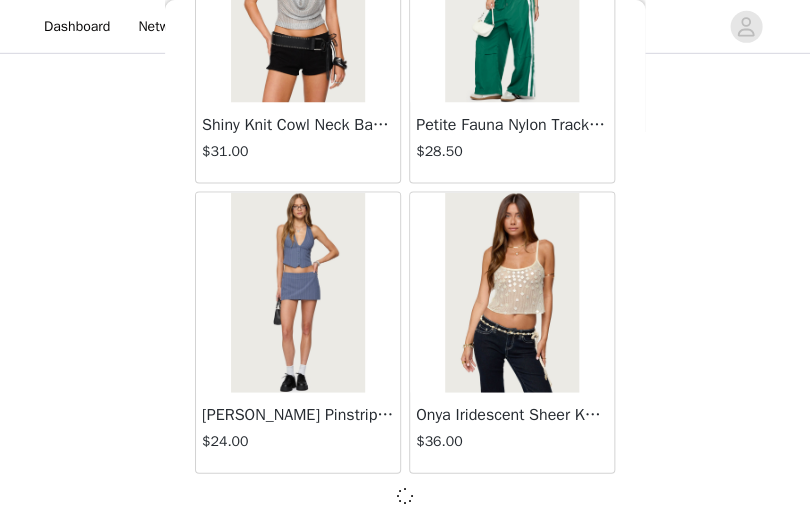 scroll, scrollTop: 19920, scrollLeft: 0, axis: vertical 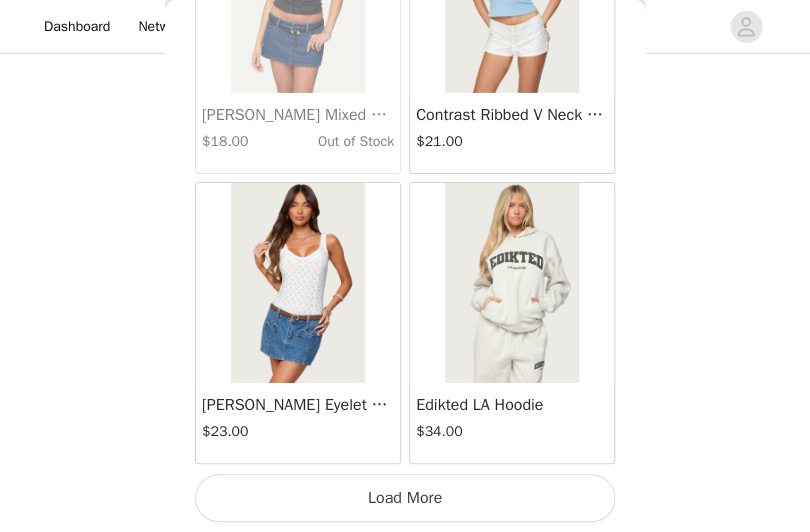 click on "Load More" at bounding box center [405, 498] 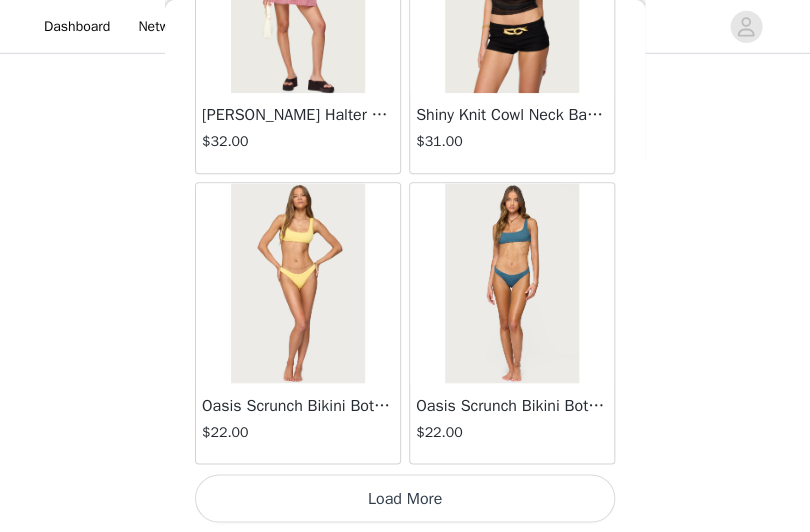 click on "Load More" at bounding box center [405, 498] 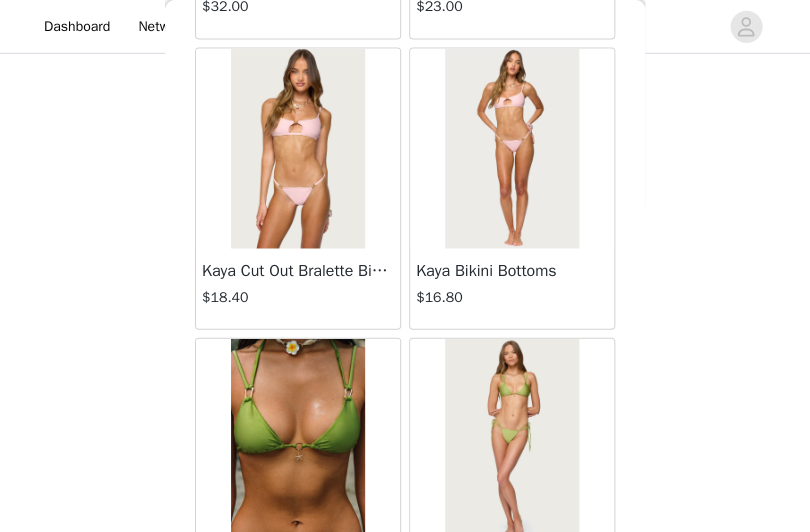 scroll, scrollTop: 28474, scrollLeft: 0, axis: vertical 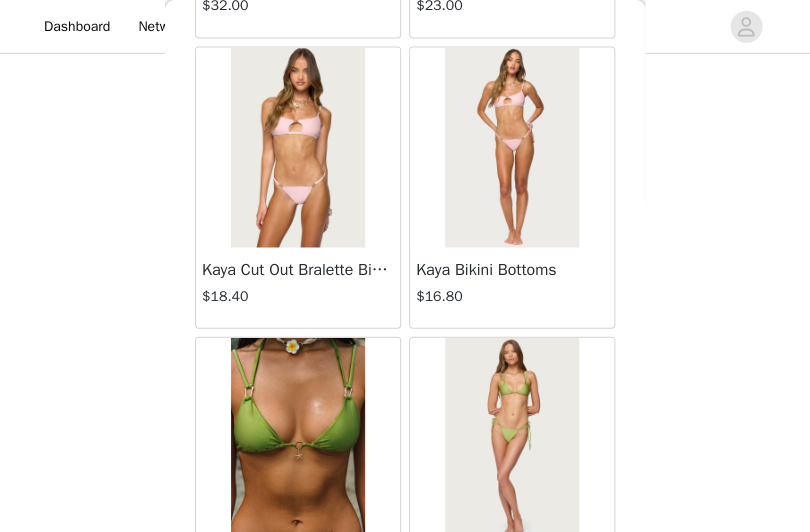 click on "Kaya Cut Out Bralette Bikini Top" at bounding box center [298, 269] 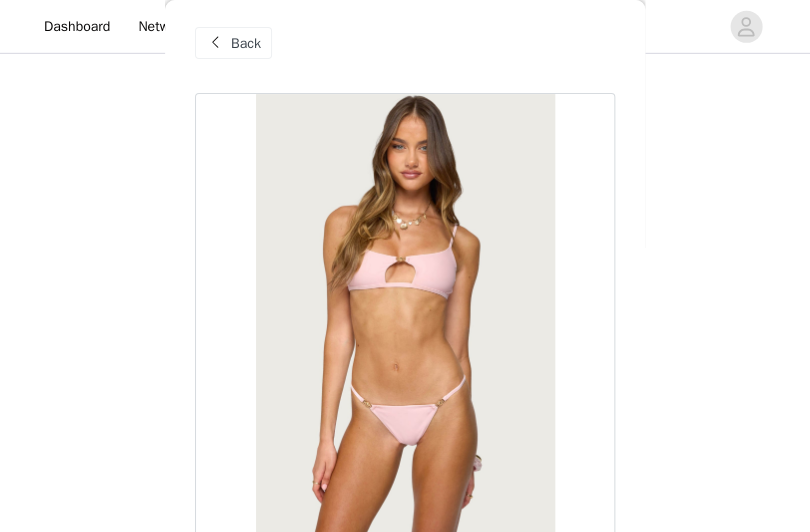 scroll, scrollTop: 10, scrollLeft: 0, axis: vertical 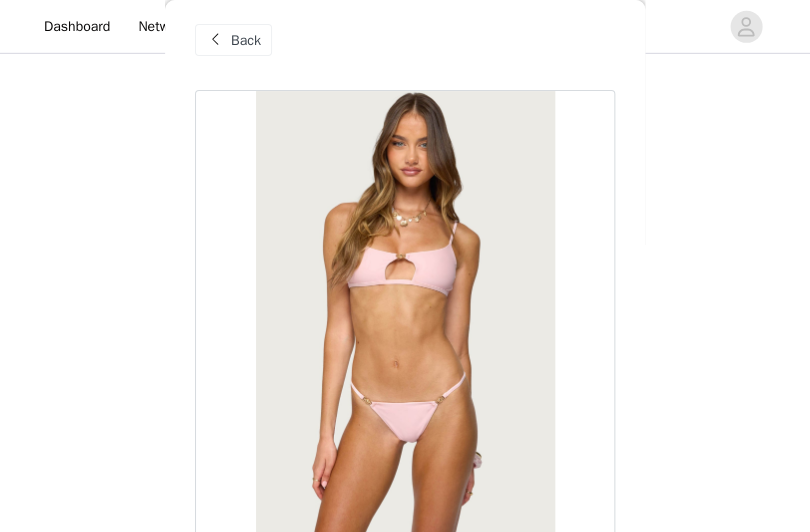 click on "Back" at bounding box center [405, 40] 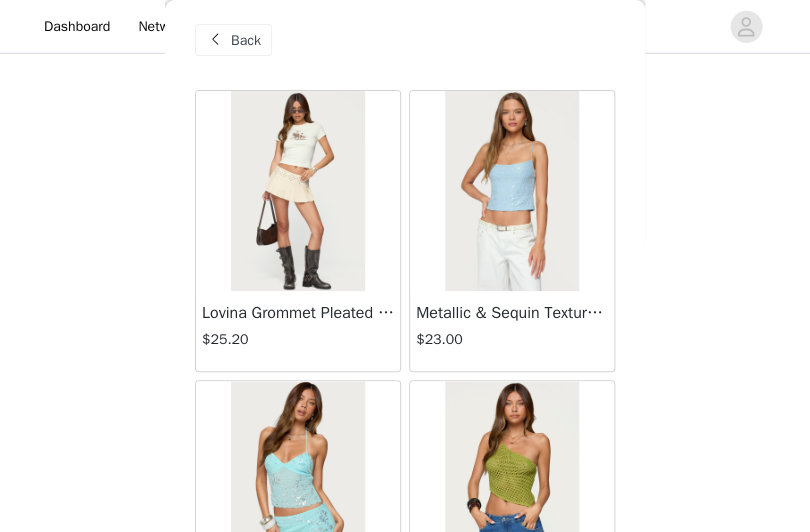 scroll, scrollTop: 3386, scrollLeft: 0, axis: vertical 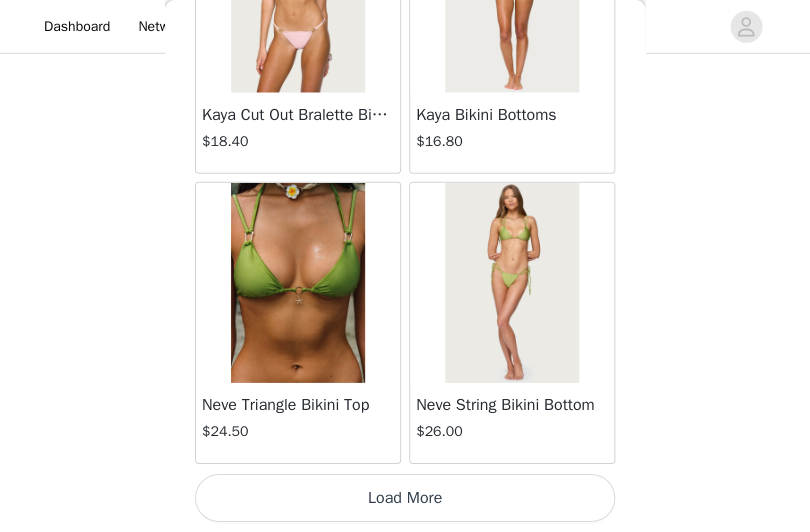 click at bounding box center (297, 283) 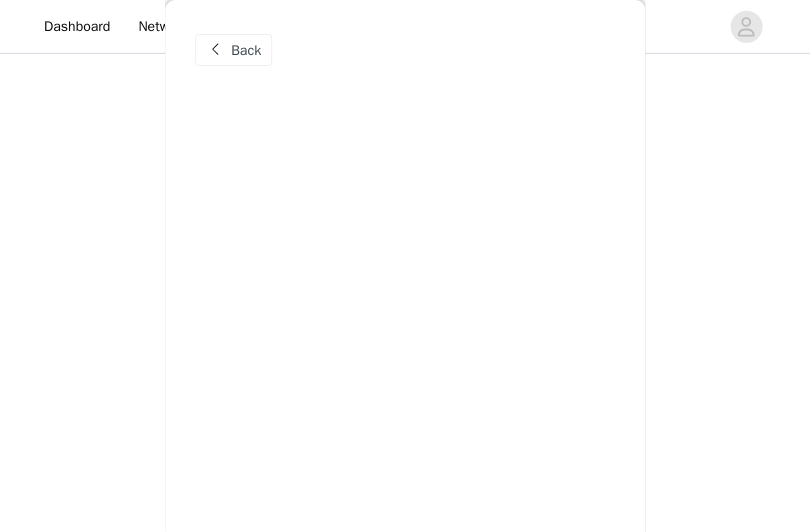 scroll, scrollTop: 0, scrollLeft: 0, axis: both 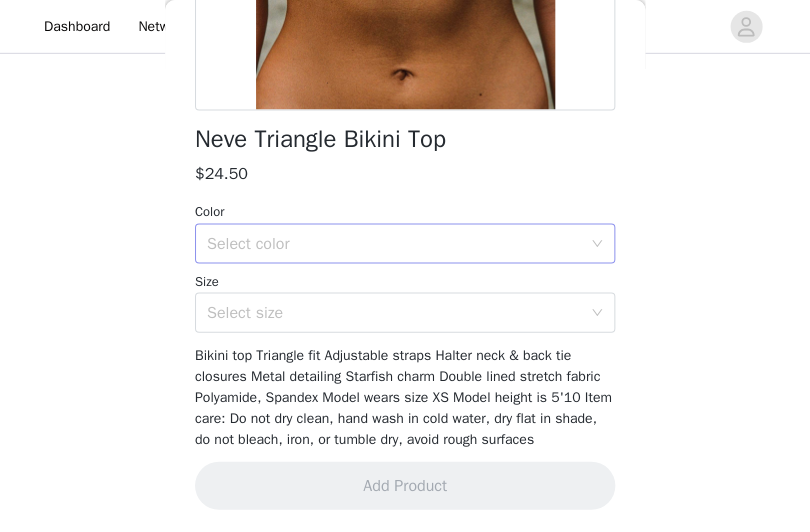 click on "Select color" at bounding box center (394, 243) 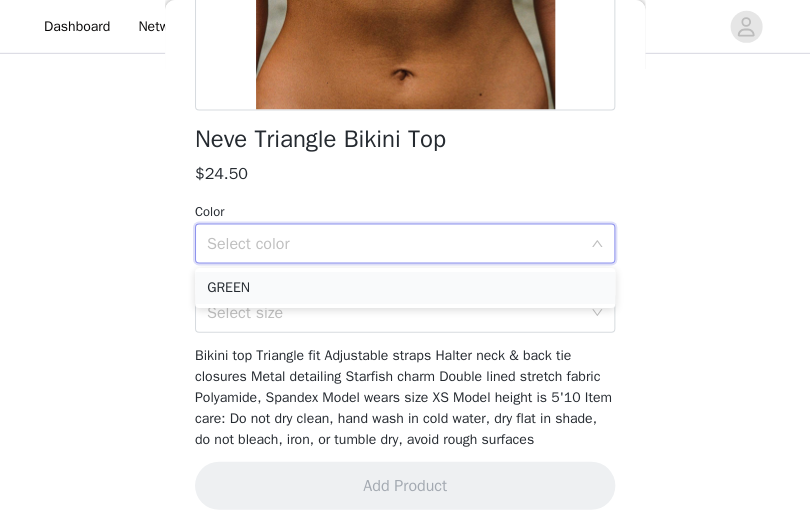 click on "GREEN" at bounding box center [405, 288] 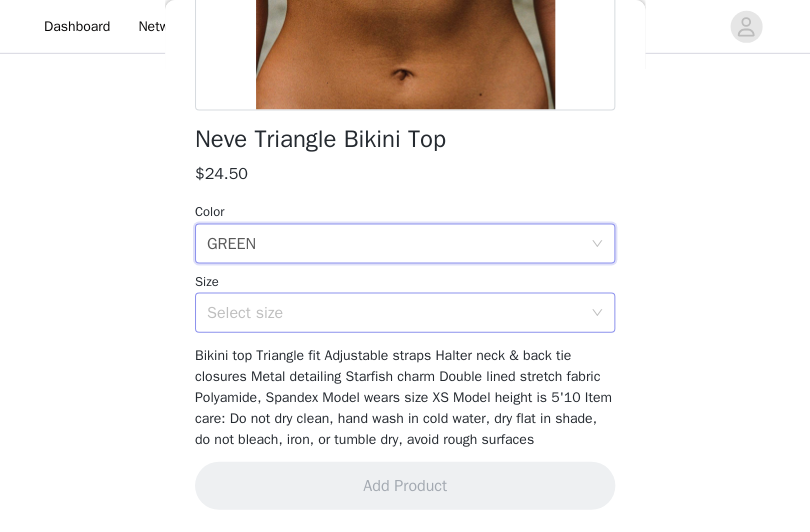 click on "Select size" at bounding box center (394, 312) 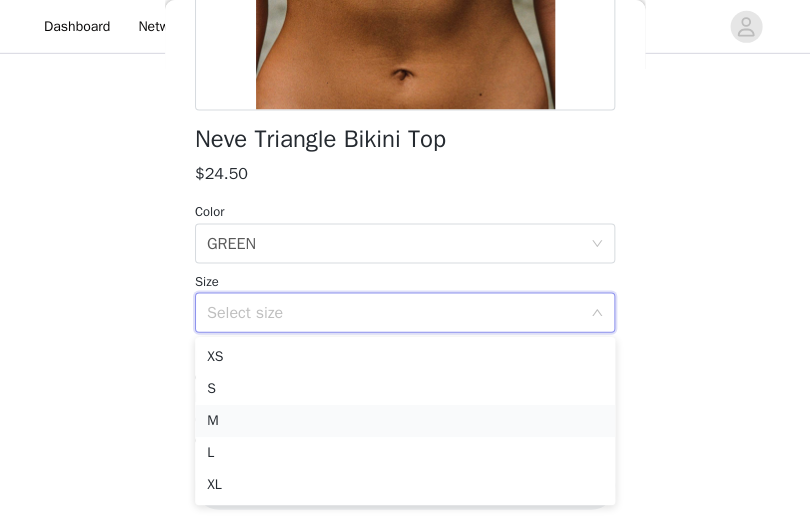 click on "M" at bounding box center [405, 421] 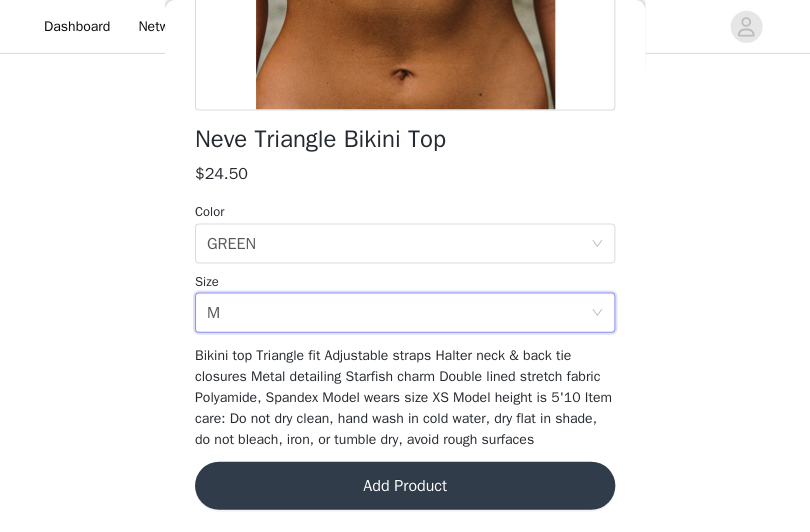 click on "Add Product" at bounding box center (405, 485) 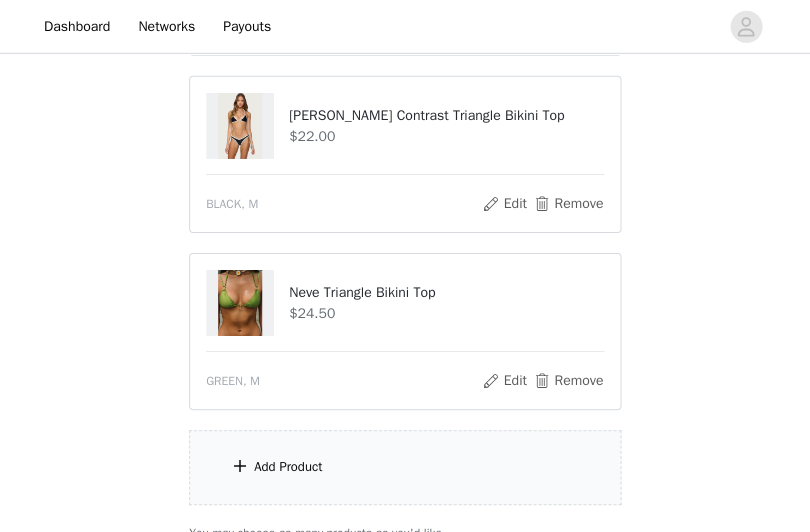 click on "Strappy Sheer Mesh Cupped Top     $15.60       BLACK, S       Edit   Remove" at bounding box center (405, -1262) 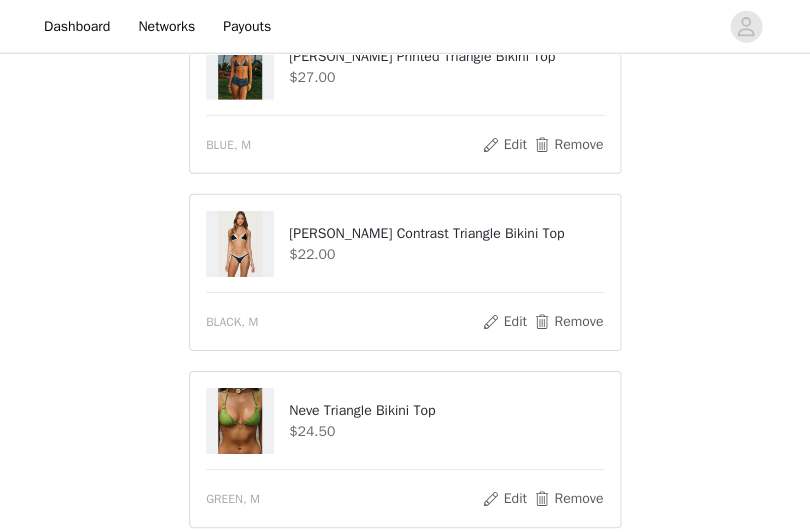 scroll, scrollTop: 3399, scrollLeft: 0, axis: vertical 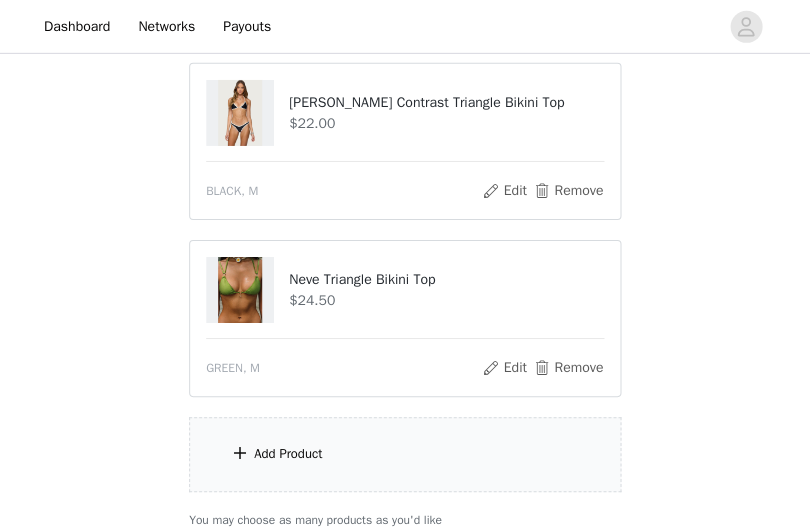 click on "Add Product" at bounding box center (405, 454) 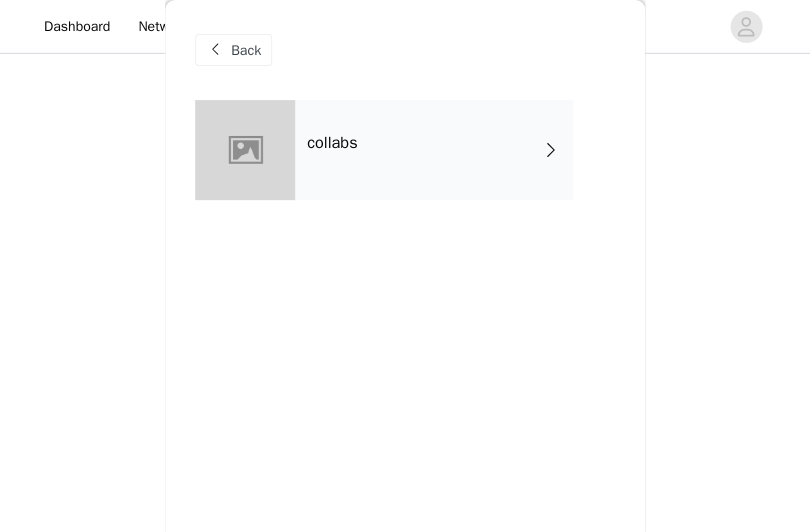 click on "collabs" at bounding box center [434, 150] 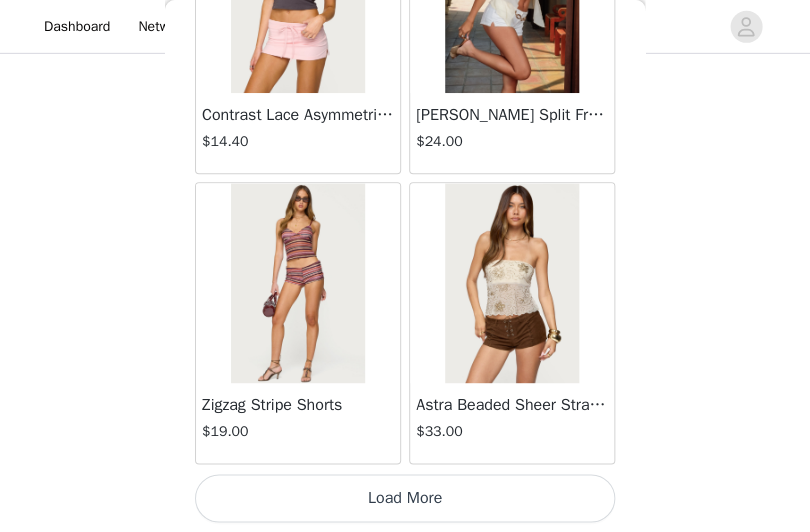 scroll, scrollTop: 2529, scrollLeft: 0, axis: vertical 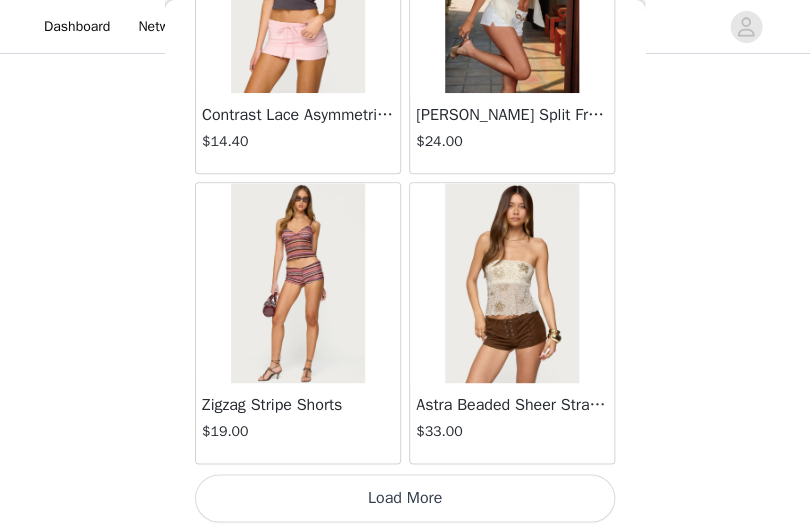 click on "Load More" at bounding box center (405, 498) 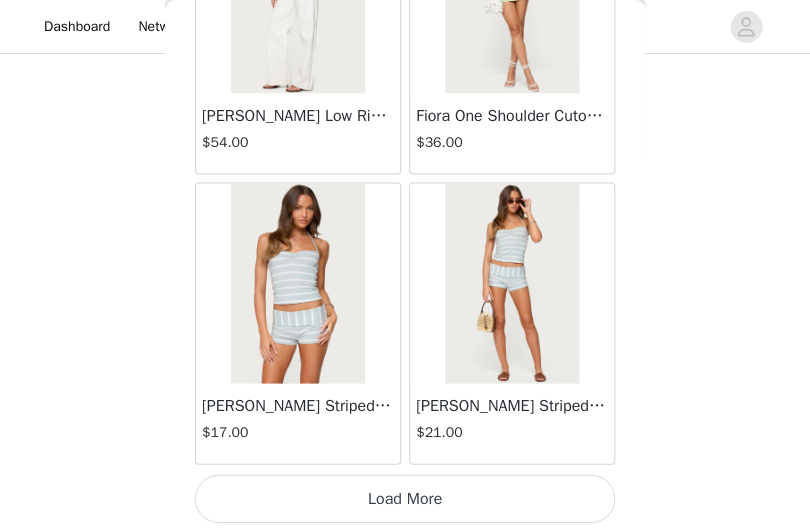 click on "[PERSON_NAME] Striped Halter Top   $17.00" at bounding box center (298, 323) 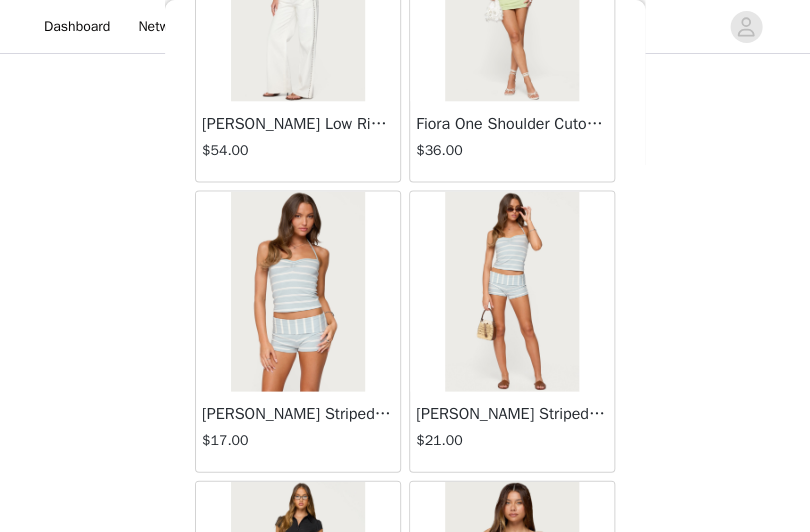 scroll, scrollTop: 3564, scrollLeft: 0, axis: vertical 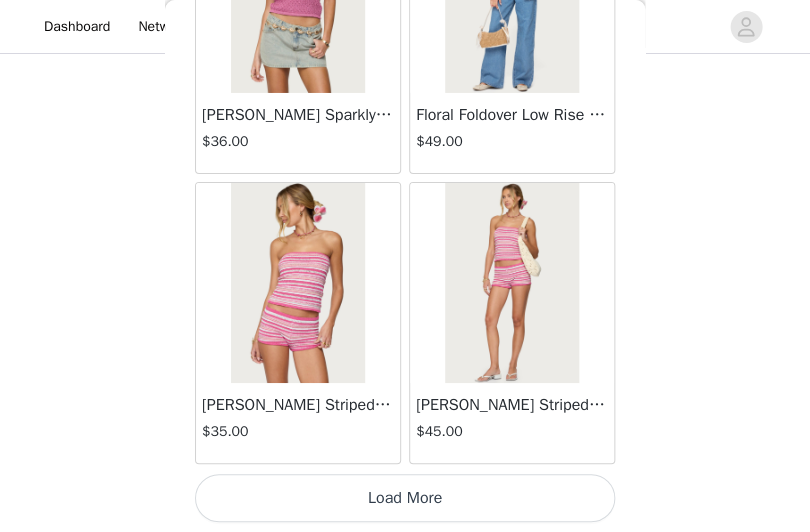click on "Load More" at bounding box center [405, 498] 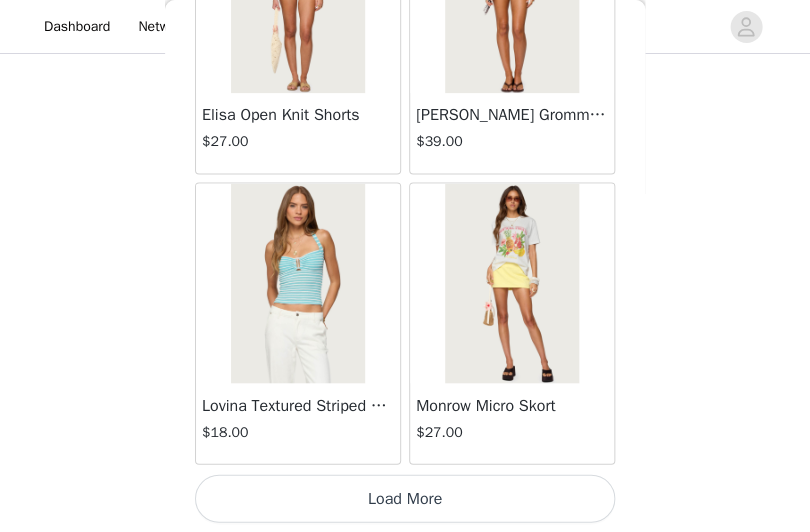 click on "Load More" at bounding box center (405, 498) 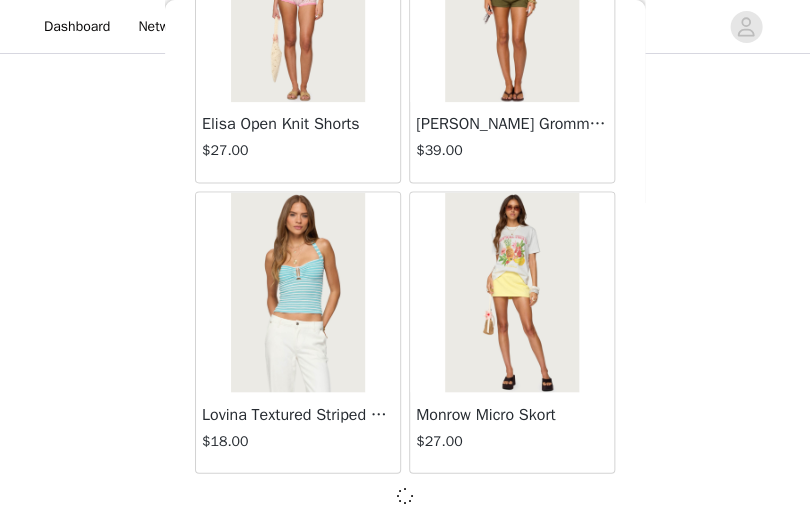 scroll, scrollTop: 11220, scrollLeft: 0, axis: vertical 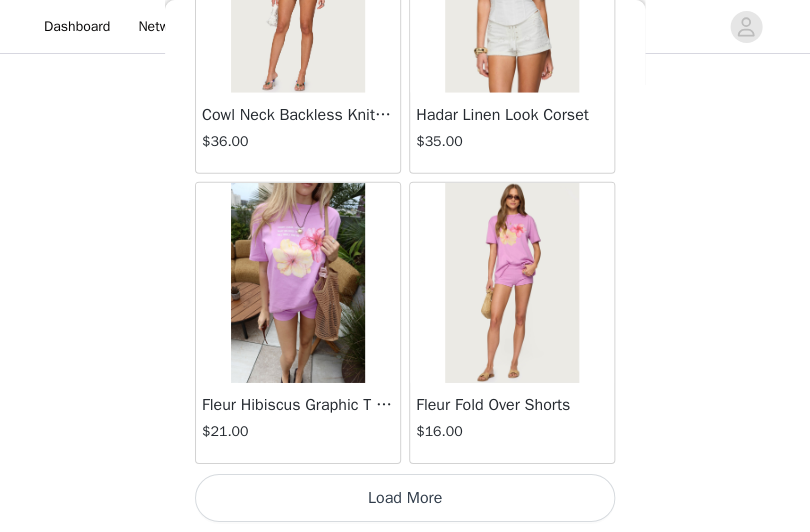 click on "Load More" at bounding box center (405, 498) 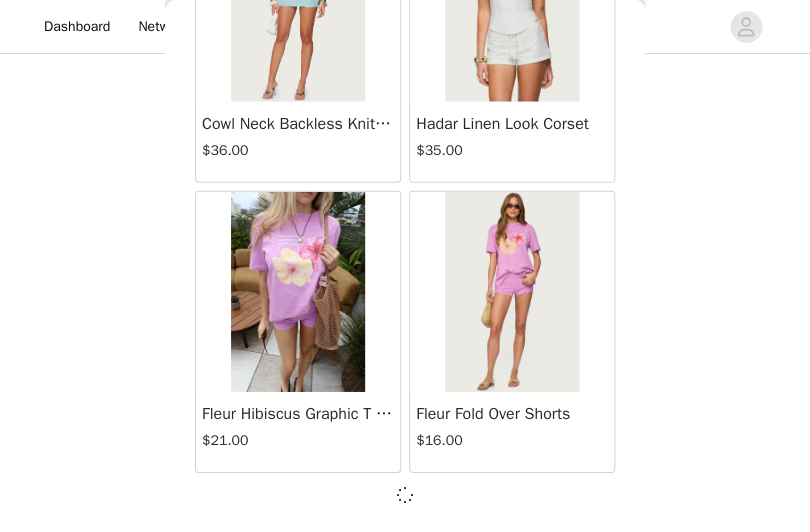 scroll, scrollTop: 14120, scrollLeft: 0, axis: vertical 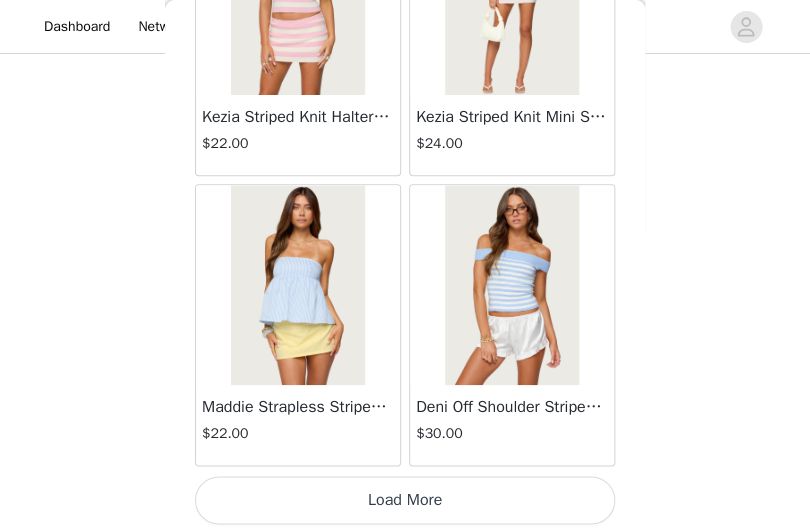 click on "Load More" at bounding box center [405, 500] 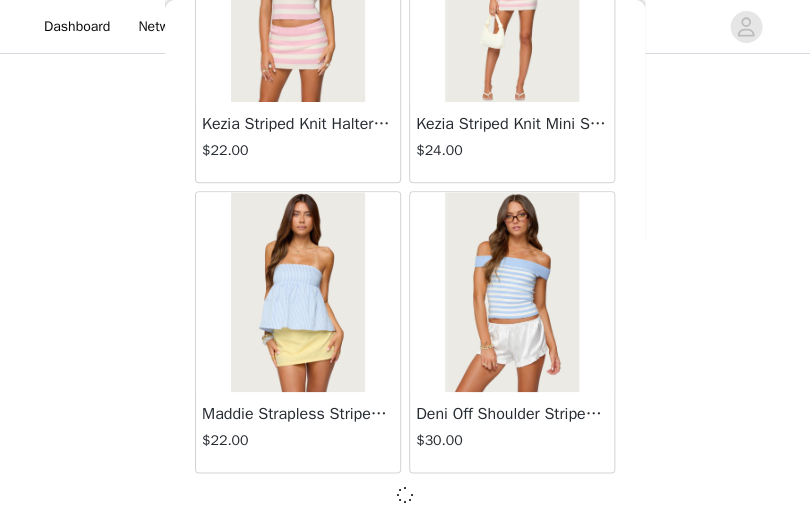 scroll, scrollTop: 17020, scrollLeft: 0, axis: vertical 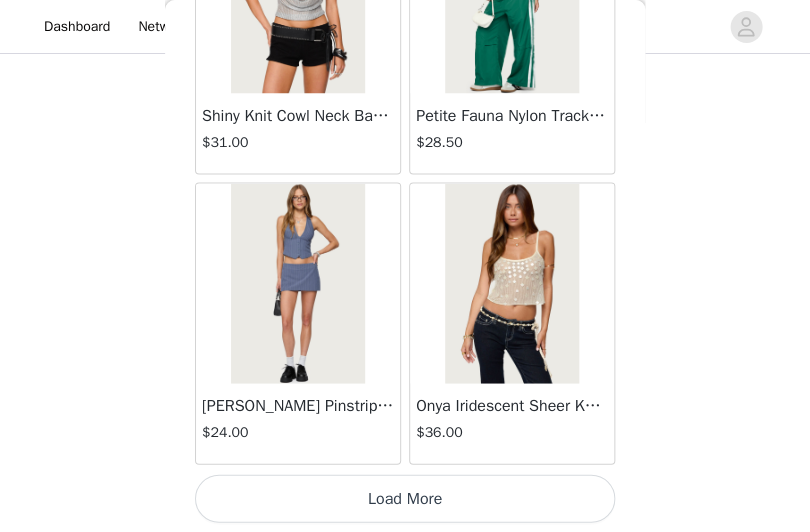 click on "Load More" at bounding box center [405, 498] 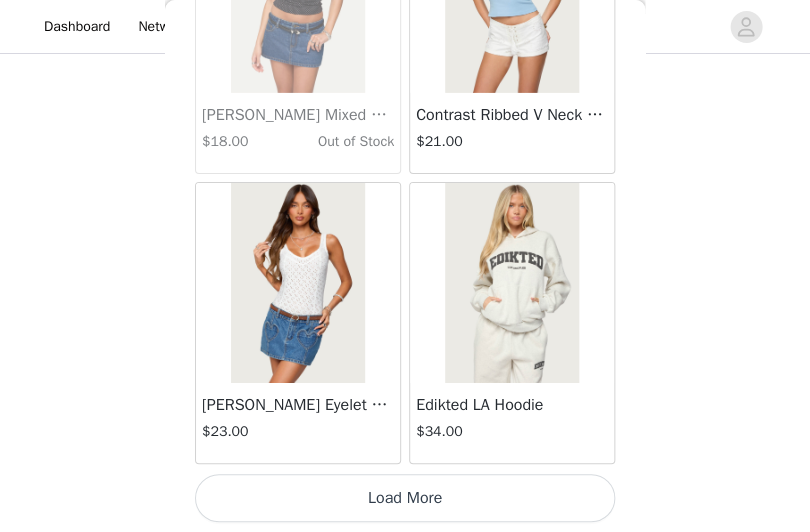 click on "Load More" at bounding box center [405, 498] 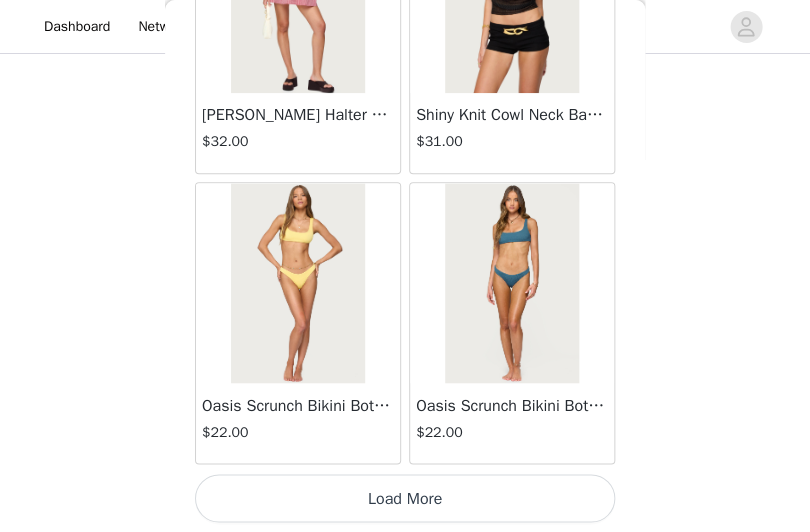 scroll, scrollTop: 25729, scrollLeft: 0, axis: vertical 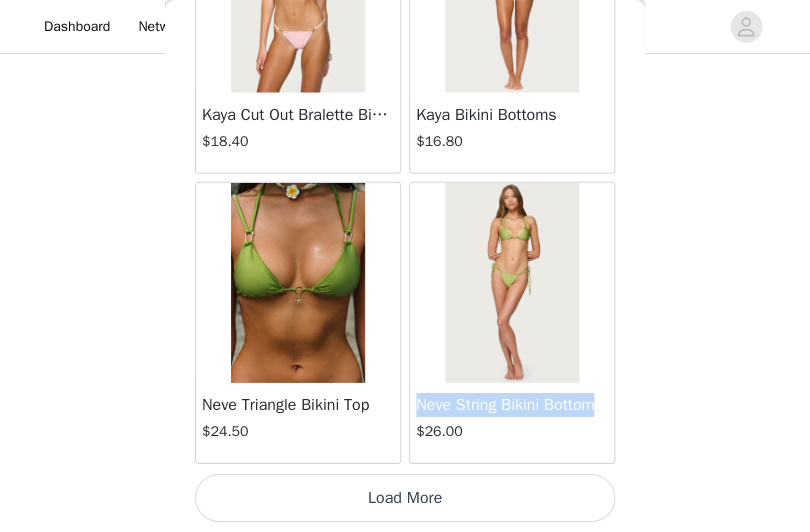 drag, startPoint x: 416, startPoint y: 402, endPoint x: 610, endPoint y: 403, distance: 194.00258 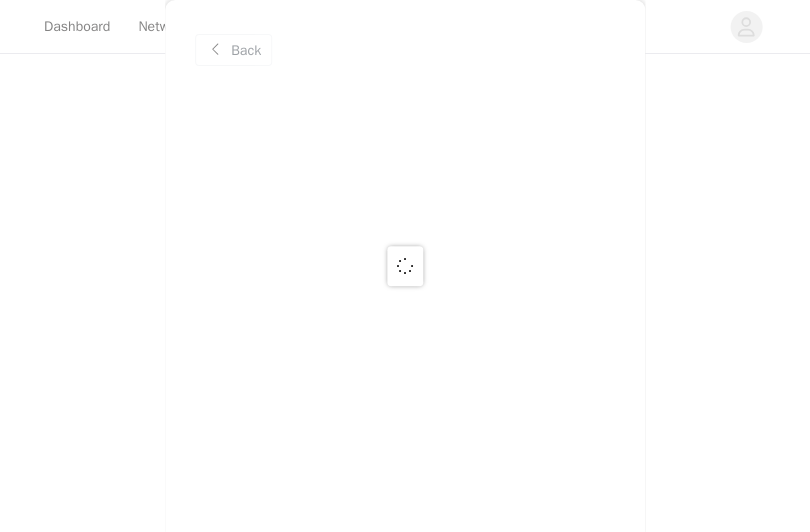 scroll, scrollTop: 0, scrollLeft: 0, axis: both 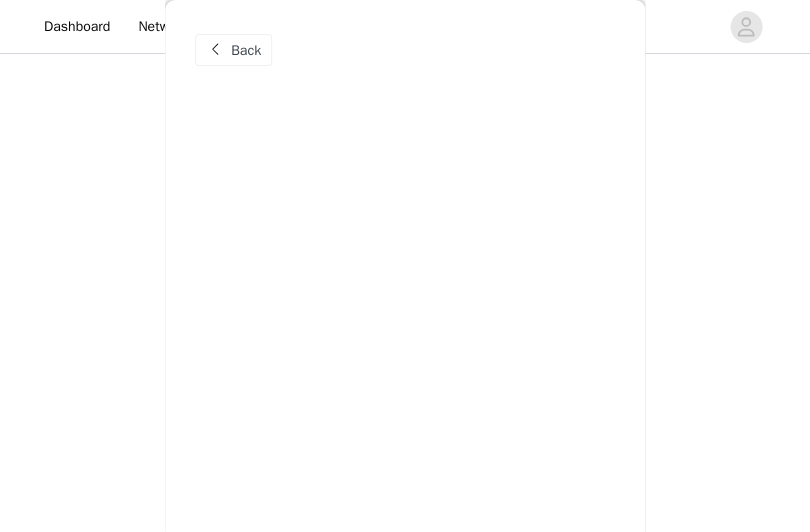 copy on "Neve String Bikini Bottom" 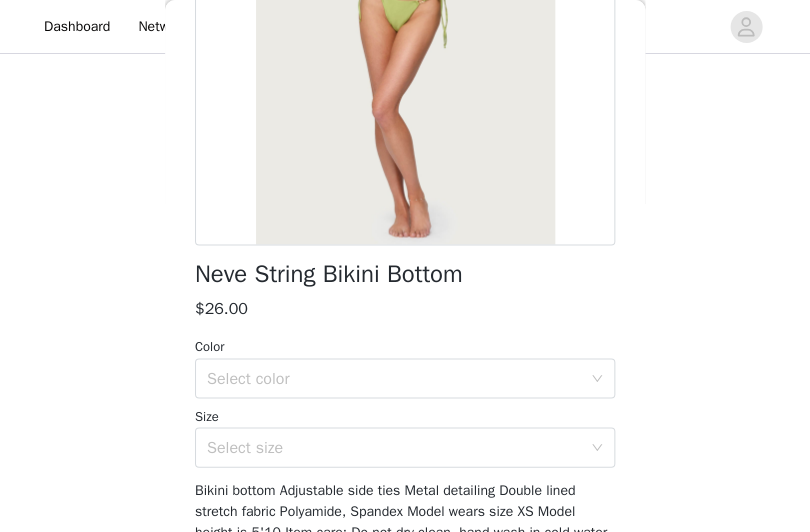 scroll, scrollTop: 342, scrollLeft: 0, axis: vertical 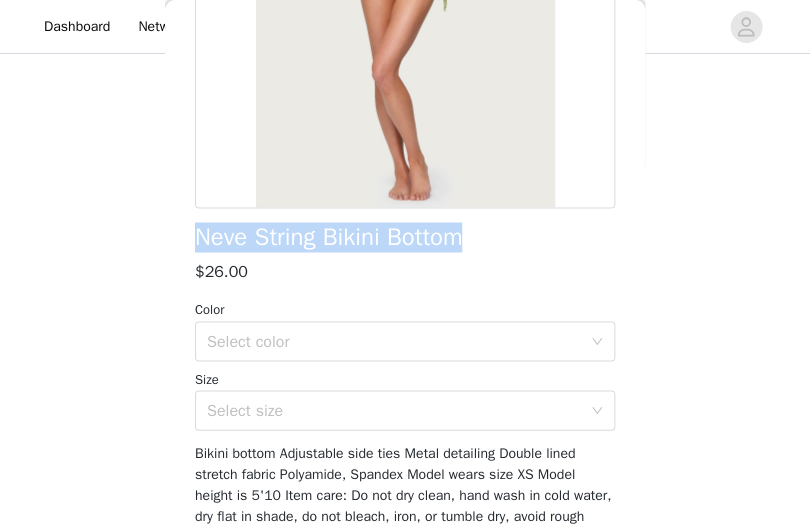 drag, startPoint x: 192, startPoint y: 240, endPoint x: 469, endPoint y: 247, distance: 277.08844 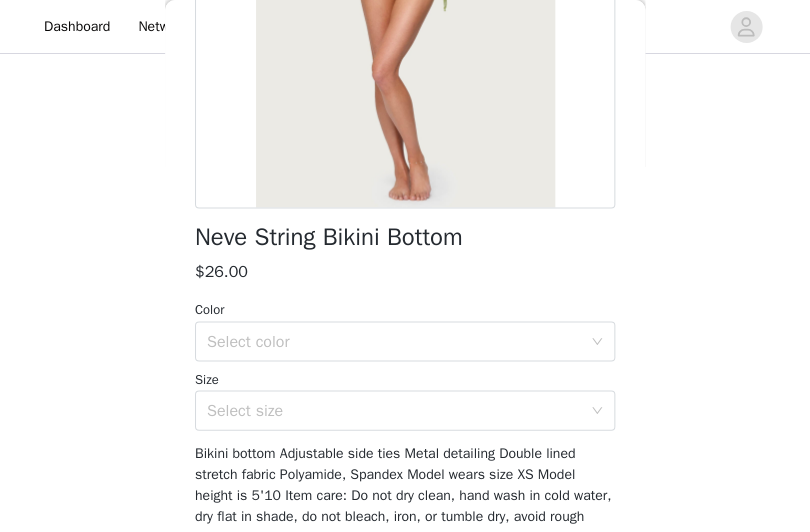 click on "Dashboard Networks Payouts" at bounding box center (405, 27) 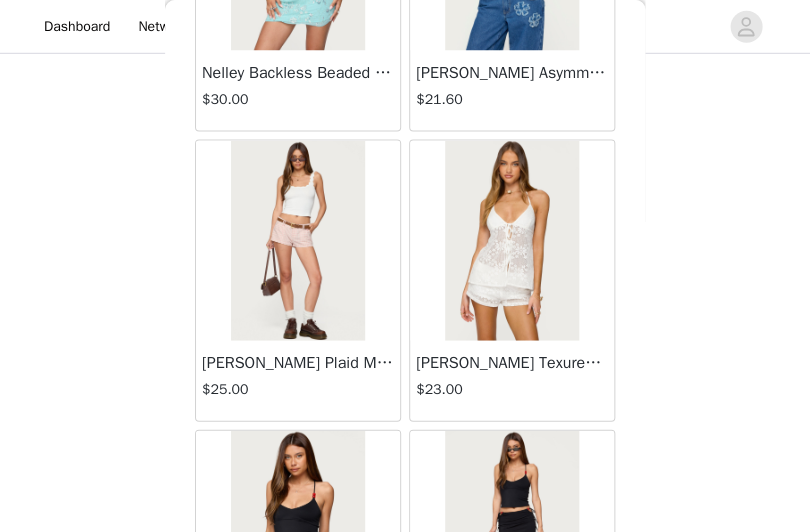 scroll, scrollTop: 703, scrollLeft: 0, axis: vertical 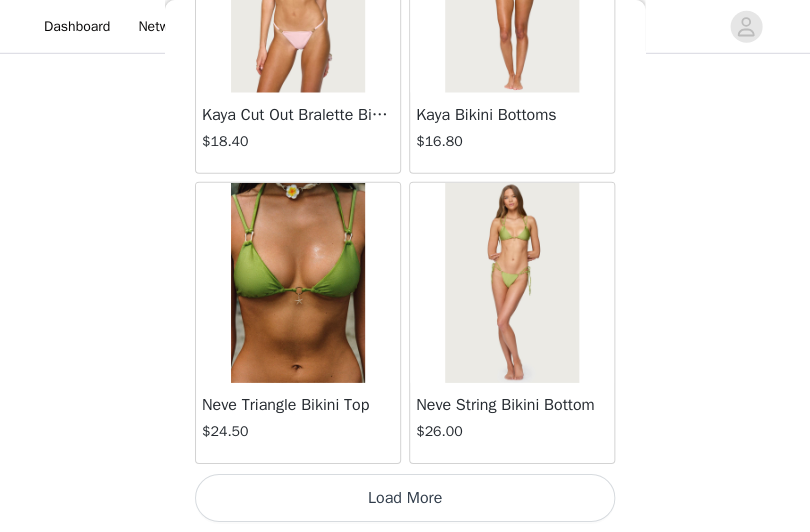 click on "Load More" at bounding box center (405, 498) 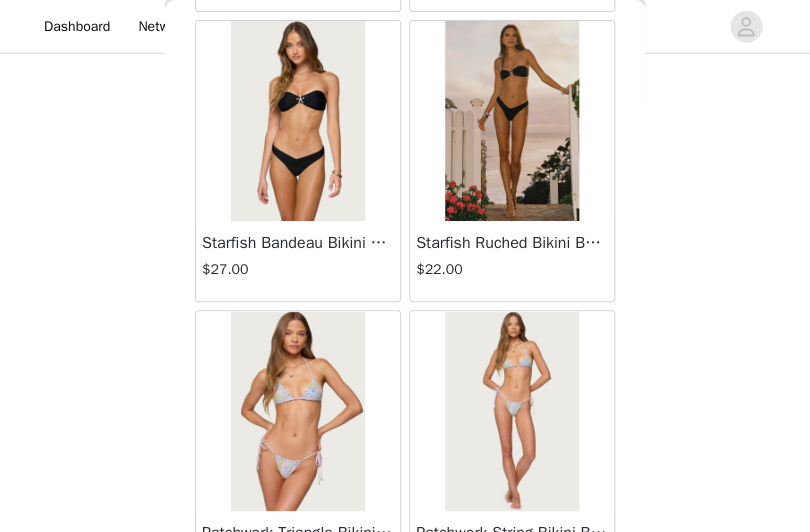 scroll, scrollTop: 29080, scrollLeft: 0, axis: vertical 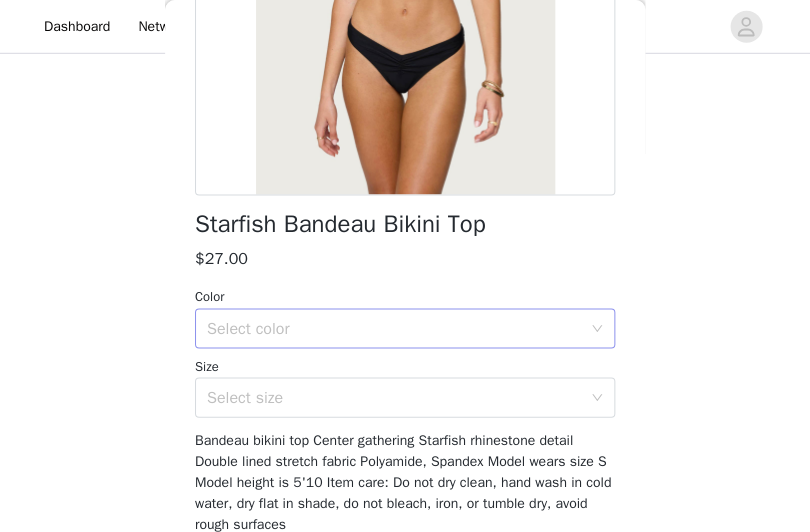 click on "Select color" at bounding box center [394, 328] 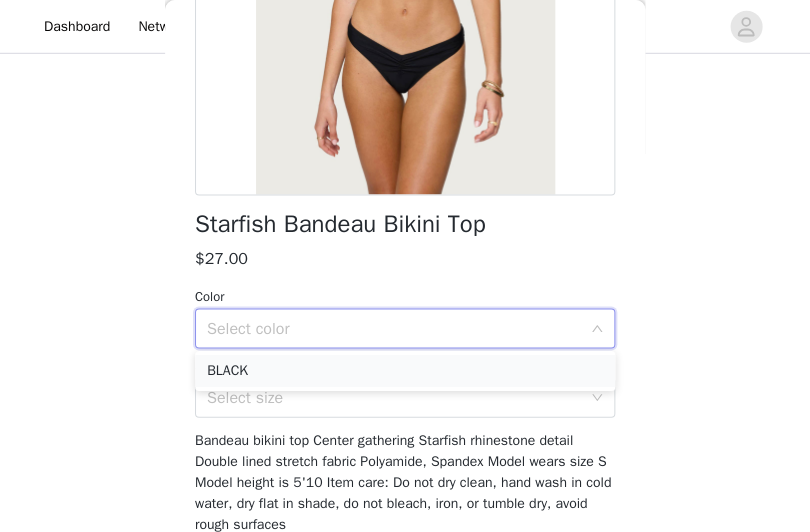 click on "BLACK" at bounding box center [405, 371] 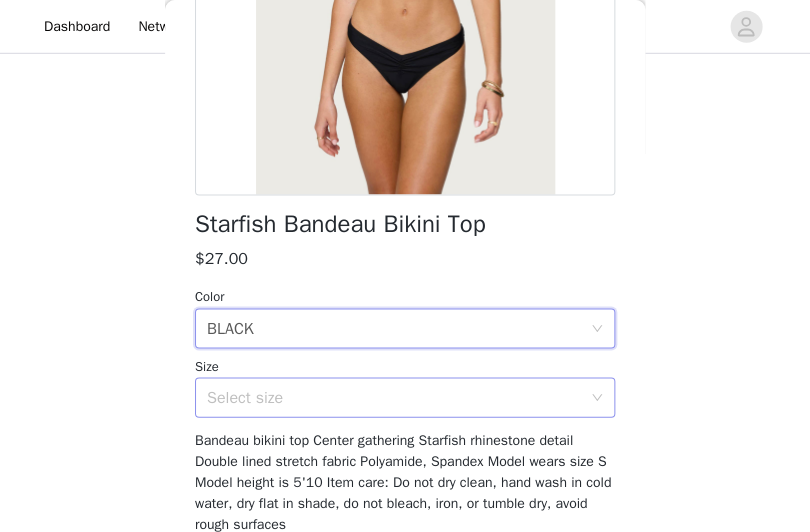 click on "Select size" at bounding box center [394, 397] 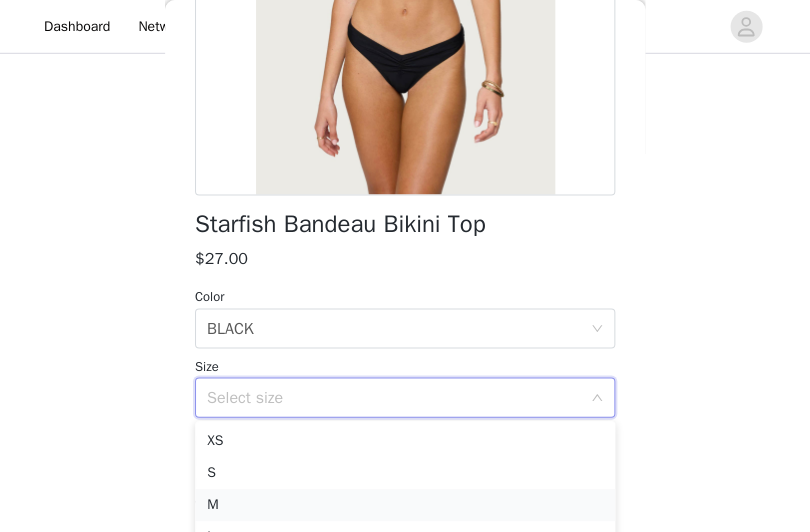 click on "M" at bounding box center (405, 505) 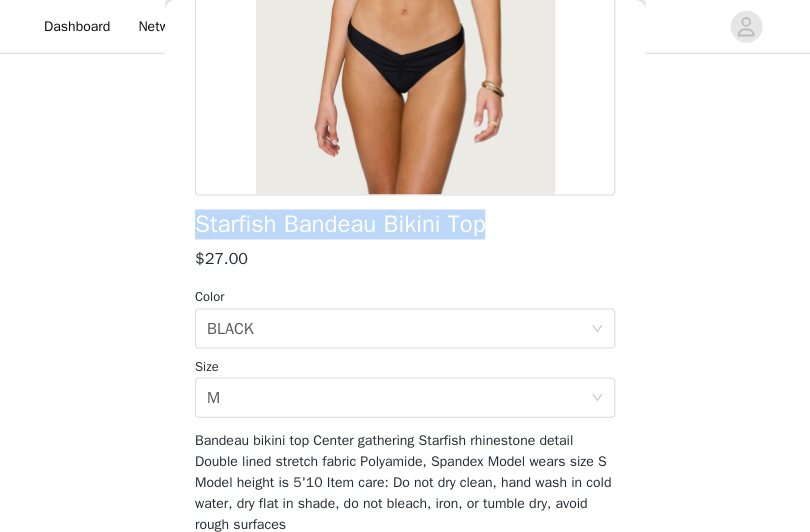 drag, startPoint x: 191, startPoint y: 223, endPoint x: 499, endPoint y: 226, distance: 308.01462 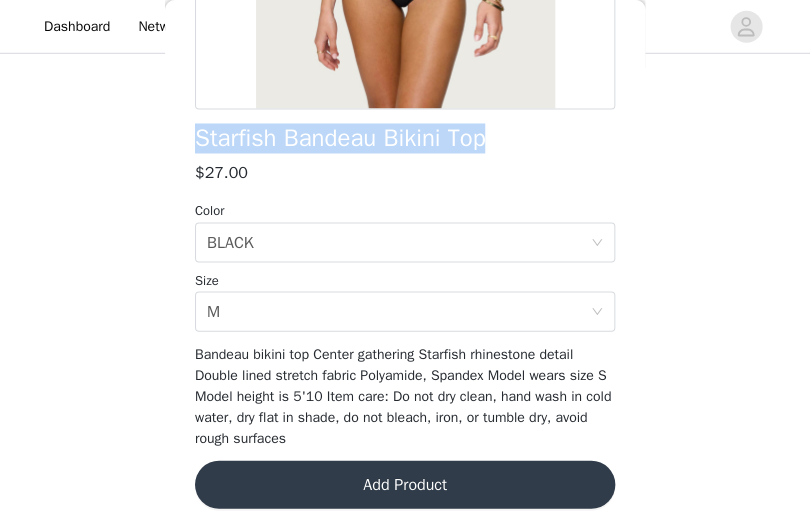 scroll, scrollTop: 440, scrollLeft: 0, axis: vertical 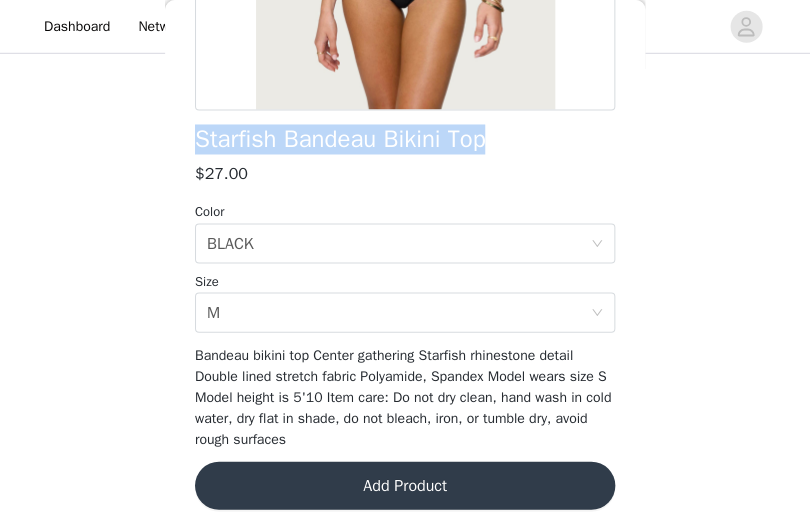 click on "Add Product" at bounding box center [405, 485] 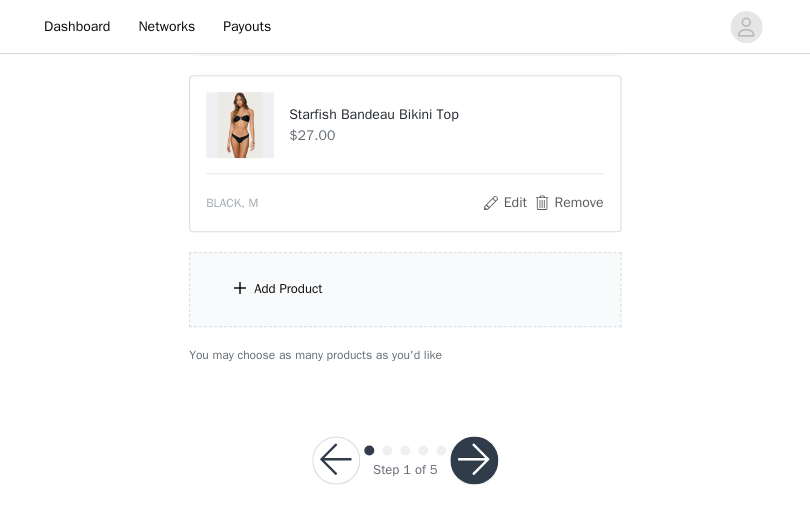 scroll, scrollTop: 3740, scrollLeft: 0, axis: vertical 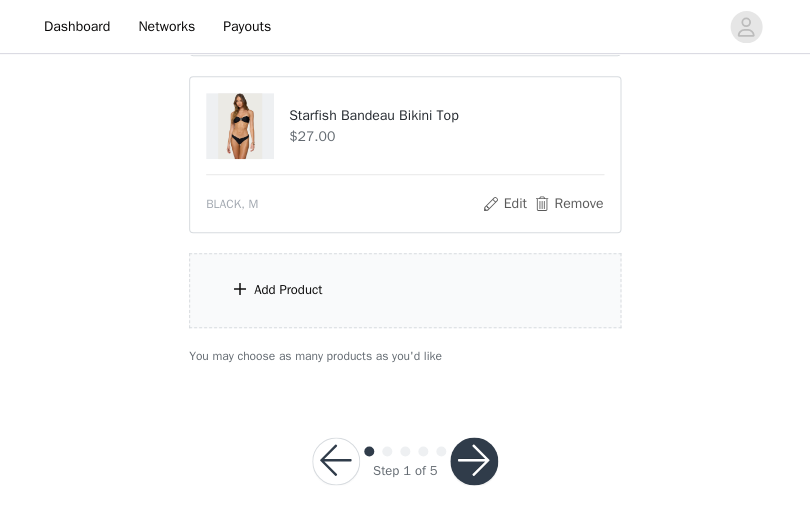 click on "Add Product" at bounding box center [405, 290] 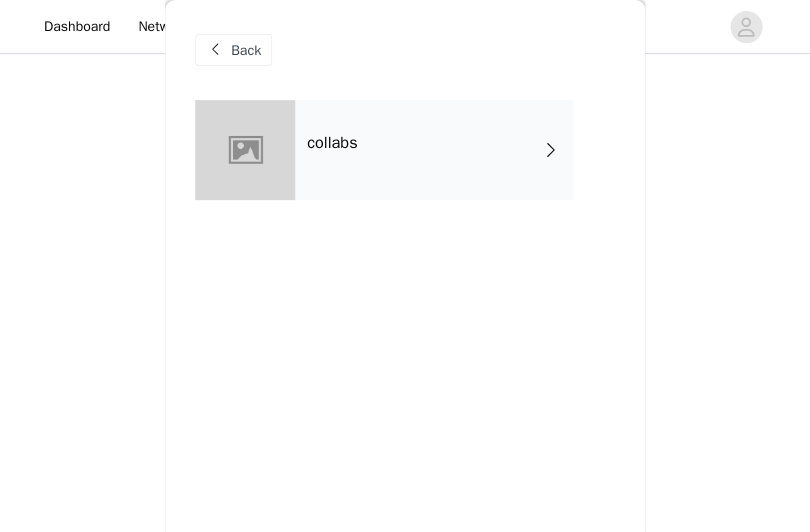 click on "collabs" at bounding box center (434, 150) 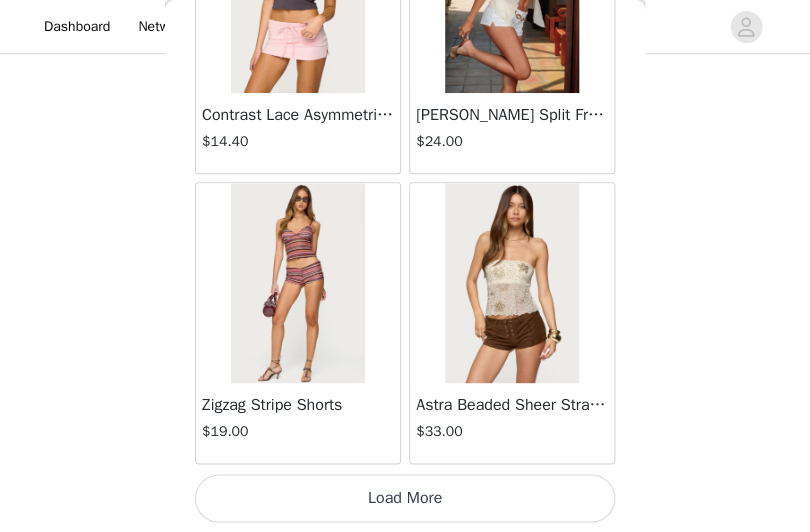 click on "Load More" at bounding box center [405, 498] 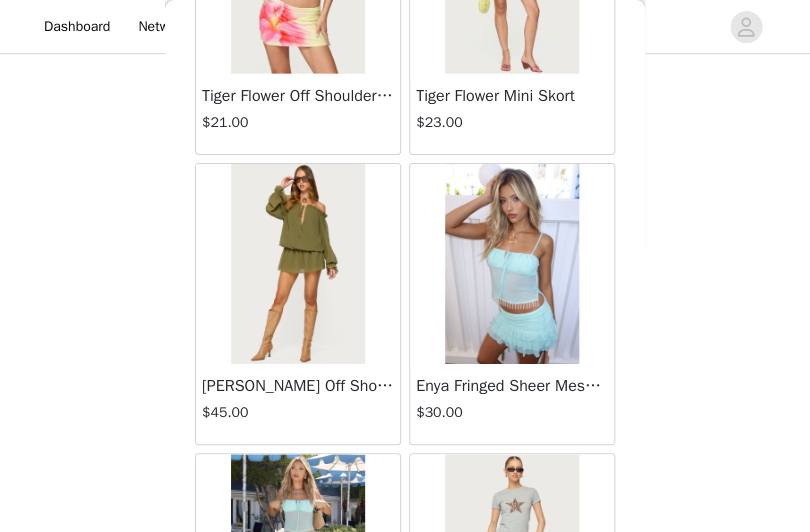 scroll, scrollTop: 4776, scrollLeft: 0, axis: vertical 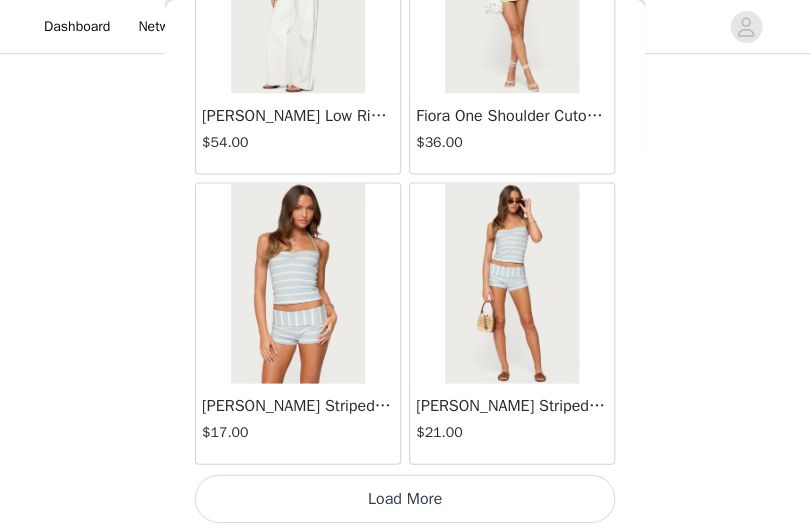 click on "Load More" at bounding box center [405, 498] 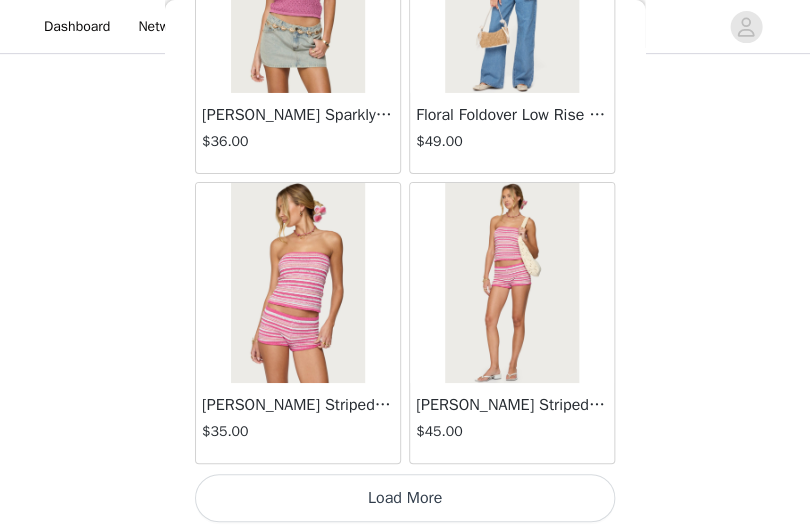 click on "Load More" at bounding box center [405, 498] 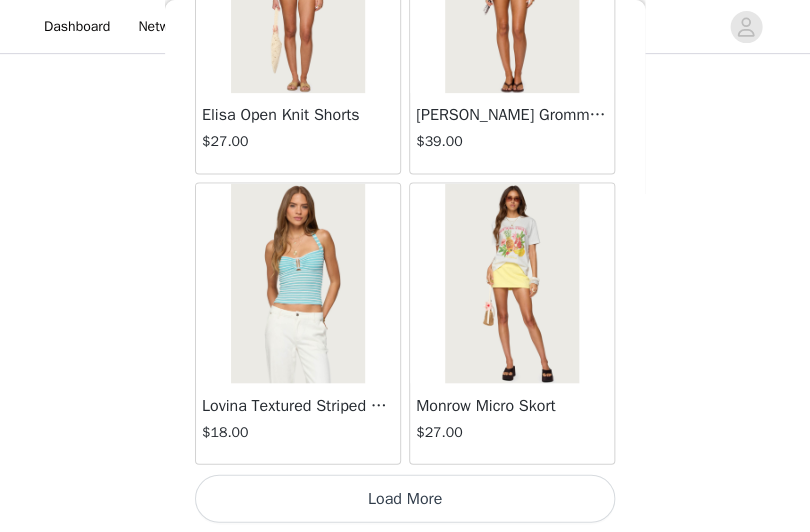 scroll, scrollTop: 11229, scrollLeft: 0, axis: vertical 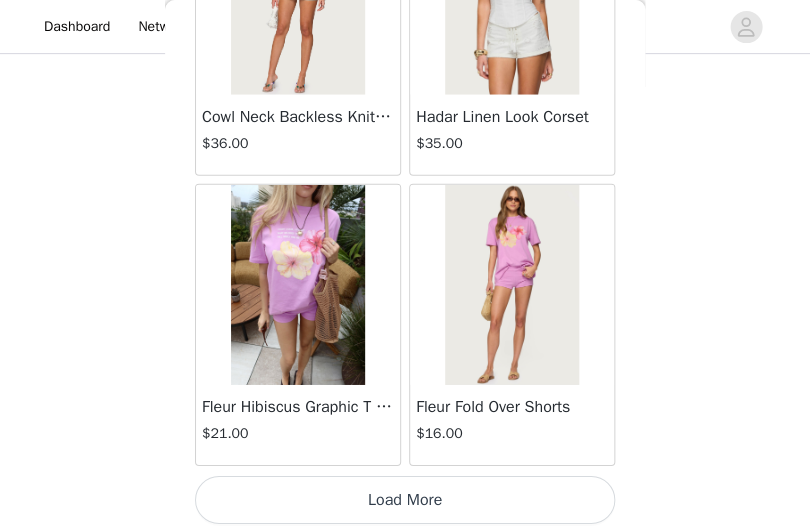 click on "Load More" at bounding box center (405, 500) 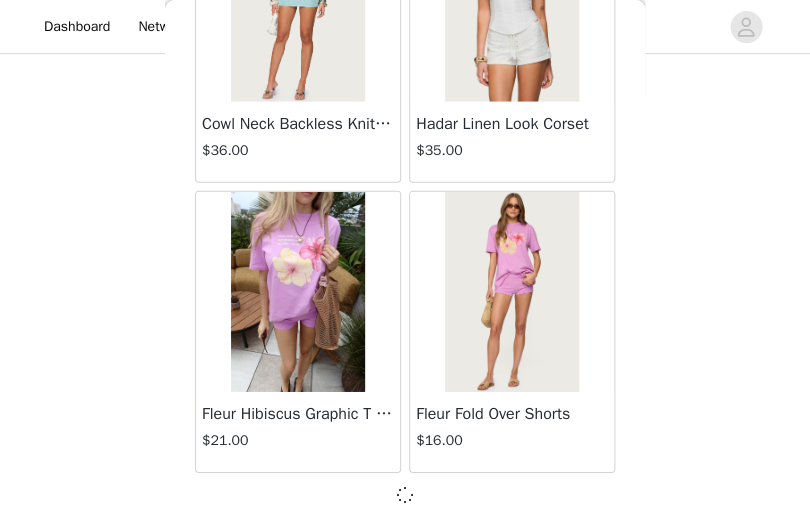 scroll, scrollTop: 14120, scrollLeft: 0, axis: vertical 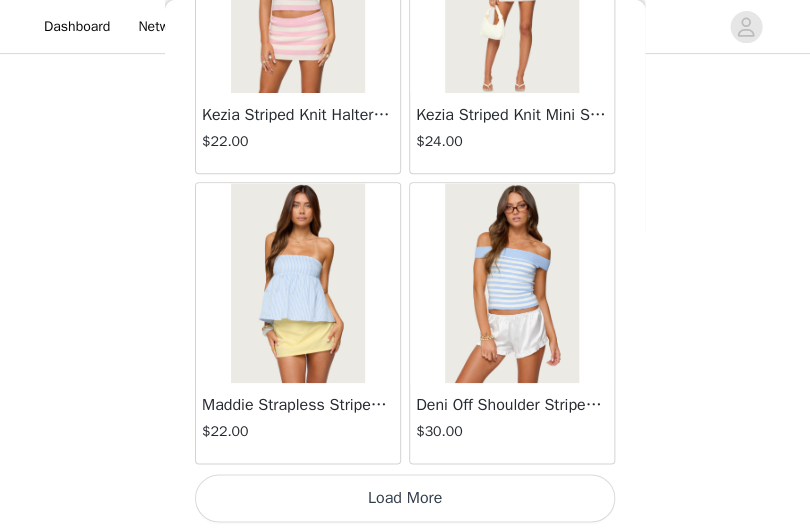 click on "Load More" at bounding box center [405, 498] 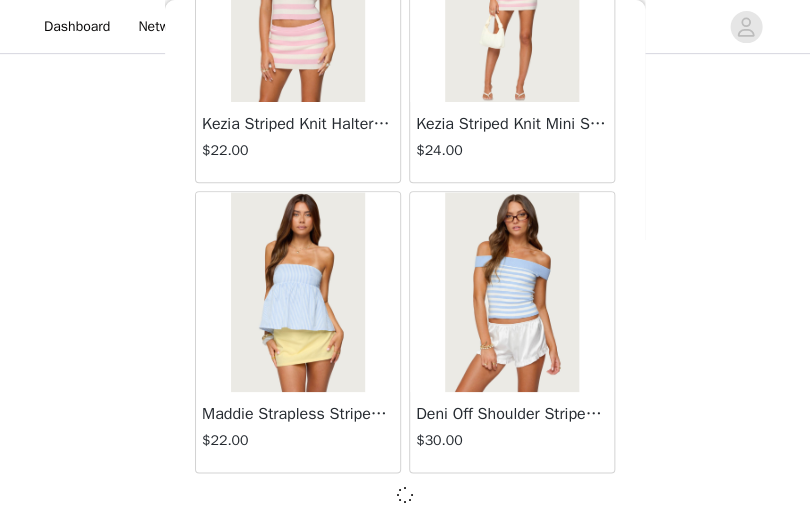 scroll, scrollTop: 17020, scrollLeft: 0, axis: vertical 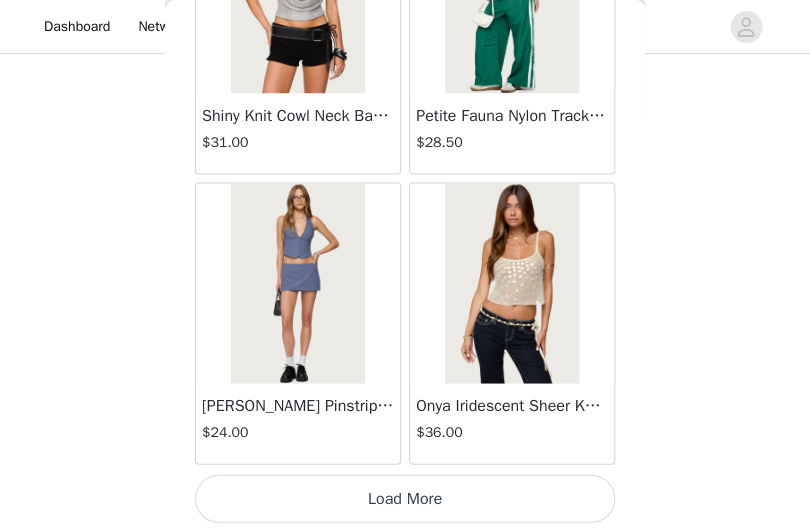 click on "Load More" at bounding box center (405, 498) 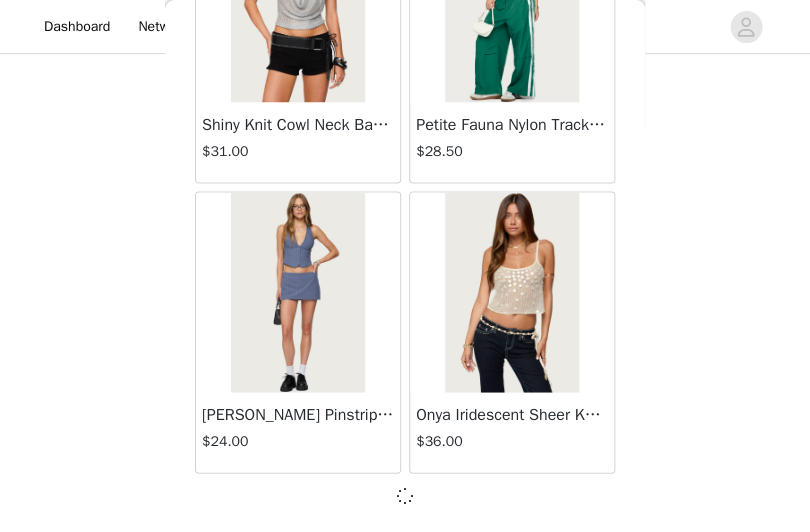 scroll, scrollTop: 19920, scrollLeft: 0, axis: vertical 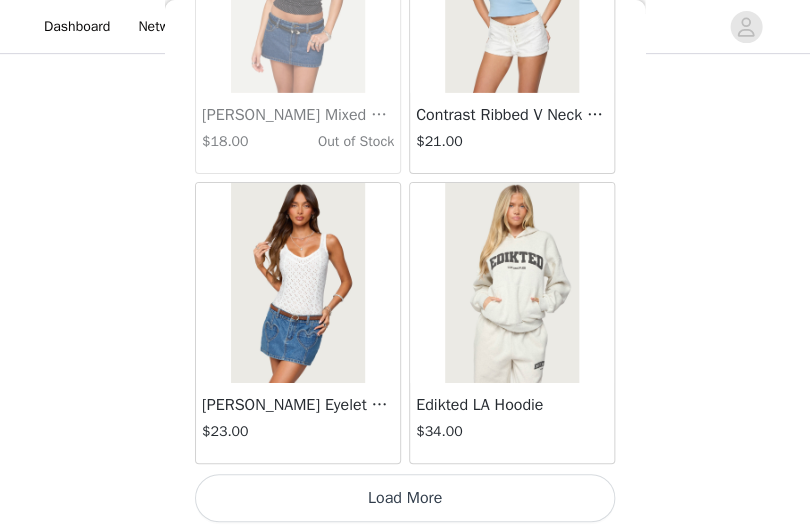 click on "Load More" at bounding box center (405, 498) 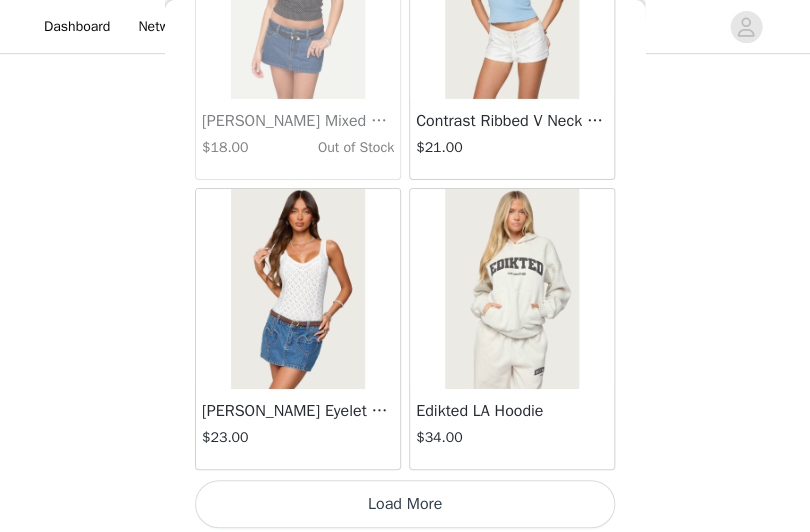 scroll, scrollTop: 22820, scrollLeft: 0, axis: vertical 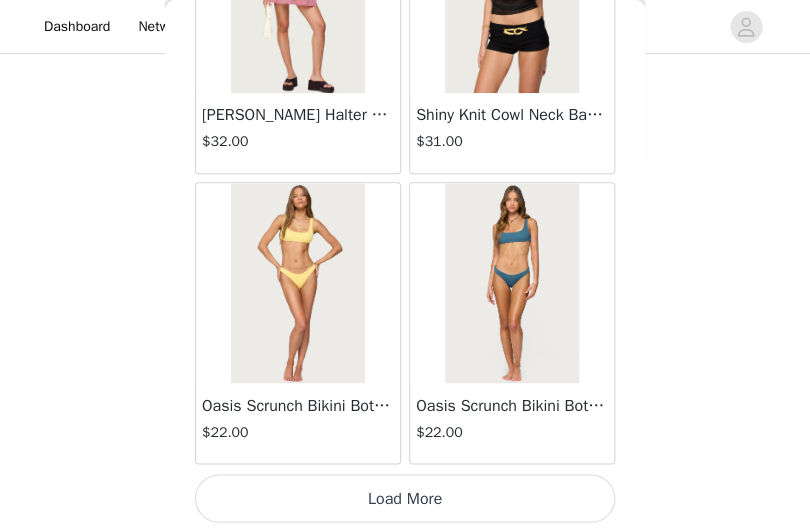 click on "Load More" at bounding box center (405, 498) 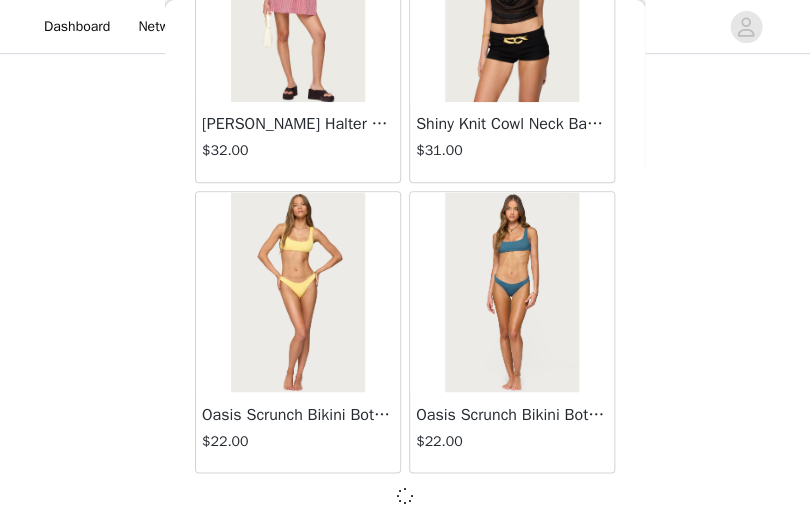 scroll, scrollTop: 25720, scrollLeft: 0, axis: vertical 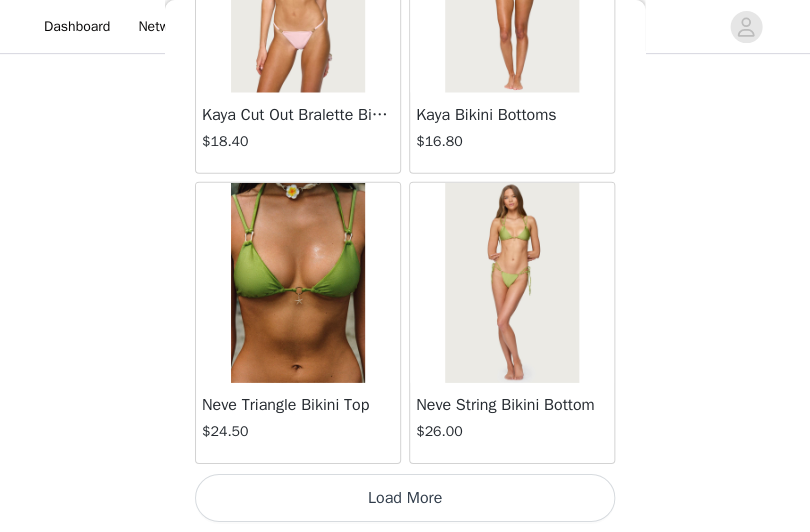 click on "Load More" at bounding box center [405, 498] 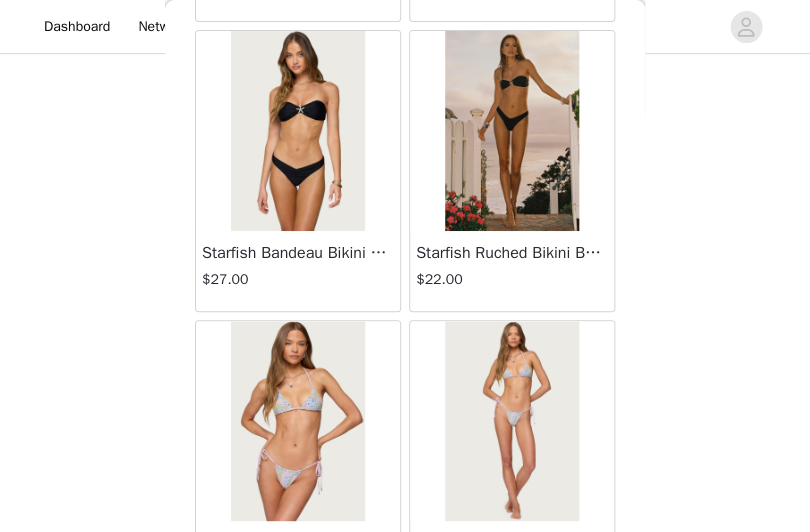 scroll, scrollTop: 29163, scrollLeft: 0, axis: vertical 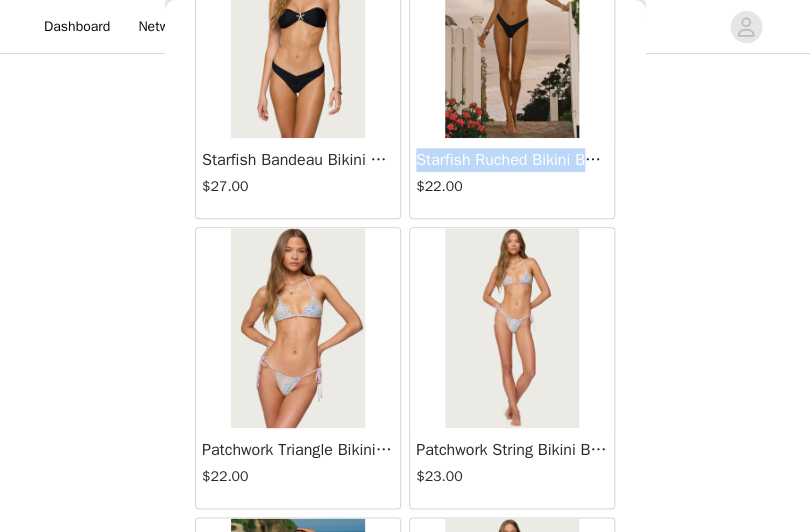 drag, startPoint x: 419, startPoint y: 157, endPoint x: 588, endPoint y: 156, distance: 169.00296 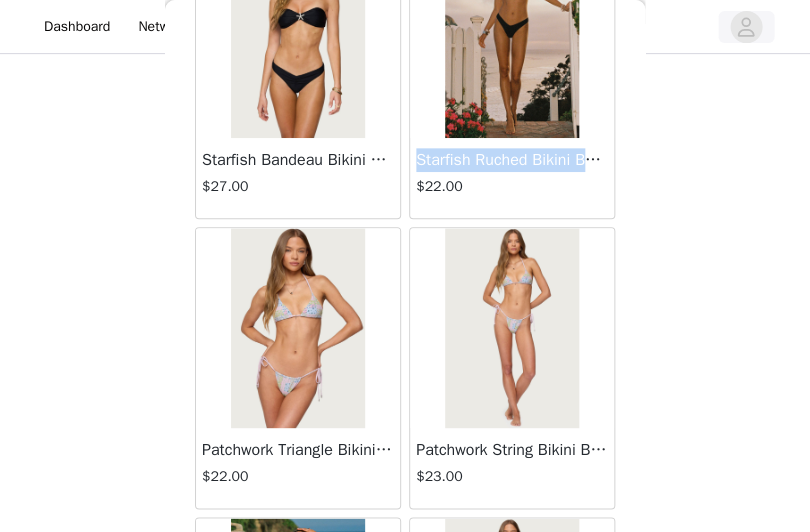 copy on "Starfish Ruched Bikini B" 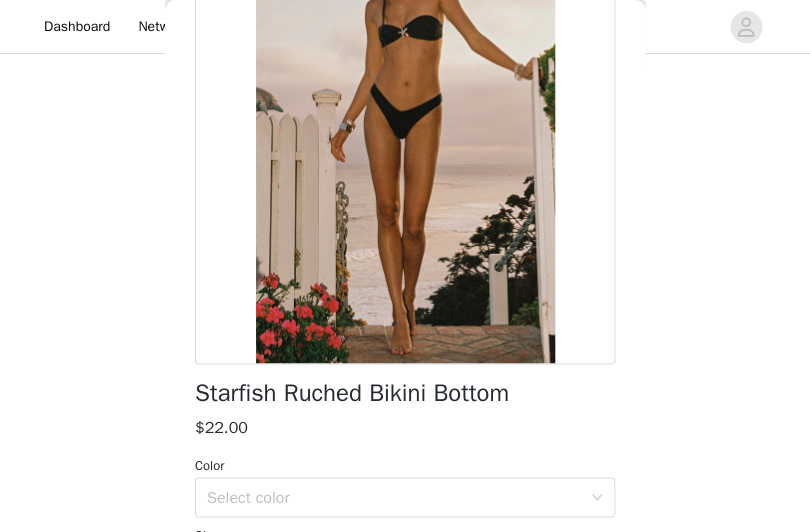 scroll, scrollTop: 394, scrollLeft: 0, axis: vertical 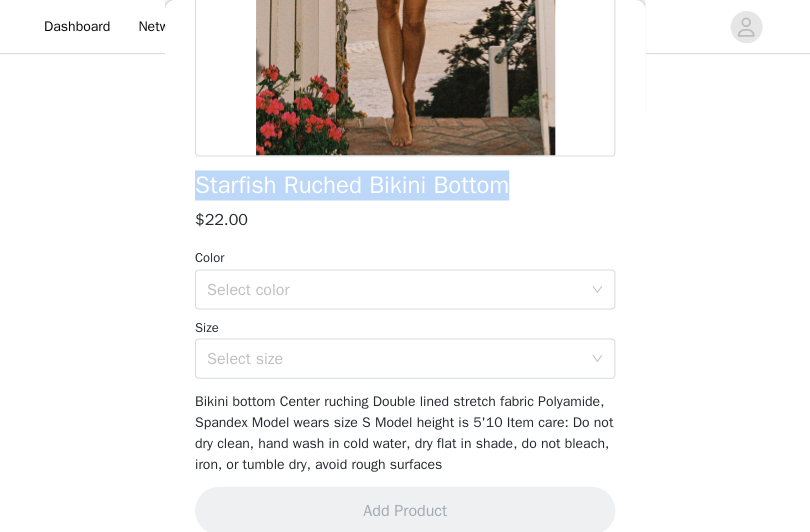 drag, startPoint x: 190, startPoint y: 180, endPoint x: 526, endPoint y: 179, distance: 336.0015 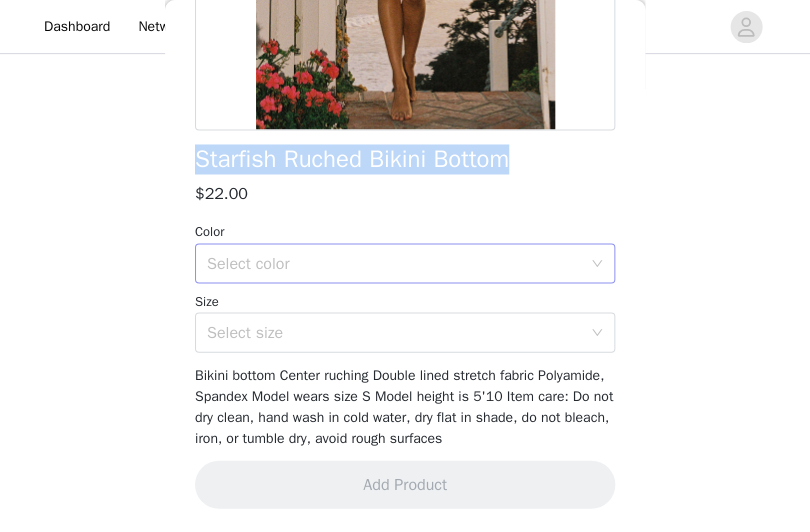 scroll, scrollTop: 419, scrollLeft: 0, axis: vertical 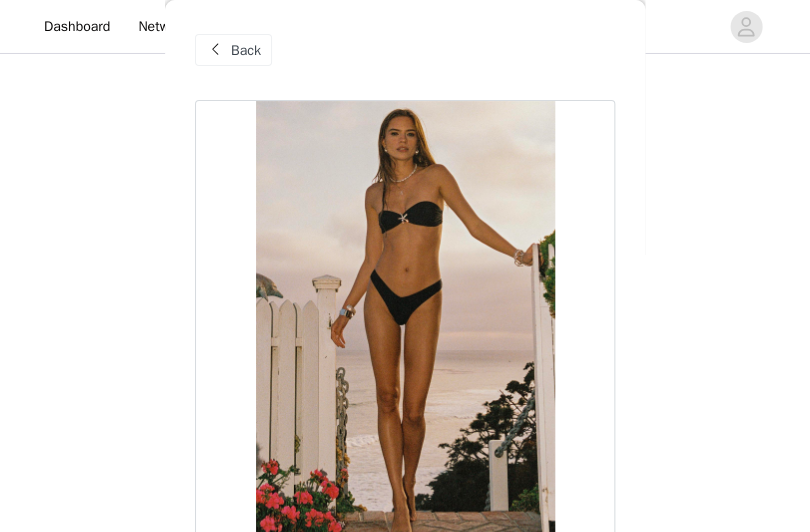 click on "Back" at bounding box center (246, 50) 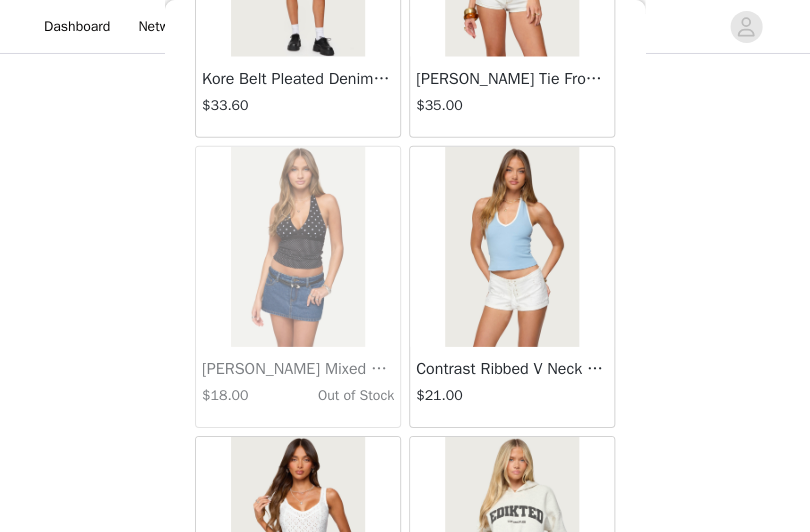 scroll, scrollTop: 31529, scrollLeft: 0, axis: vertical 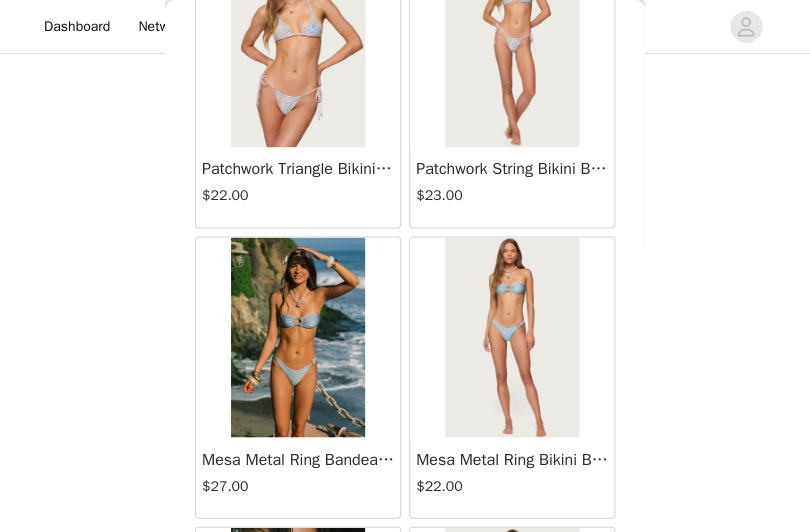 click at bounding box center [297, 337] 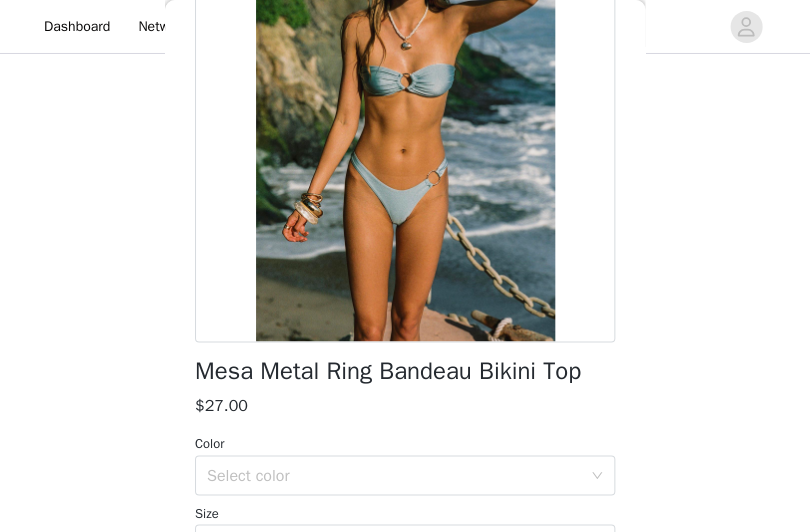 scroll, scrollTop: 302, scrollLeft: 0, axis: vertical 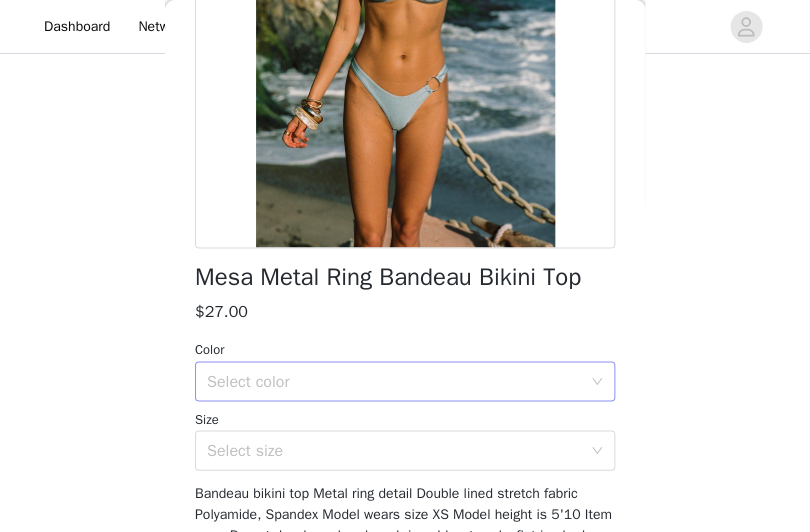 click on "Select color" at bounding box center (394, 381) 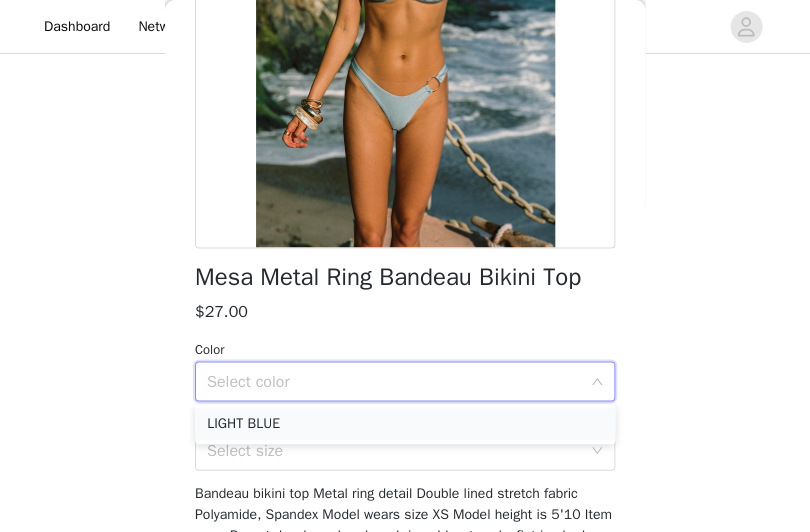 click on "LIGHT BLUE" at bounding box center (405, 424) 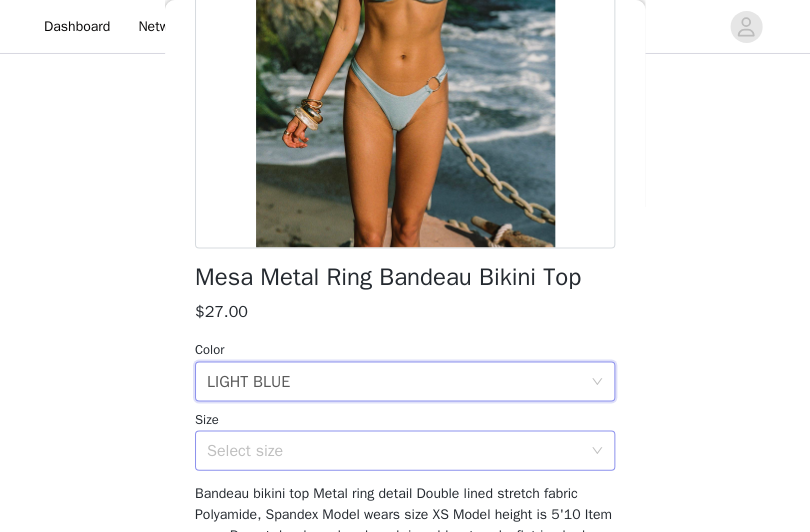 click on "Select size" at bounding box center (398, 450) 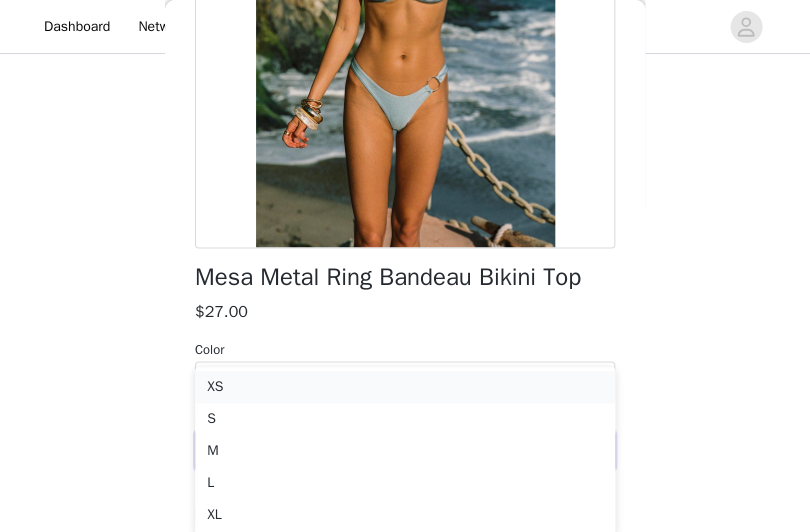 scroll, scrollTop: 3654, scrollLeft: 0, axis: vertical 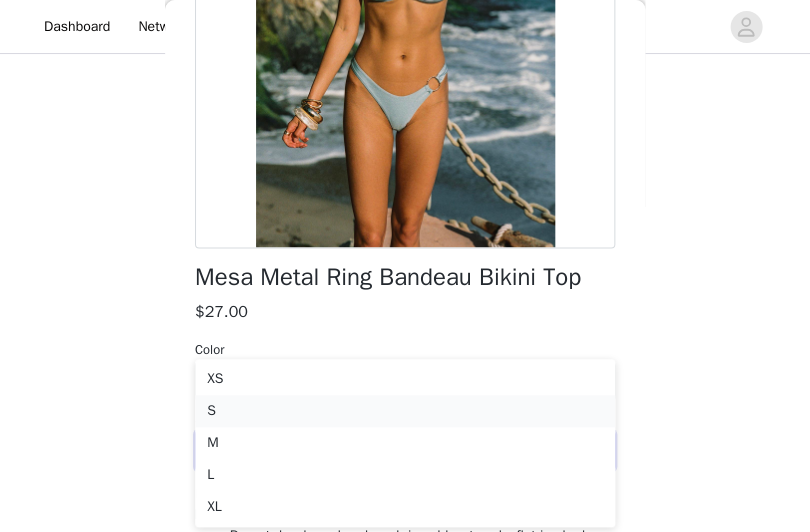 click on "S" at bounding box center (405, 411) 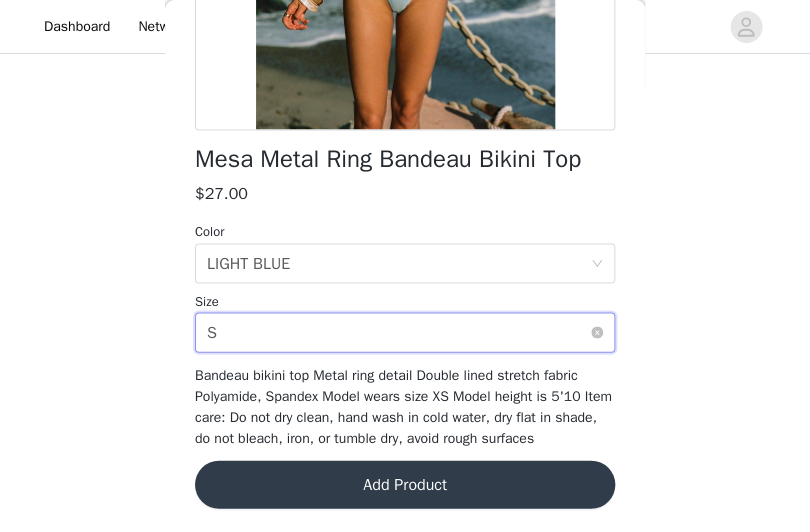 scroll, scrollTop: 419, scrollLeft: 0, axis: vertical 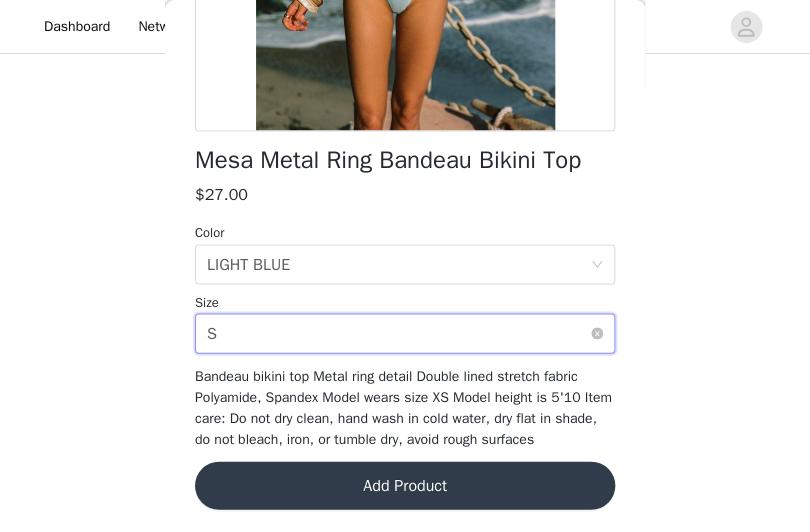 click on "Select size S" at bounding box center (398, 333) 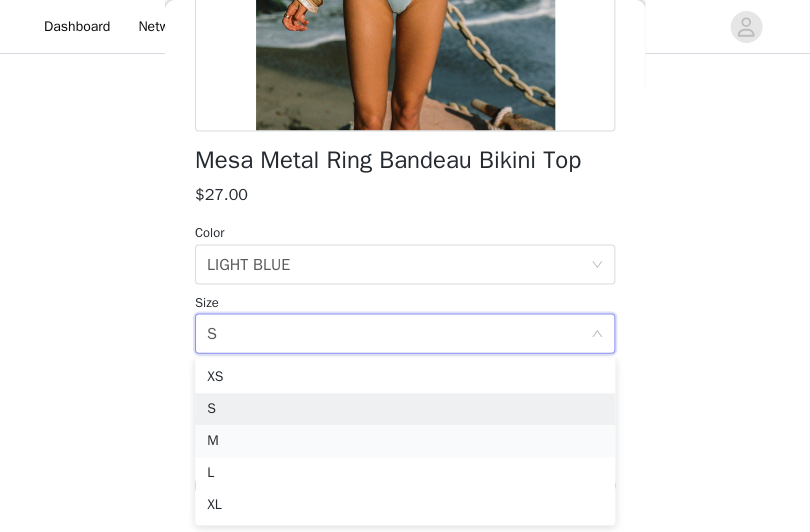 click on "M" at bounding box center (405, 441) 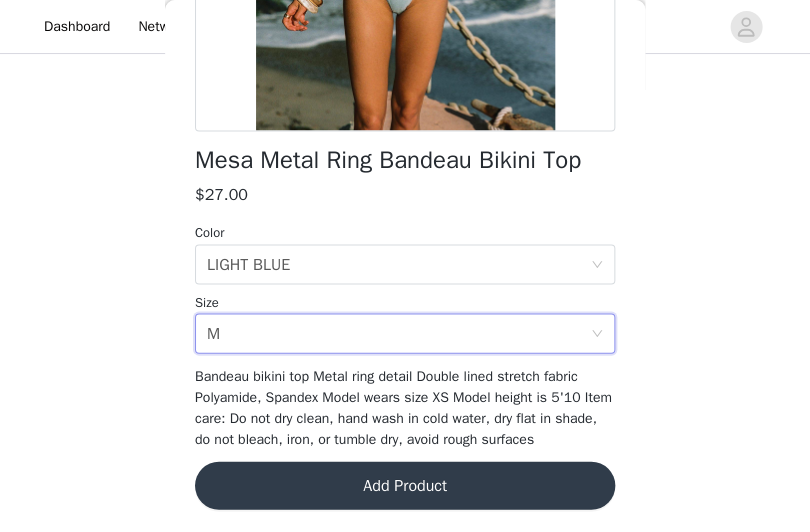 click on "Add Product" at bounding box center (405, 485) 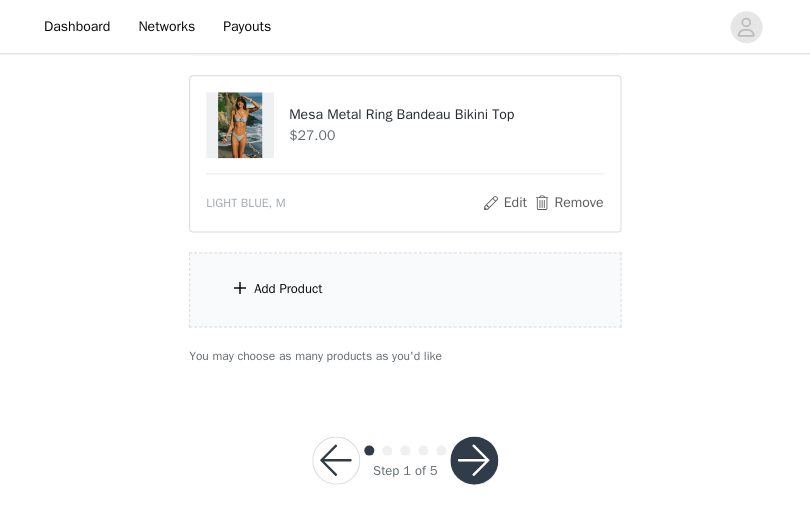 scroll, scrollTop: 3918, scrollLeft: 0, axis: vertical 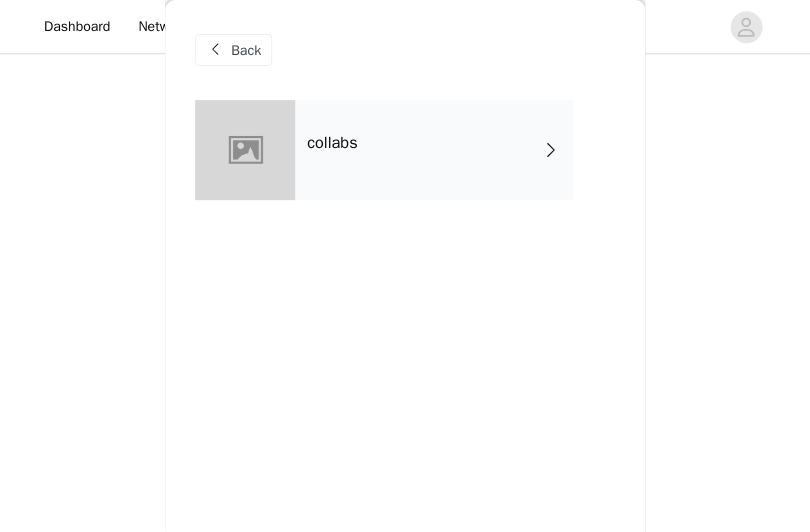 click on "collabs" at bounding box center [434, 150] 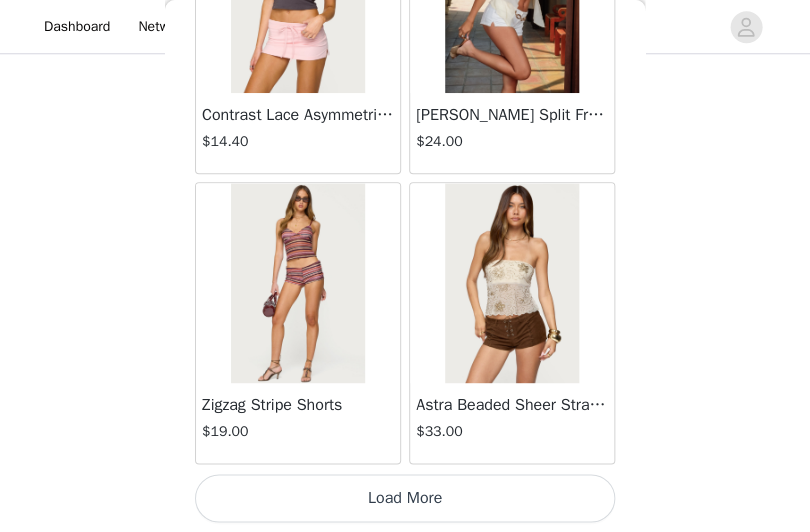 click on "Load More" at bounding box center (405, 498) 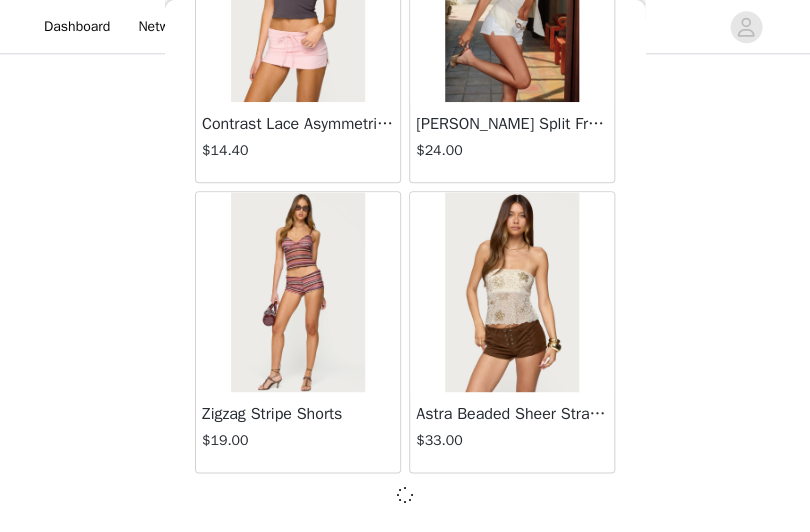 scroll, scrollTop: 2520, scrollLeft: 0, axis: vertical 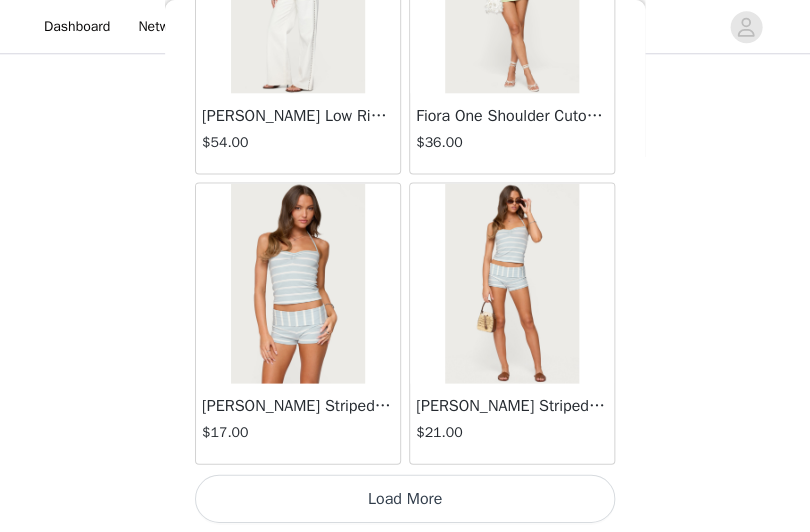 click on "Load More" at bounding box center (405, 498) 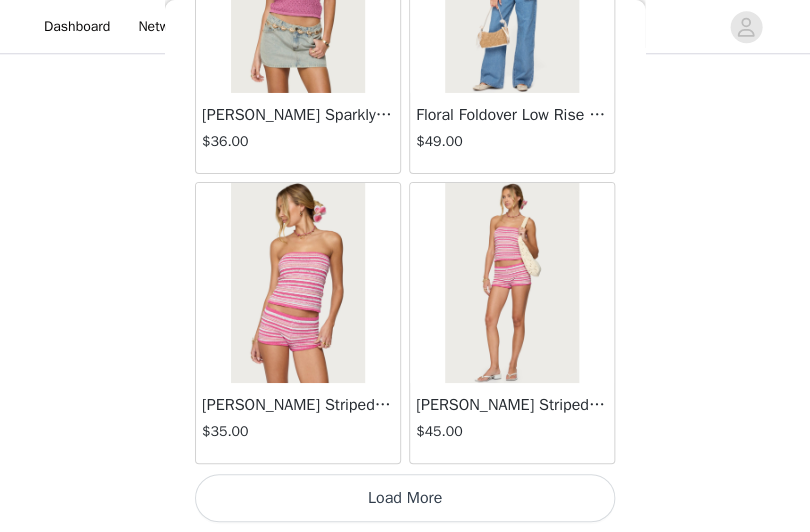 click on "Load More" at bounding box center [405, 498] 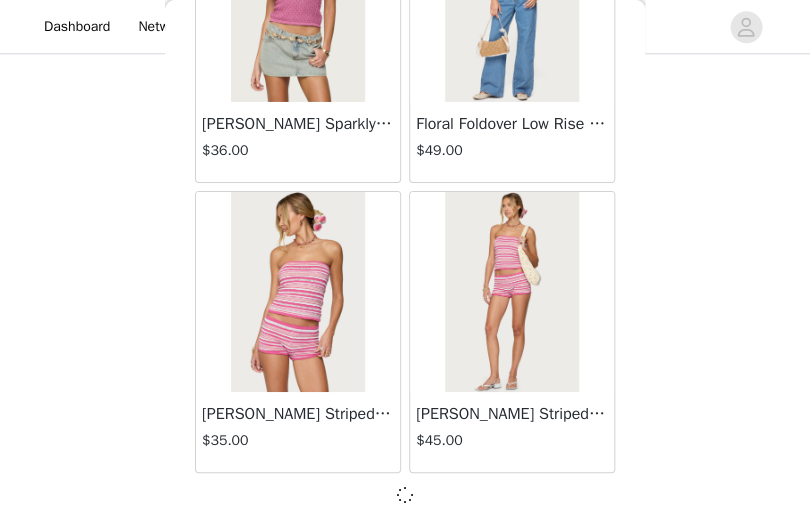 scroll, scrollTop: 8320, scrollLeft: 0, axis: vertical 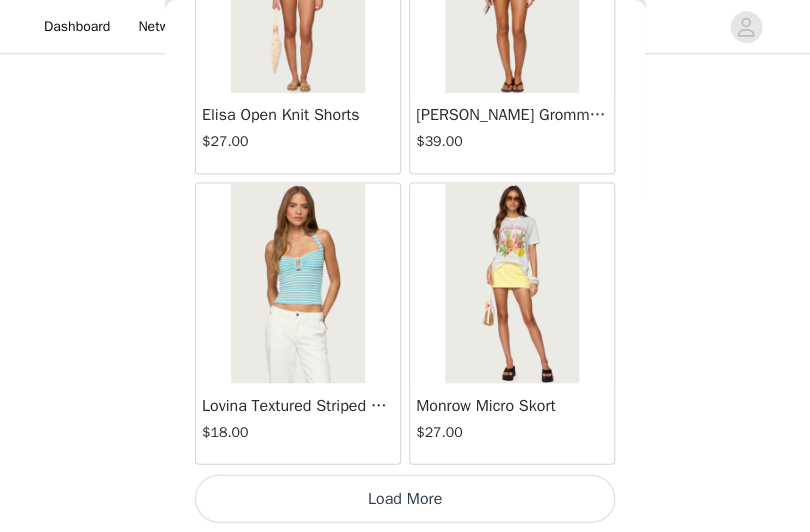 click on "Lovina Textured Striped Halter Top   $18.00" at bounding box center (298, 323) 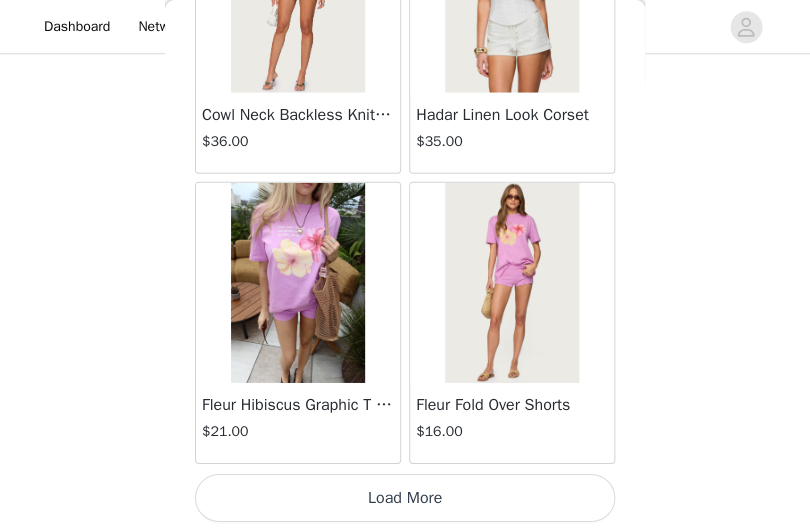 click on "Load More" at bounding box center (405, 498) 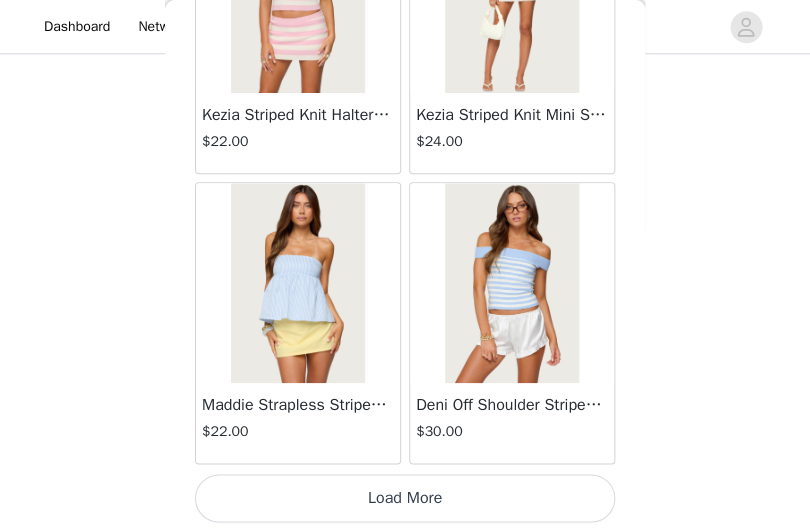 click on "Lovina Grommet Pleated Mini Skort   $25.20       Metallic & Sequin Textured Tank Top   $23.00       Nelley Backless Beaded Sequin Chiffon Top   $30.00       [PERSON_NAME] Asymmetric One Shoulder Crochet Top   $21.60       [PERSON_NAME] Plaid Micro Shorts   $25.00       [PERSON_NAME] Floral Texured Sheer Halter Top   $23.00       Maree Bead V Neck Top   $19.00       Maree Bead Cut Out Mini Skirt   $17.00       [PERSON_NAME] Cut Out Halter Top   $24.00       Juney Pinstripe Tailored Button Up Shirt   $30.00       Avenly Striped Tie Front Babydoll Top   $23.00       [PERSON_NAME] Studded Grommet Tube Top   $25.00       Avalai Linen Look Mini Skort   $32.00       Beaded Deep Cowl Neck Backless Top   $31.00       Frayed Pleated Denim Mini Skort   $16.00       Klay Linen Look Pleated Mini Skort   $14.40       Contrast Lace Asymmetric Off Shoulder Top   $14.40       [PERSON_NAME] Split Front Sheer Mesh Top   $24.00       Zigzag Stripe Shorts   $19.00       Astra Beaded Sheer Strapless Top   $33.00       Beaded Floral Embroidered Tank Top   $32.00" at bounding box center [405, -8200] 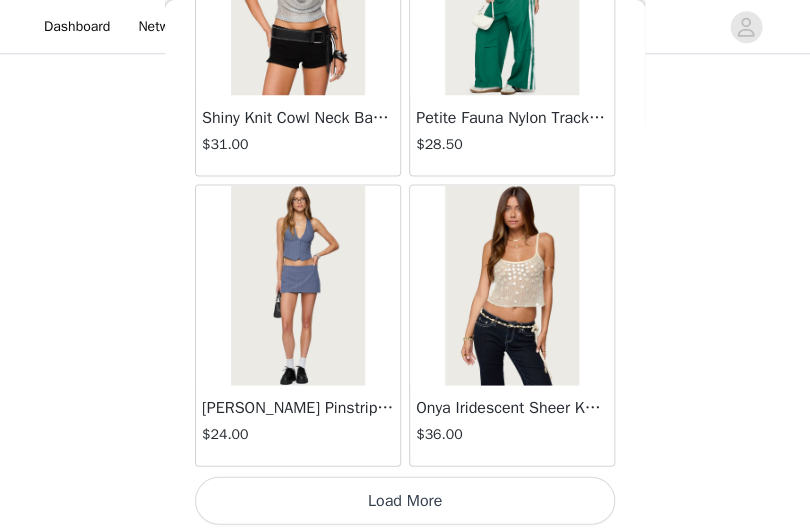 click on "Load More" at bounding box center [405, 500] 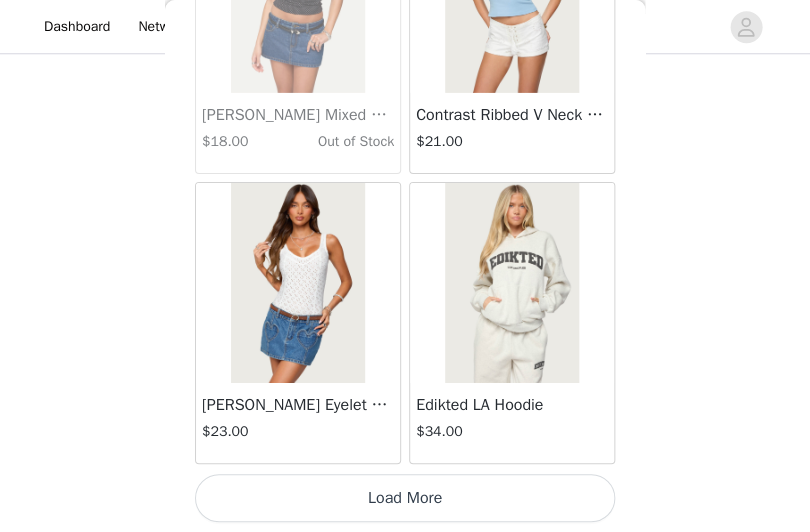 scroll, scrollTop: 22829, scrollLeft: 0, axis: vertical 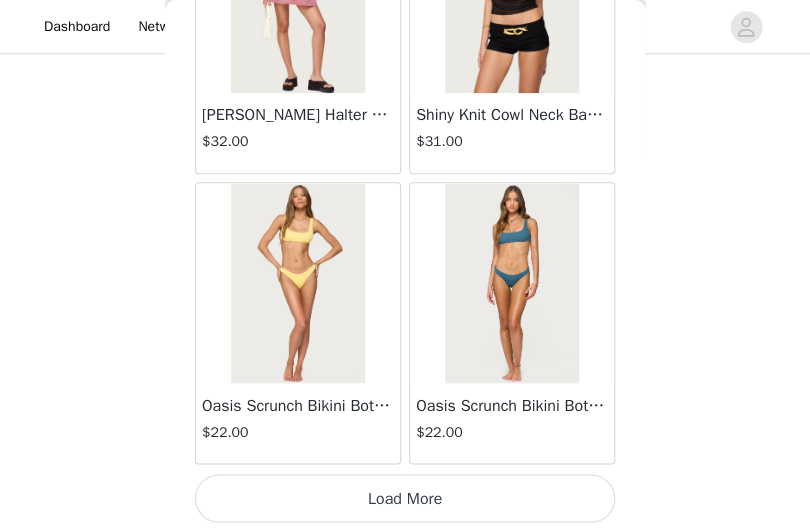 click on "Load More" at bounding box center [405, 498] 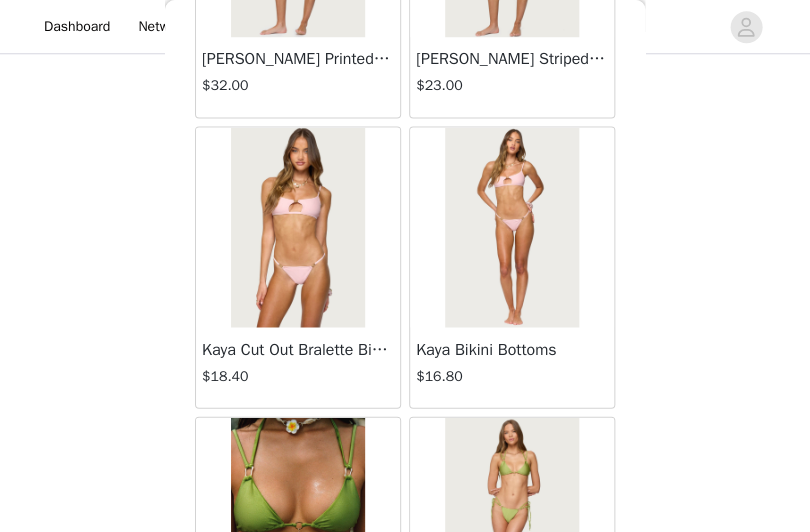 scroll, scrollTop: 28656, scrollLeft: 0, axis: vertical 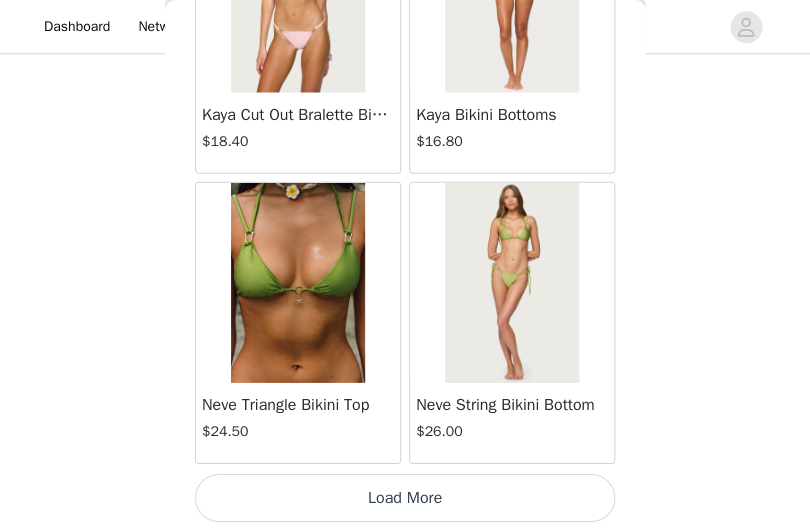 click on "Load More" at bounding box center (405, 498) 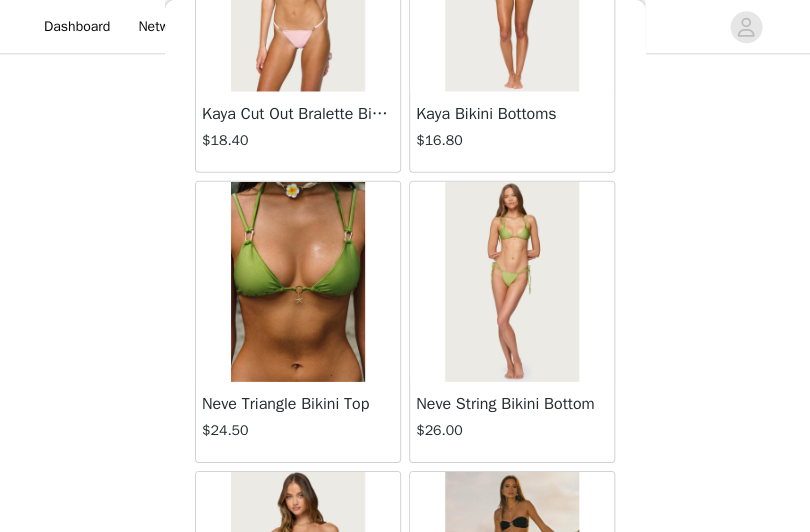 scroll, scrollTop: 3926, scrollLeft: 0, axis: vertical 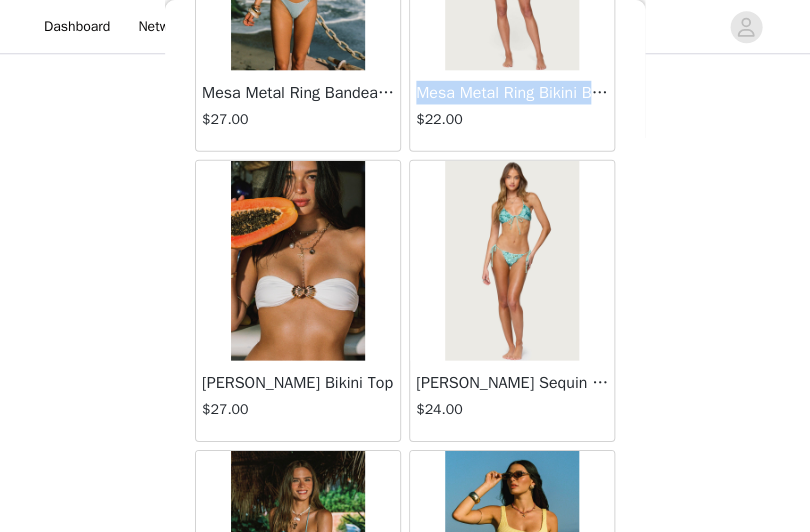 drag, startPoint x: 418, startPoint y: 92, endPoint x: 600, endPoint y: 92, distance: 182 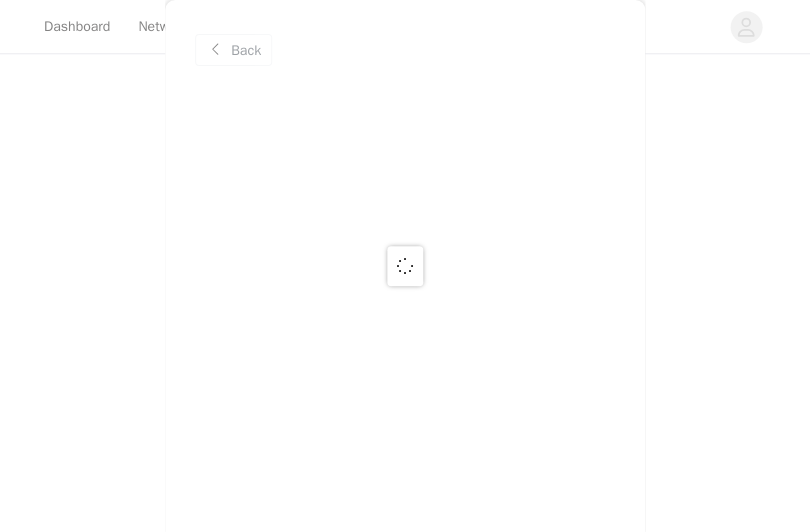 copy on "Mesa Metal Ring Bikini Bo" 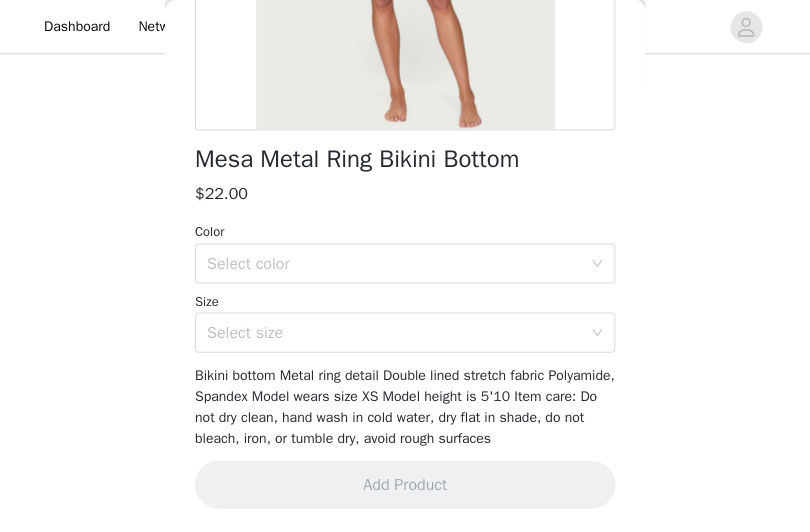 scroll, scrollTop: 419, scrollLeft: 0, axis: vertical 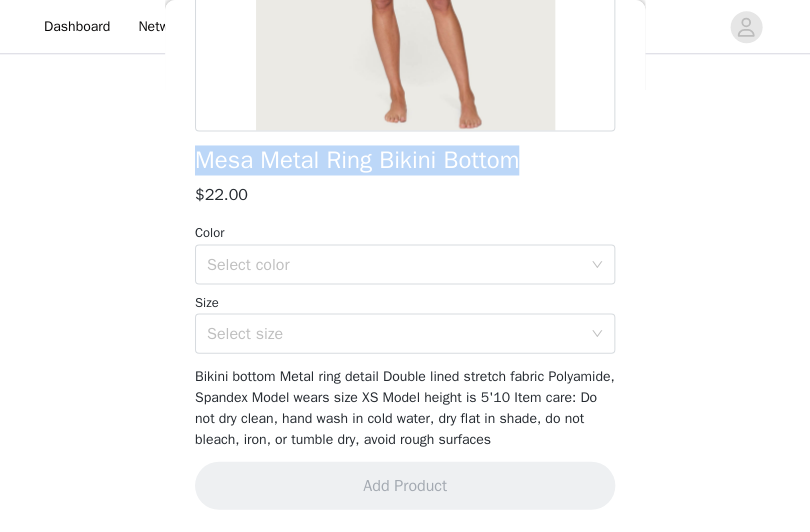 drag, startPoint x: 194, startPoint y: 154, endPoint x: 545, endPoint y: 164, distance: 351.14243 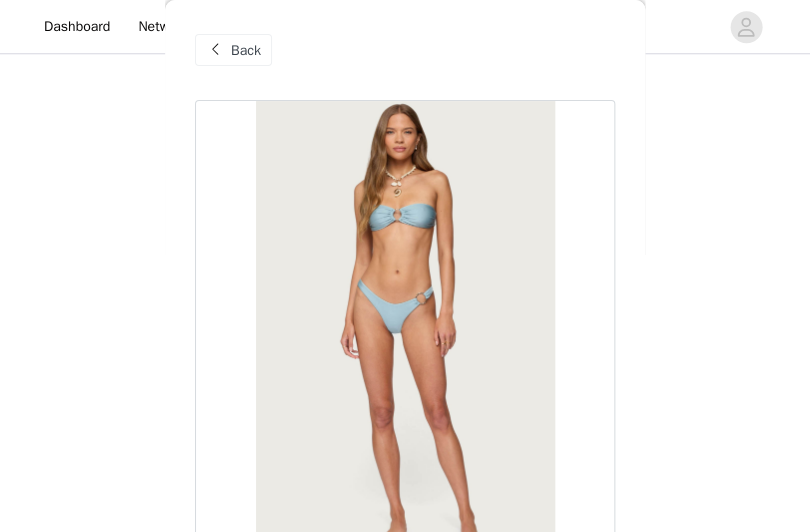 scroll, scrollTop: 0, scrollLeft: 0, axis: both 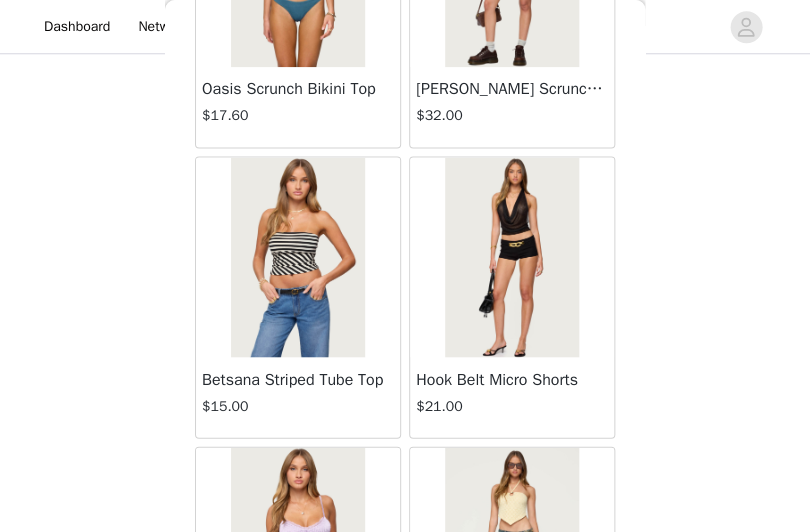click at bounding box center (511, 257) 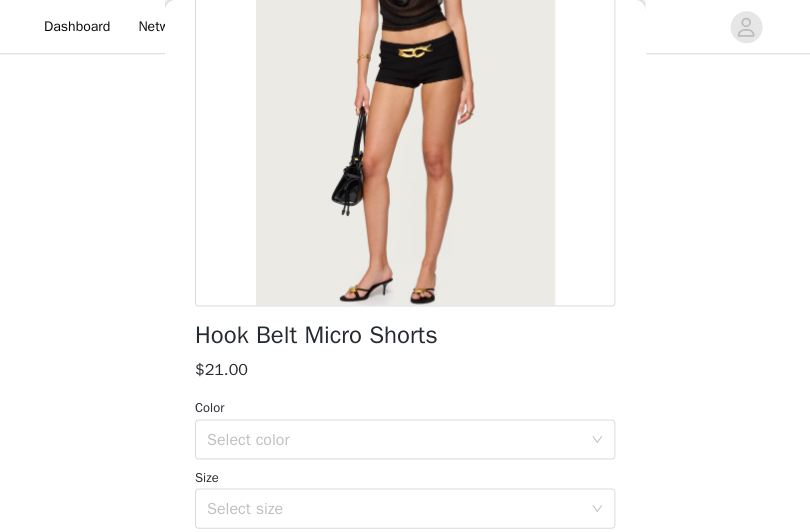 scroll, scrollTop: 339, scrollLeft: 0, axis: vertical 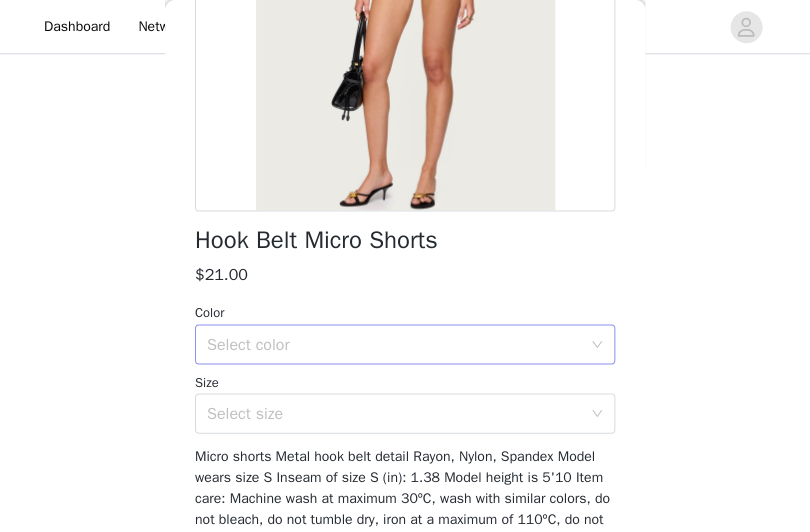 click on "Select color" at bounding box center (394, 344) 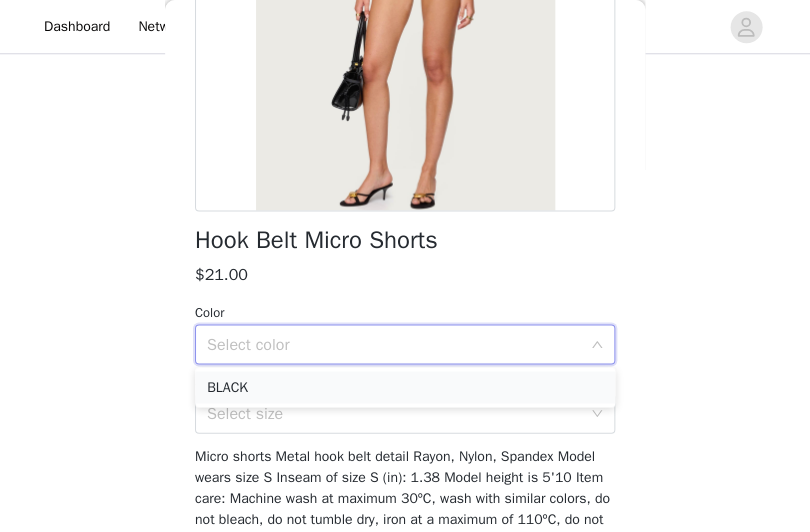 click on "BLACK" at bounding box center (405, 387) 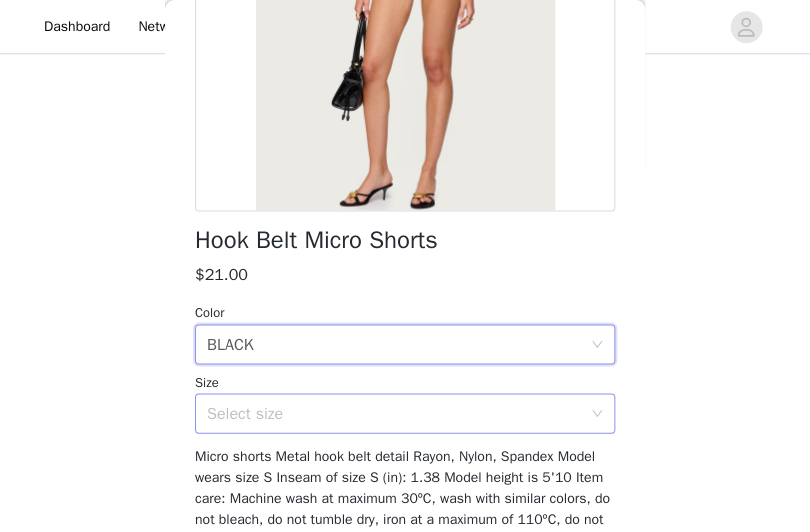 click on "Select size" at bounding box center (394, 413) 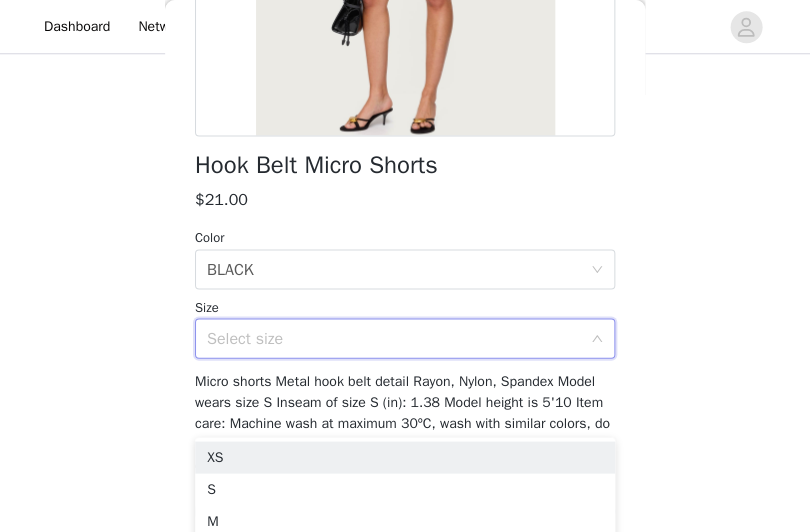 scroll, scrollTop: 417, scrollLeft: 0, axis: vertical 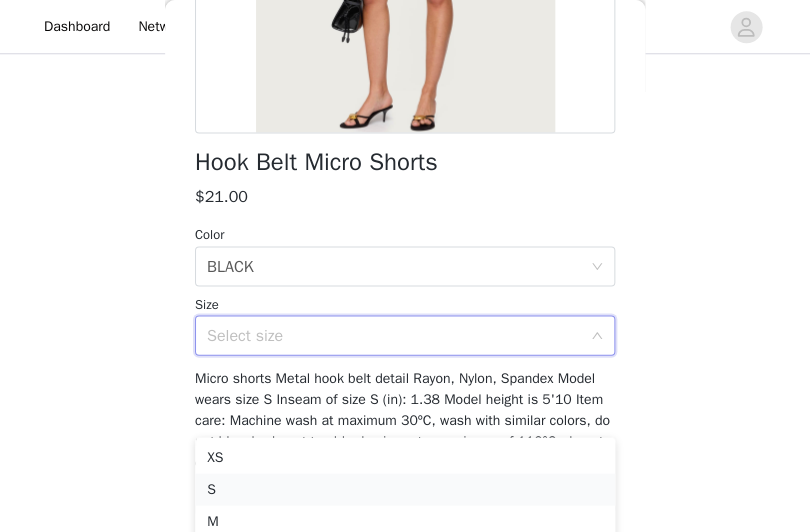 click on "S" at bounding box center (405, 489) 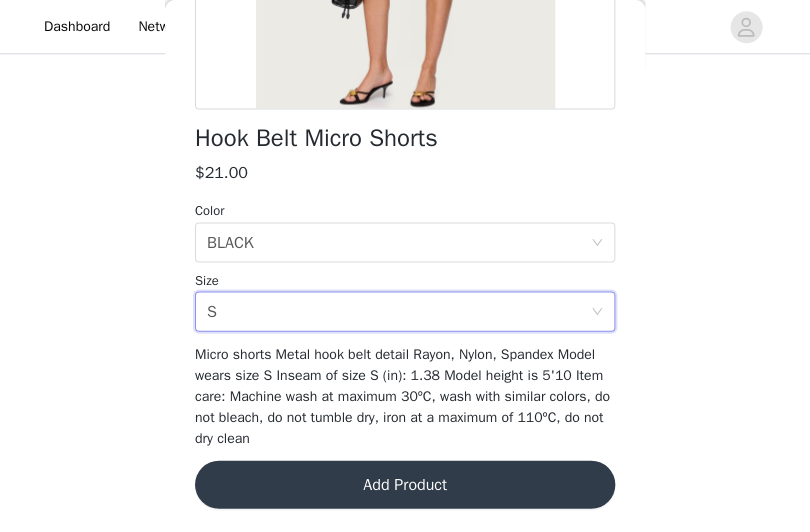 click on "Add Product" at bounding box center [405, 484] 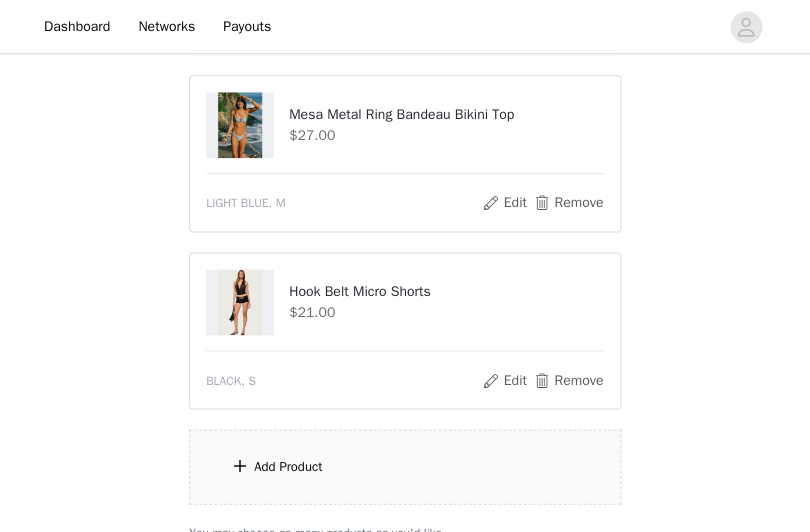 click on "Add Product" at bounding box center [288, 466] 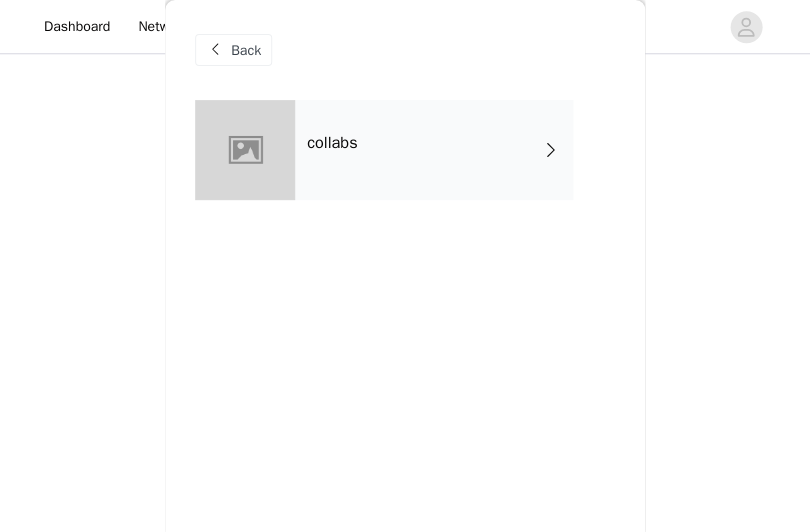 click on "collabs" at bounding box center [434, 150] 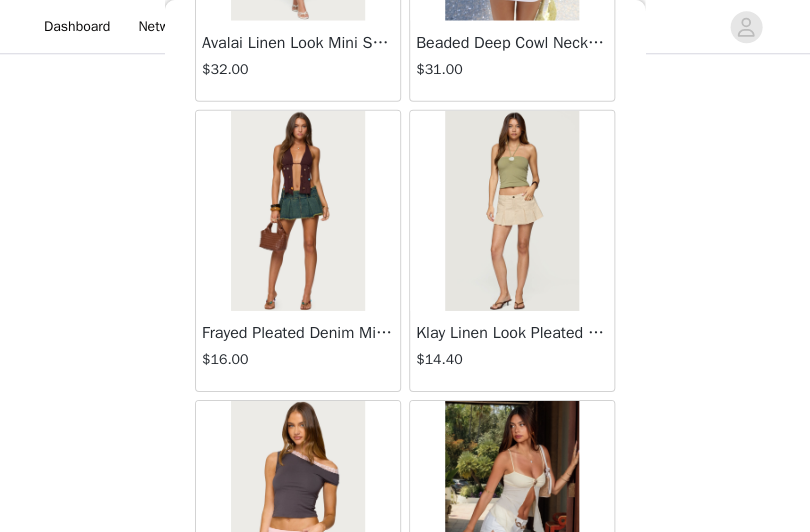 scroll, scrollTop: 2529, scrollLeft: 0, axis: vertical 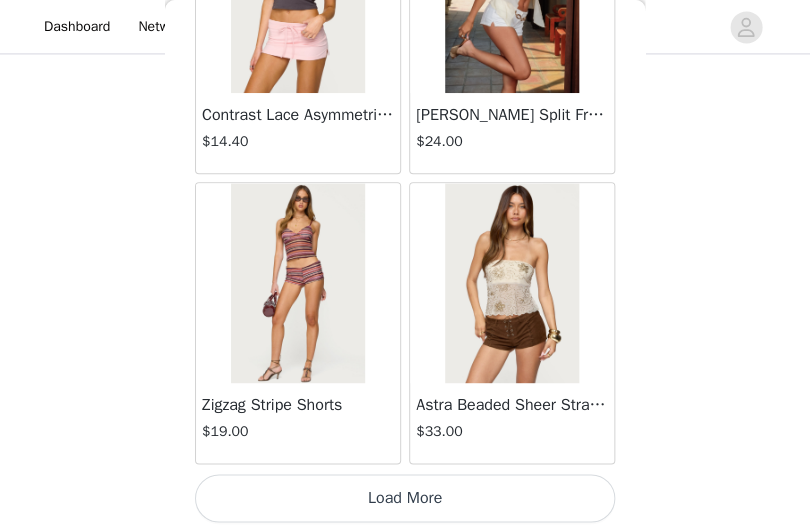 click on "Load More" at bounding box center (405, 498) 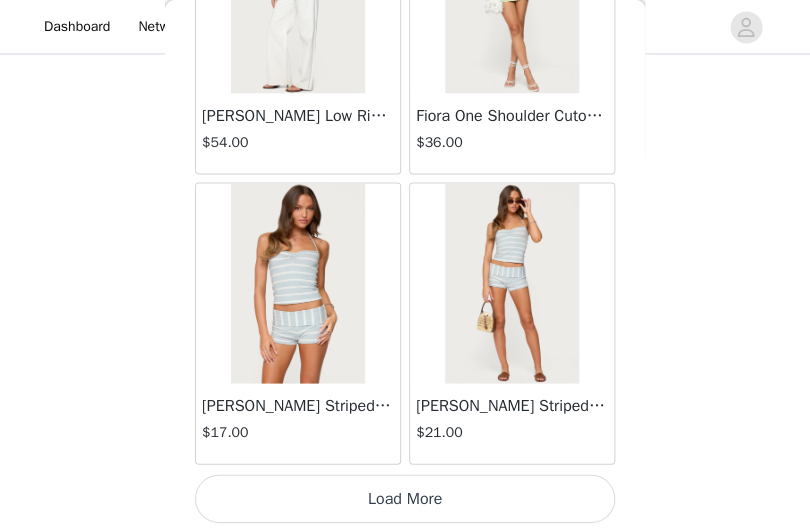 click on "Load More" at bounding box center [405, 498] 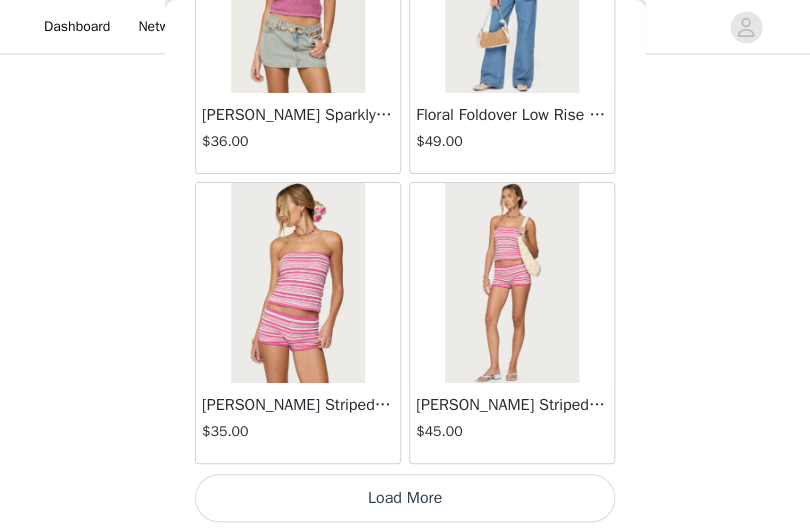 click on "Load More" at bounding box center (405, 498) 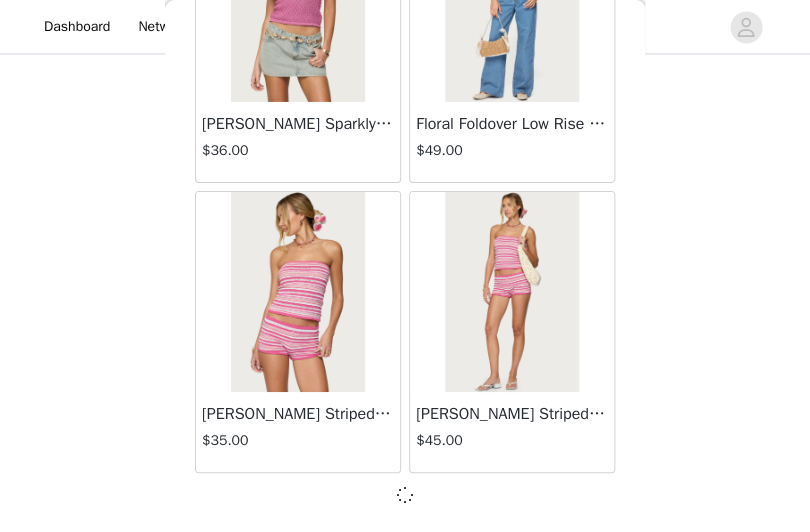 scroll, scrollTop: 8320, scrollLeft: 0, axis: vertical 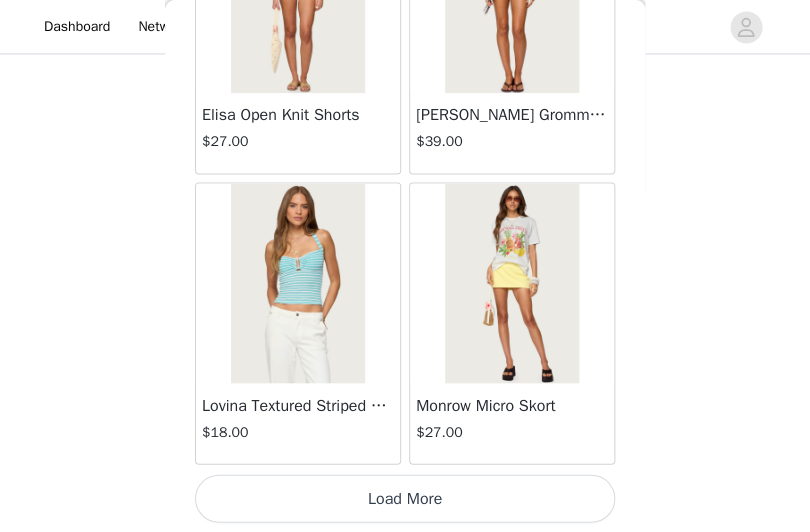 click on "Load More" at bounding box center (405, 498) 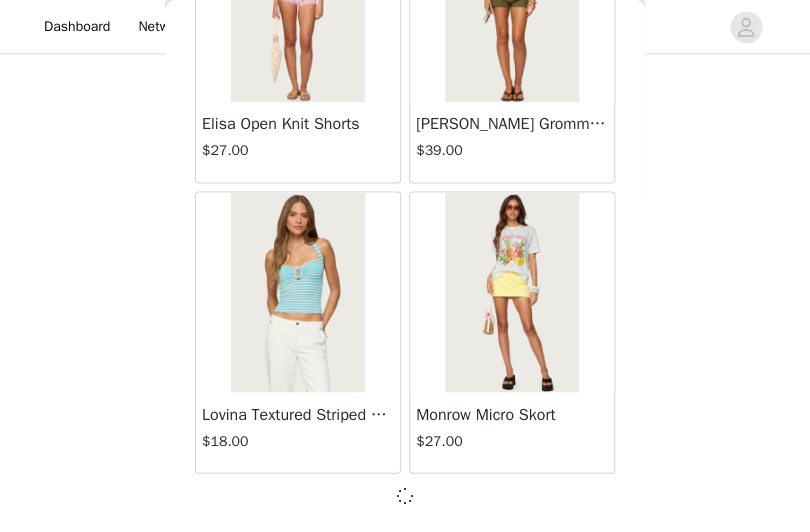 scroll, scrollTop: 11220, scrollLeft: 0, axis: vertical 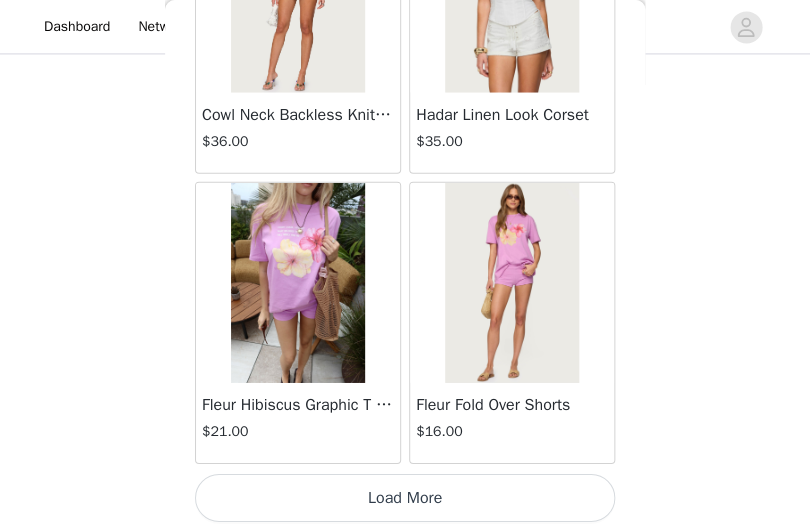 click on "Load More" at bounding box center [405, 498] 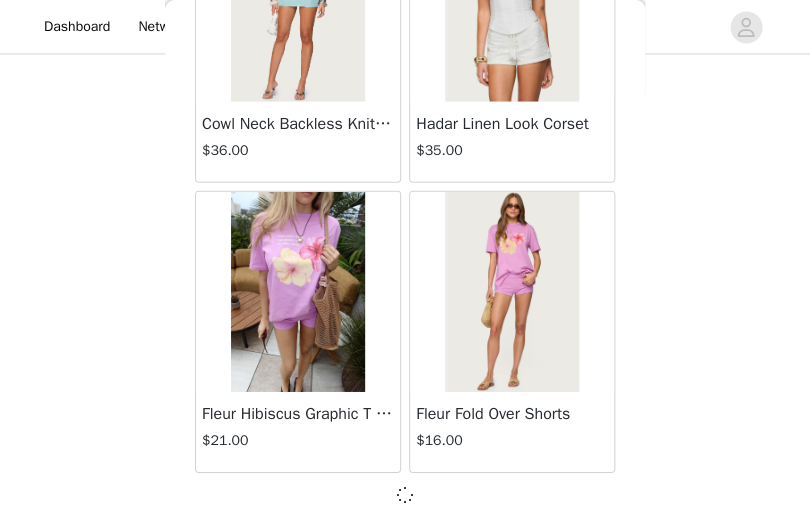 scroll, scrollTop: 14120, scrollLeft: 0, axis: vertical 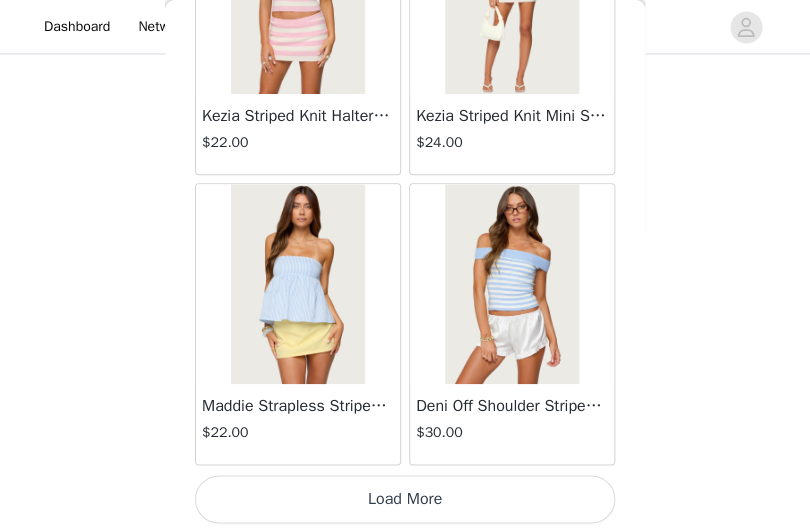 click on "Load More" at bounding box center (405, 499) 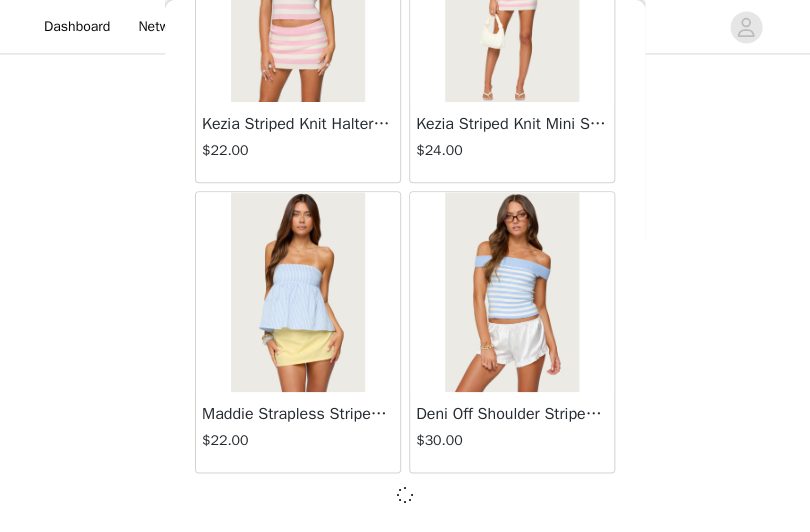 scroll, scrollTop: 17020, scrollLeft: 0, axis: vertical 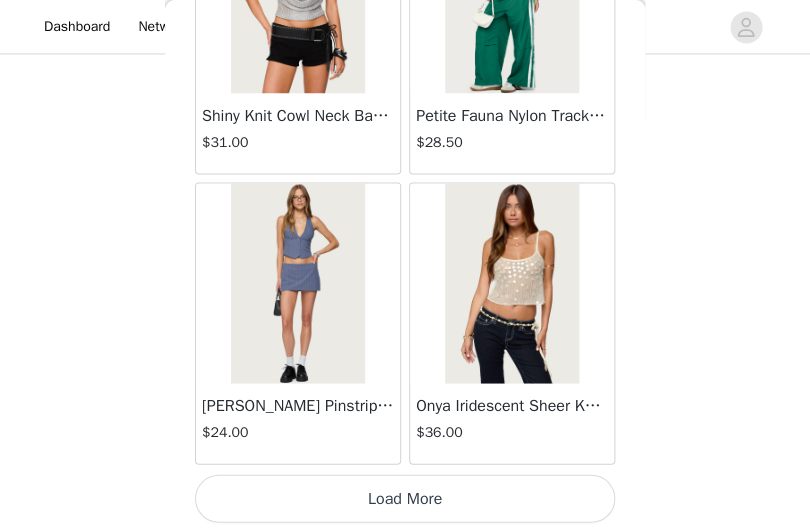 click on "Load More" at bounding box center [405, 498] 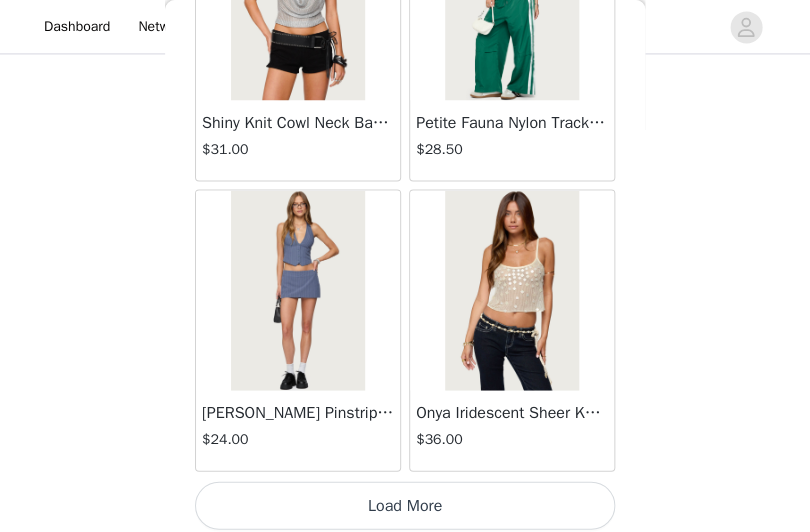 scroll, scrollTop: 19920, scrollLeft: 0, axis: vertical 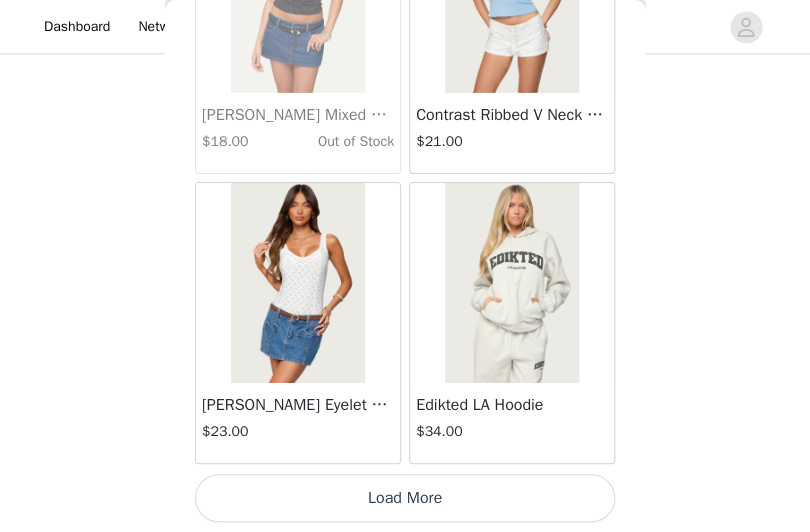 click on "Load More" at bounding box center (405, 498) 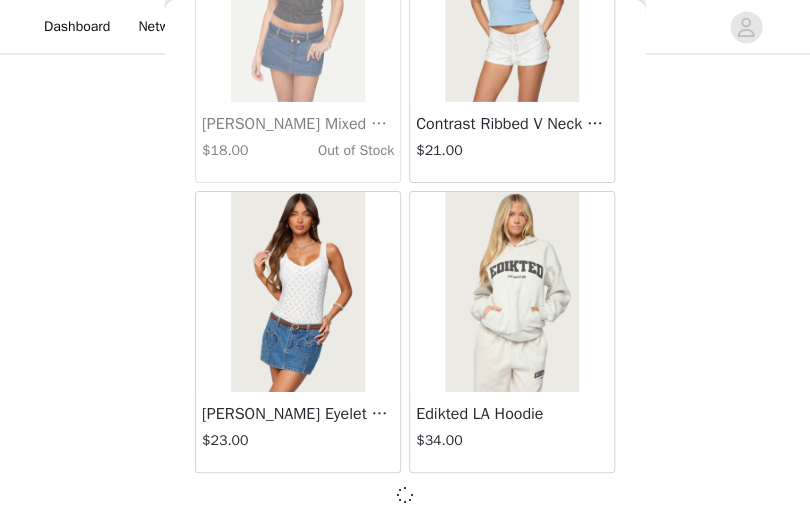 scroll, scrollTop: 22820, scrollLeft: 0, axis: vertical 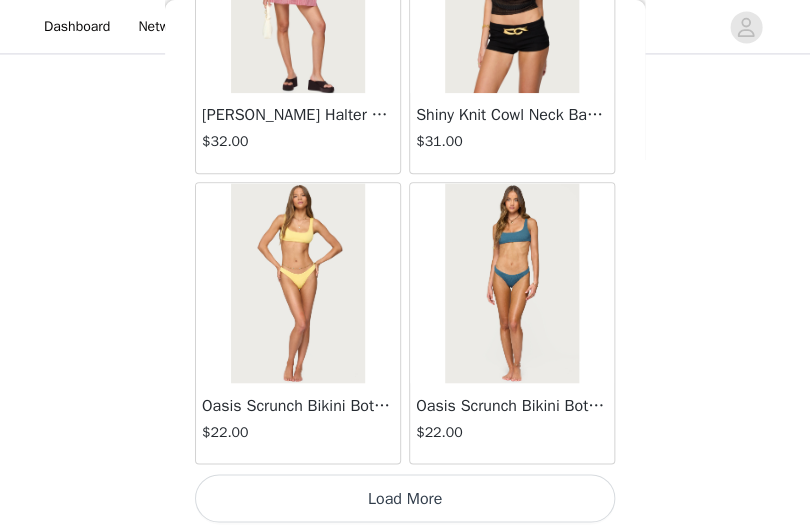 click on "Load More" at bounding box center [405, 498] 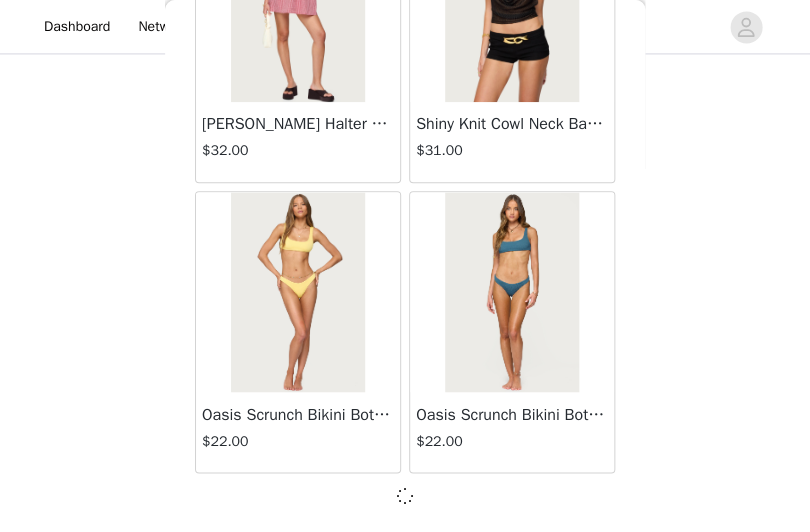 scroll, scrollTop: 25720, scrollLeft: 0, axis: vertical 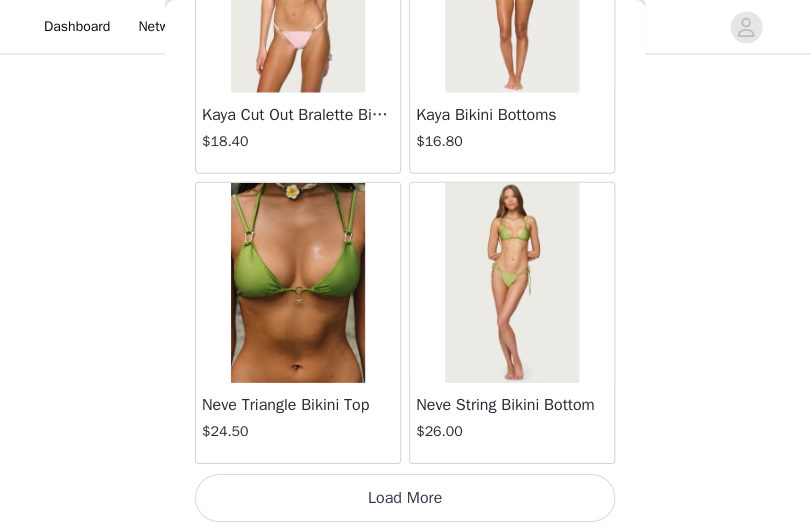 click on "Load More" at bounding box center (405, 498) 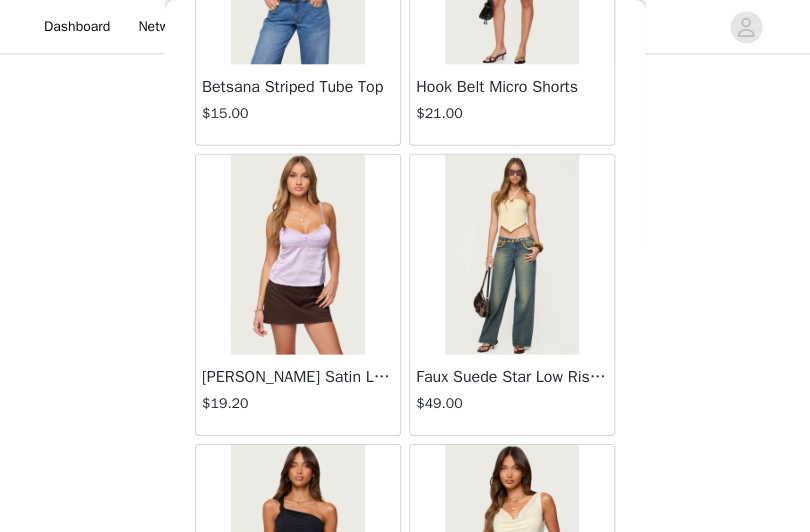 scroll, scrollTop: 31000, scrollLeft: 0, axis: vertical 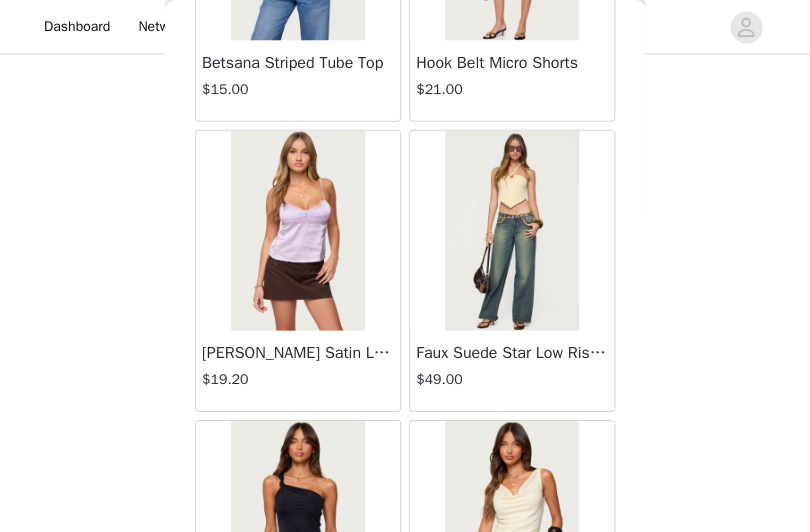 click on "[PERSON_NAME] Satin Lace Trim Tank Top" at bounding box center (298, 353) 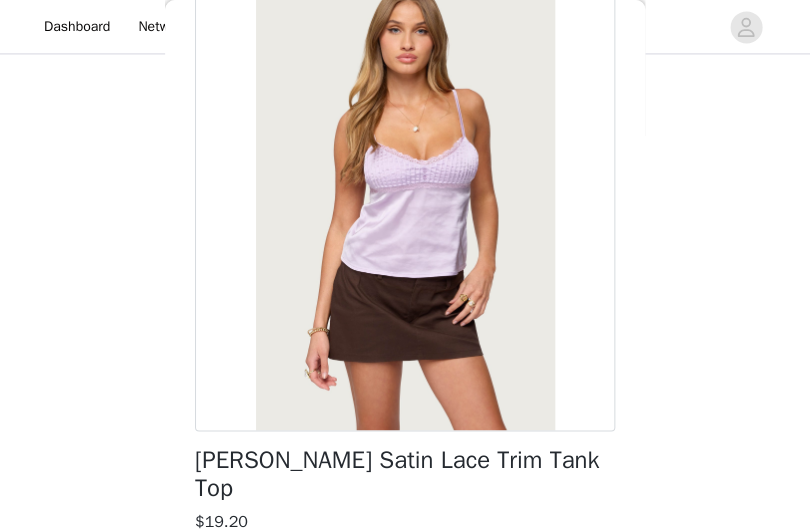 scroll, scrollTop: 300, scrollLeft: 0, axis: vertical 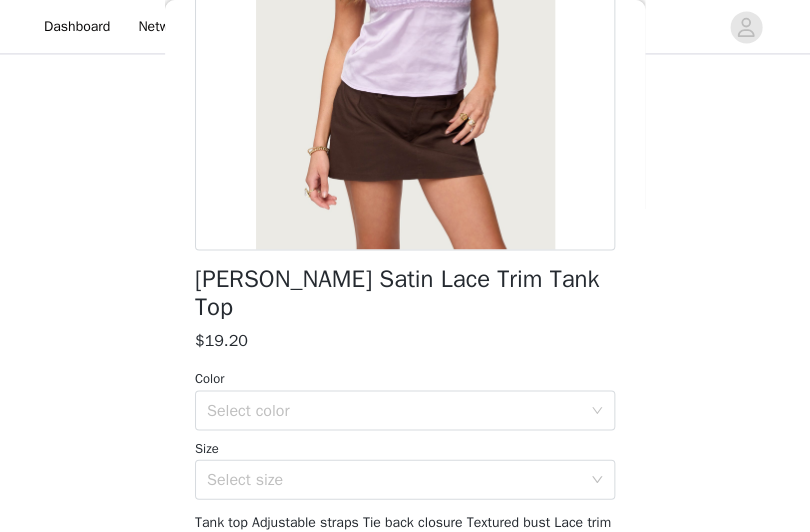 click on "Color   Select color Size   Select size" at bounding box center [405, 433] 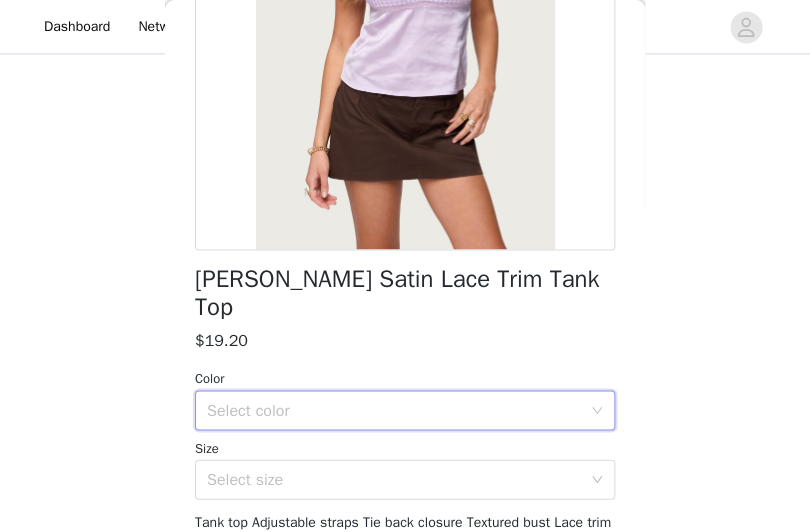 click on "Select color" at bounding box center [398, 410] 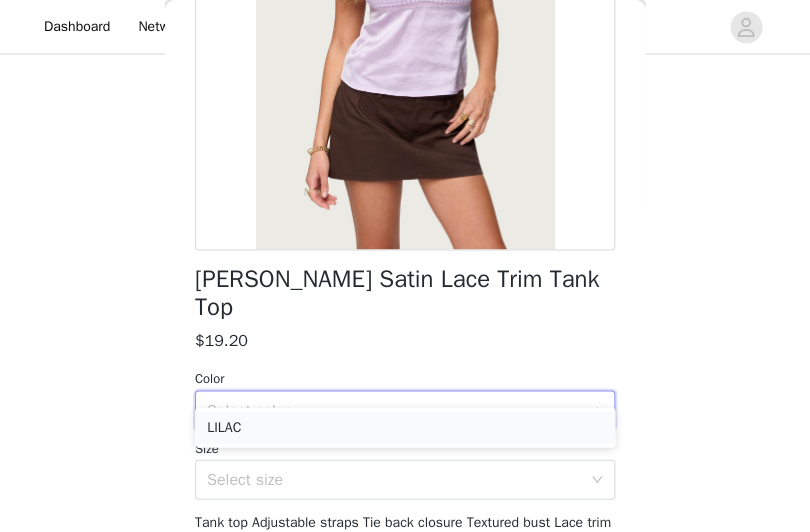 click on "LILAC" at bounding box center [405, 427] 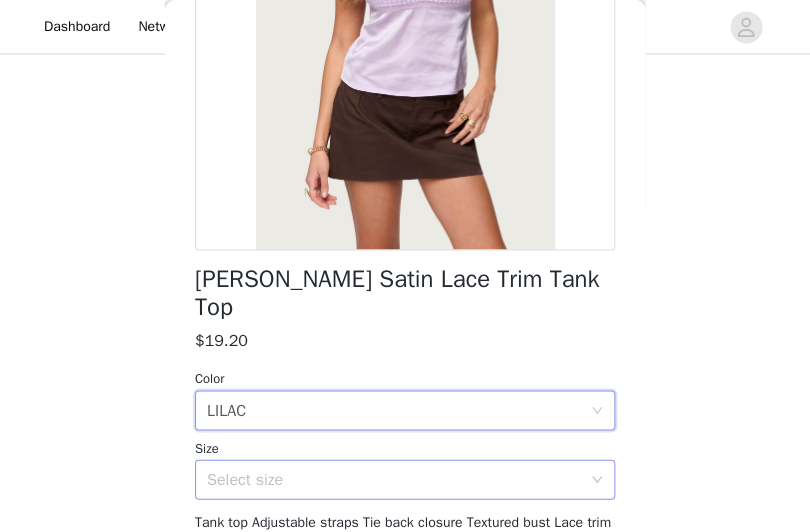 click on "Select size" at bounding box center (394, 479) 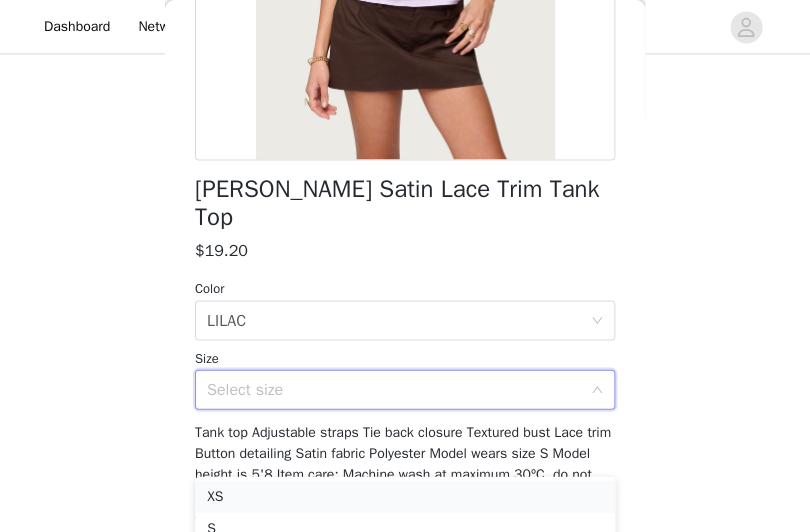 scroll, scrollTop: 392, scrollLeft: 0, axis: vertical 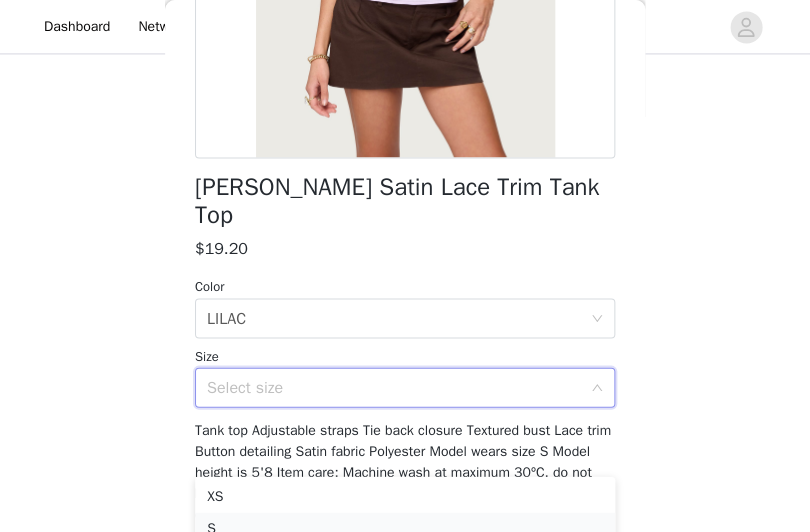 click on "S" at bounding box center (405, 528) 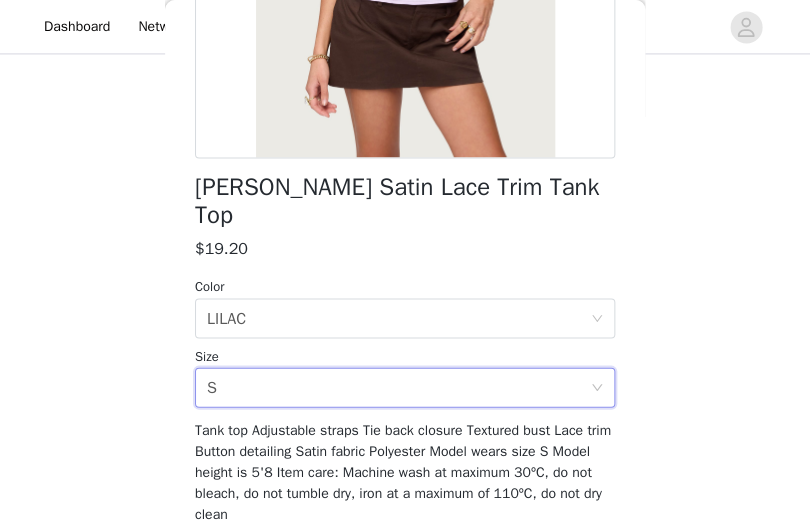 scroll, scrollTop: 436, scrollLeft: 0, axis: vertical 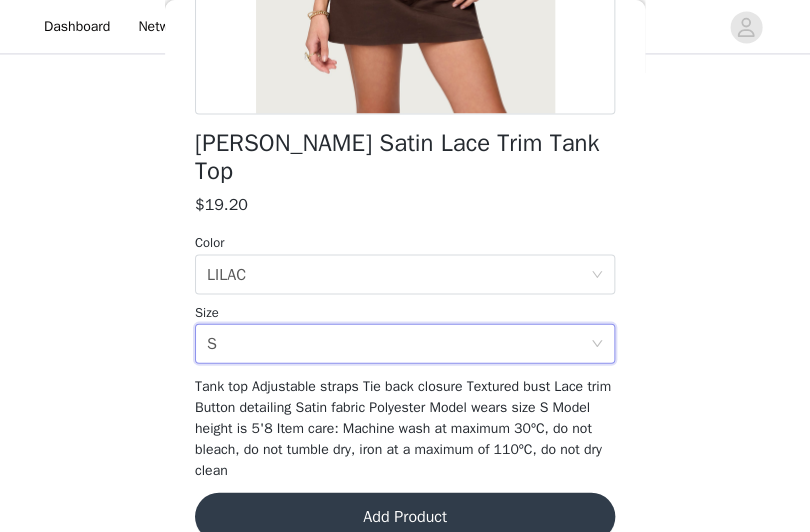 click on "Add Product" at bounding box center (405, 516) 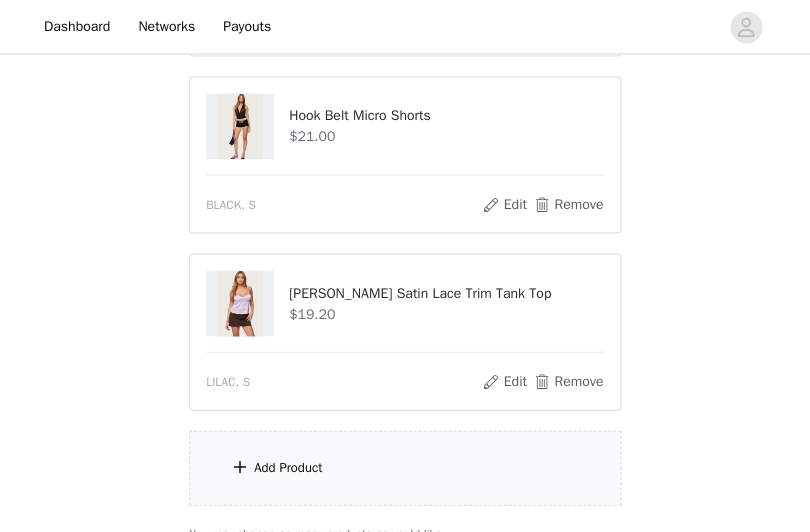 click on "Add Product" at bounding box center [288, 467] 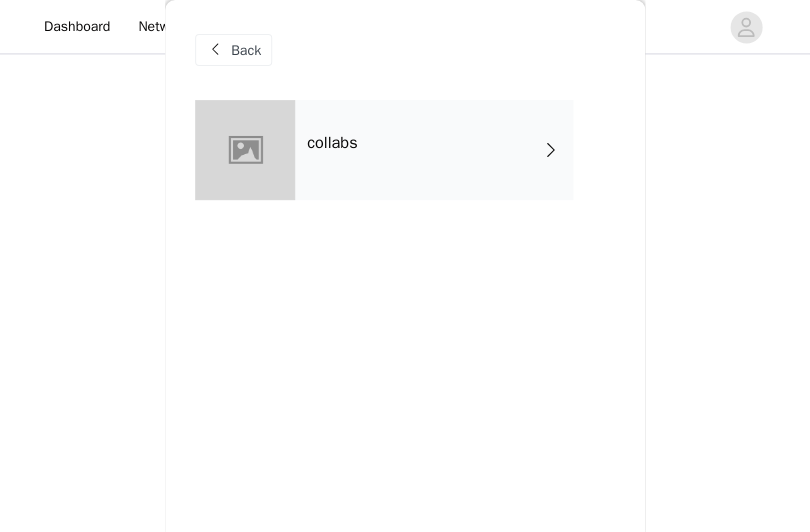 click on "collabs" at bounding box center (434, 150) 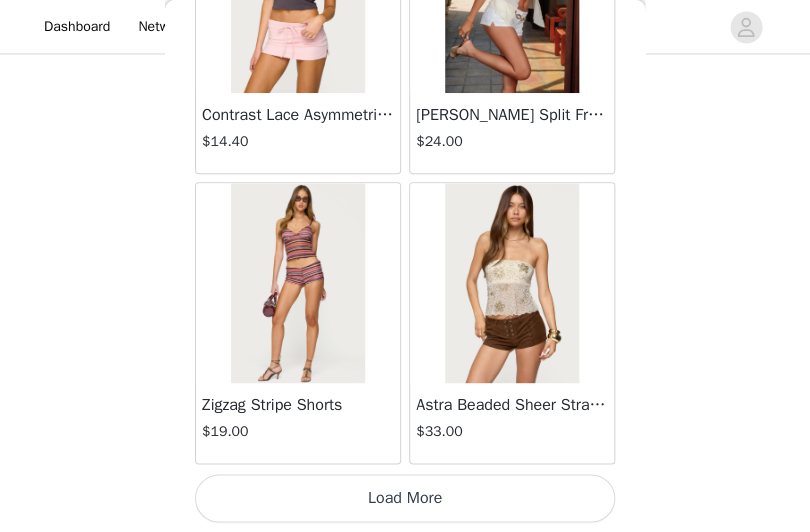 click on "Lovina Grommet Pleated Mini Skort   $25.20       Metallic & Sequin Textured Tank Top   $23.00       Nelley Backless Beaded Sequin Chiffon Top   $30.00       [PERSON_NAME] Asymmetric One Shoulder Crochet Top   $21.60       [PERSON_NAME] Plaid Micro Shorts   $25.00       [PERSON_NAME] Floral Texured Sheer Halter Top   $23.00       Maree Bead V Neck Top   $19.00       Maree Bead Cut Out Mini Skirt   $17.00       [PERSON_NAME] Cut Out Halter Top   $24.00       Juney Pinstripe Tailored Button Up Shirt   $30.00       Avenly Striped Tie Front Babydoll Top   $23.00       [PERSON_NAME] Studded Grommet Tube Top   $25.00       Avalai Linen Look Mini Skort   $32.00       Beaded Deep Cowl Neck Backless Top   $31.00       Frayed Pleated Denim Mini Skort   $16.00       Klay Linen Look Pleated Mini Skort   $14.40       Contrast Lace Asymmetric Off Shoulder Top   $14.40       [PERSON_NAME] Split Front Sheer Mesh Top   $24.00       Zigzag Stripe Shorts   $19.00       Astra Beaded Sheer Strapless Top   $33.00     Load More" at bounding box center (405, -950) 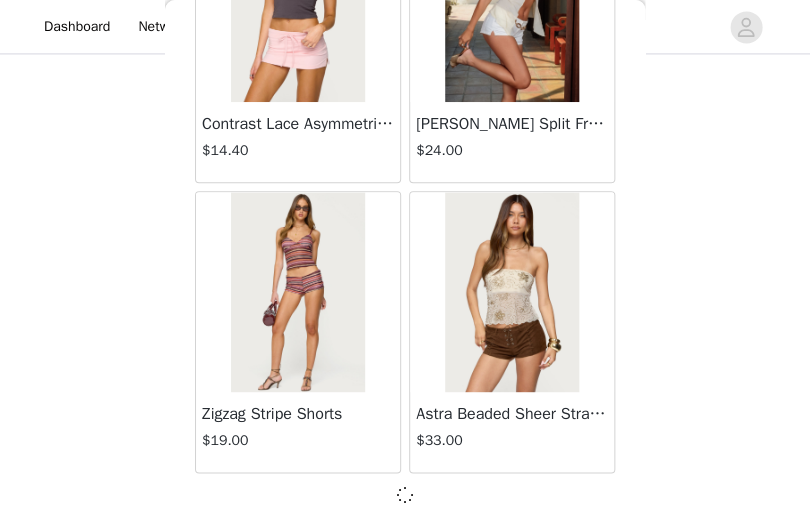 scroll, scrollTop: 2520, scrollLeft: 0, axis: vertical 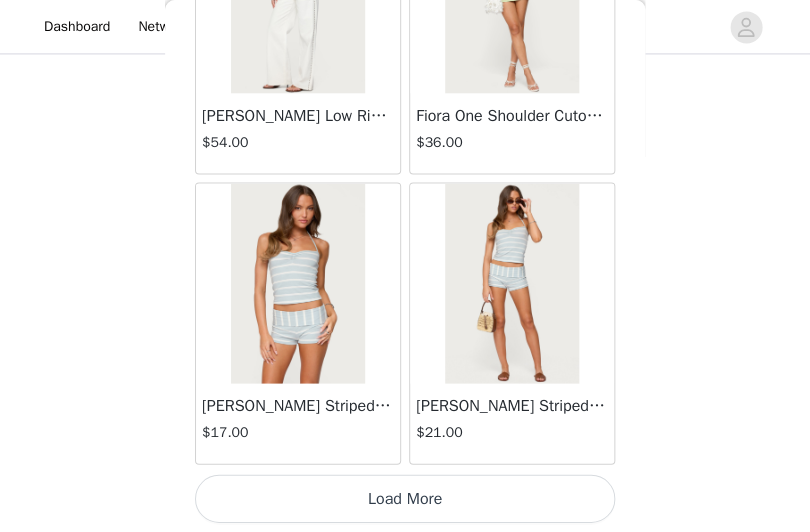 click on "Load More" at bounding box center [405, 498] 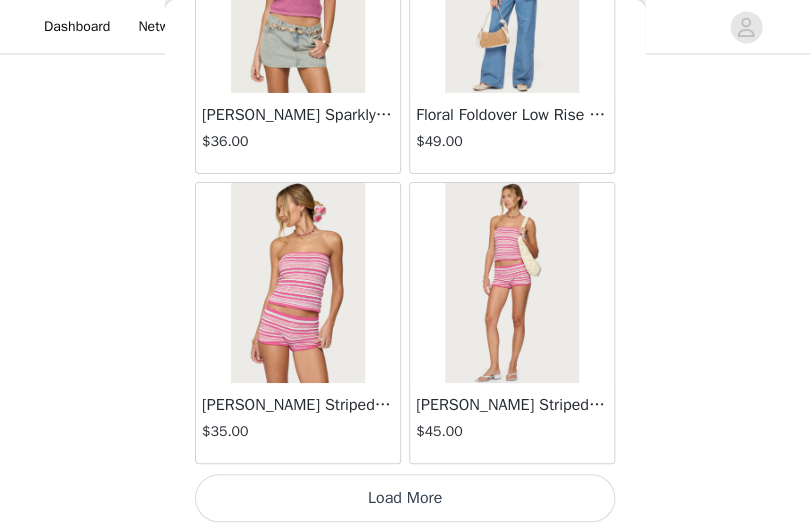 click on "Load More" at bounding box center [405, 498] 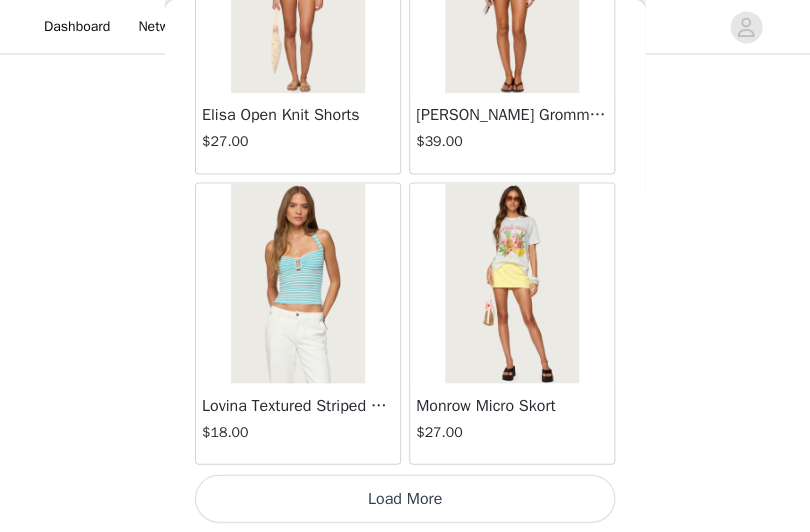 scroll, scrollTop: 11229, scrollLeft: 0, axis: vertical 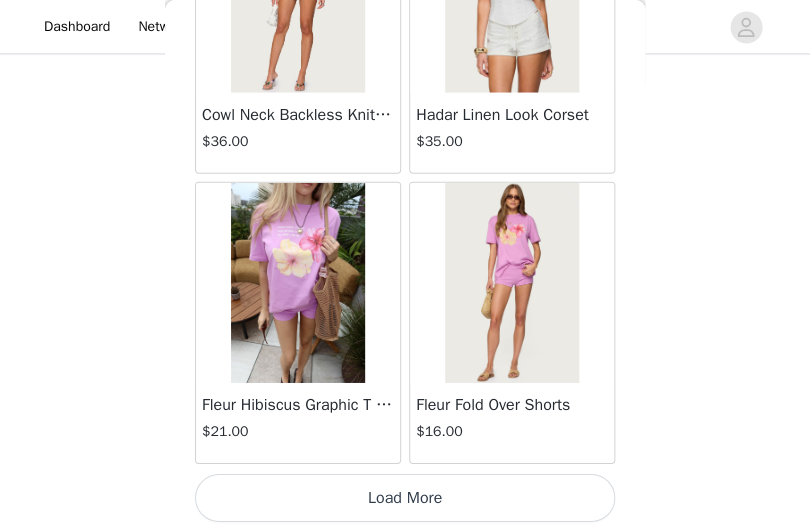 click on "Load More" at bounding box center [405, 498] 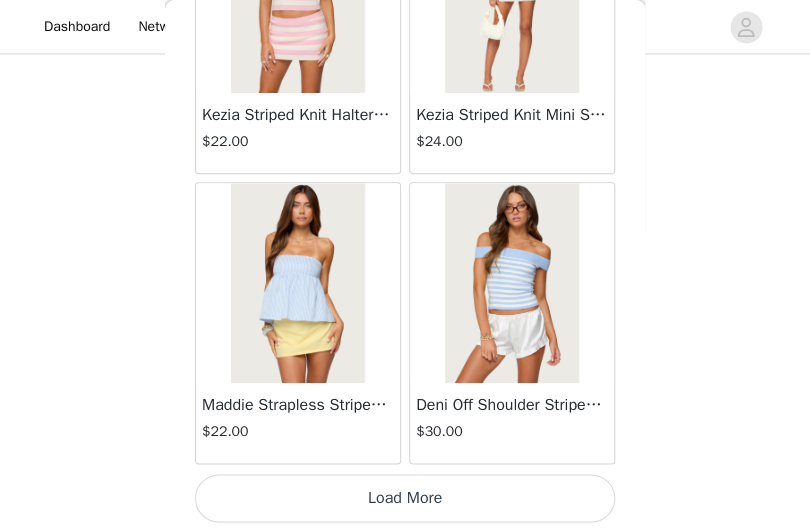 scroll, scrollTop: 17029, scrollLeft: 0, axis: vertical 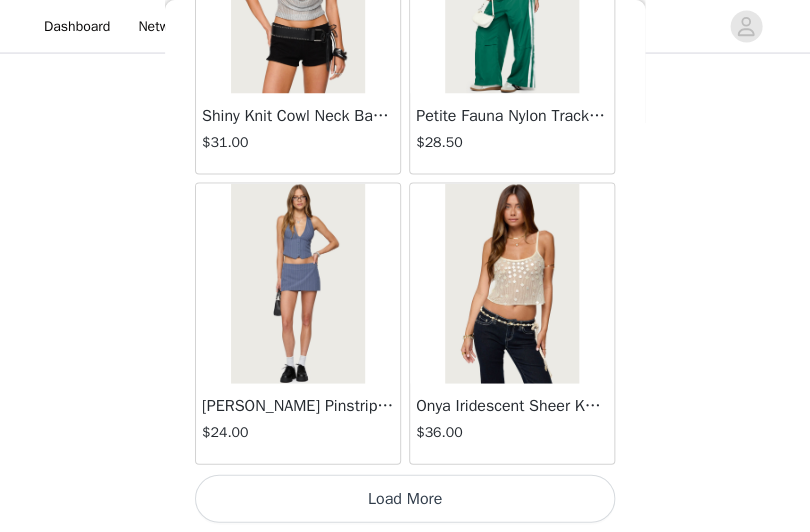 click on "Load More" at bounding box center [405, 498] 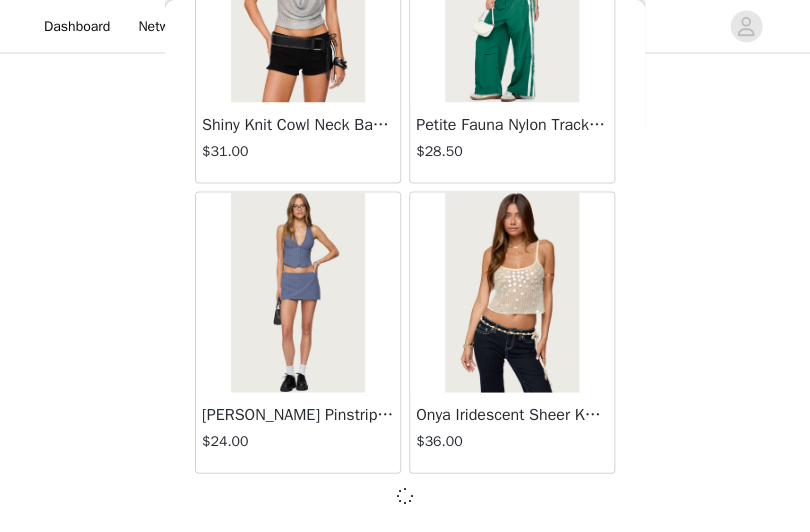 scroll, scrollTop: 19920, scrollLeft: 0, axis: vertical 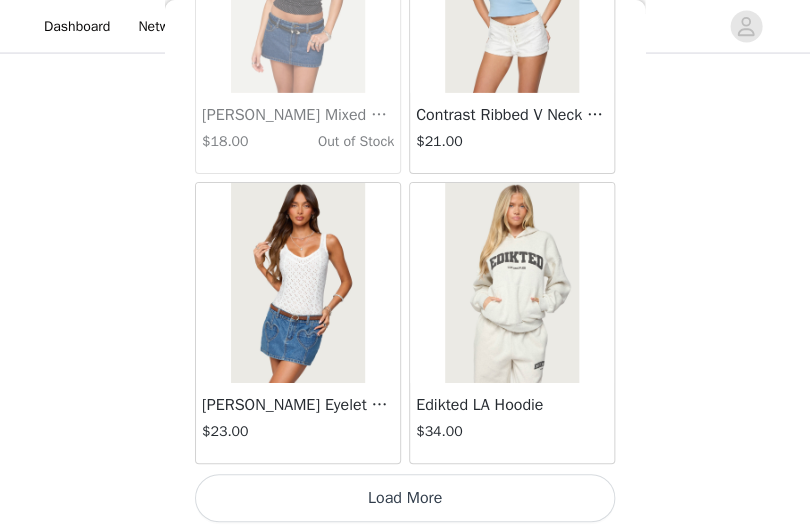 click on "Load More" at bounding box center [405, 498] 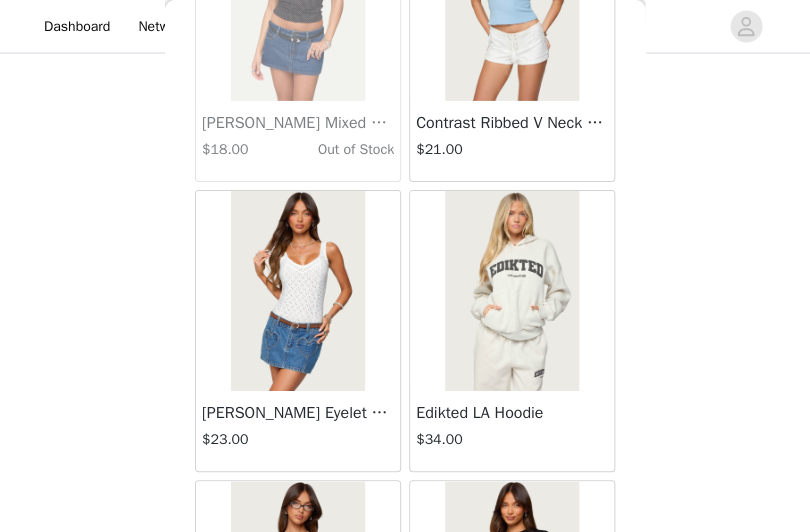 scroll, scrollTop: 4273, scrollLeft: 0, axis: vertical 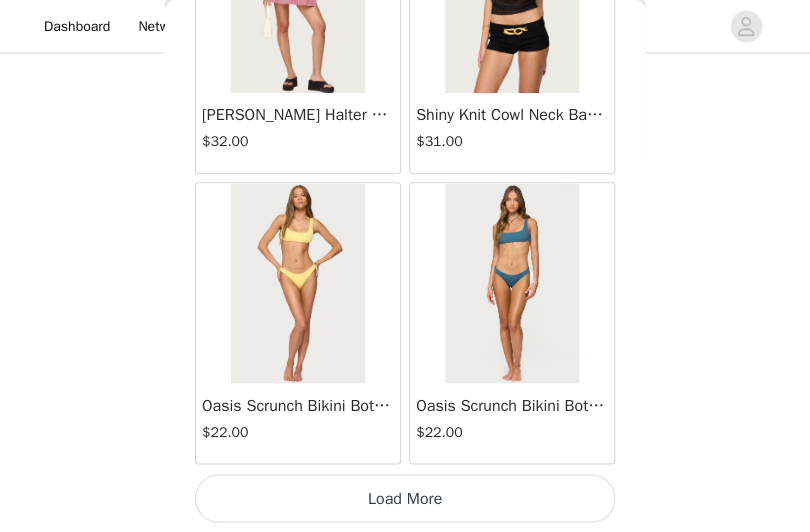 click on "Load More" at bounding box center [405, 498] 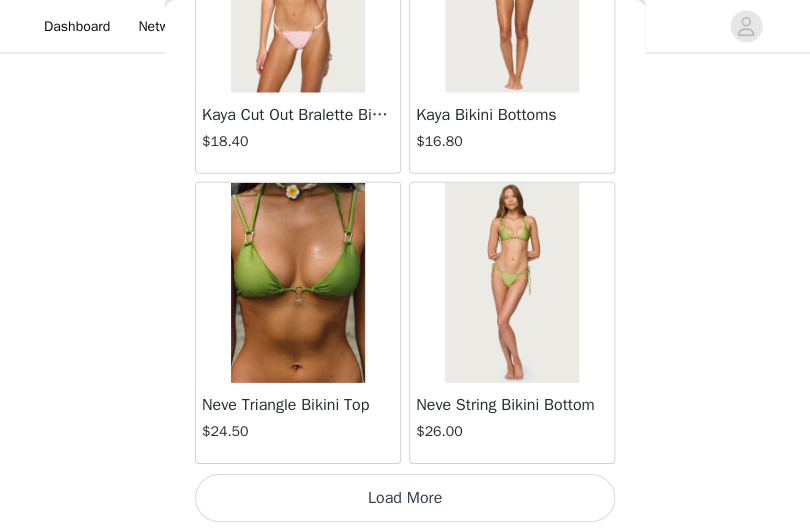 click on "Load More" at bounding box center [405, 498] 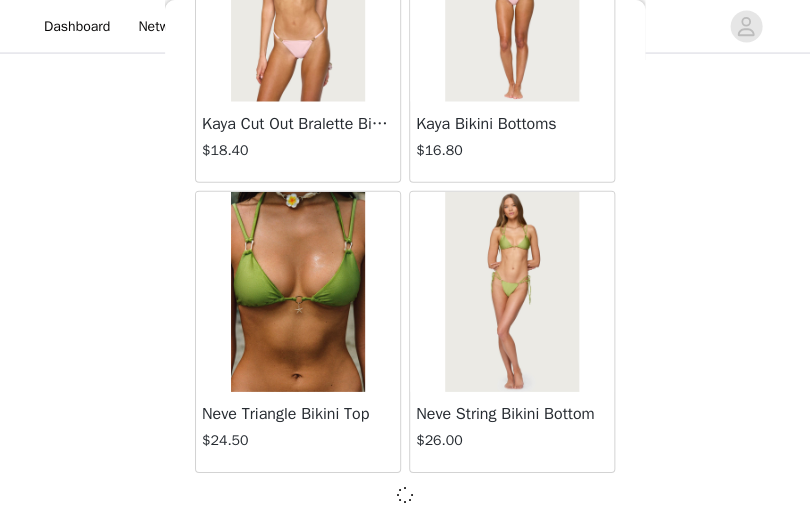 scroll, scrollTop: 28620, scrollLeft: 0, axis: vertical 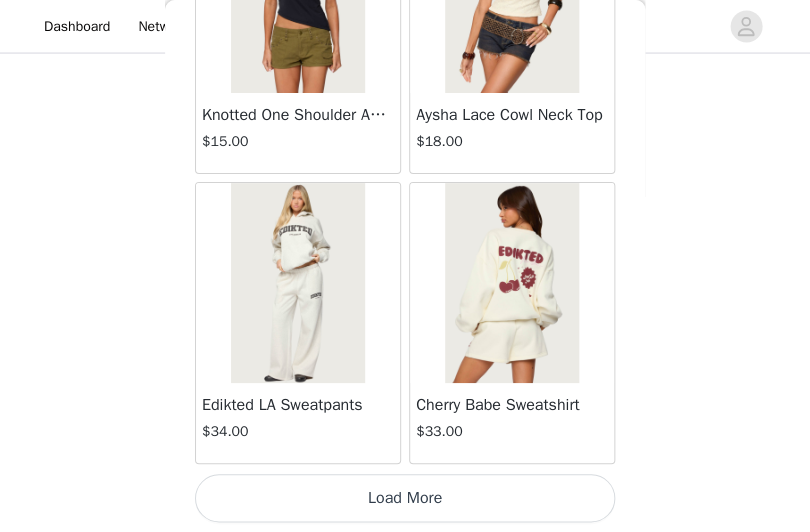 click on "Load More" at bounding box center [405, 498] 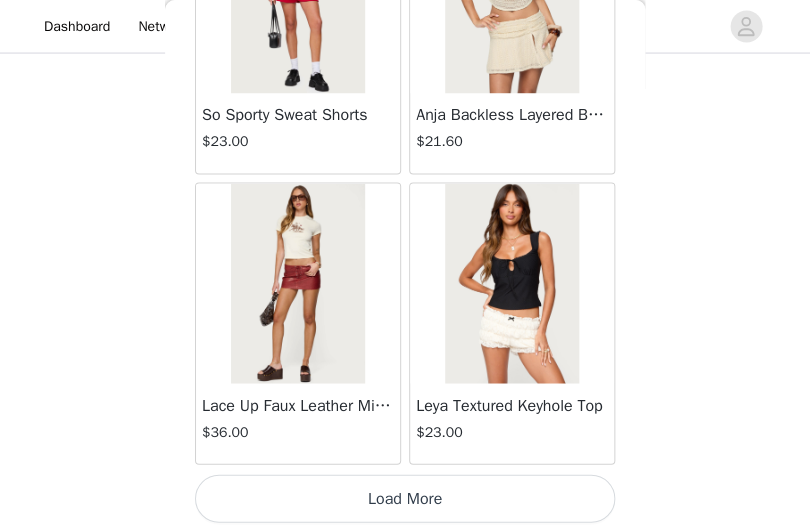 scroll, scrollTop: 34429, scrollLeft: 0, axis: vertical 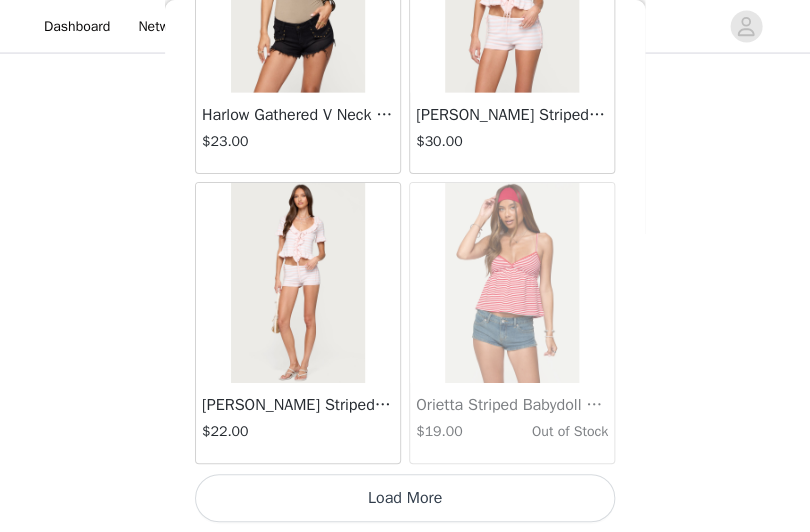 click on "Load More" at bounding box center [405, 498] 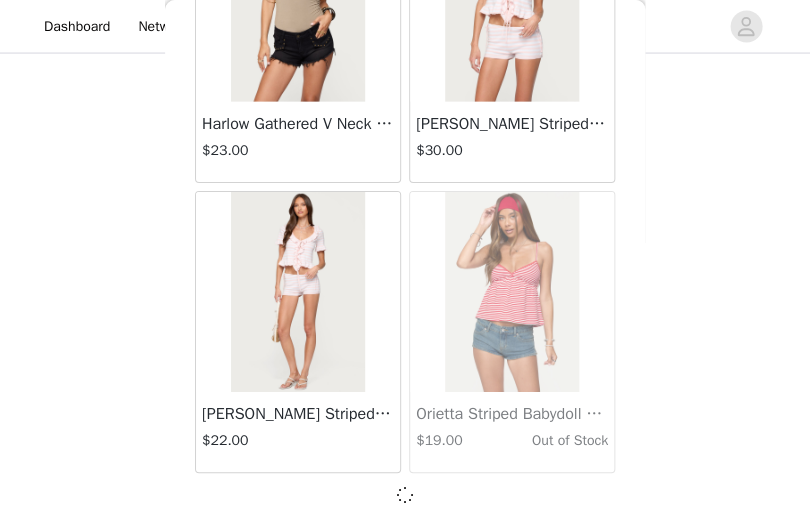 scroll, scrollTop: 37320, scrollLeft: 0, axis: vertical 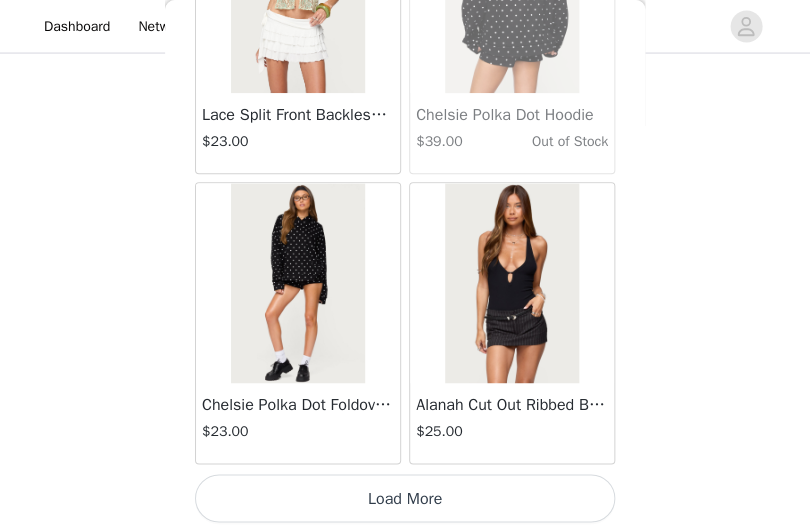 click on "Load More" at bounding box center (405, 498) 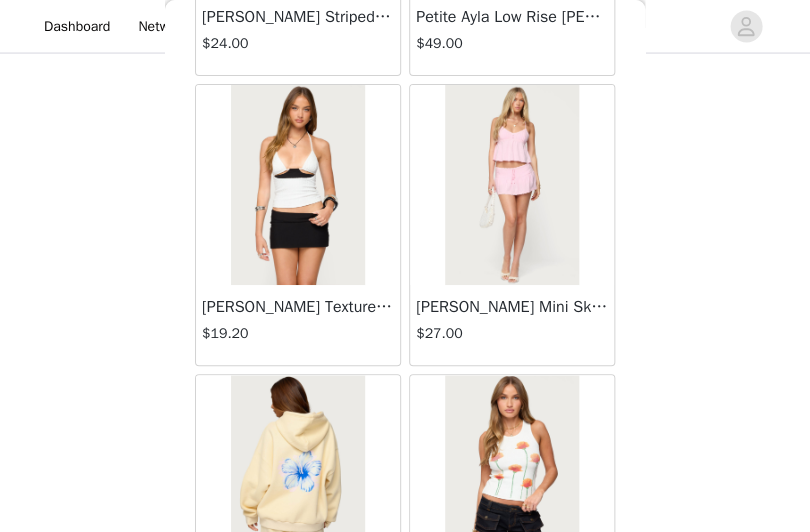 scroll, scrollTop: 42432, scrollLeft: 0, axis: vertical 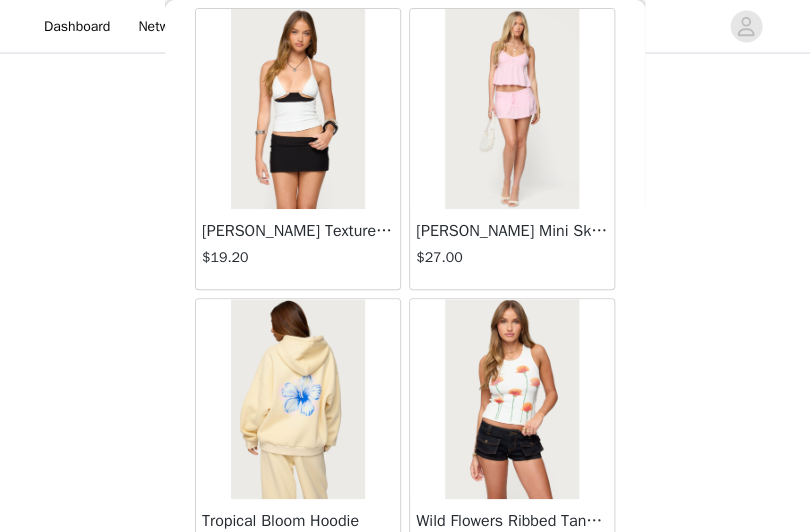 click at bounding box center [297, 399] 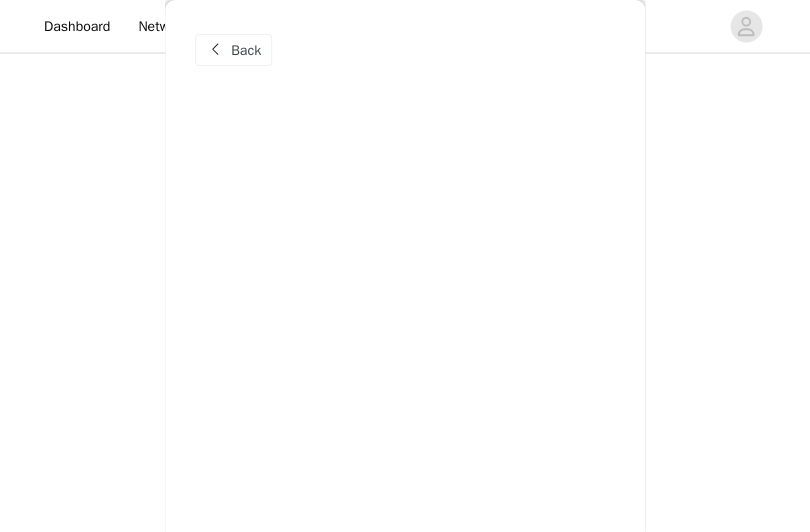 scroll, scrollTop: 0, scrollLeft: 0, axis: both 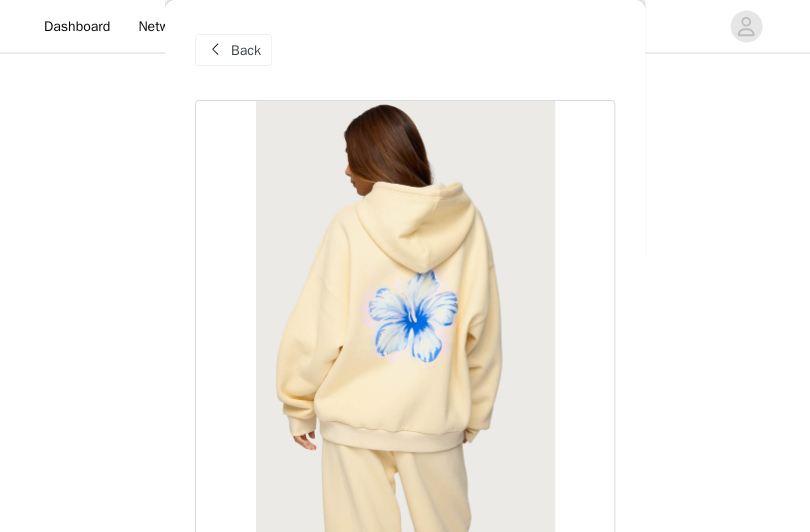 click on "Back" at bounding box center [246, 50] 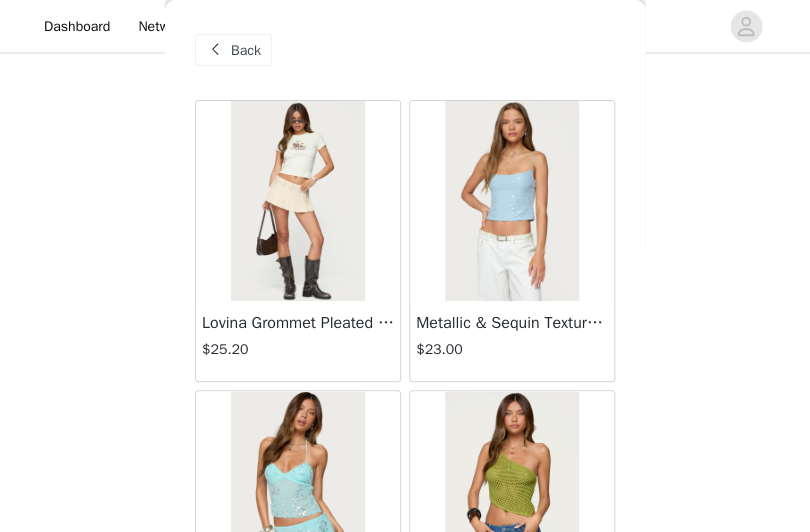 scroll, scrollTop: 4272, scrollLeft: 0, axis: vertical 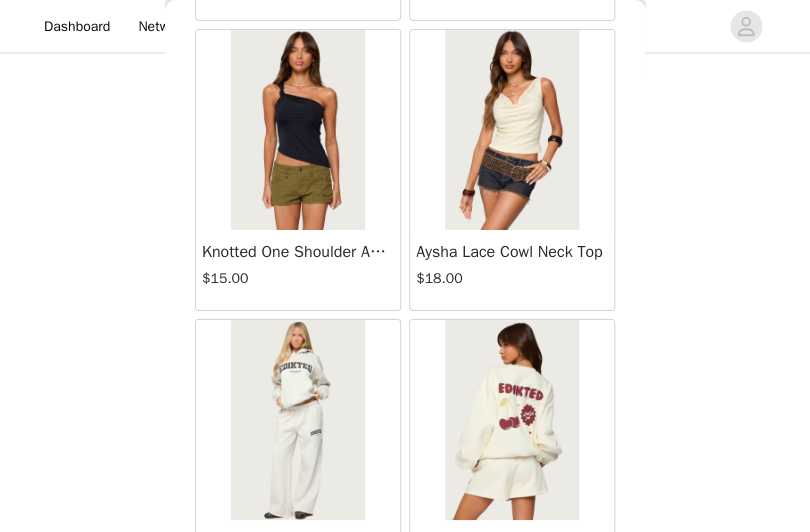 click on "Aysha Lace Cowl Neck Top   $18.00" at bounding box center (512, 270) 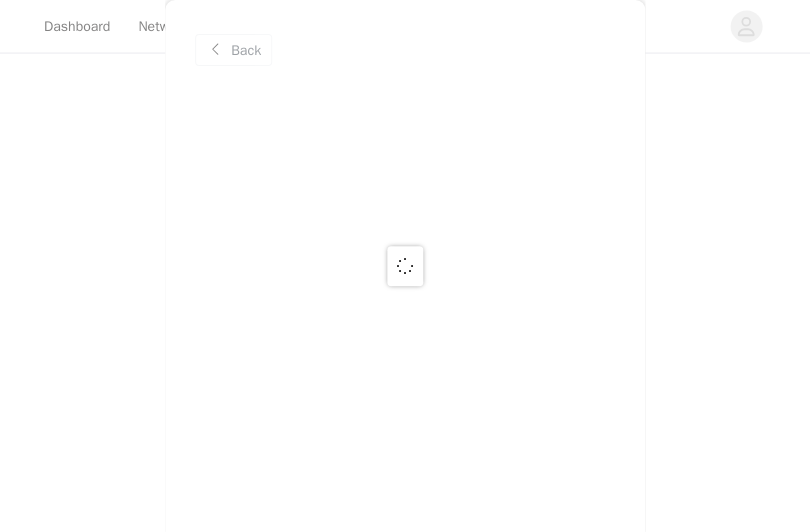 scroll, scrollTop: 0, scrollLeft: 0, axis: both 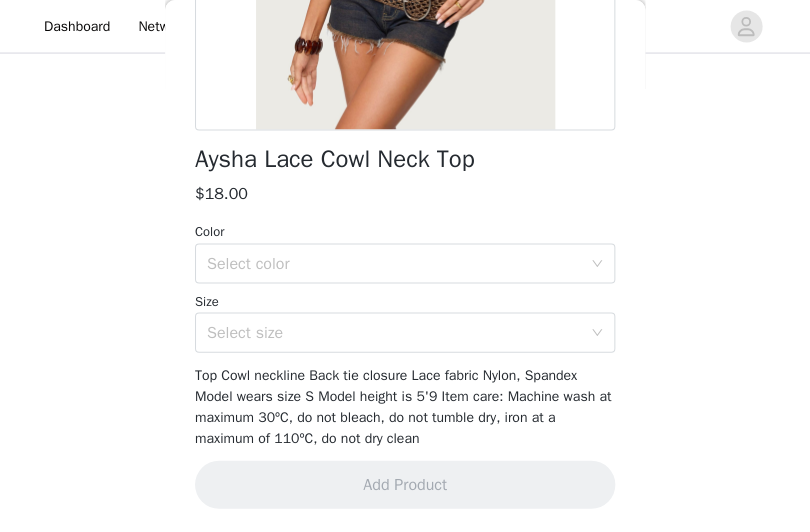 click on "Color" at bounding box center [405, 231] 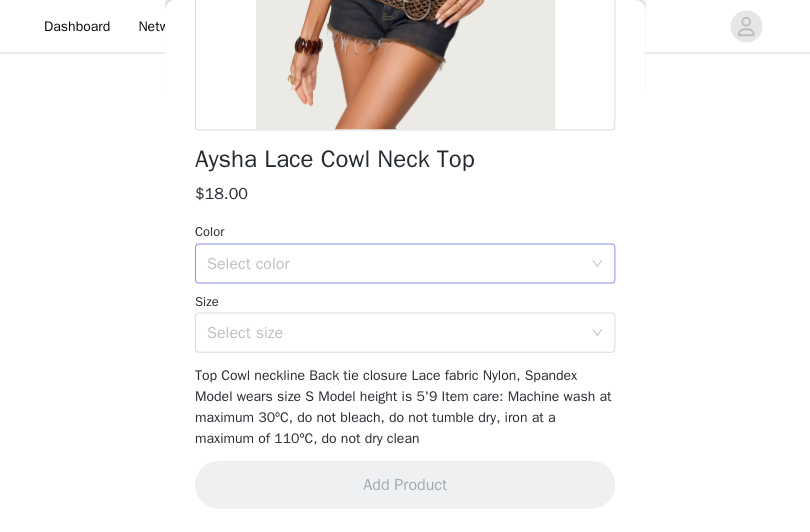 scroll, scrollTop: 419, scrollLeft: 0, axis: vertical 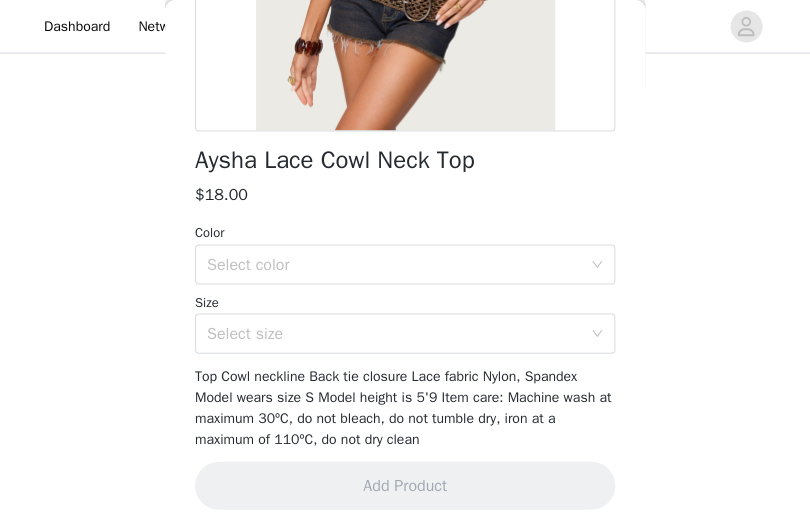 click on "Color   Select color Size   Select size" at bounding box center [405, 287] 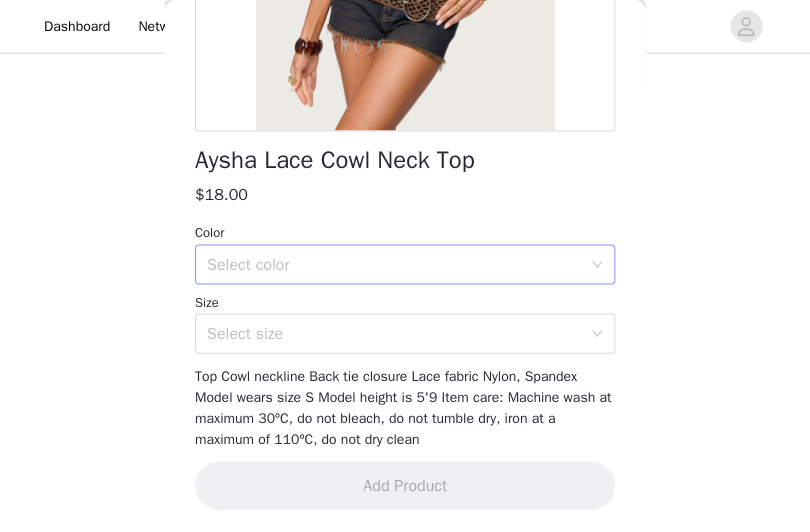 click on "Select color" at bounding box center (394, 264) 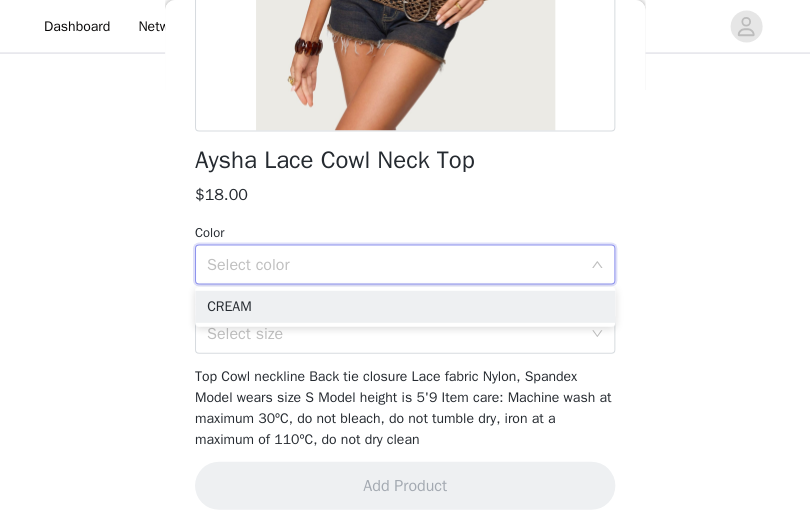 click on "CREAM" at bounding box center (405, 307) 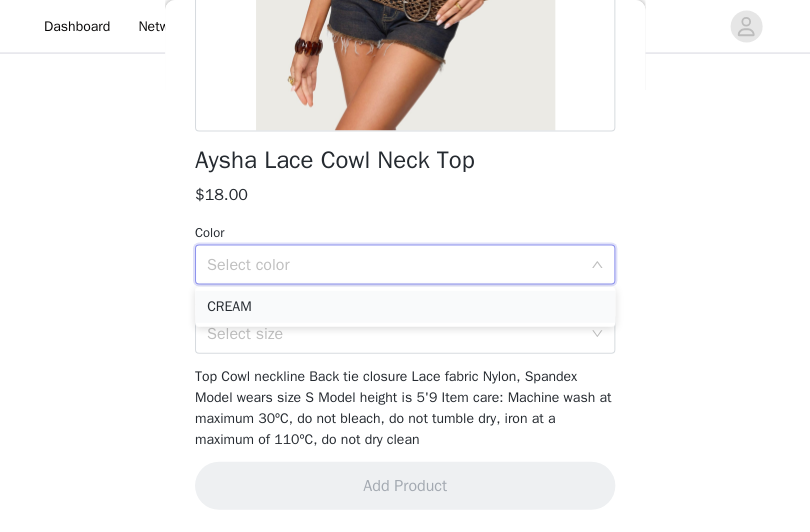 click on "CREAM" at bounding box center (405, 307) 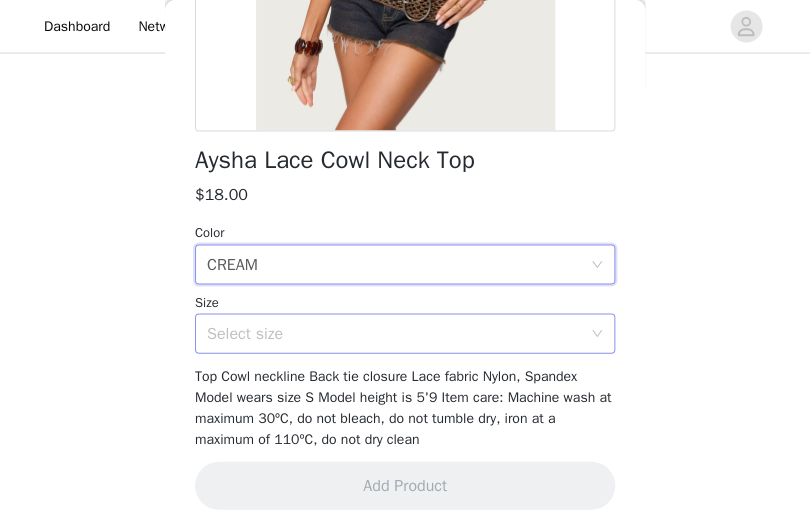 click on "Select size" at bounding box center [398, 333] 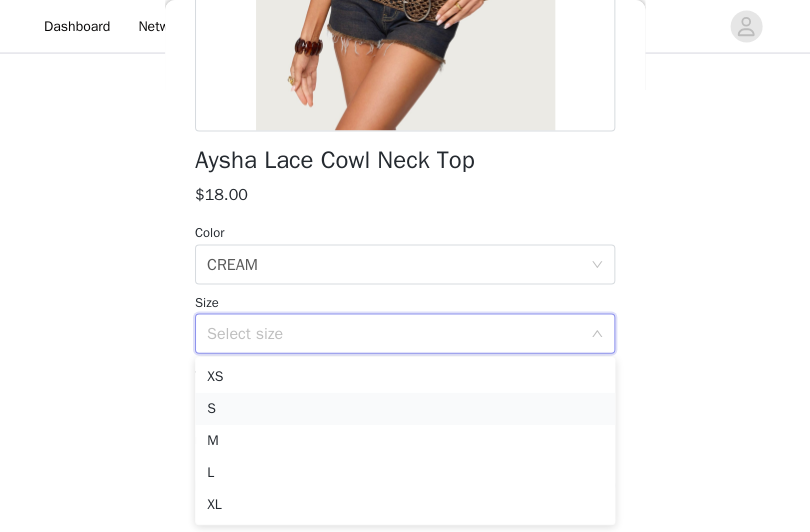 click on "S" at bounding box center (405, 409) 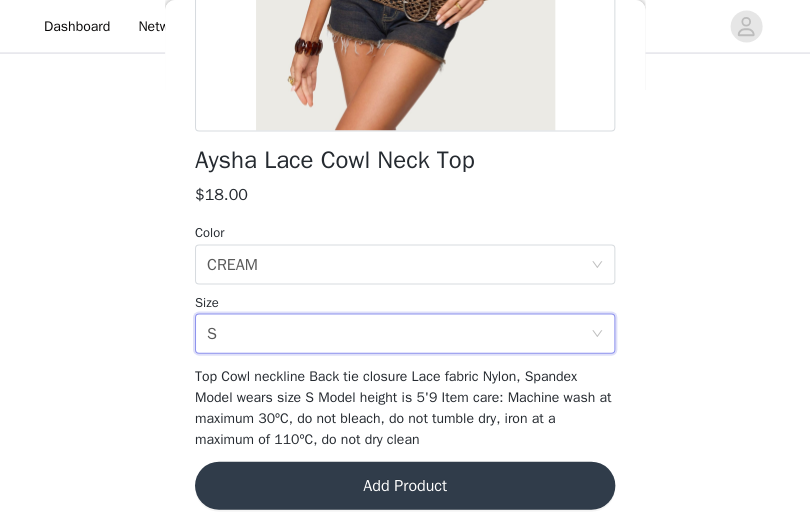click on "Add Product" at bounding box center (405, 485) 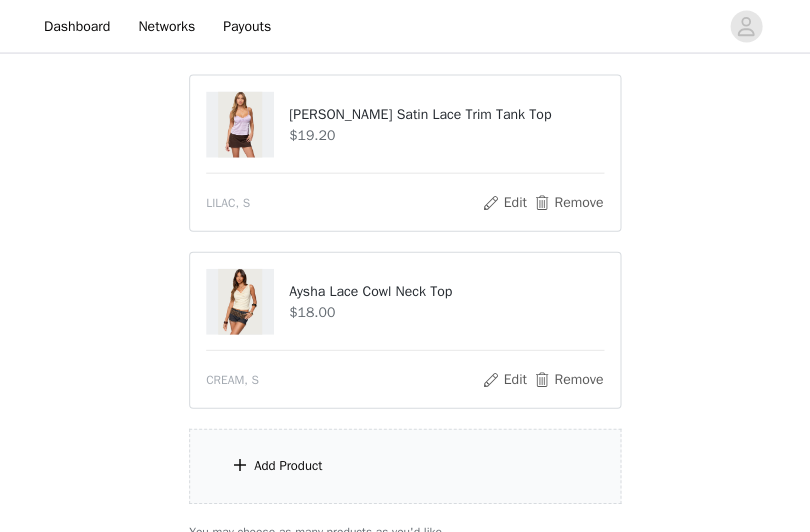 click on "Add Product" at bounding box center [405, 466] 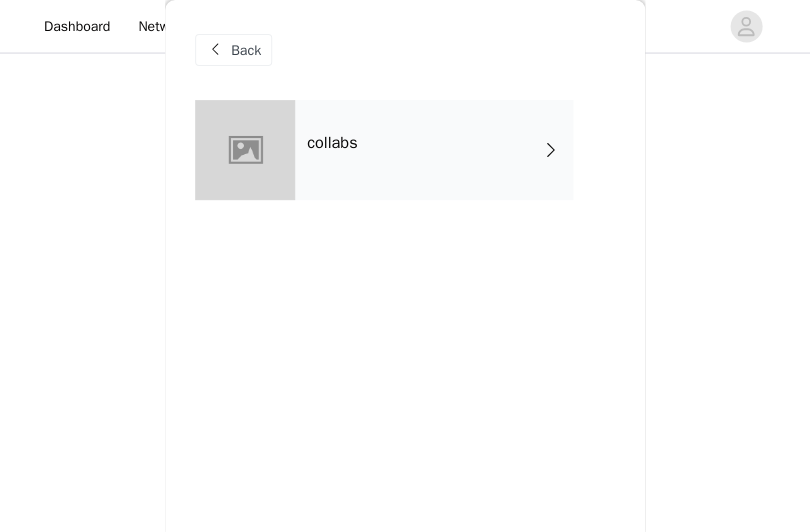 click on "collabs" at bounding box center [434, 150] 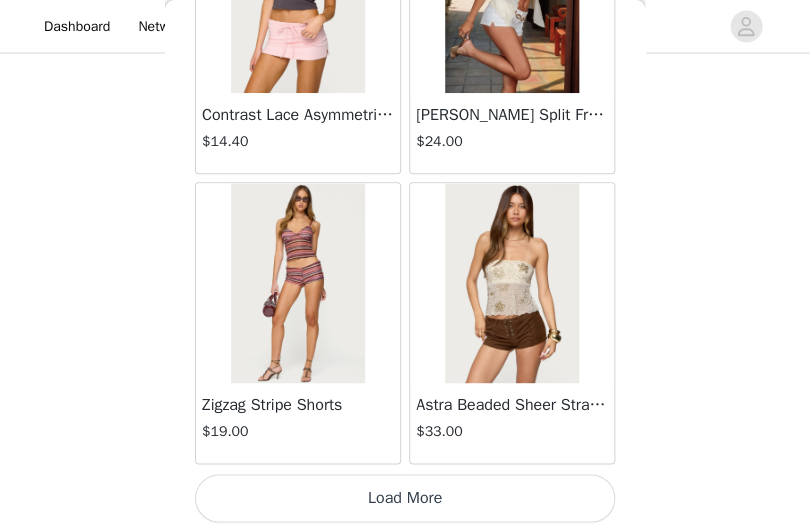 click on "Load More" at bounding box center [405, 498] 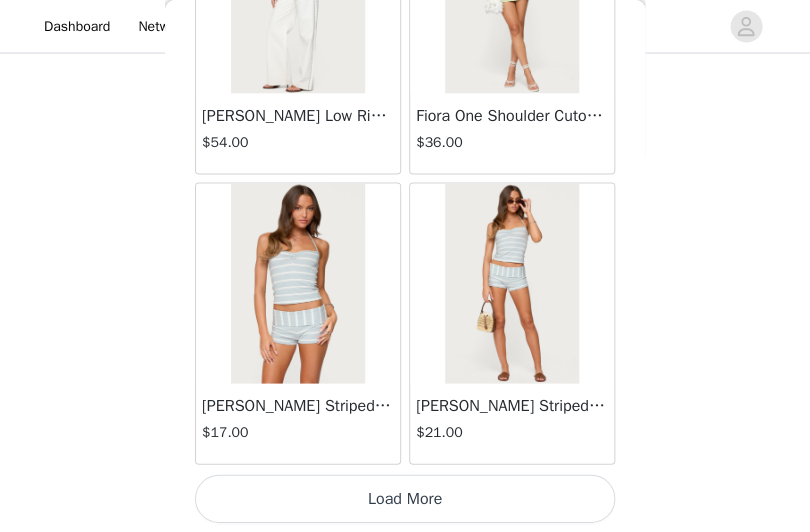 scroll, scrollTop: 5429, scrollLeft: 0, axis: vertical 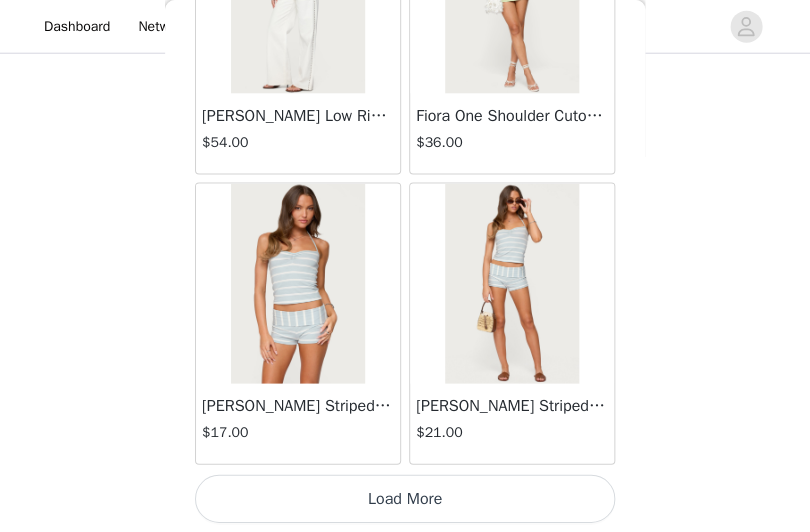 click on "Lovina Grommet Pleated Mini Skort   $25.20       Metallic & Sequin Textured Tank Top   $23.00       Nelley Backless Beaded Sequin Chiffon Top   $30.00       [PERSON_NAME] Asymmetric One Shoulder Crochet Top   $21.60       [PERSON_NAME] Plaid Micro Shorts   $25.00       [PERSON_NAME] Floral Texured Sheer Halter Top   $23.00       Maree Bead V Neck Top   $19.00       Maree Bead Cut Out Mini Skirt   $17.00       [PERSON_NAME] Cut Out Halter Top   $24.00       Juney Pinstripe Tailored Button Up Shirt   $30.00       Avenly Striped Tie Front Babydoll Top   $23.00       [PERSON_NAME] Studded Grommet Tube Top   $25.00       Avalai Linen Look Mini Skort   $32.00       Beaded Deep Cowl Neck Backless Top   $31.00       Frayed Pleated Denim Mini Skort   $16.00       Klay Linen Look Pleated Mini Skort   $14.40       Contrast Lace Asymmetric Off Shoulder Top   $14.40       [PERSON_NAME] Split Front Sheer Mesh Top   $24.00       Zigzag Stripe Shorts   $19.00       Astra Beaded Sheer Strapless Top   $33.00       Beaded Floral Embroidered Tank Top   $32.00" at bounding box center (405, -2400) 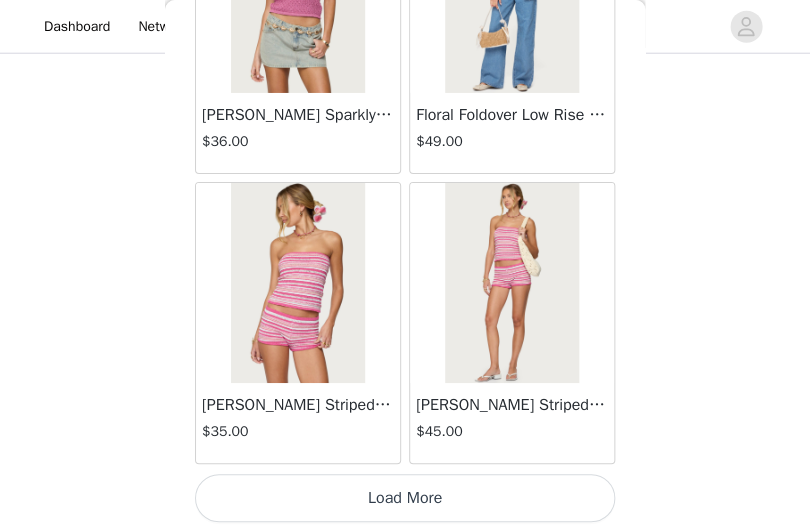 click on "Load More" at bounding box center (405, 498) 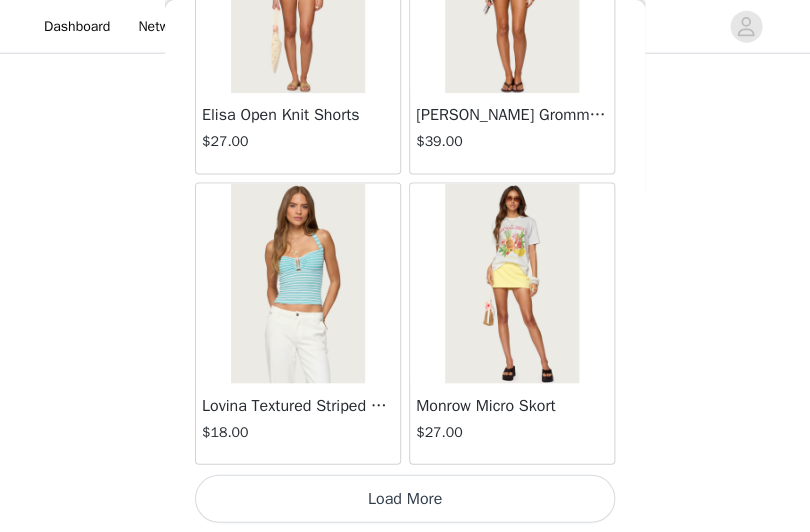 click on "Load More" at bounding box center (405, 498) 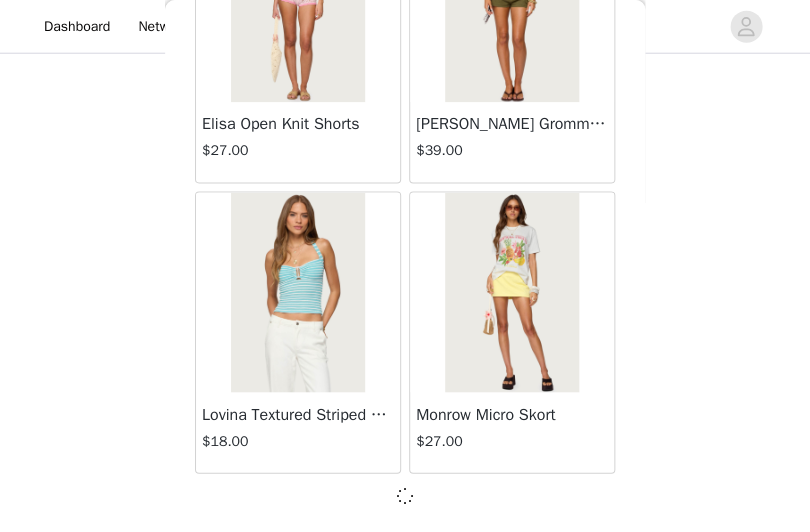 scroll, scrollTop: 11220, scrollLeft: 0, axis: vertical 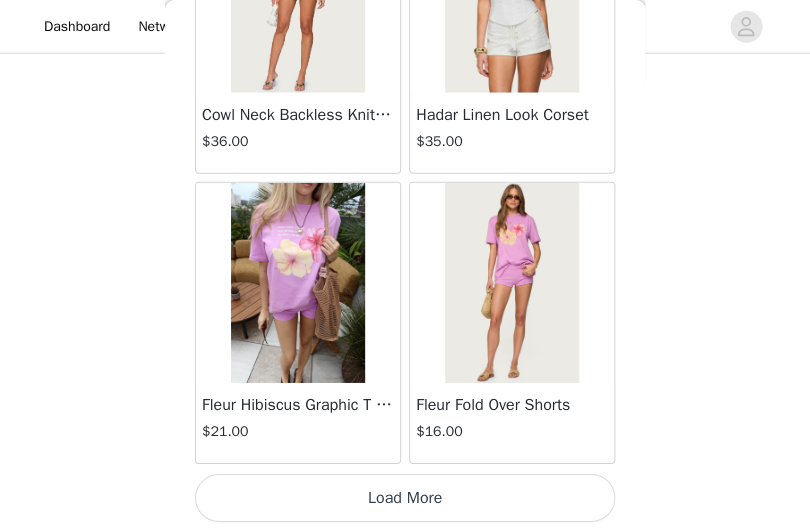 click on "Load More" at bounding box center [405, 498] 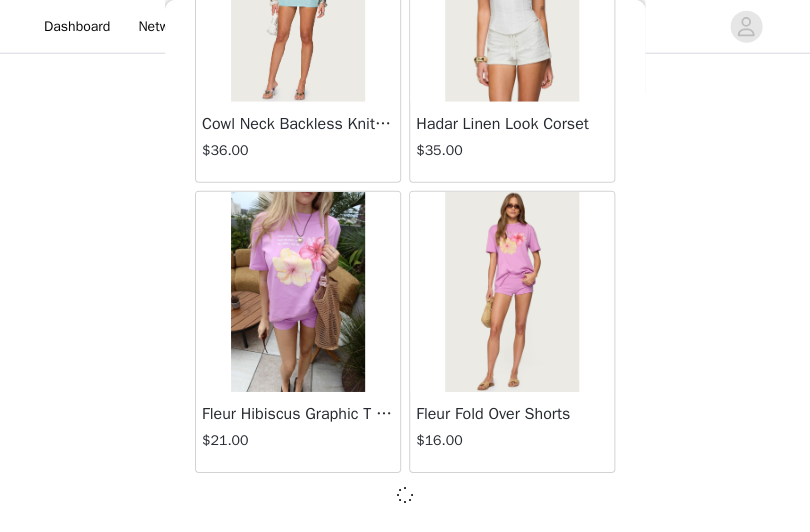 scroll, scrollTop: 14120, scrollLeft: 0, axis: vertical 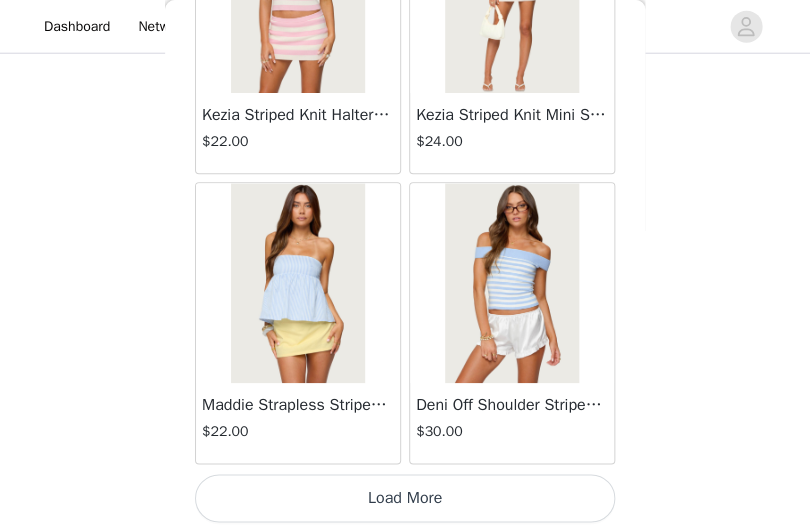 click on "Load More" at bounding box center [405, 498] 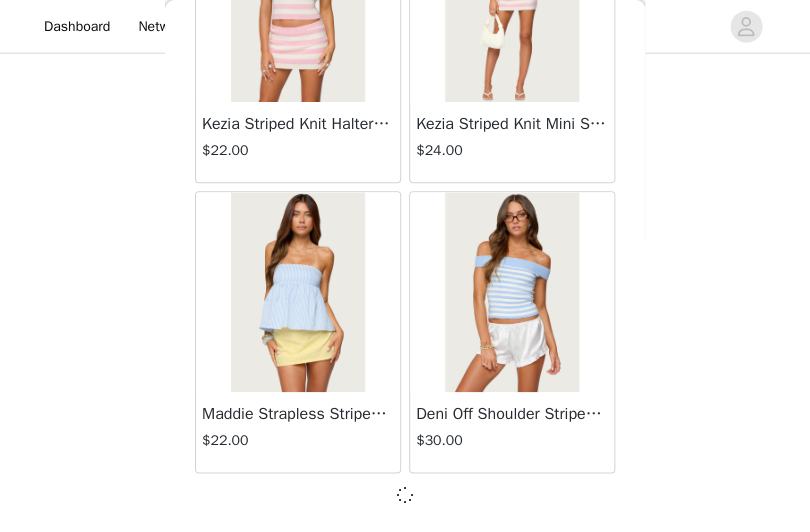 scroll, scrollTop: 17020, scrollLeft: 0, axis: vertical 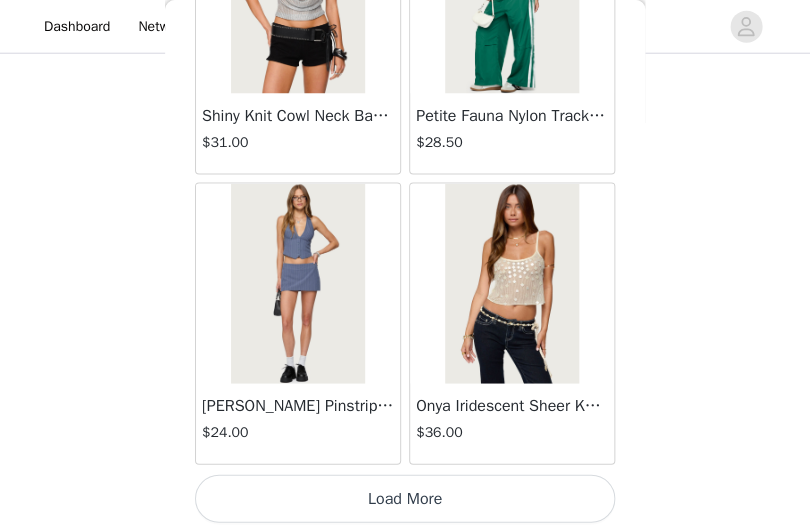 click on "Load More" at bounding box center [405, 498] 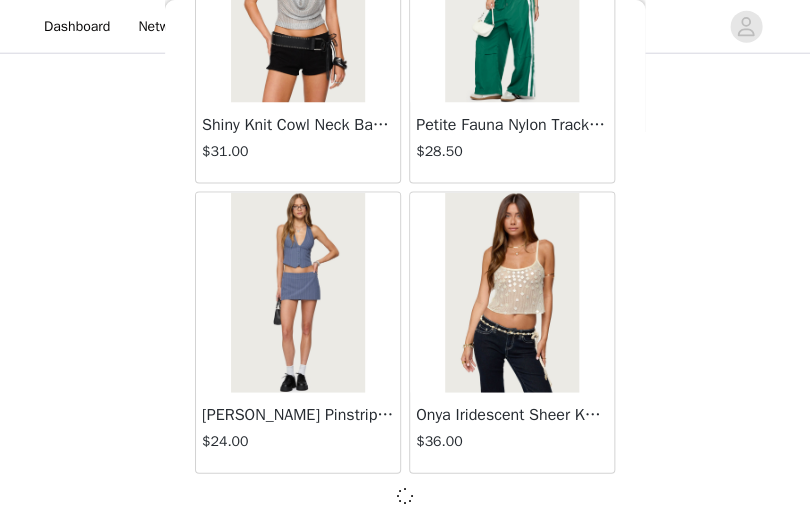scroll, scrollTop: 19920, scrollLeft: 0, axis: vertical 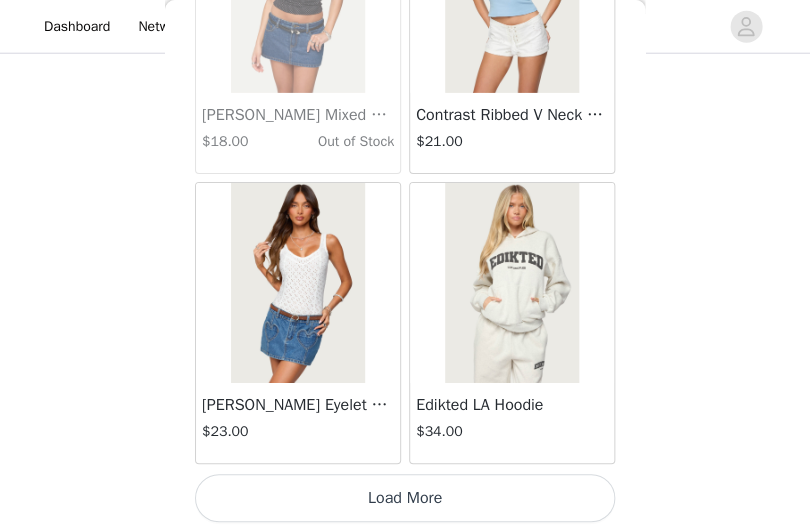click on "Load More" at bounding box center (405, 498) 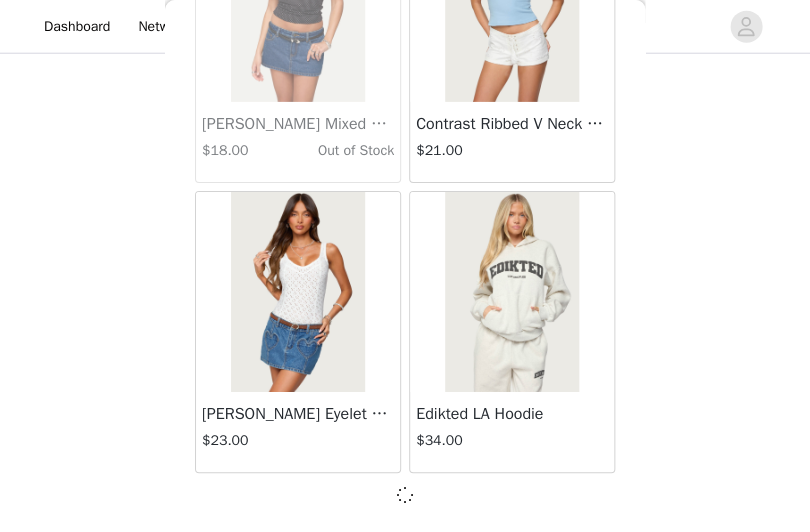 scroll, scrollTop: 22820, scrollLeft: 0, axis: vertical 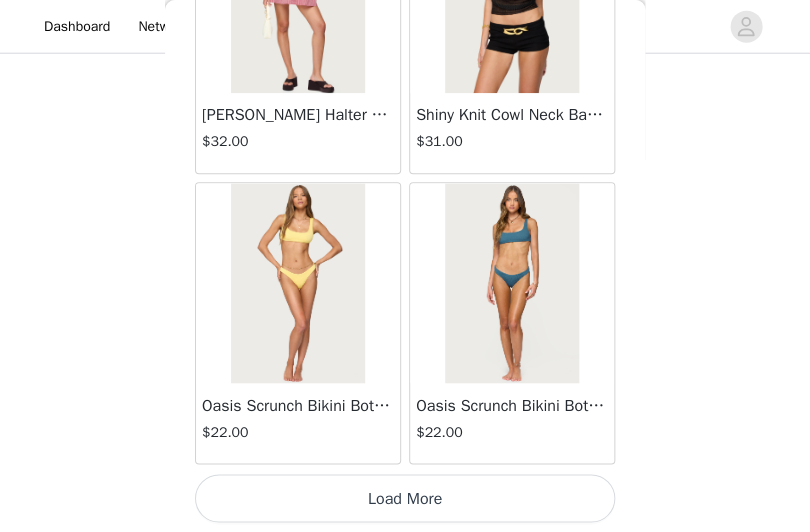 click on "Load More" at bounding box center (405, 498) 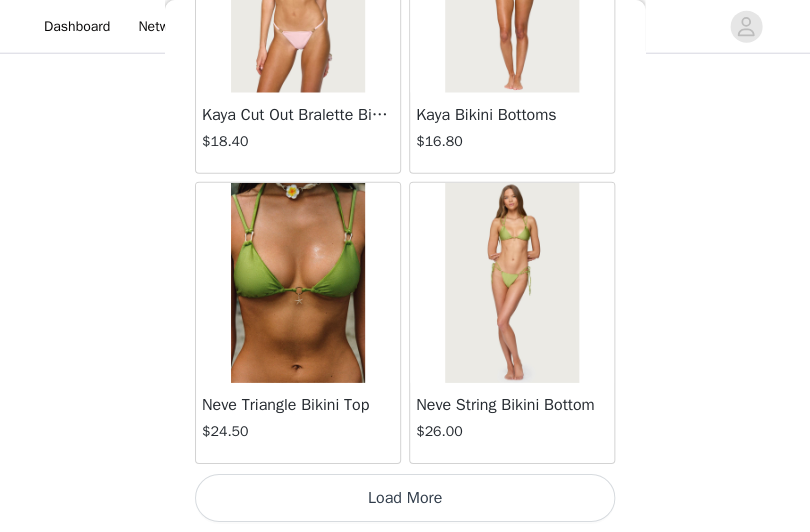 click on "Load More" at bounding box center (405, 498) 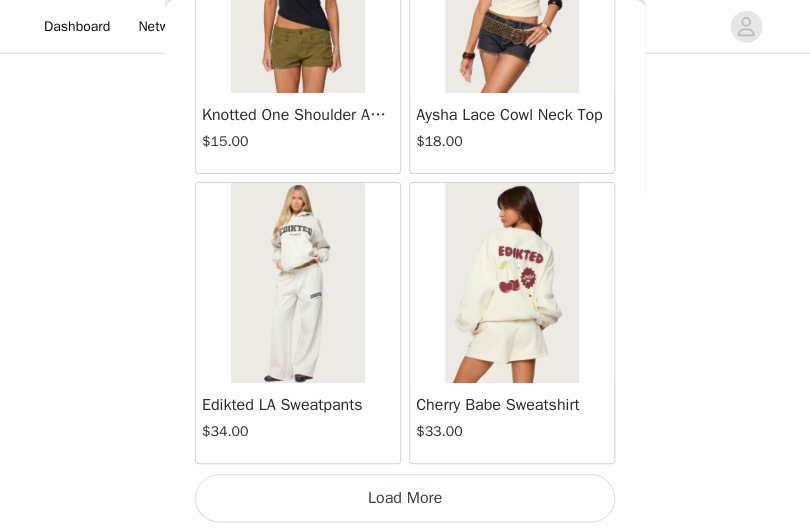 scroll, scrollTop: 31529, scrollLeft: 0, axis: vertical 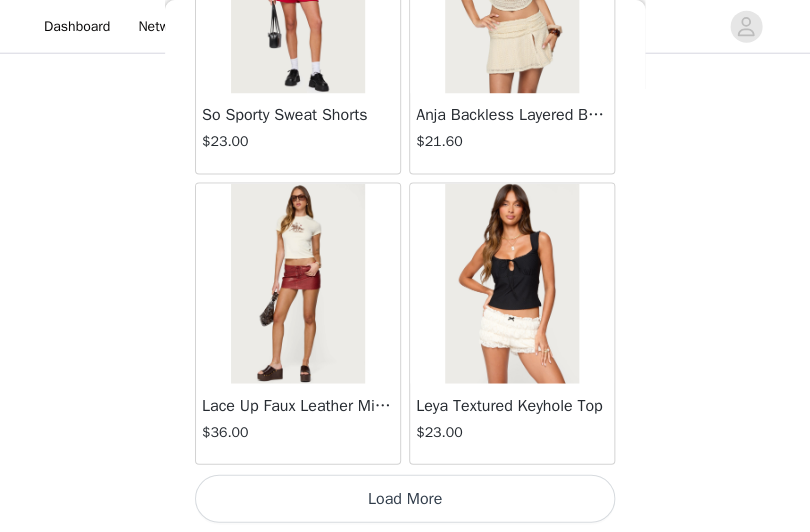 click on "Load More" at bounding box center (405, 498) 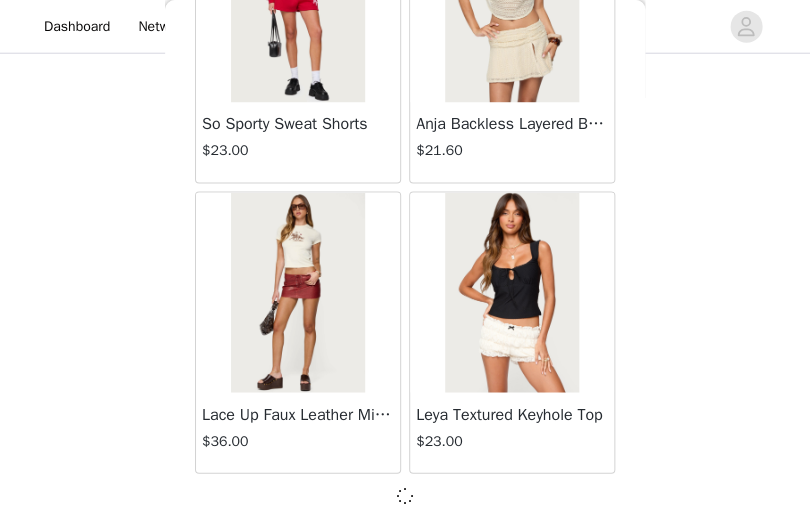 scroll, scrollTop: 34420, scrollLeft: 0, axis: vertical 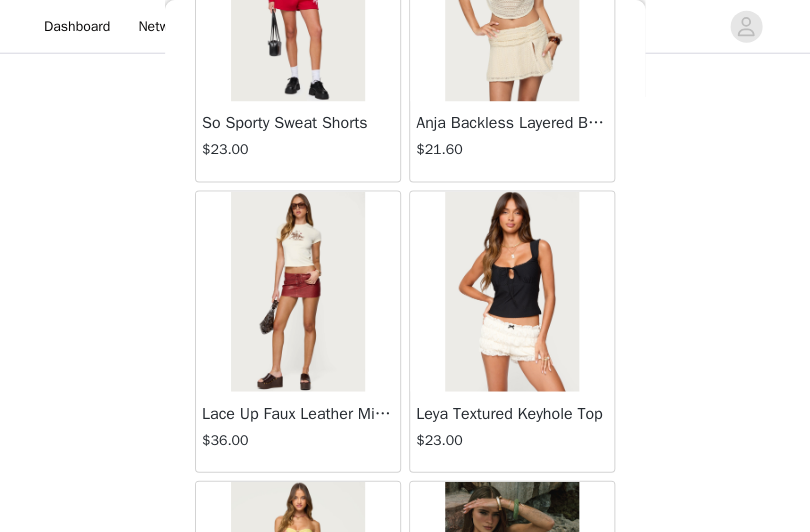 click on "Lace Up Faux Leather Mini Skort   $36.00" at bounding box center (298, 431) 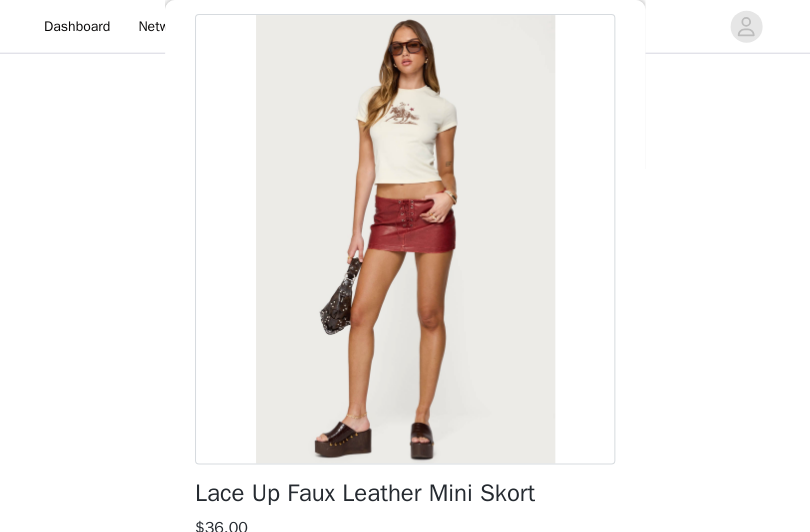 scroll, scrollTop: 248, scrollLeft: 0, axis: vertical 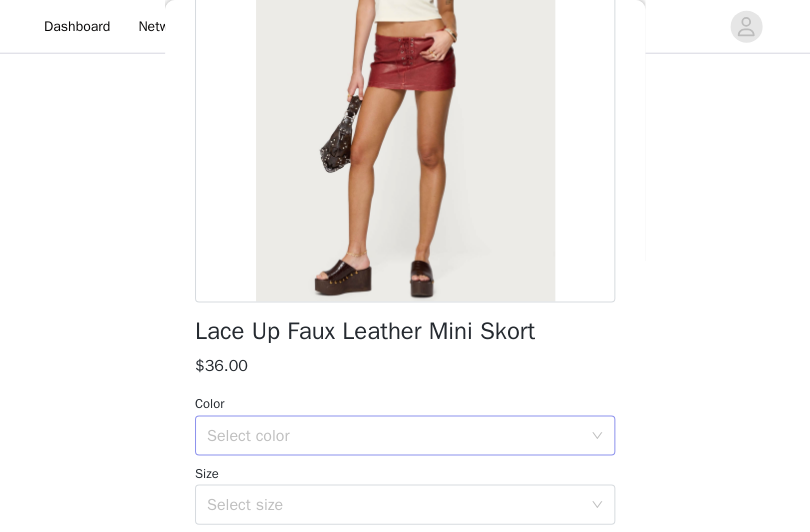 click on "Select color" at bounding box center [398, 435] 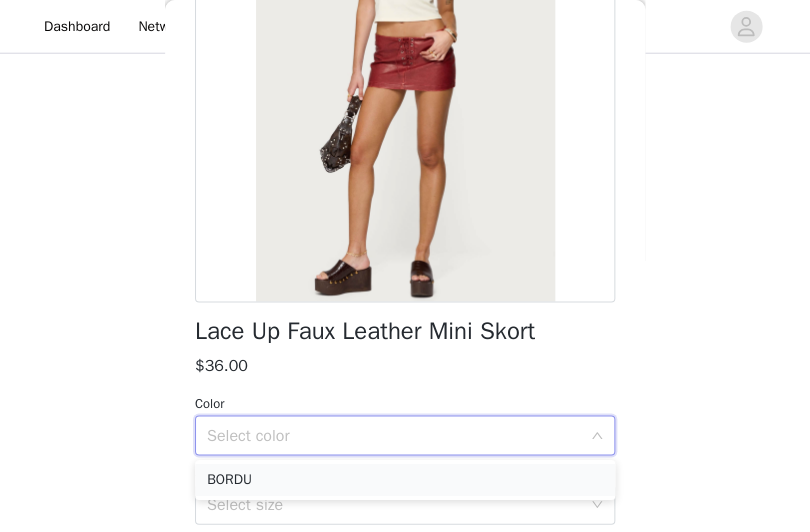 click on "BORDU" at bounding box center [405, 480] 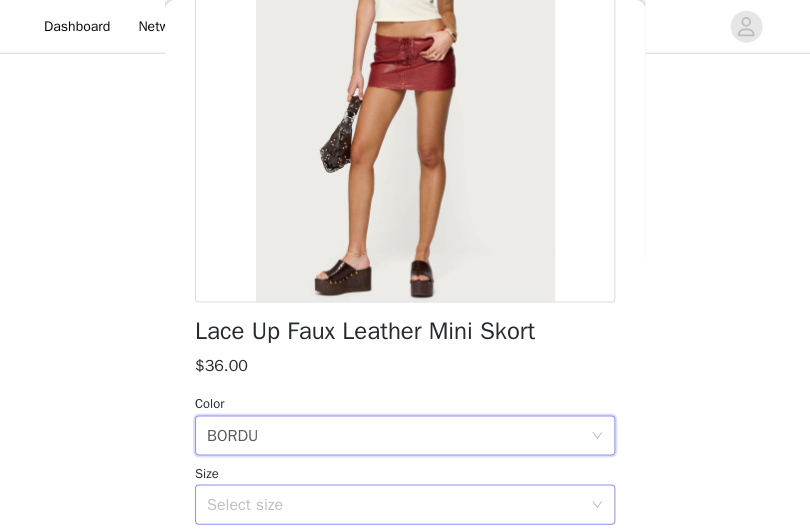 click on "Select size" at bounding box center (394, 504) 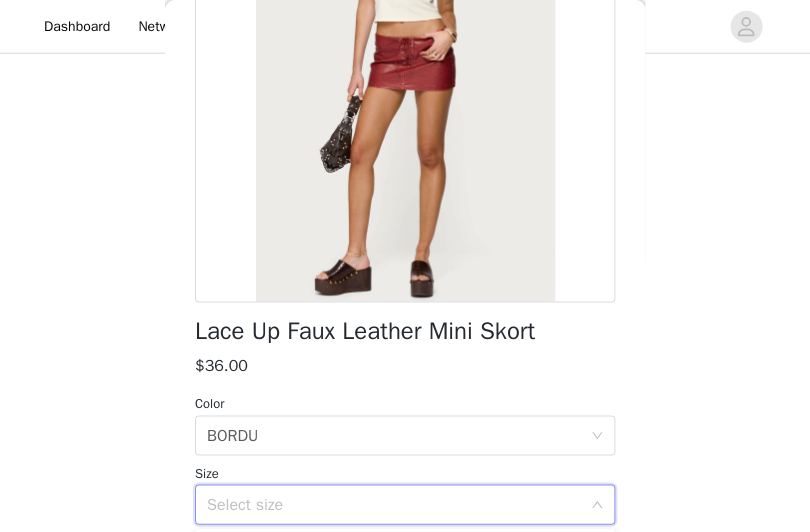 scroll, scrollTop: 372, scrollLeft: 0, axis: vertical 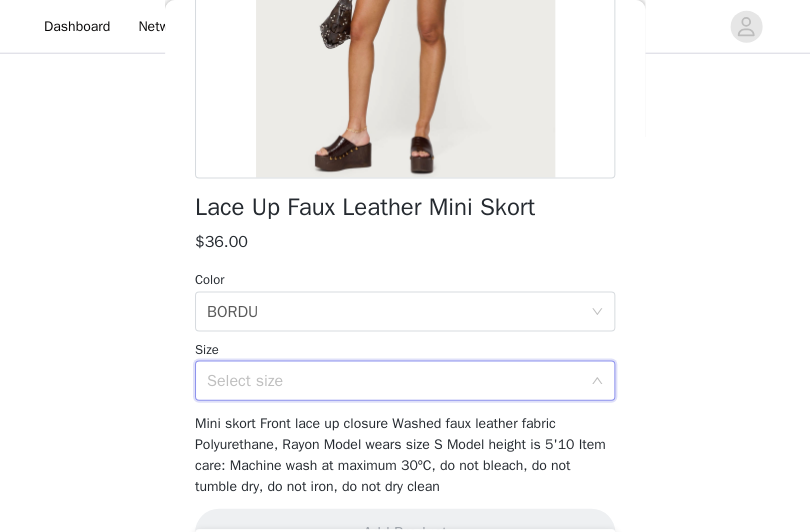 click on "Select size" at bounding box center (394, 380) 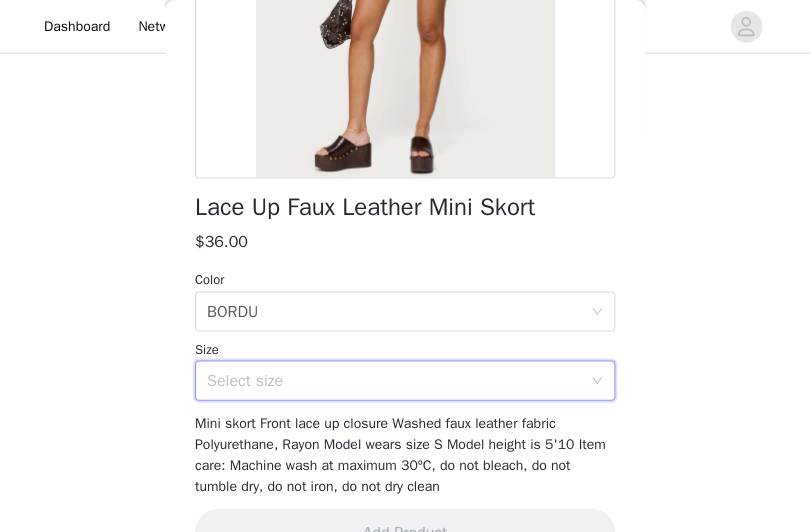click on "Select size" at bounding box center (398, 380) 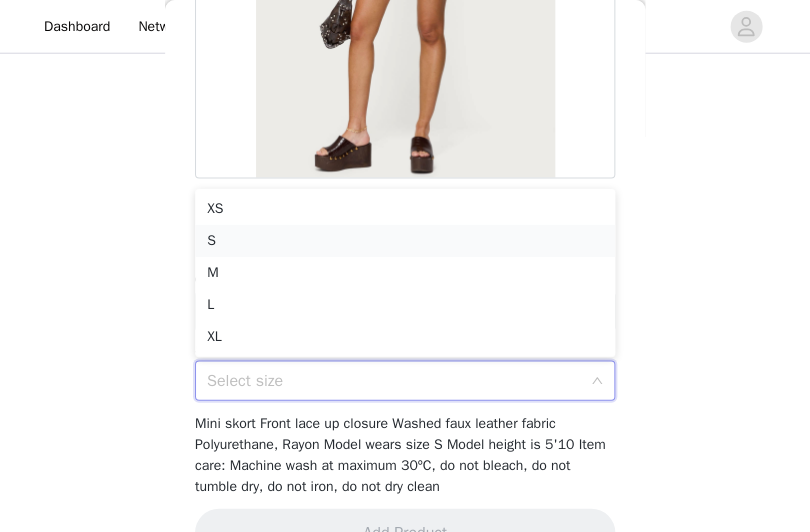 click on "S" at bounding box center (405, 241) 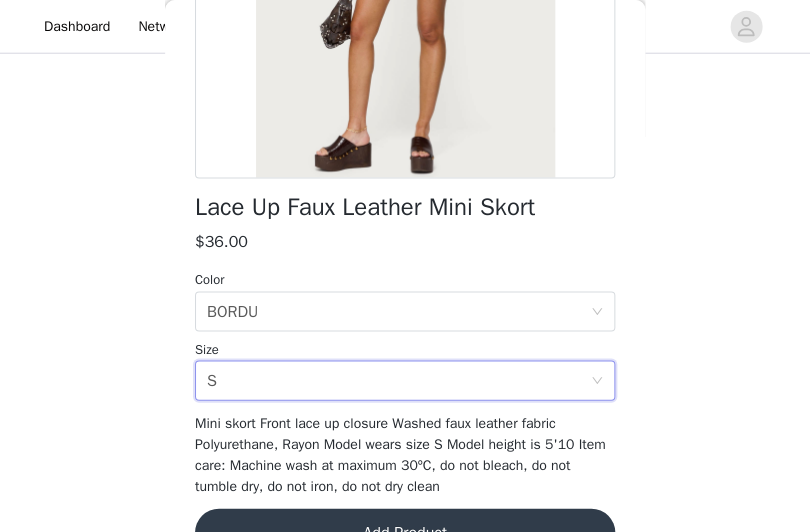 click on "Add Product" at bounding box center [405, 532] 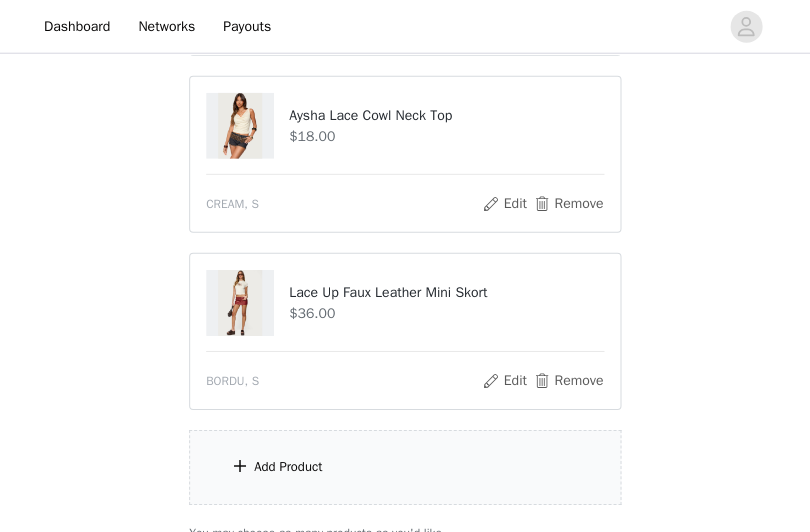 click on "Add Product" at bounding box center [405, 467] 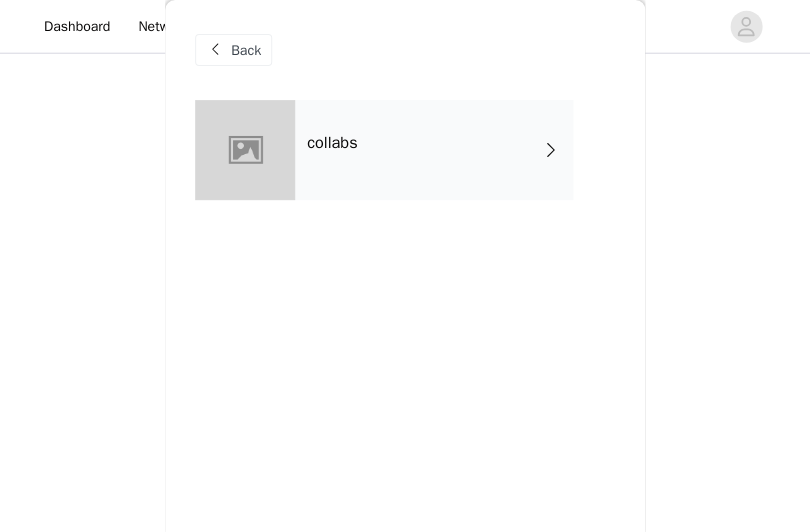 click on "collabs" at bounding box center (434, 150) 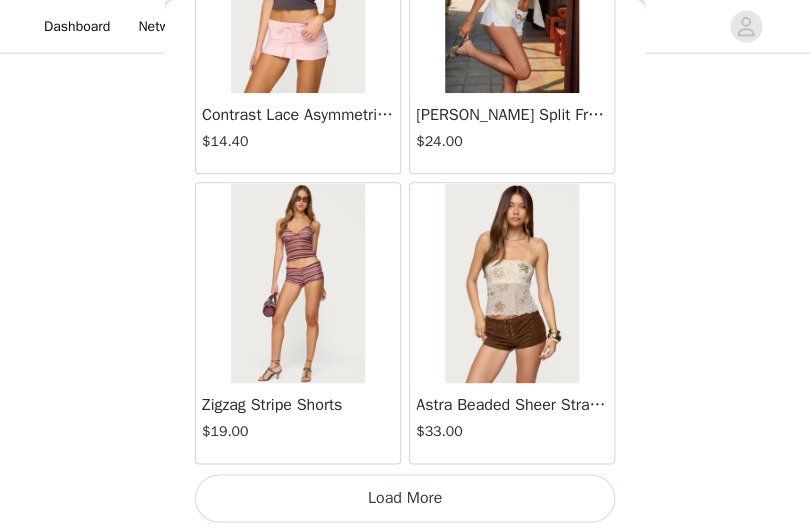 scroll, scrollTop: 2529, scrollLeft: 0, axis: vertical 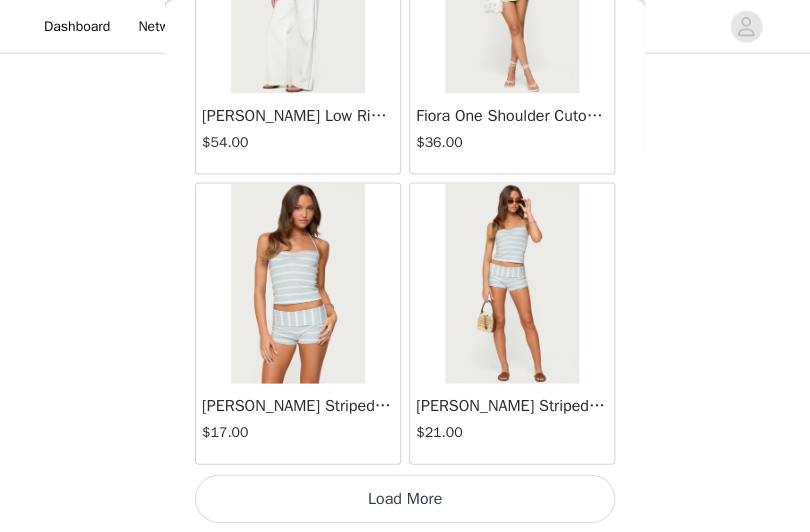 click on "Load More" at bounding box center [405, 498] 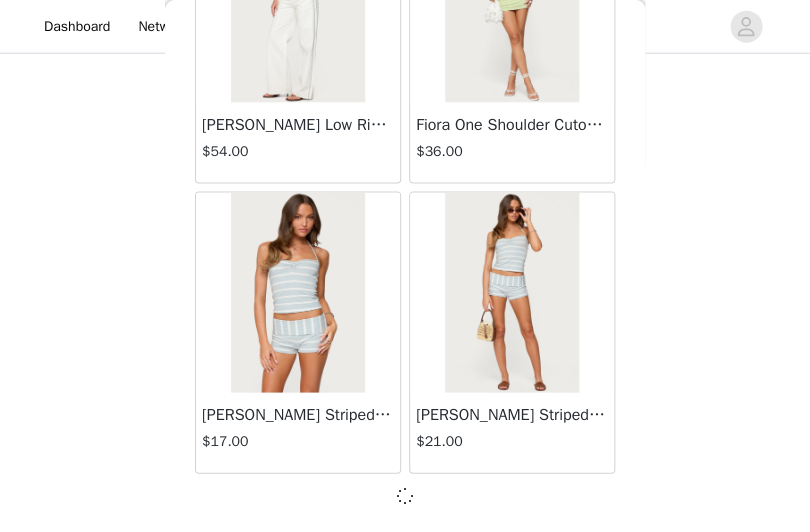 scroll, scrollTop: 5420, scrollLeft: 0, axis: vertical 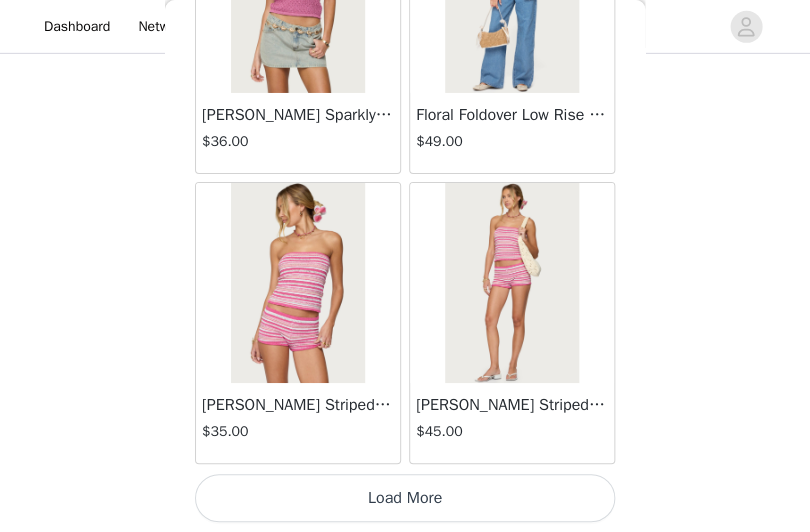 click on "Load More" at bounding box center (405, 498) 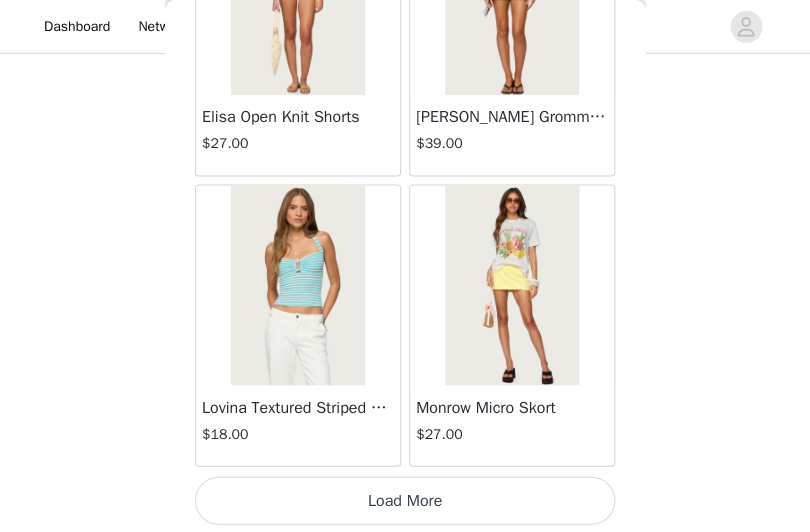 click on "Load More" at bounding box center [405, 500] 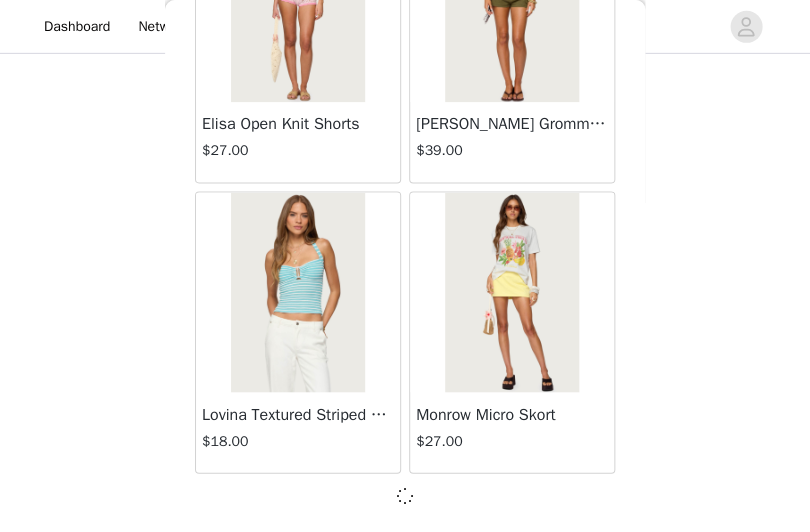 scroll, scrollTop: 11220, scrollLeft: 0, axis: vertical 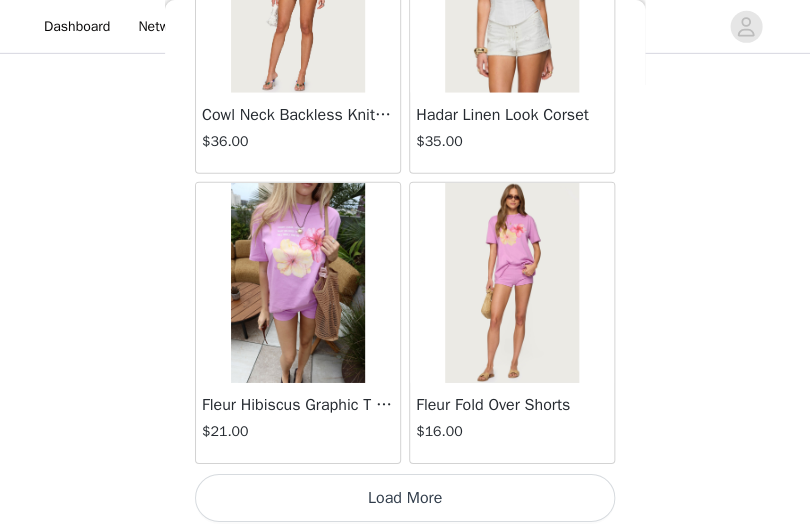 click on "Load More" at bounding box center (405, 498) 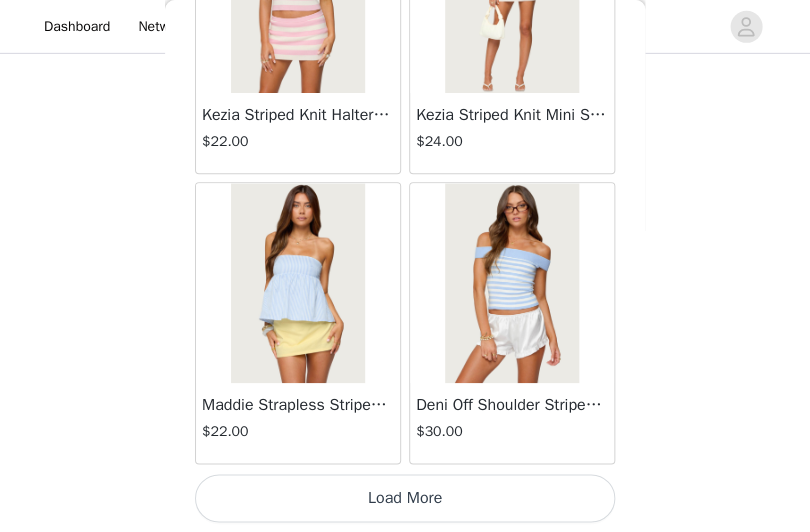 click on "Load More" at bounding box center [405, 498] 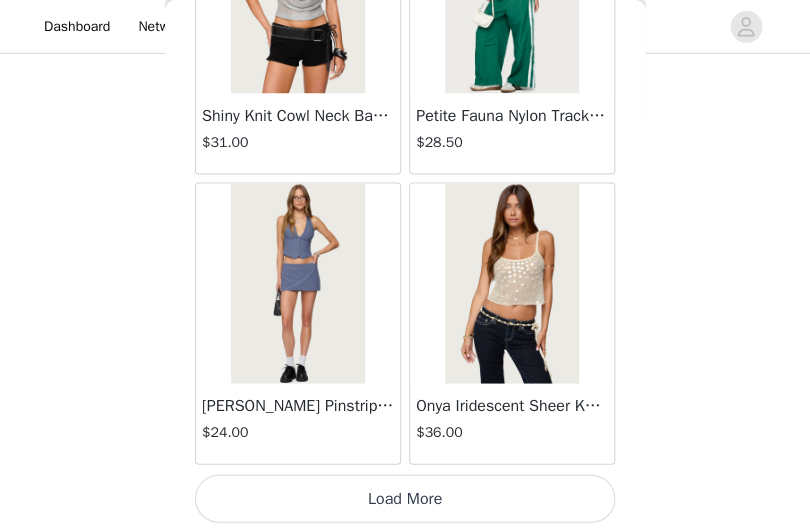 click on "Load More" at bounding box center [405, 498] 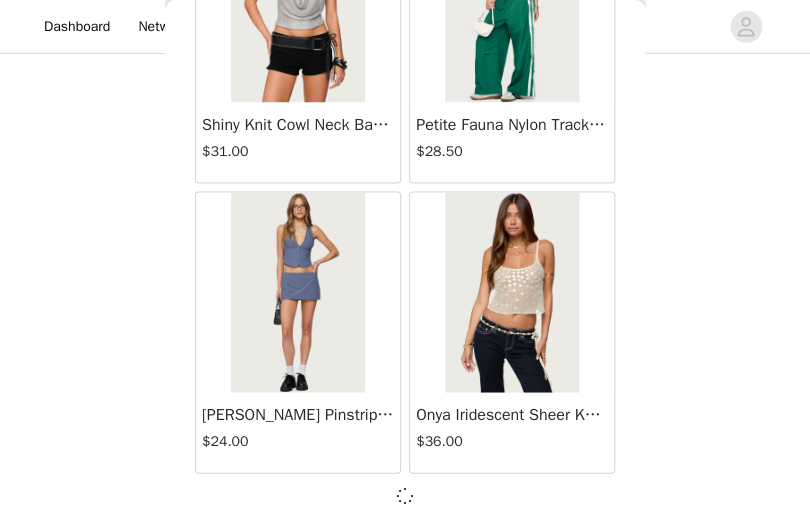 scroll, scrollTop: 19920, scrollLeft: 0, axis: vertical 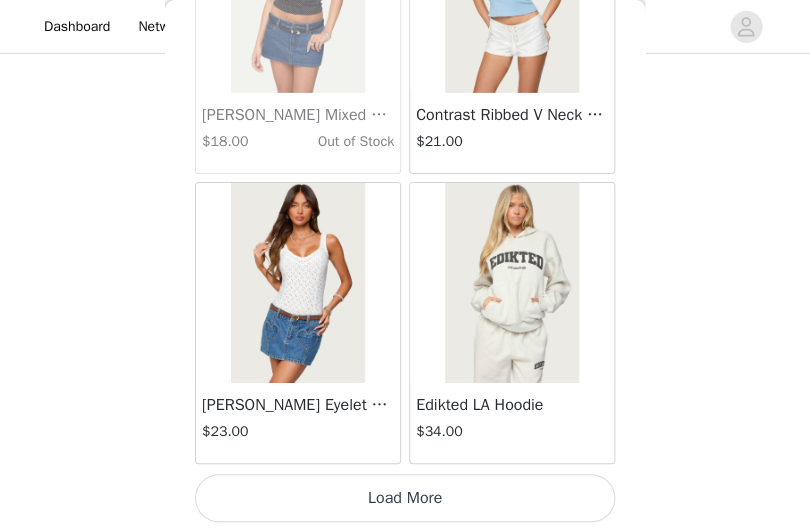 click on "Load More" at bounding box center (405, 498) 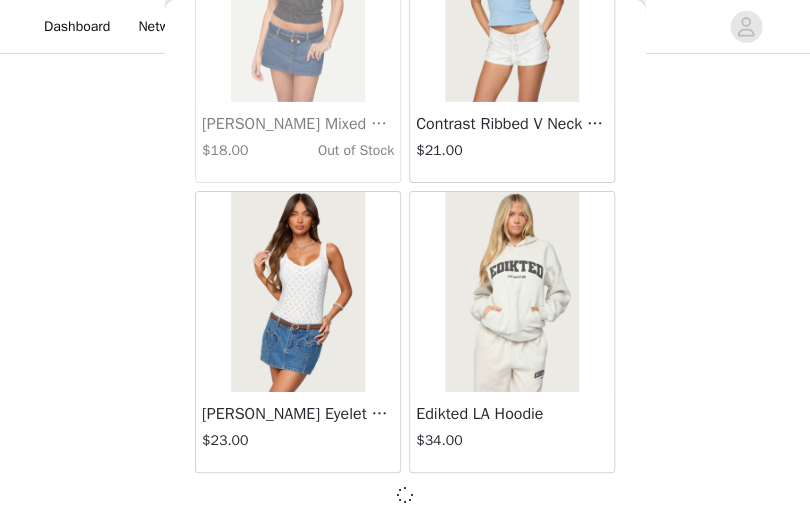 scroll, scrollTop: 22820, scrollLeft: 0, axis: vertical 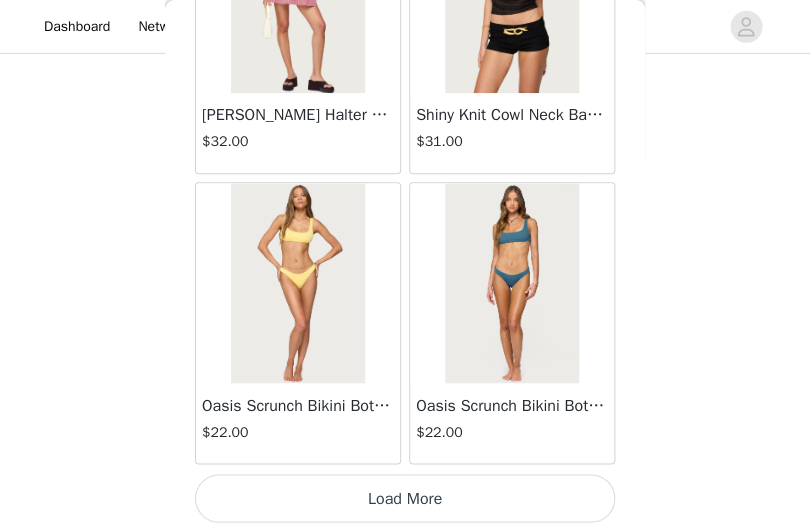 click on "Load More" at bounding box center (405, 498) 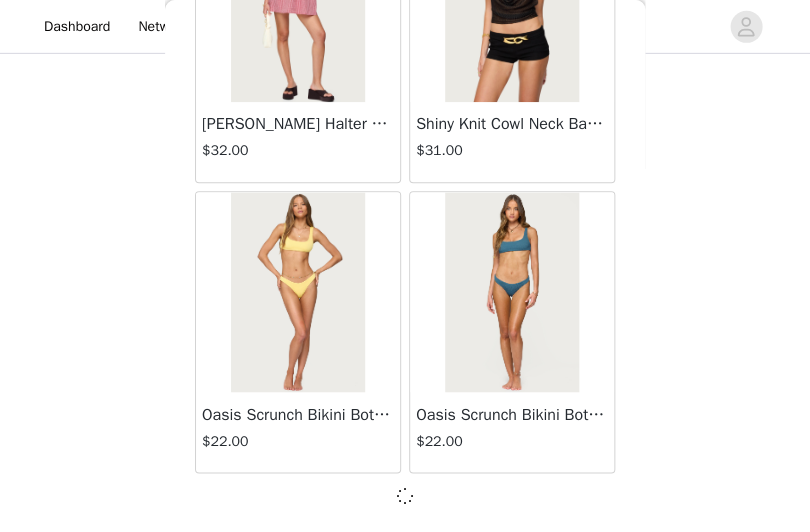 scroll, scrollTop: 25720, scrollLeft: 0, axis: vertical 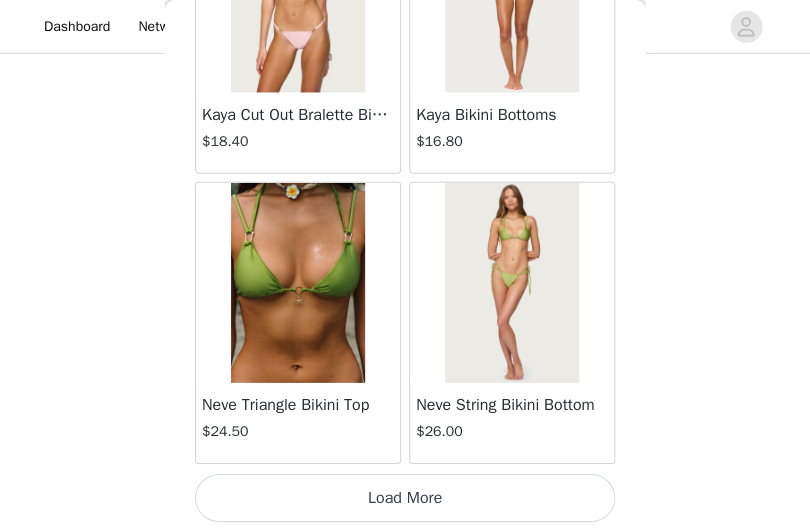 click on "Load More" at bounding box center [405, 498] 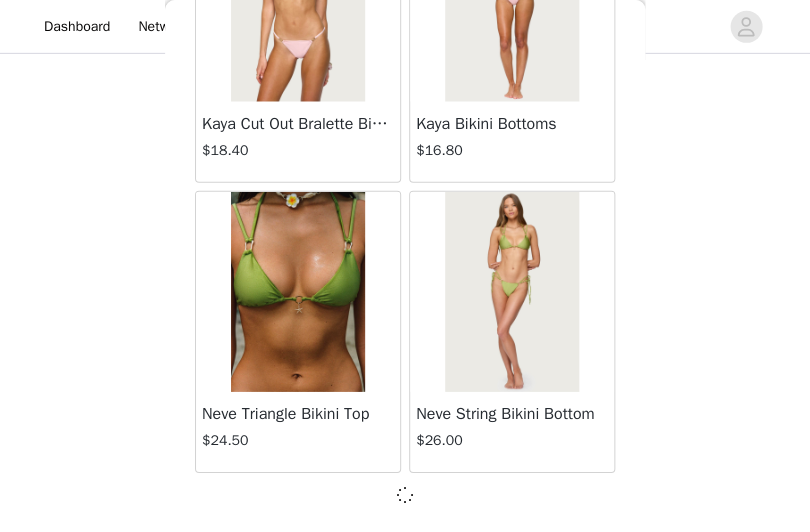 scroll, scrollTop: 28620, scrollLeft: 0, axis: vertical 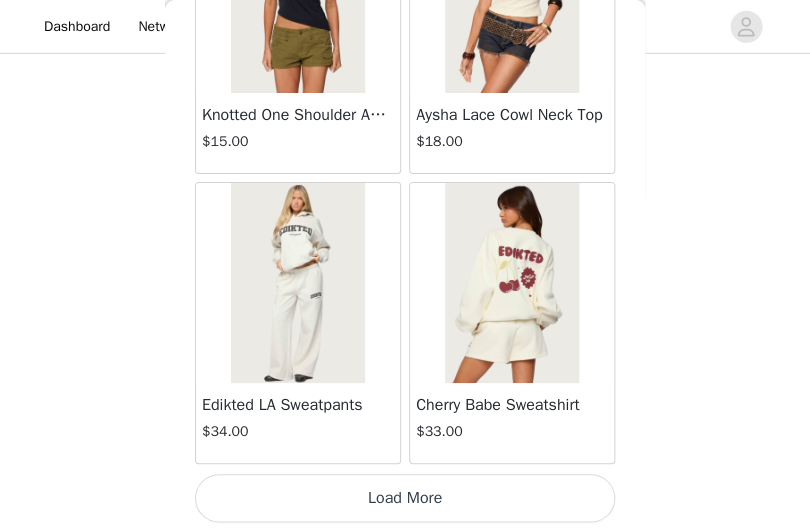 click on "Load More" at bounding box center (405, 498) 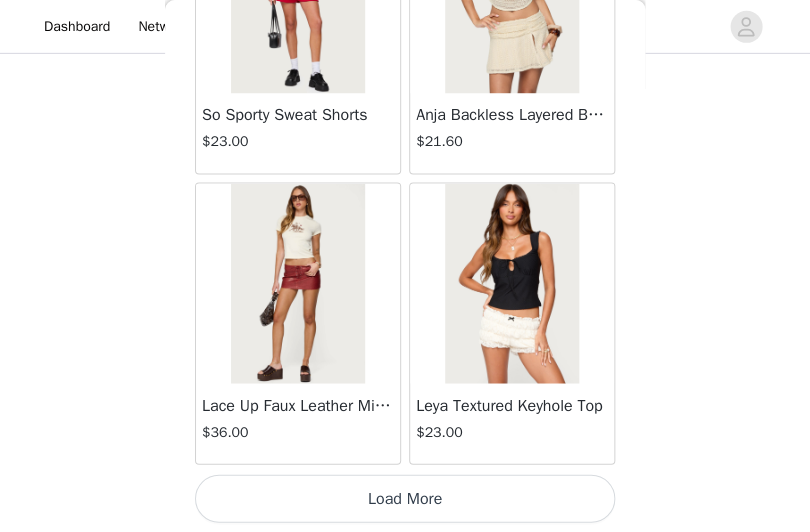 scroll, scrollTop: 34429, scrollLeft: 0, axis: vertical 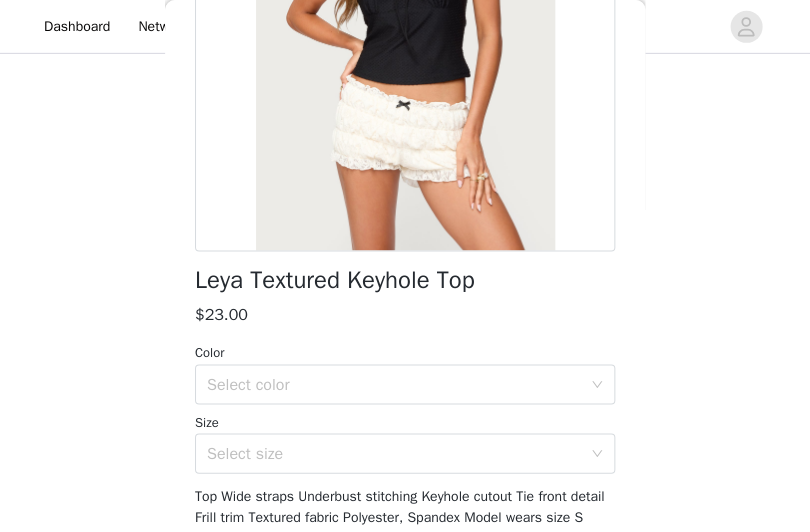 click on "Color   Select color Size   Select size" at bounding box center (405, 407) 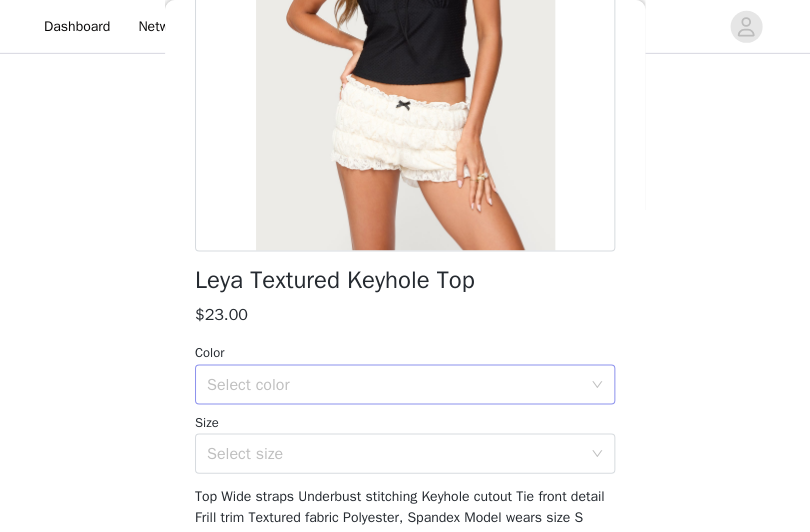 click on "Select color" at bounding box center [394, 384] 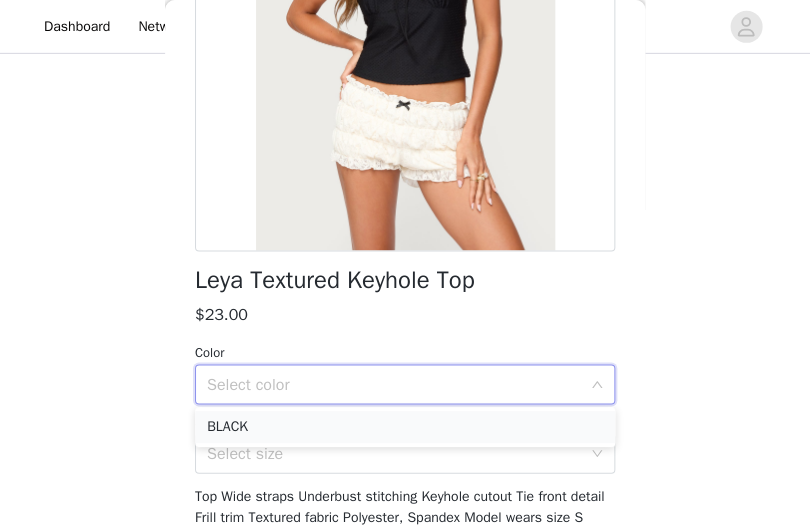 click on "BLACK" at bounding box center (405, 427) 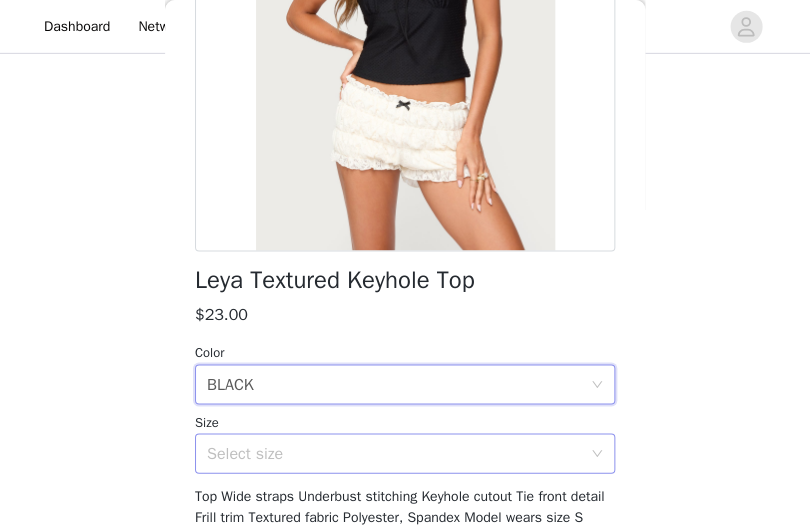 click on "Select size" at bounding box center [394, 453] 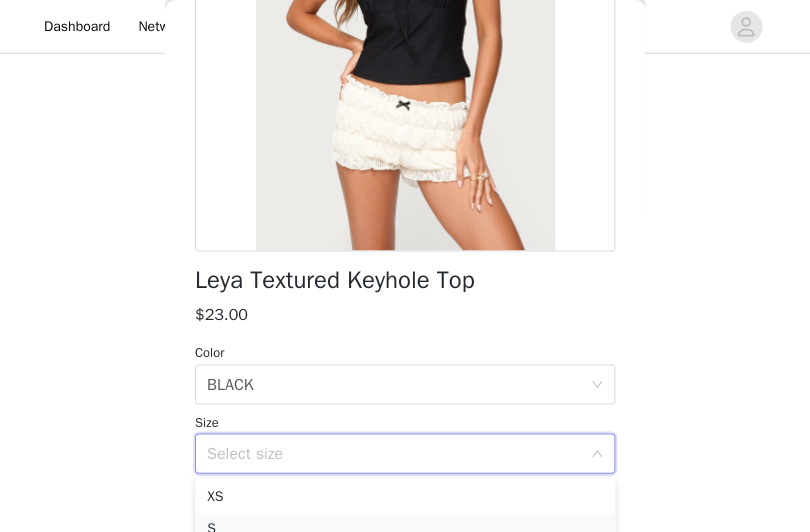 click on "S" at bounding box center (405, 529) 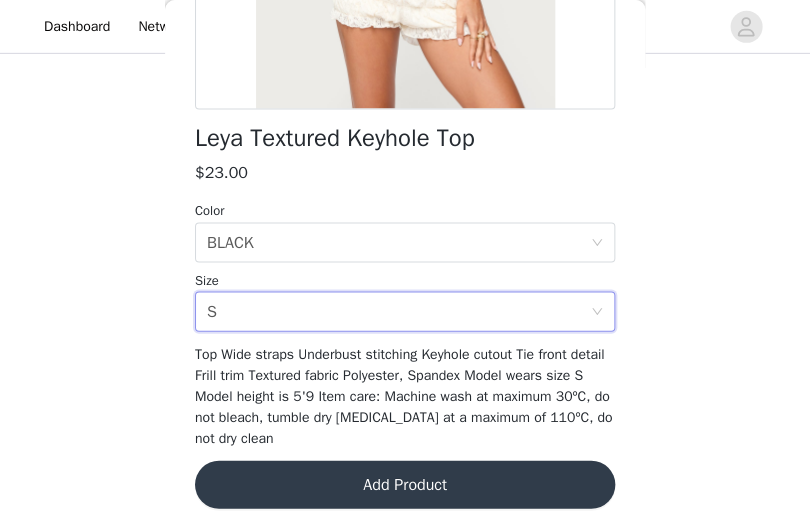 click on "Add Product" at bounding box center (405, 484) 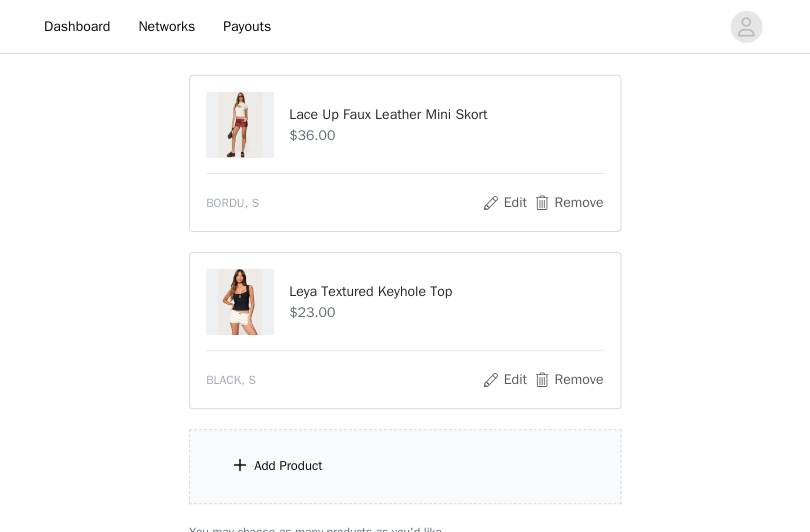scroll, scrollTop: 440, scrollLeft: 0, axis: vertical 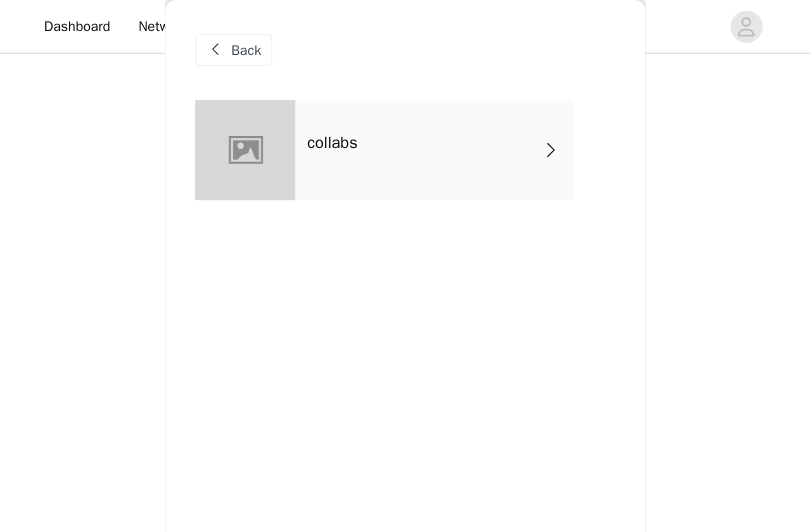 click on "collabs" at bounding box center (434, 150) 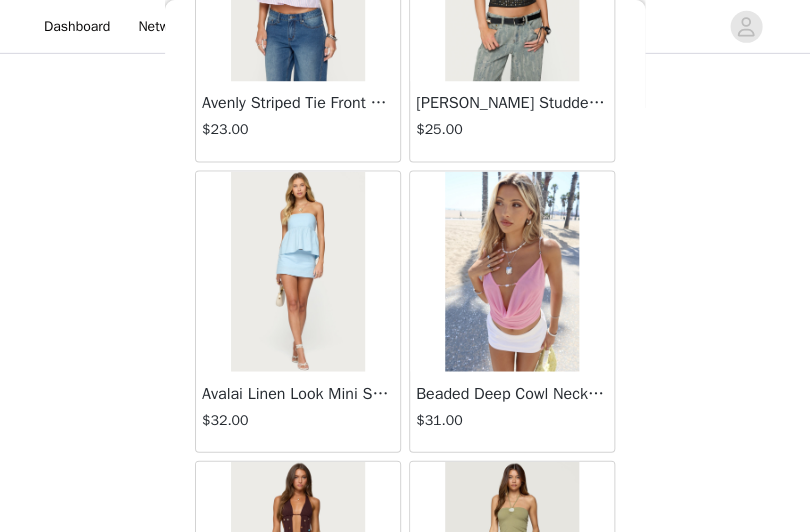 scroll, scrollTop: 2529, scrollLeft: 0, axis: vertical 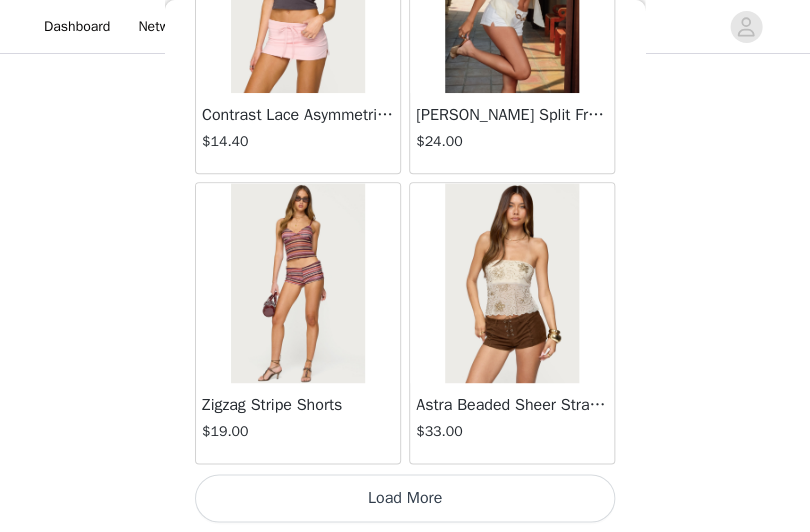click on "Load More" at bounding box center [405, 498] 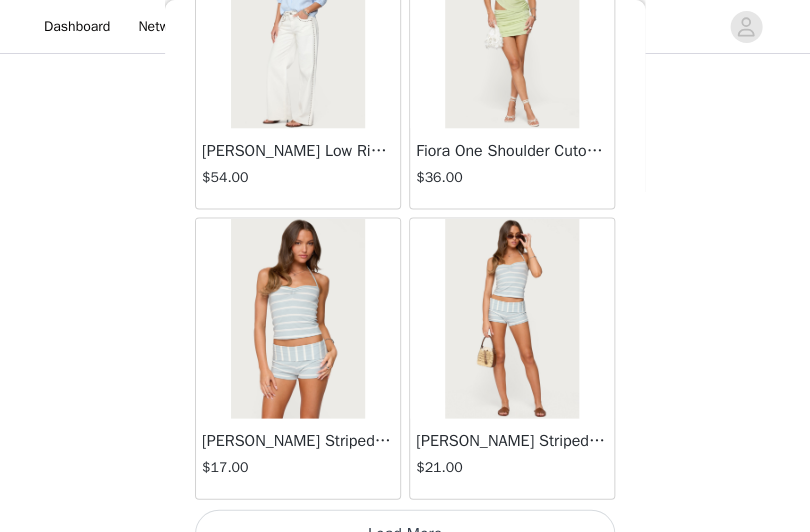 scroll, scrollTop: 5429, scrollLeft: 0, axis: vertical 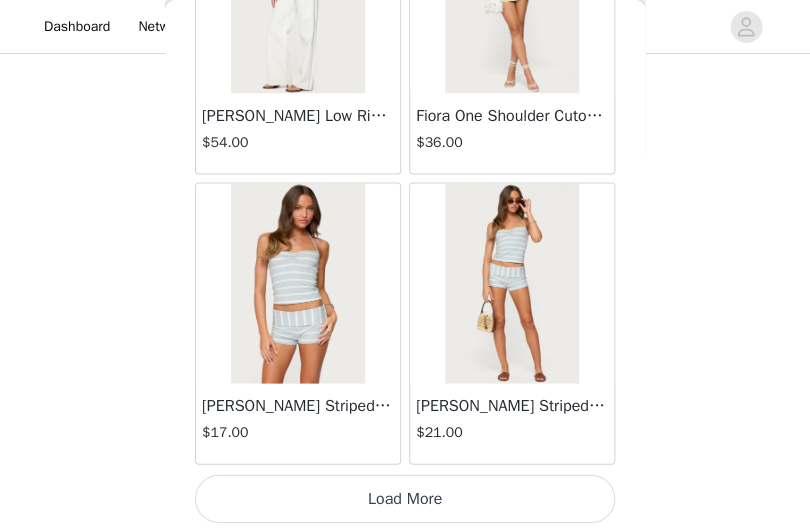 click on "Load More" at bounding box center [405, 498] 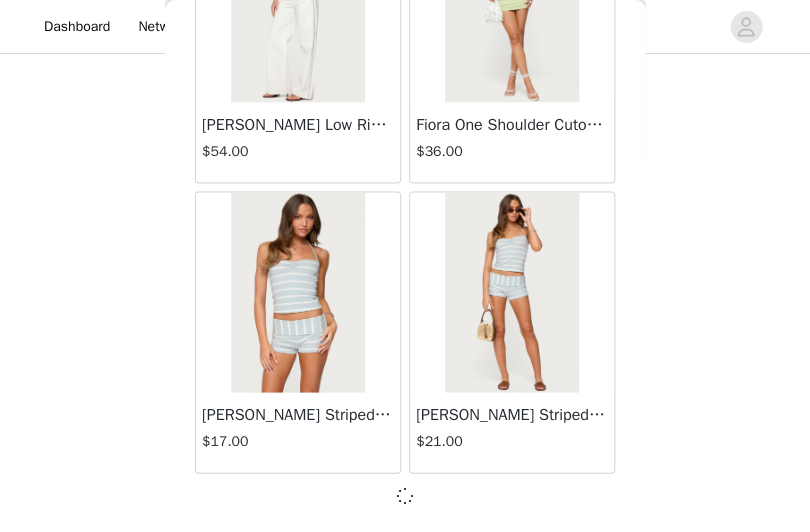 scroll, scrollTop: 4803, scrollLeft: 0, axis: vertical 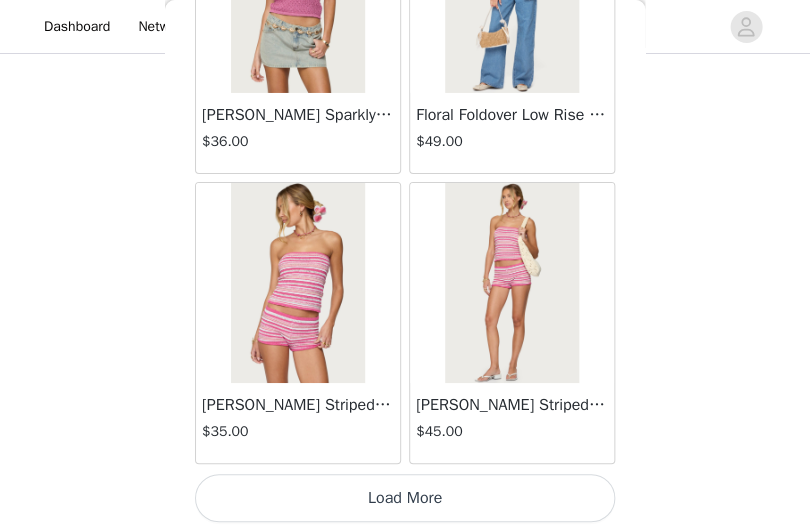 click on "Load More" at bounding box center [405, 498] 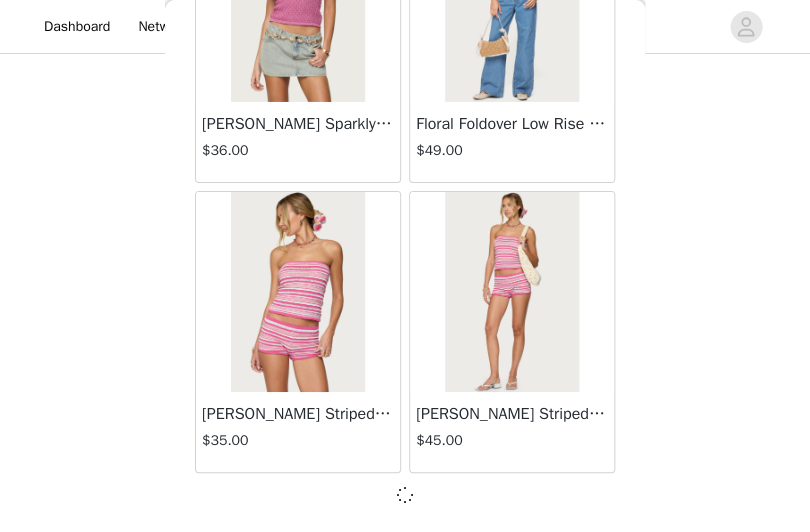 scroll, scrollTop: 8320, scrollLeft: 0, axis: vertical 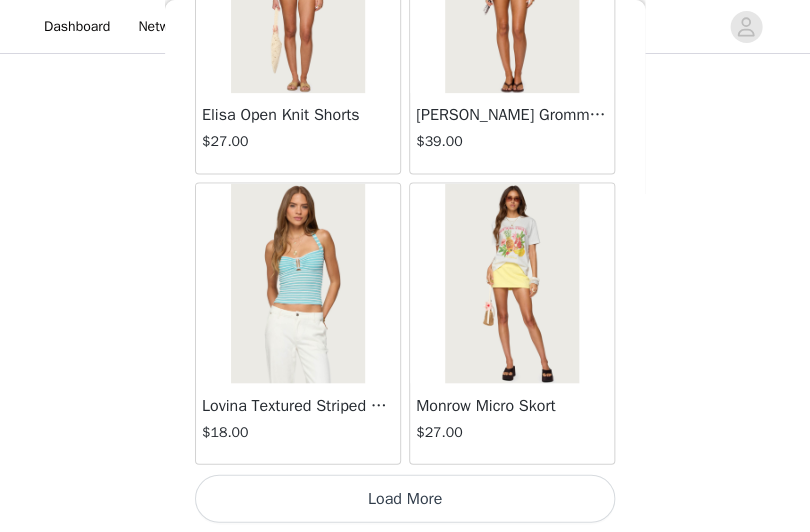 click on "Load More" at bounding box center (405, 498) 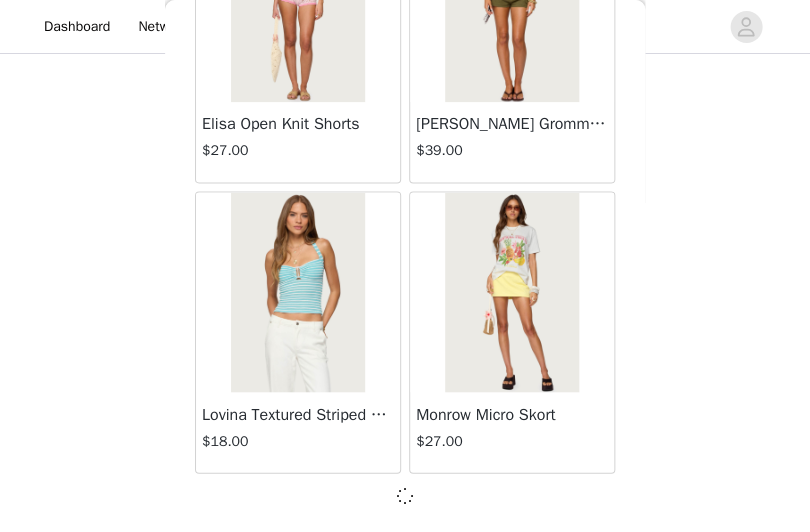 scroll, scrollTop: 11220, scrollLeft: 0, axis: vertical 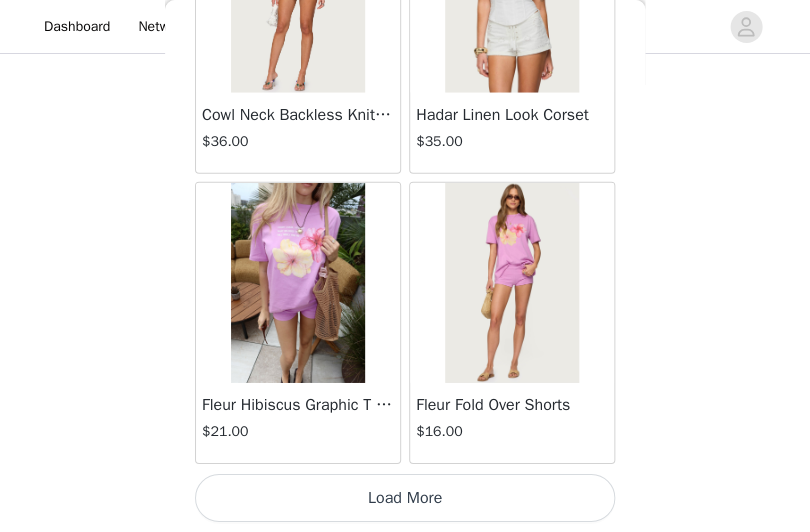 click on "Load More" at bounding box center [405, 498] 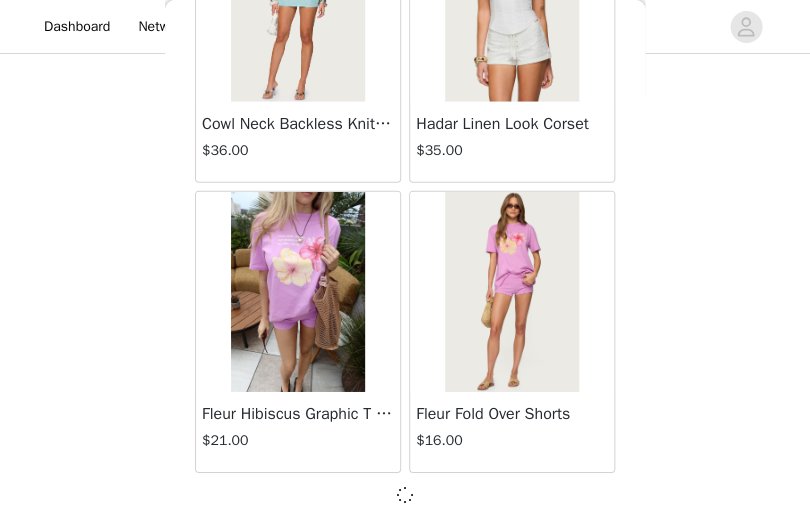scroll, scrollTop: 14120, scrollLeft: 0, axis: vertical 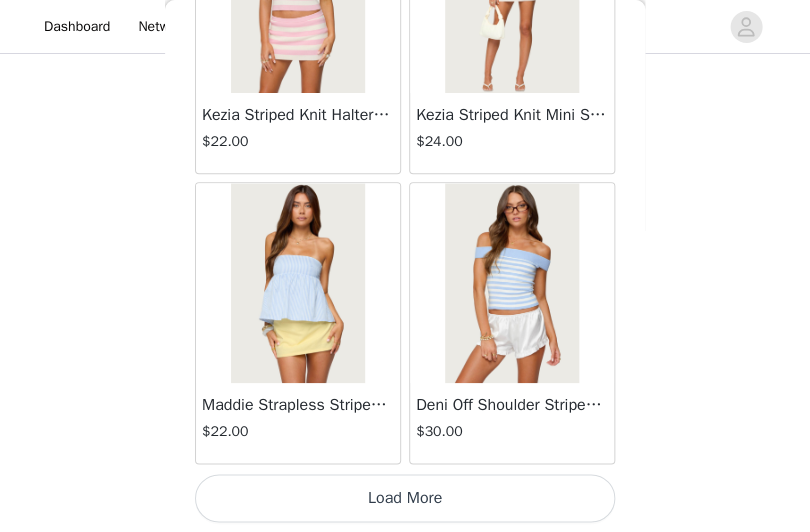 click on "Load More" at bounding box center [405, 498] 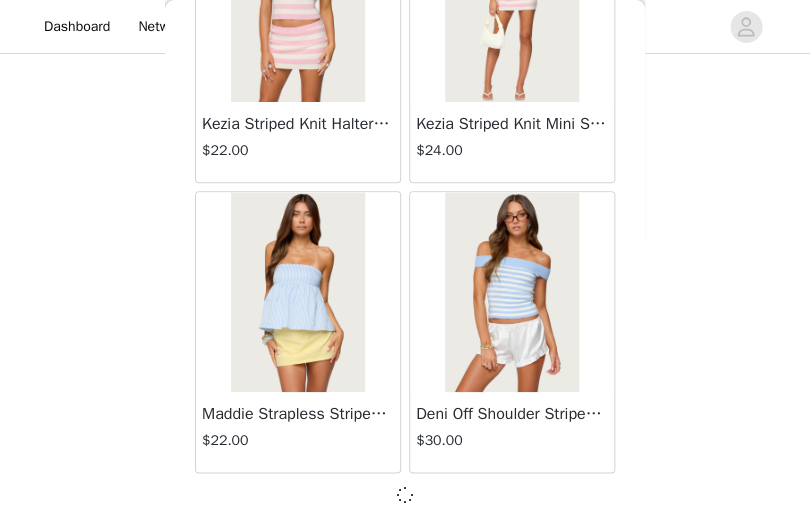 scroll, scrollTop: 17020, scrollLeft: 0, axis: vertical 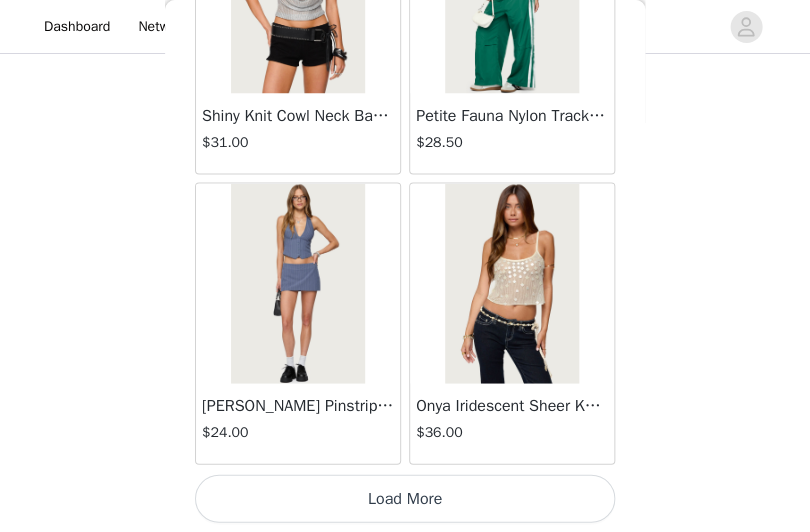 click on "Load More" at bounding box center (405, 498) 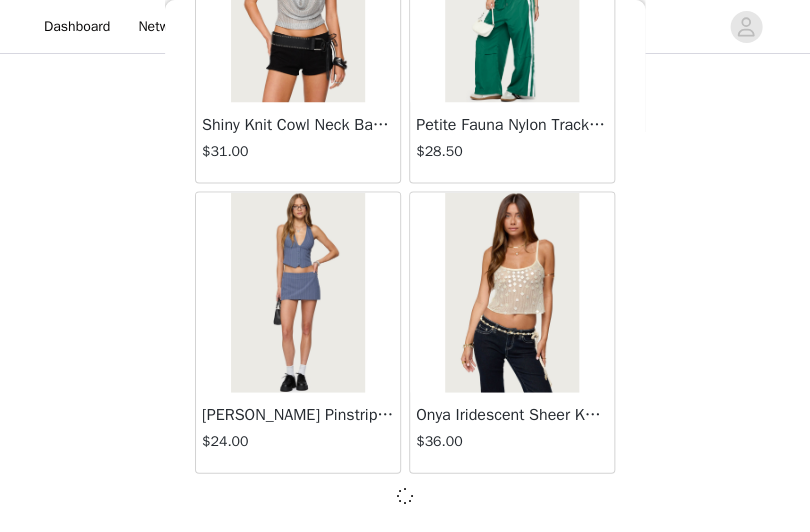 scroll, scrollTop: 19920, scrollLeft: 0, axis: vertical 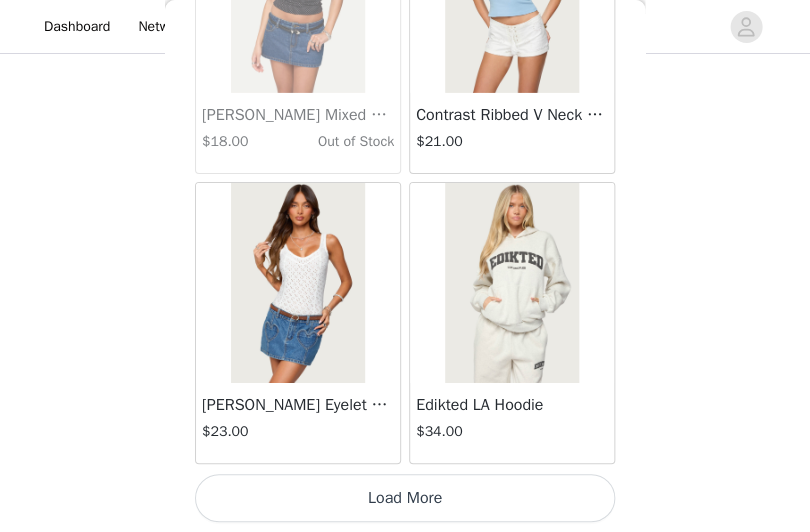 click on "Load More" at bounding box center [405, 498] 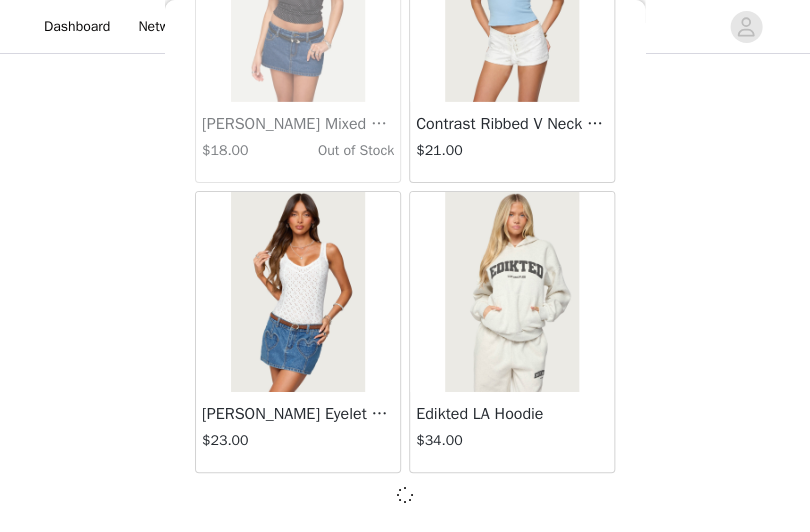 scroll, scrollTop: 22820, scrollLeft: 0, axis: vertical 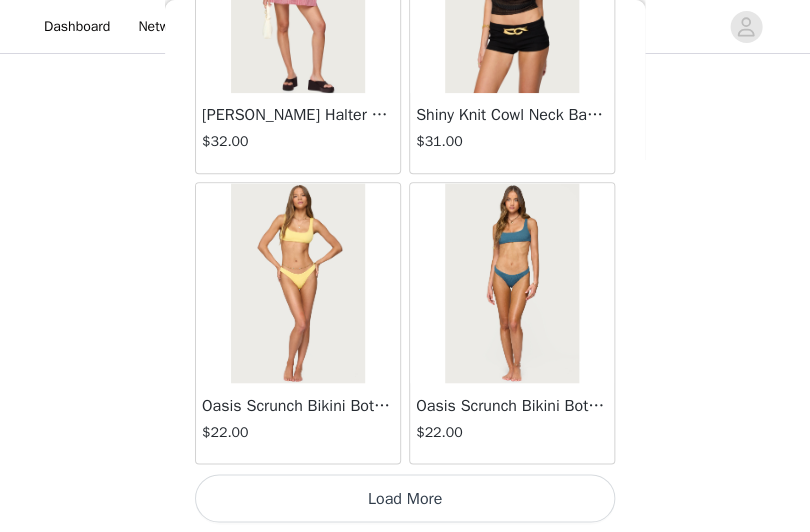 click on "Load More" at bounding box center [405, 498] 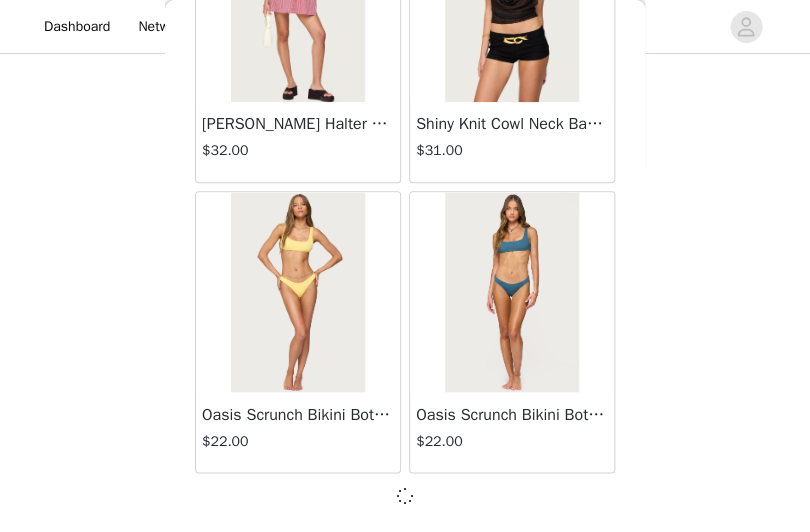 scroll, scrollTop: 25720, scrollLeft: 0, axis: vertical 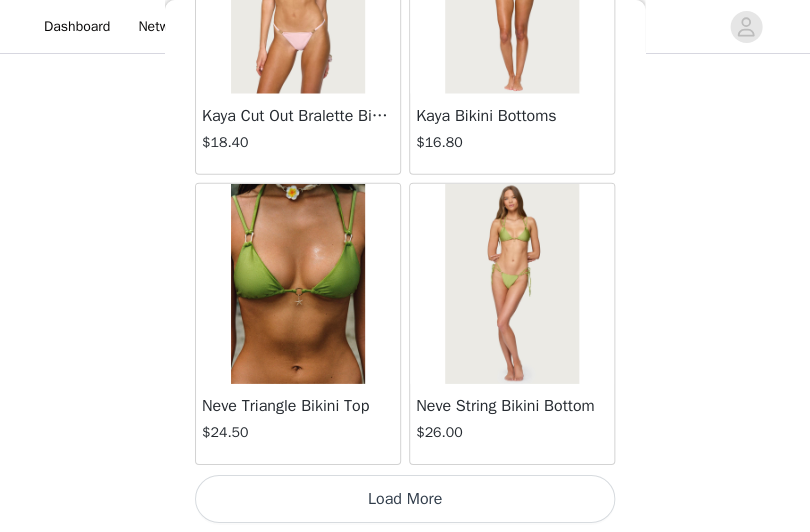 click on "Load More" at bounding box center [405, 499] 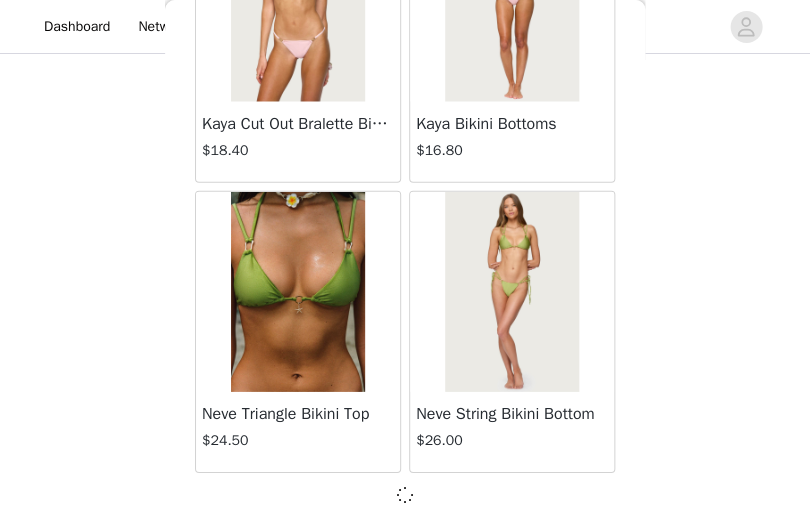 scroll, scrollTop: 28620, scrollLeft: 0, axis: vertical 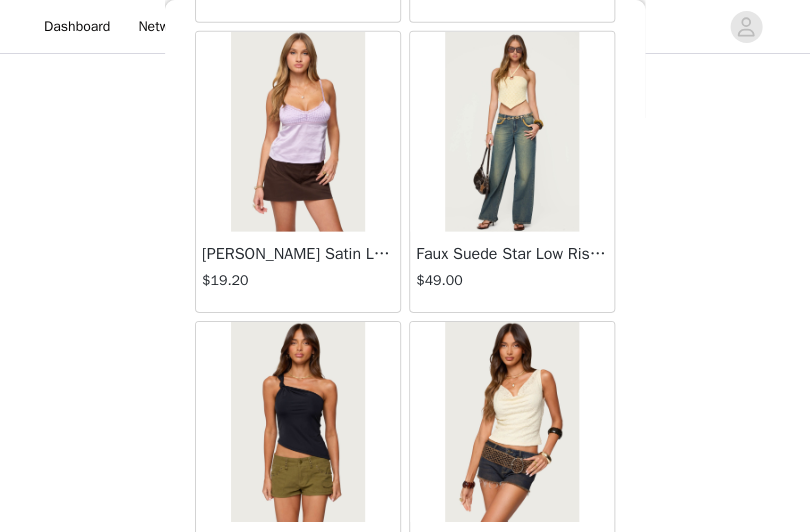 click at bounding box center (511, 422) 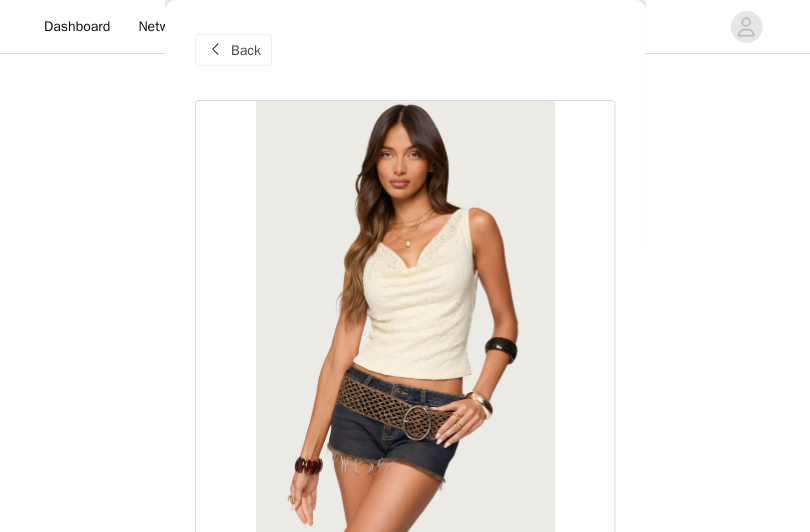 scroll, scrollTop: 0, scrollLeft: 0, axis: both 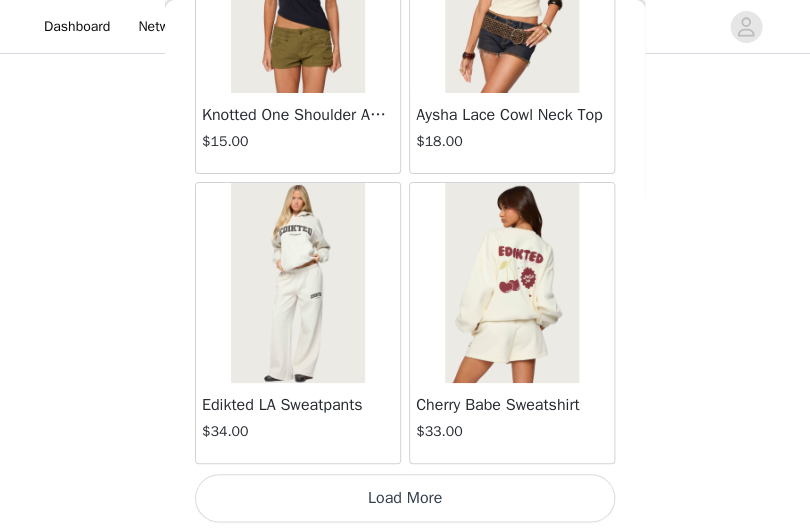 click on "Load More" at bounding box center (405, 498) 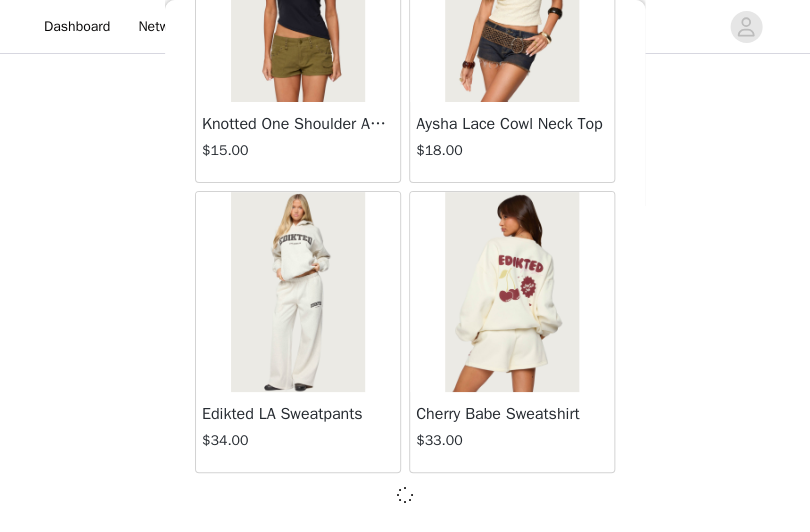 scroll, scrollTop: 31520, scrollLeft: 0, axis: vertical 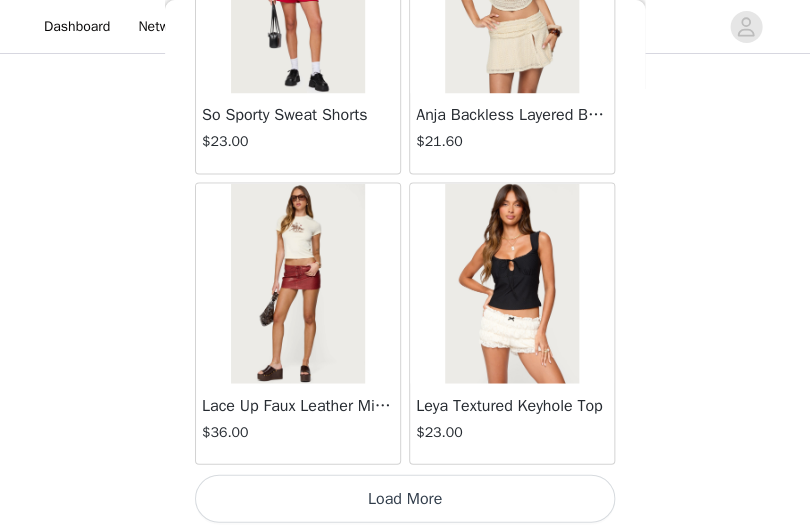 click on "Load More" at bounding box center [405, 498] 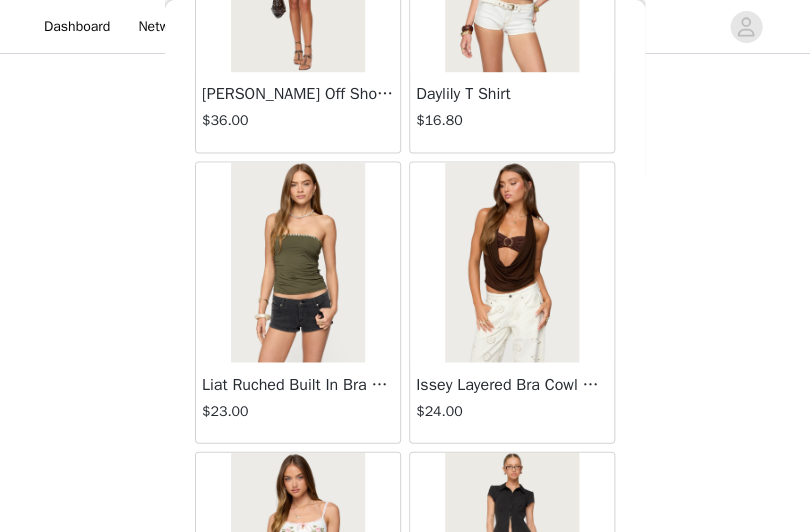 scroll, scrollTop: 35660, scrollLeft: 0, axis: vertical 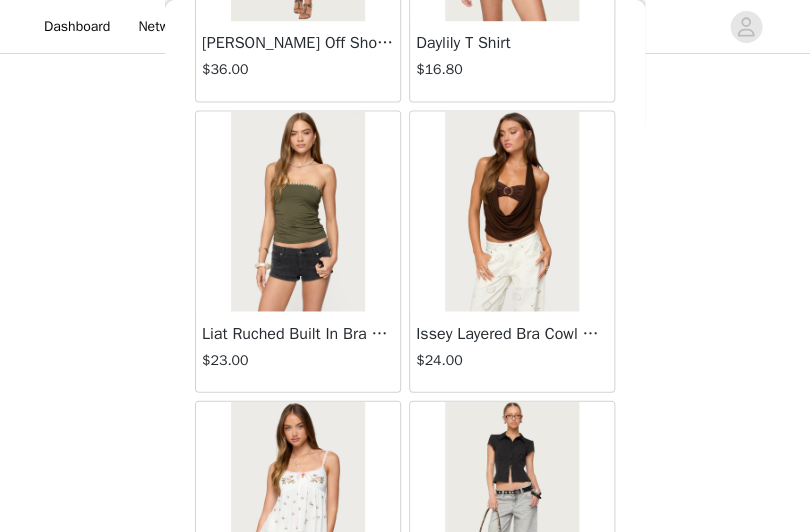 click on "Issey Layered Bra Cowl Neck Top   $24.00" at bounding box center [512, 351] 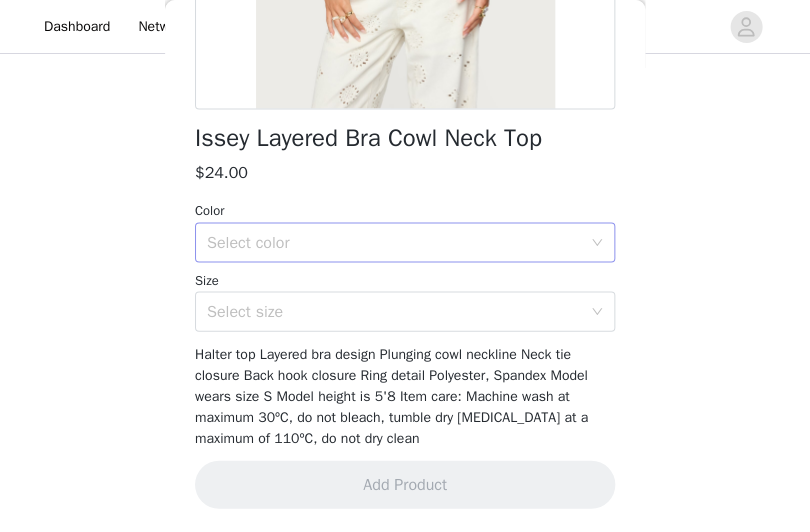 scroll, scrollTop: 440, scrollLeft: 0, axis: vertical 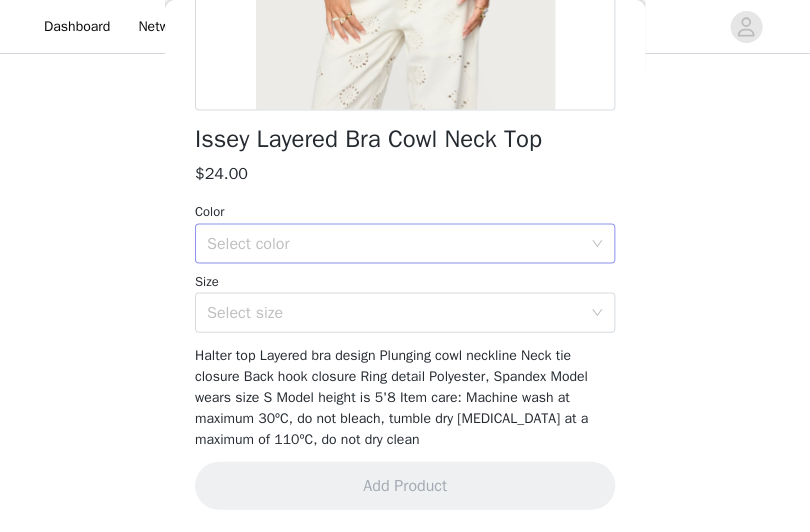 click on "Select color" at bounding box center [394, 243] 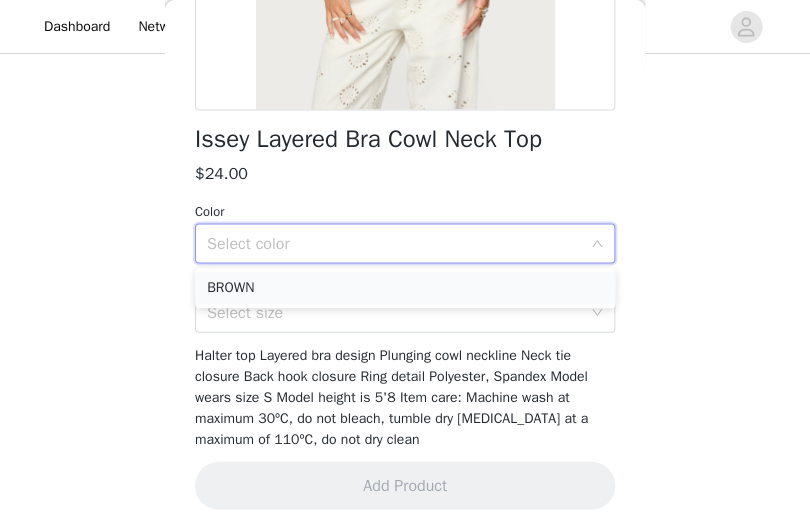 click on "BROWN" at bounding box center [405, 288] 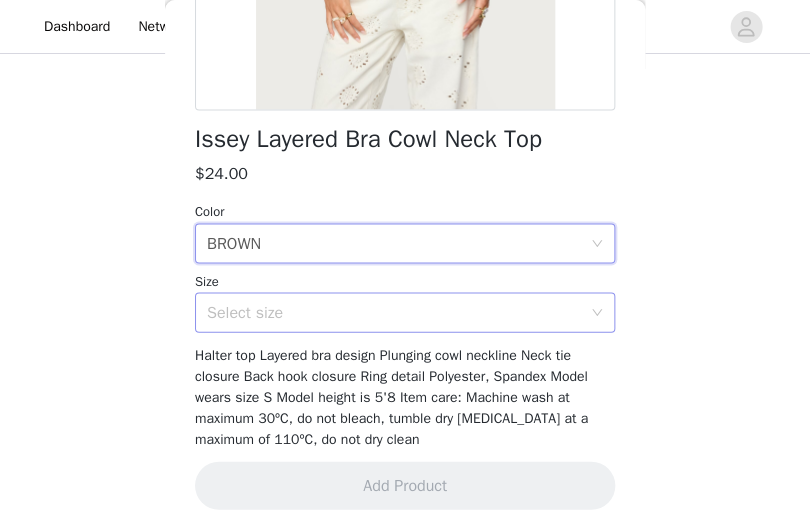 click on "Select size" at bounding box center (394, 312) 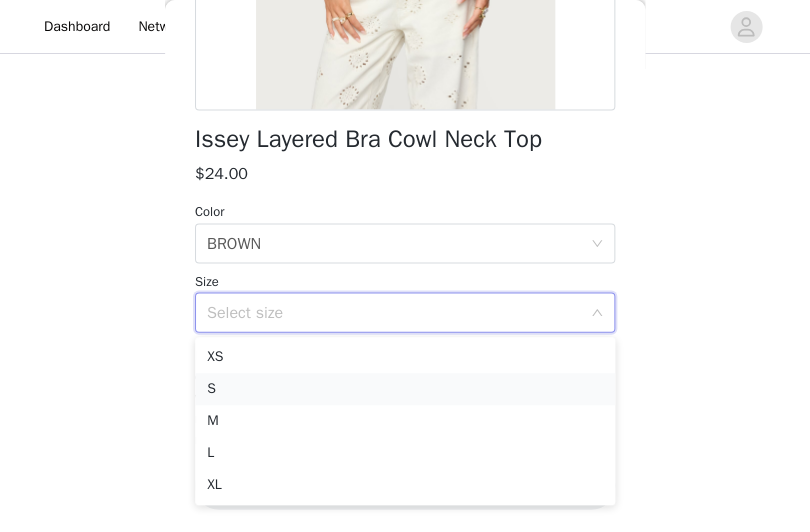 click on "S" at bounding box center (405, 389) 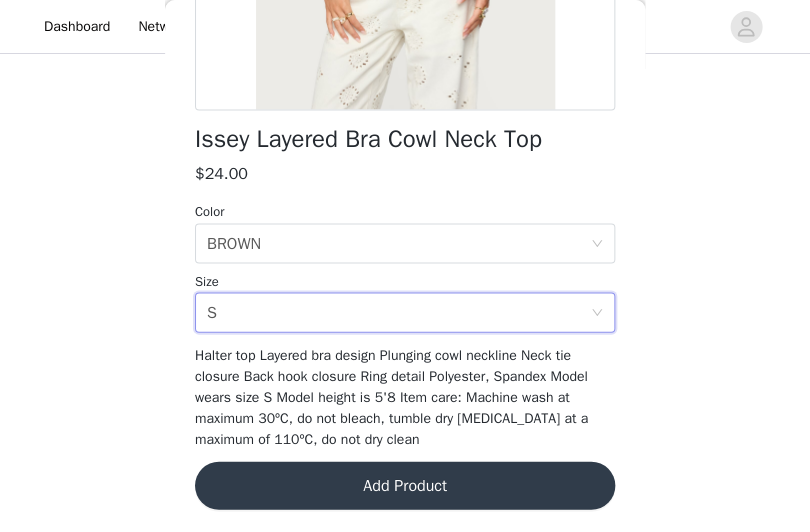 click on "Add Product" at bounding box center (405, 485) 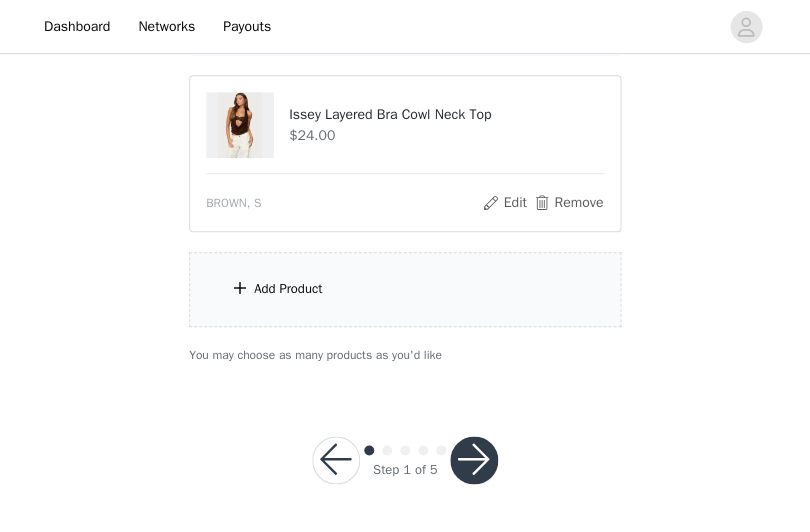click on "Add Product" at bounding box center [405, 289] 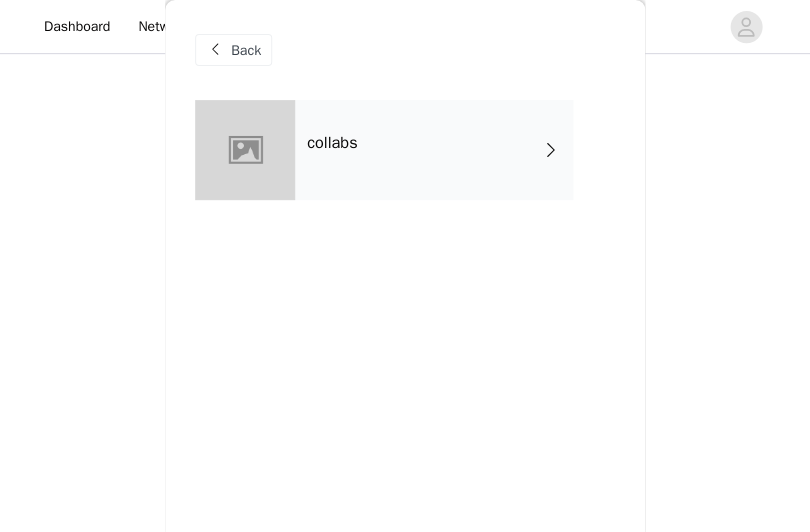 click on "collabs" at bounding box center (434, 150) 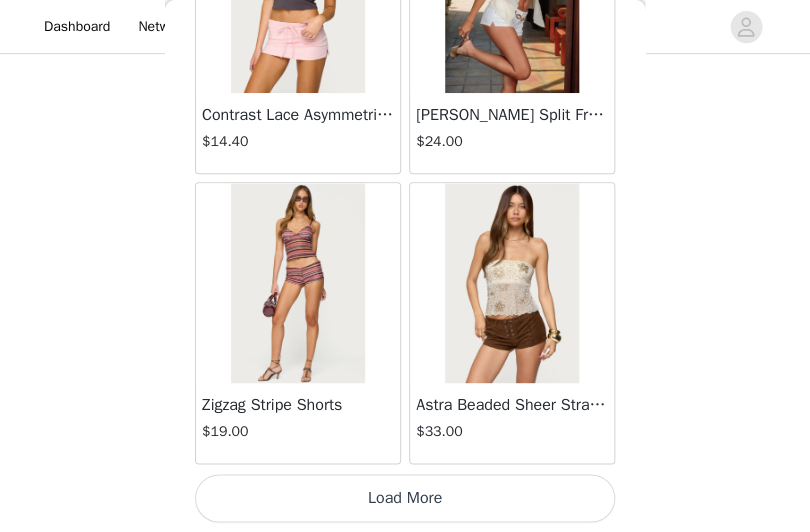 click on "Load More" at bounding box center (405, 498) 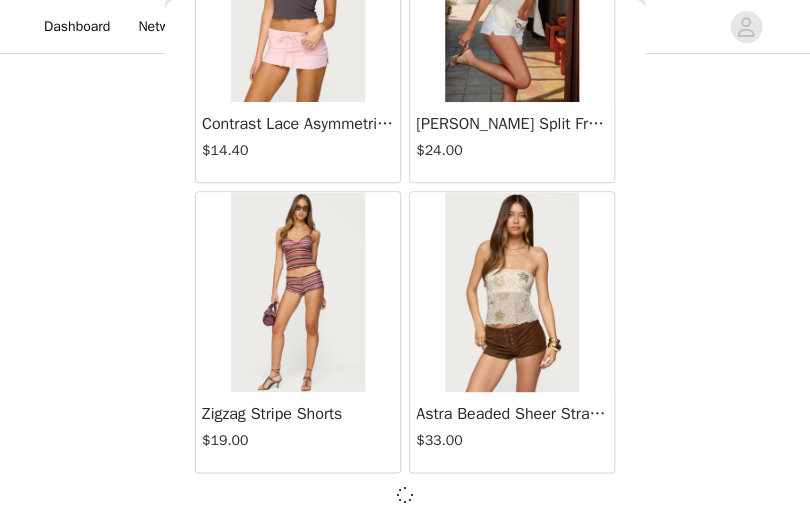 scroll, scrollTop: 2520, scrollLeft: 0, axis: vertical 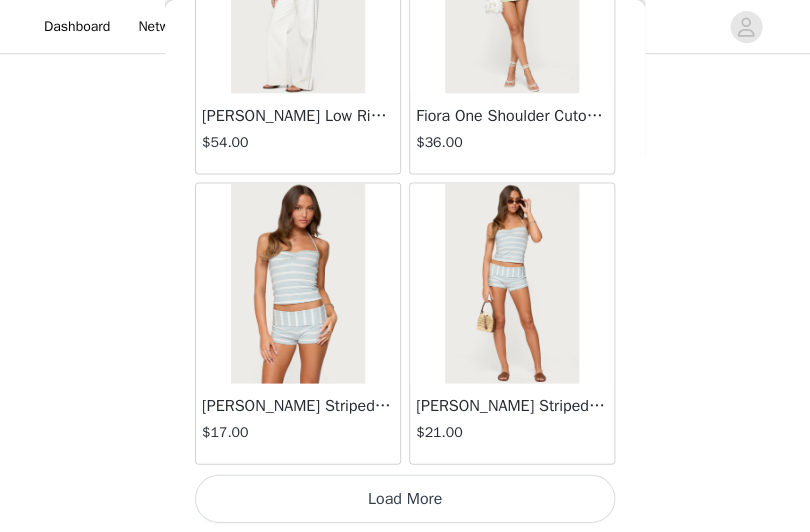 click on "Load More" at bounding box center (405, 498) 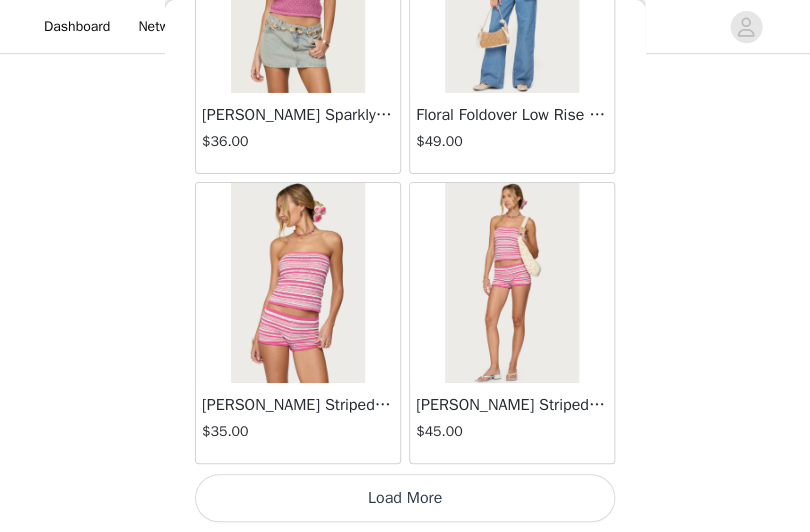 scroll, scrollTop: 8329, scrollLeft: 0, axis: vertical 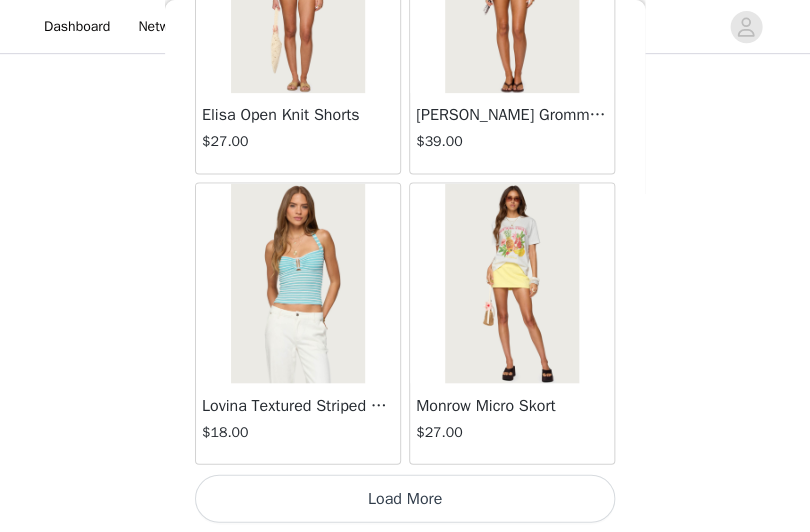 click on "Load More" at bounding box center [405, 498] 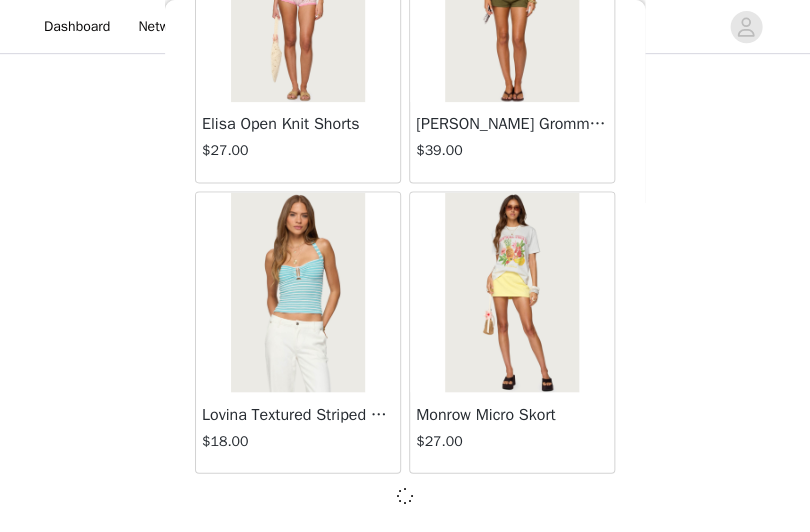scroll, scrollTop: 4980, scrollLeft: 0, axis: vertical 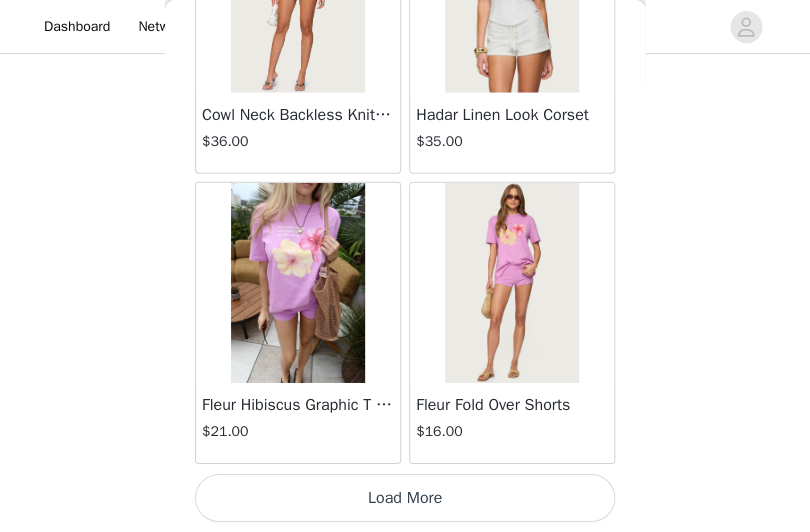 click on "Lovina Grommet Pleated Mini Skort   $25.20       Metallic & Sequin Textured Tank Top   $23.00       Nelley Backless Beaded Sequin Chiffon Top   $30.00       [PERSON_NAME] Asymmetric One Shoulder Crochet Top   $21.60       [PERSON_NAME] Plaid Micro Shorts   $25.00       [PERSON_NAME] Floral Texured Sheer Halter Top   $23.00       Maree Bead V Neck Top   $19.00       Maree Bead Cut Out Mini Skirt   $17.00       [PERSON_NAME] Cut Out Halter Top   $24.00       Juney Pinstripe Tailored Button Up Shirt   $30.00       Avenly Striped Tie Front Babydoll Top   $23.00       [PERSON_NAME] Studded Grommet Tube Top   $25.00       Avalai Linen Look Mini Skort   $32.00       Beaded Deep Cowl Neck Backless Top   $31.00       Frayed Pleated Denim Mini Skort   $16.00       Klay Linen Look Pleated Mini Skort   $14.40       Contrast Lace Asymmetric Off Shoulder Top   $14.40       [PERSON_NAME] Split Front Sheer Mesh Top   $24.00       Zigzag Stripe Shorts   $19.00       Astra Beaded Sheer Strapless Top   $33.00       Beaded Floral Embroidered Tank Top   $32.00" at bounding box center (405, -6750) 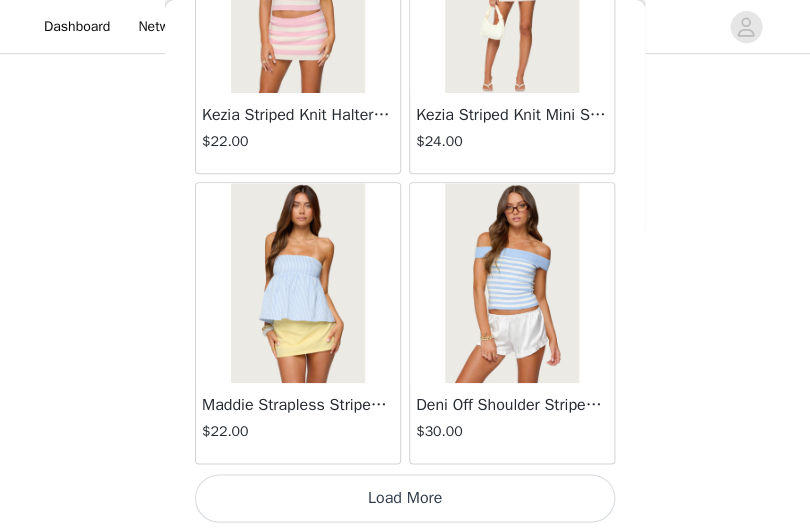 click on "Load More" at bounding box center [405, 498] 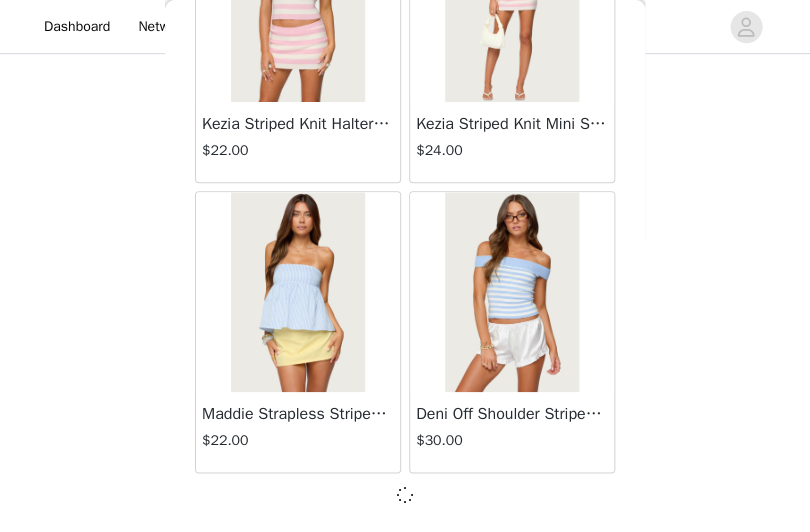scroll, scrollTop: 17020, scrollLeft: 0, axis: vertical 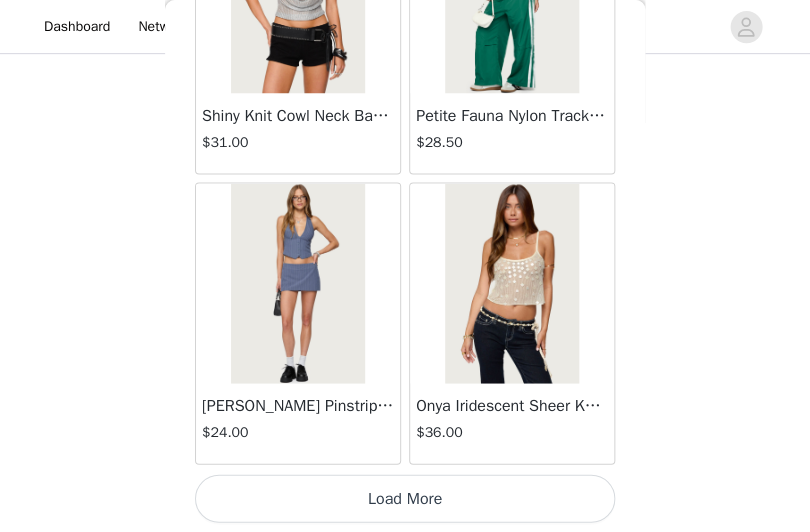 click on "Load More" at bounding box center [405, 498] 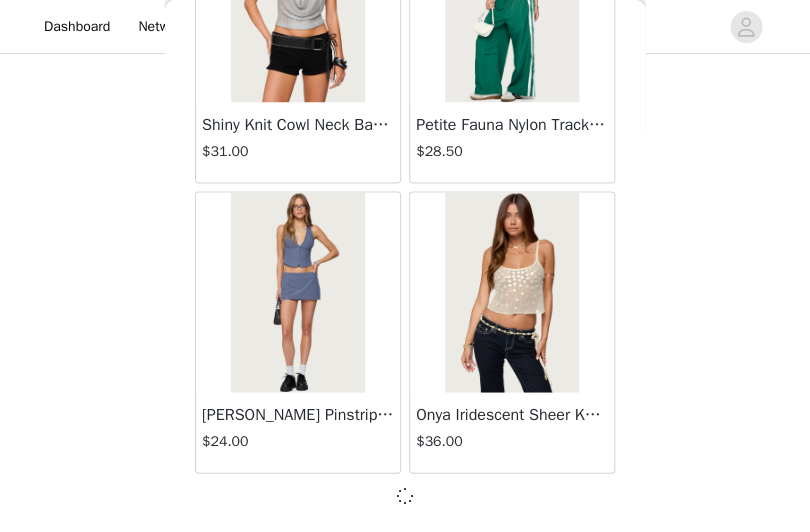 scroll, scrollTop: 19929, scrollLeft: 0, axis: vertical 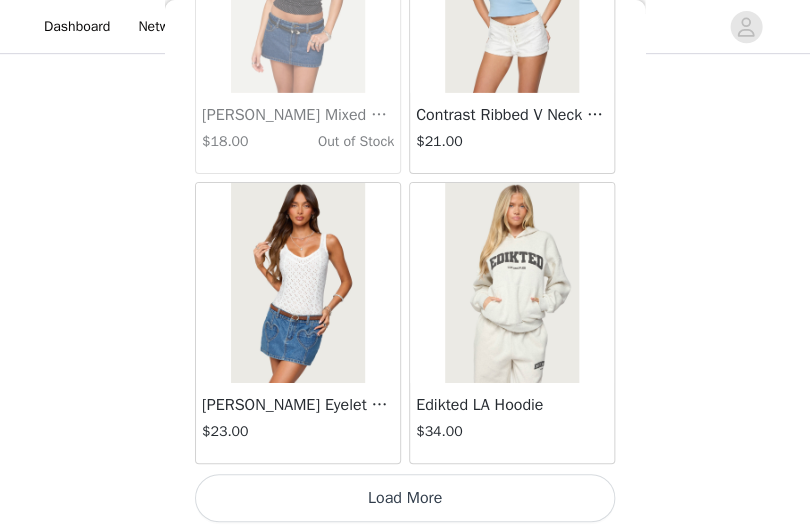 click on "Lovina Grommet Pleated Mini Skort   $25.20       Metallic & Sequin Textured Tank Top   $23.00       Nelley Backless Beaded Sequin Chiffon Top   $30.00       [PERSON_NAME] Asymmetric One Shoulder Crochet Top   $21.60       [PERSON_NAME] Plaid Micro Shorts   $25.00       [PERSON_NAME] Floral Texured Sheer Halter Top   $23.00       Maree Bead V Neck Top   $19.00       Maree Bead Cut Out Mini Skirt   $17.00       [PERSON_NAME] Cut Out Halter Top   $24.00       Juney Pinstripe Tailored Button Up Shirt   $30.00       Avenly Striped Tie Front Babydoll Top   $23.00       [PERSON_NAME] Studded Grommet Tube Top   $25.00       Avalai Linen Look Mini Skort   $32.00       Beaded Deep Cowl Neck Backless Top   $31.00       Frayed Pleated Denim Mini Skort   $16.00       Klay Linen Look Pleated Mini Skort   $14.40       Contrast Lace Asymmetric Off Shoulder Top   $14.40       [PERSON_NAME] Split Front Sheer Mesh Top   $24.00       Zigzag Stripe Shorts   $19.00       Astra Beaded Sheer Strapless Top   $33.00       Beaded Floral Embroidered Tank Top   $32.00" at bounding box center [405, -11100] 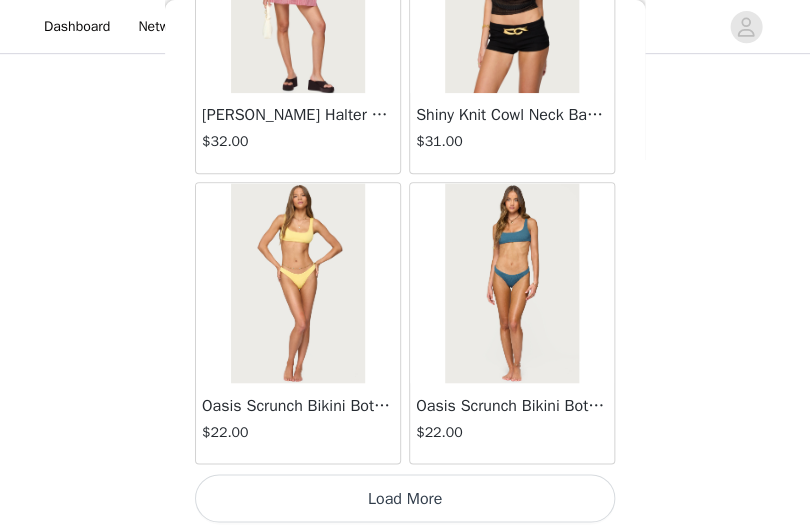 click on "Load More" at bounding box center (405, 498) 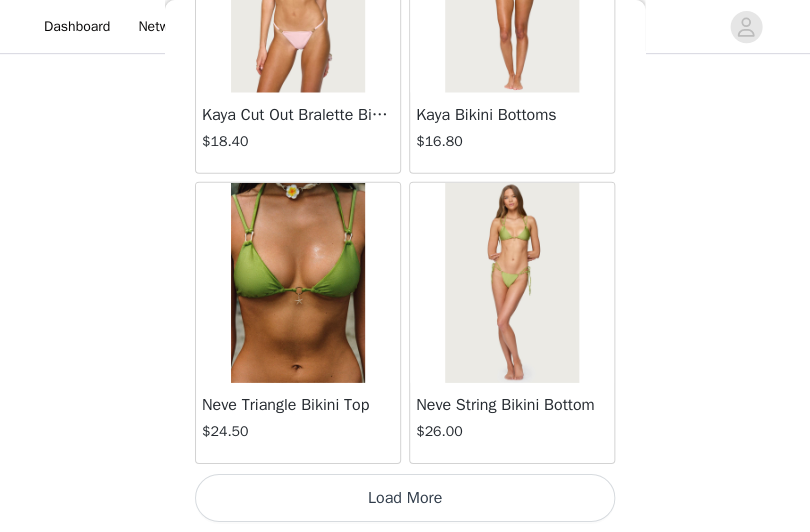 click on "Load More" at bounding box center [405, 498] 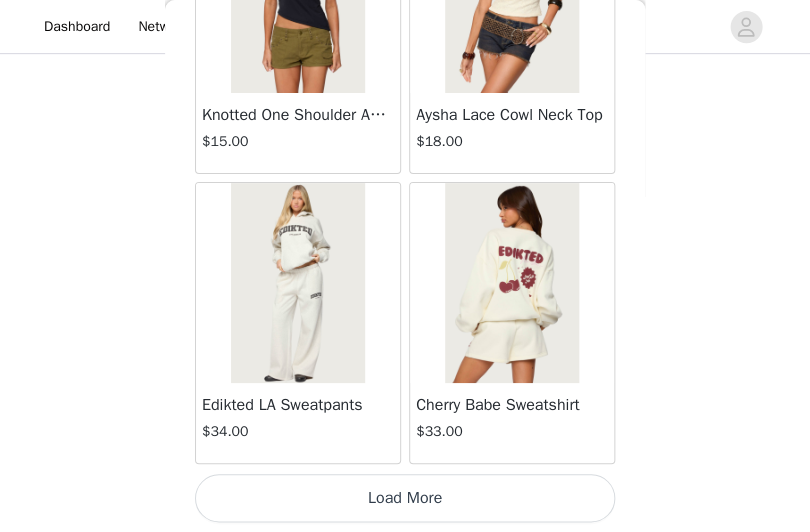 click on "Load More" at bounding box center [405, 498] 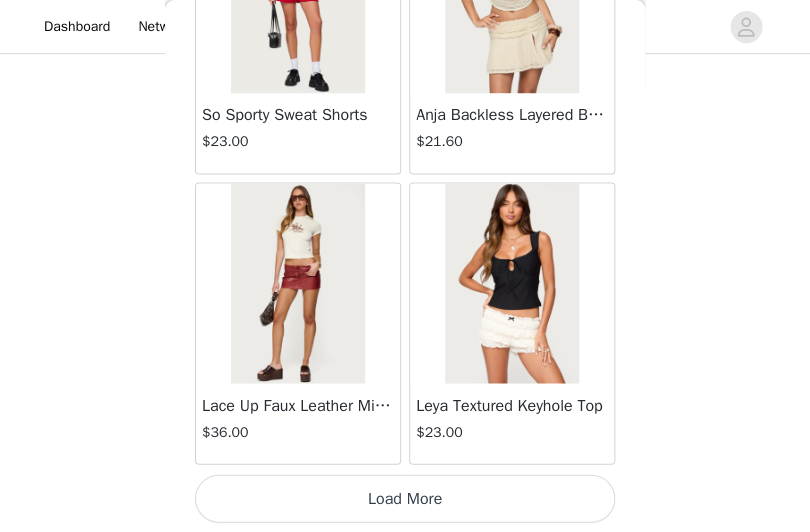 click on "Load More" at bounding box center [405, 498] 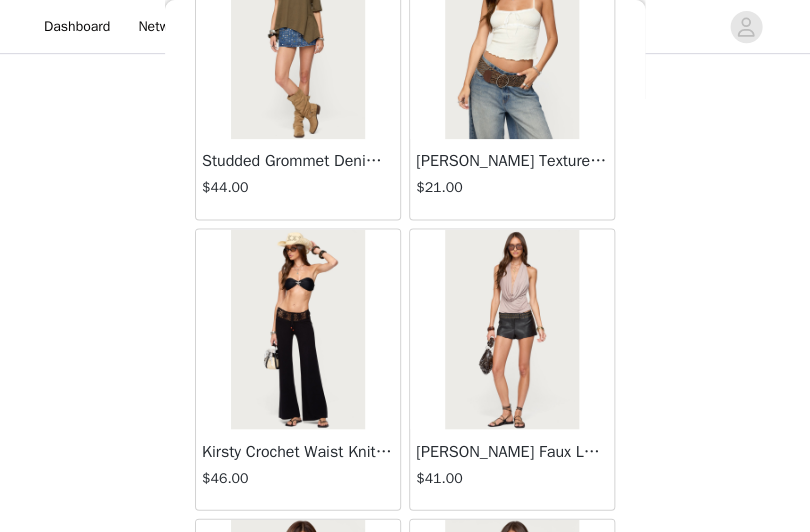 scroll, scrollTop: 36699, scrollLeft: 0, axis: vertical 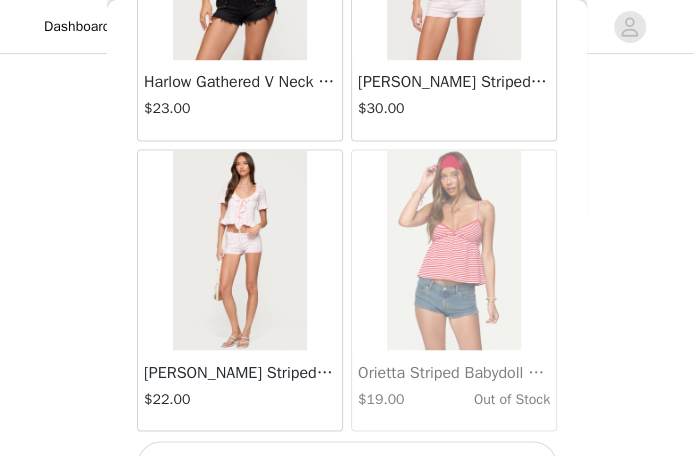 click on "Load More" at bounding box center (347, 465) 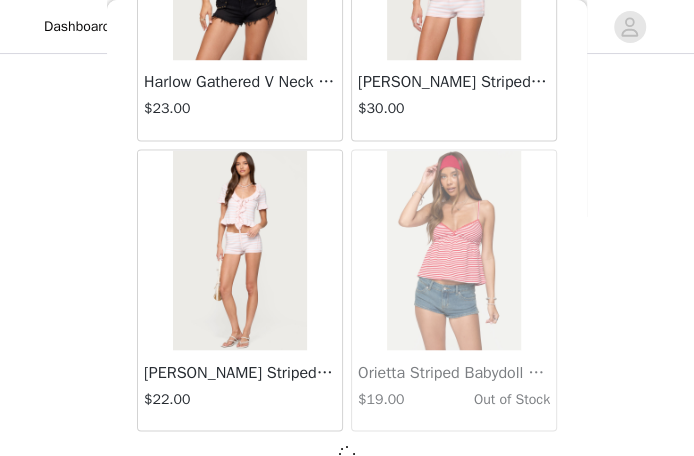 scroll, scrollTop: 37358, scrollLeft: 0, axis: vertical 